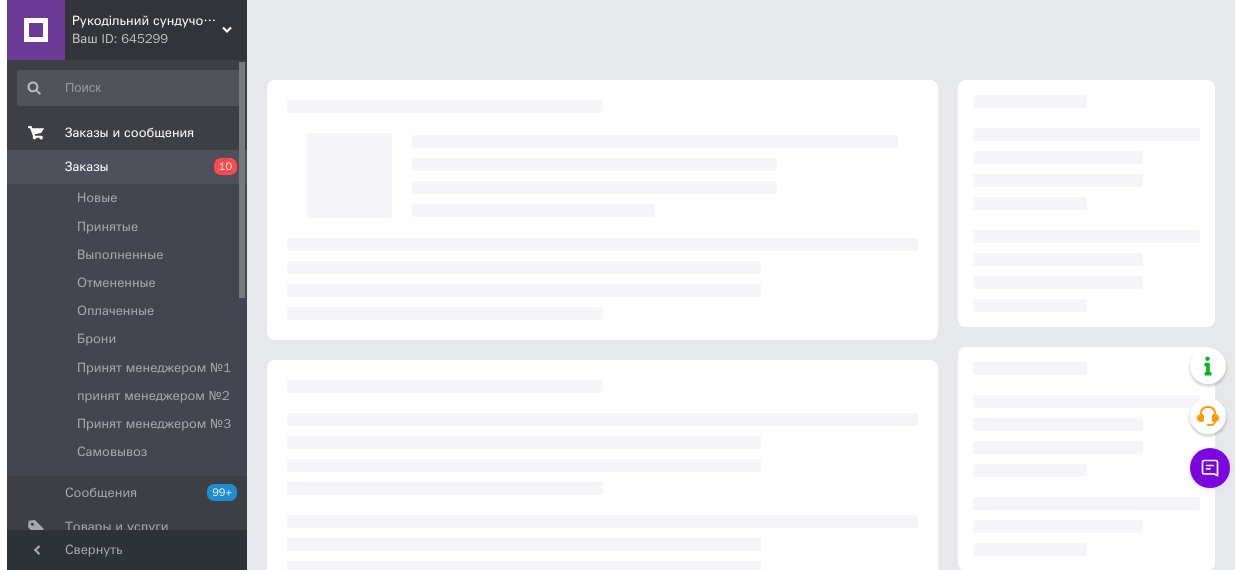 scroll, scrollTop: 0, scrollLeft: 0, axis: both 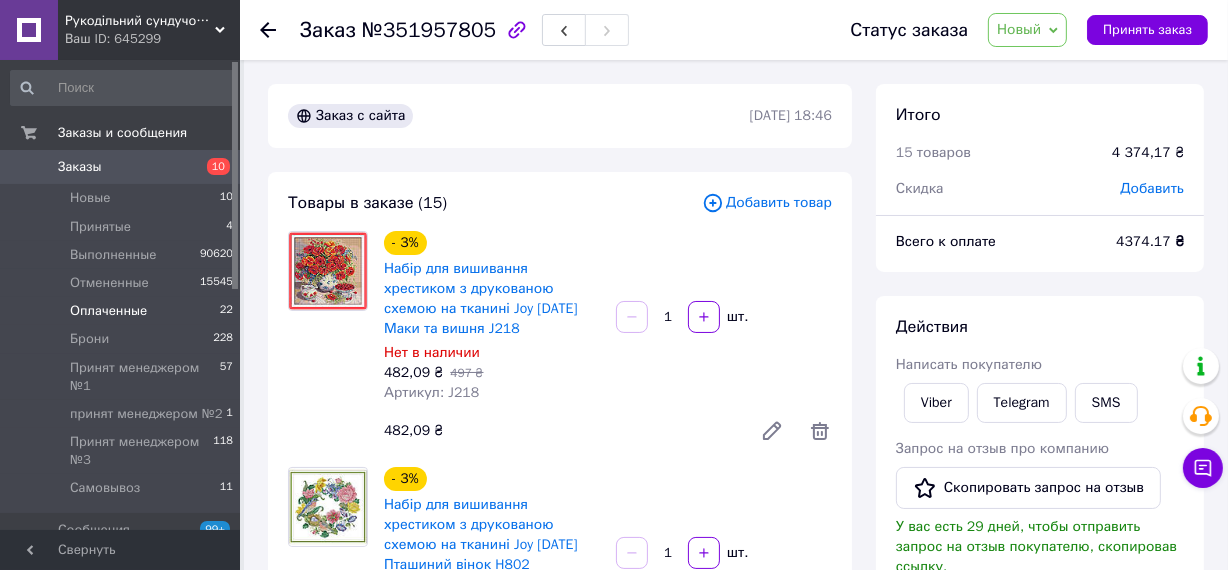 click on "Оплаченные" at bounding box center [108, 311] 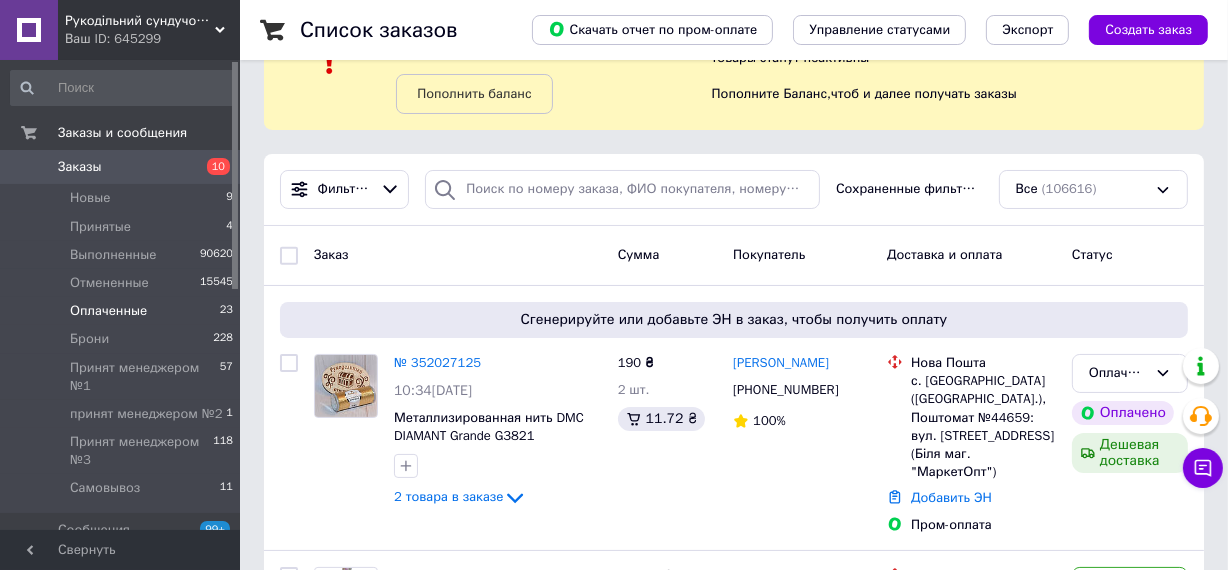scroll, scrollTop: 250, scrollLeft: 0, axis: vertical 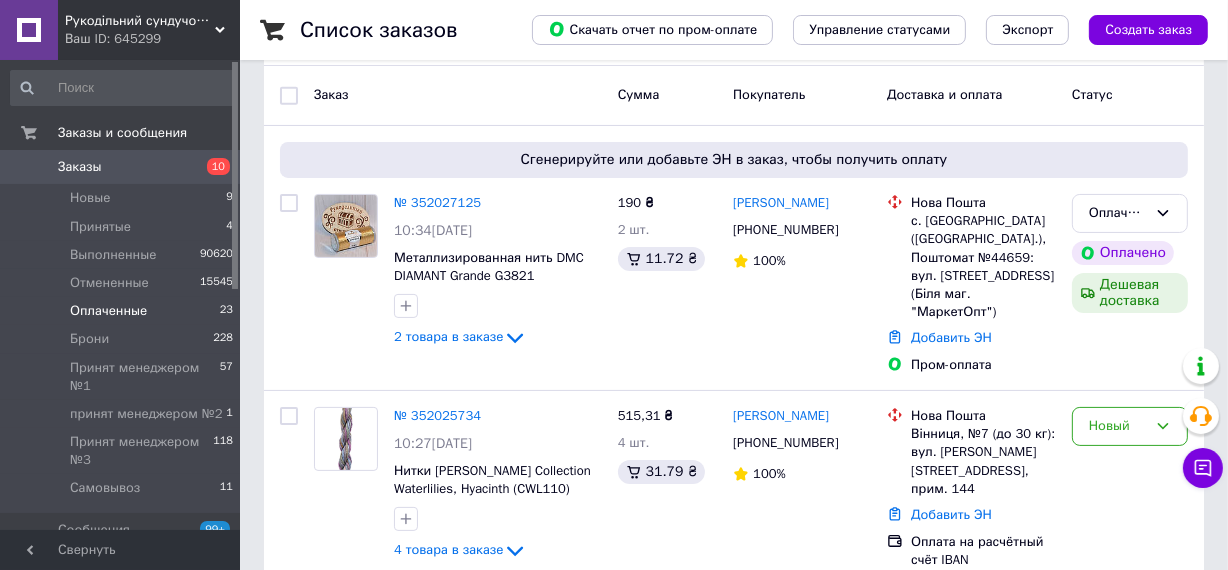 click on "Оплаченные" at bounding box center (108, 311) 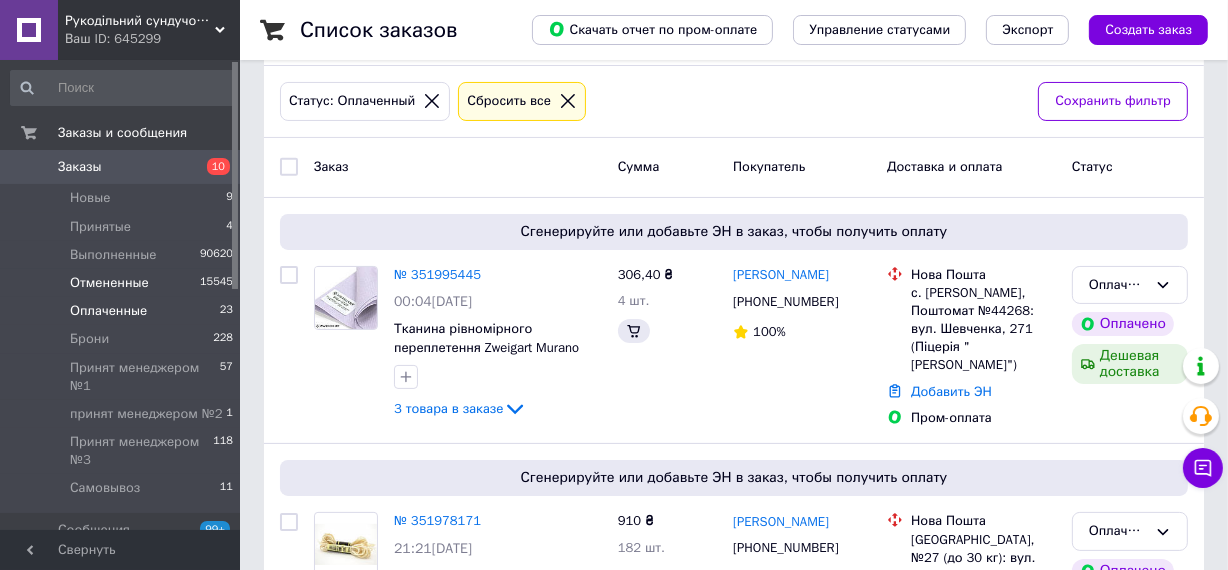 scroll, scrollTop: 0, scrollLeft: 0, axis: both 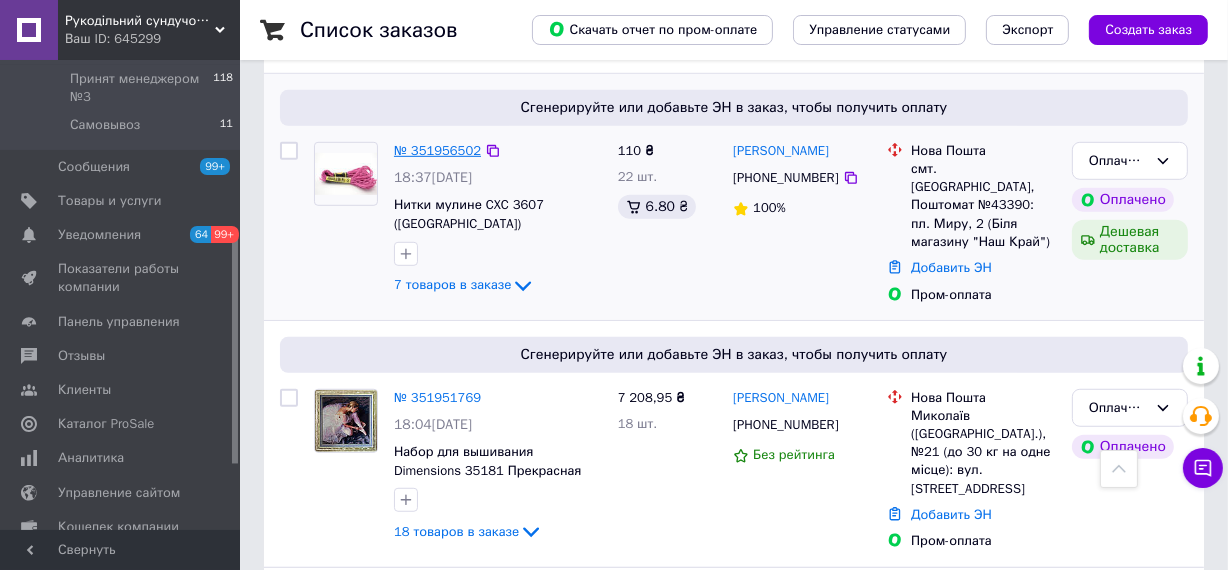 click on "№ 351956502" at bounding box center [437, 150] 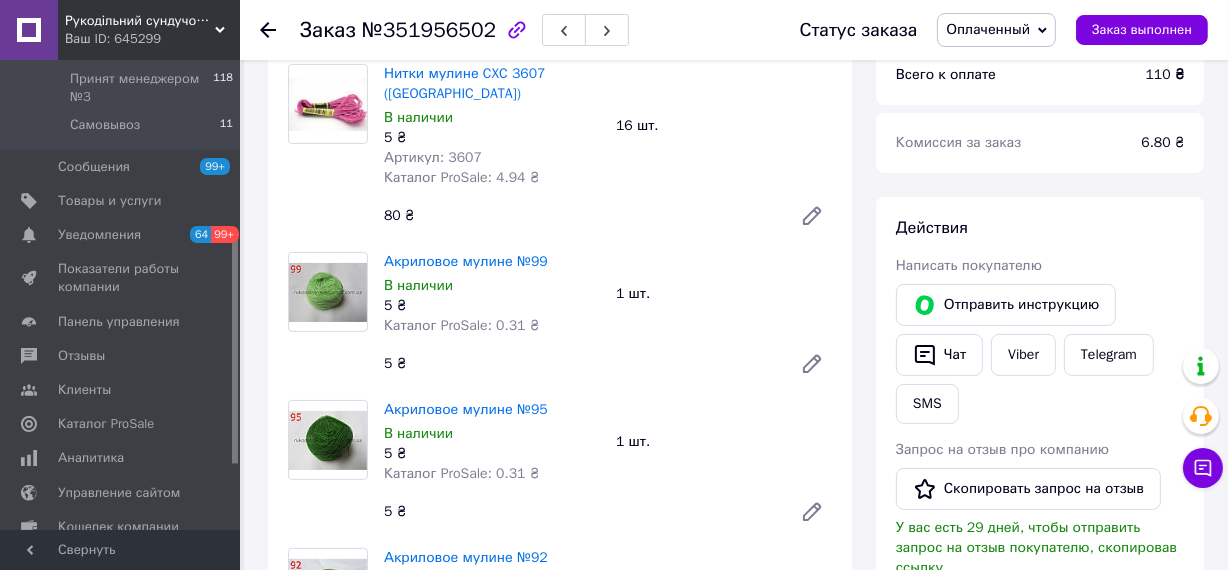 scroll, scrollTop: 272, scrollLeft: 0, axis: vertical 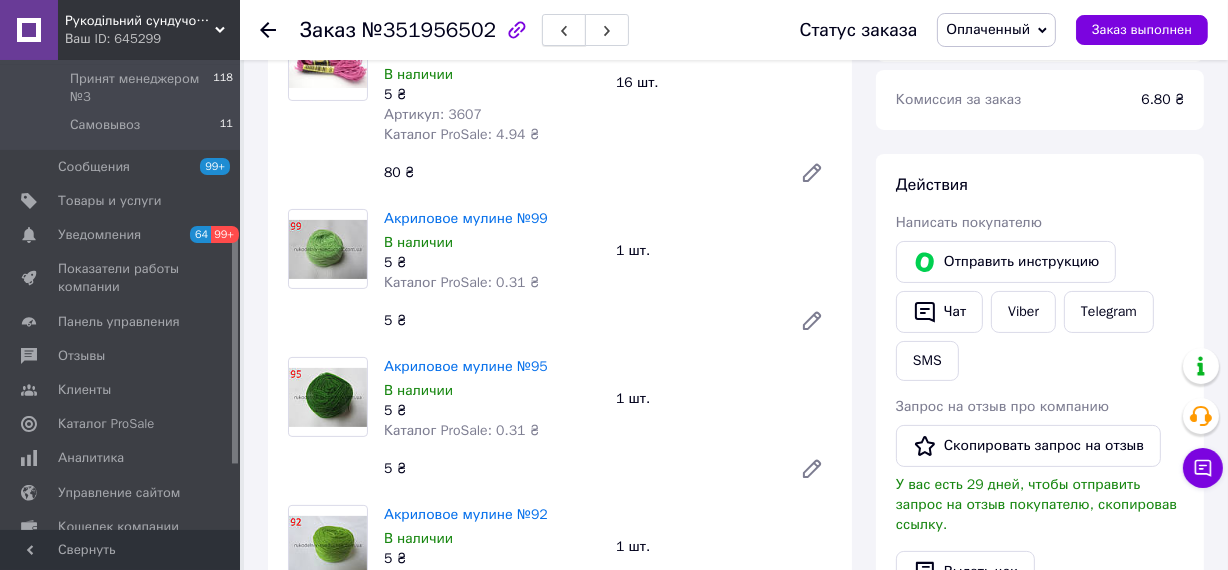 click 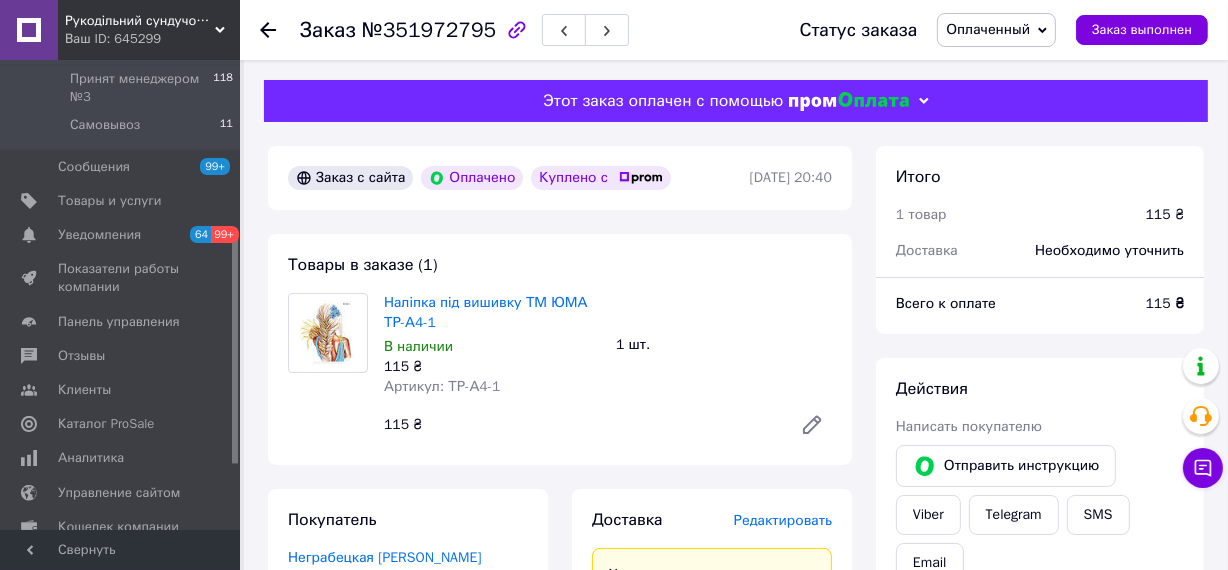 scroll, scrollTop: 0, scrollLeft: 0, axis: both 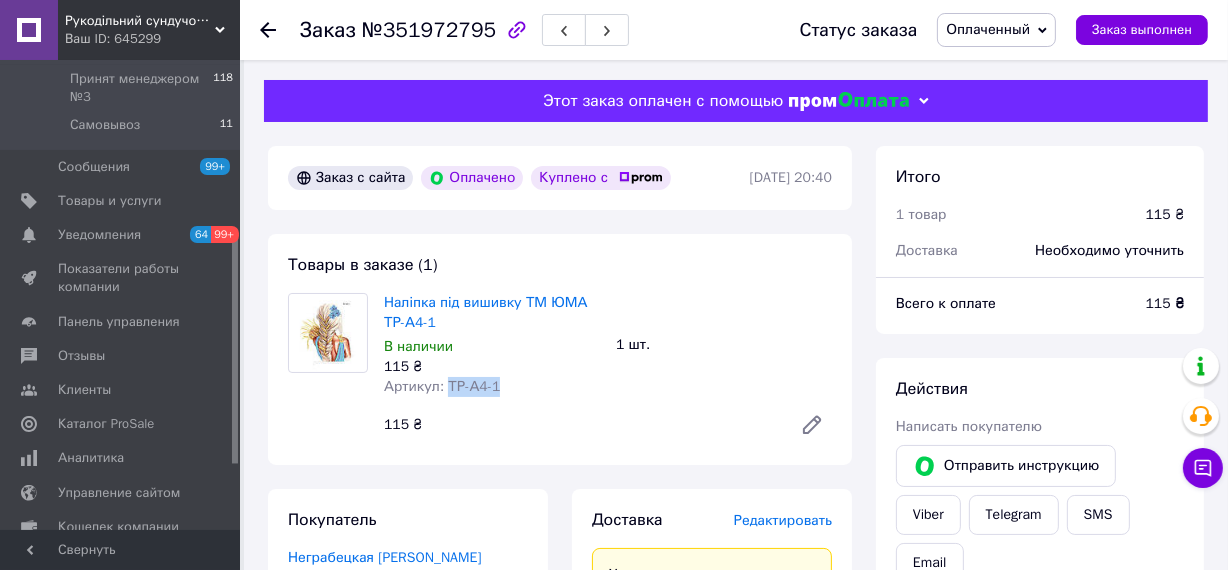drag, startPoint x: 444, startPoint y: 382, endPoint x: 492, endPoint y: 389, distance: 48.507732 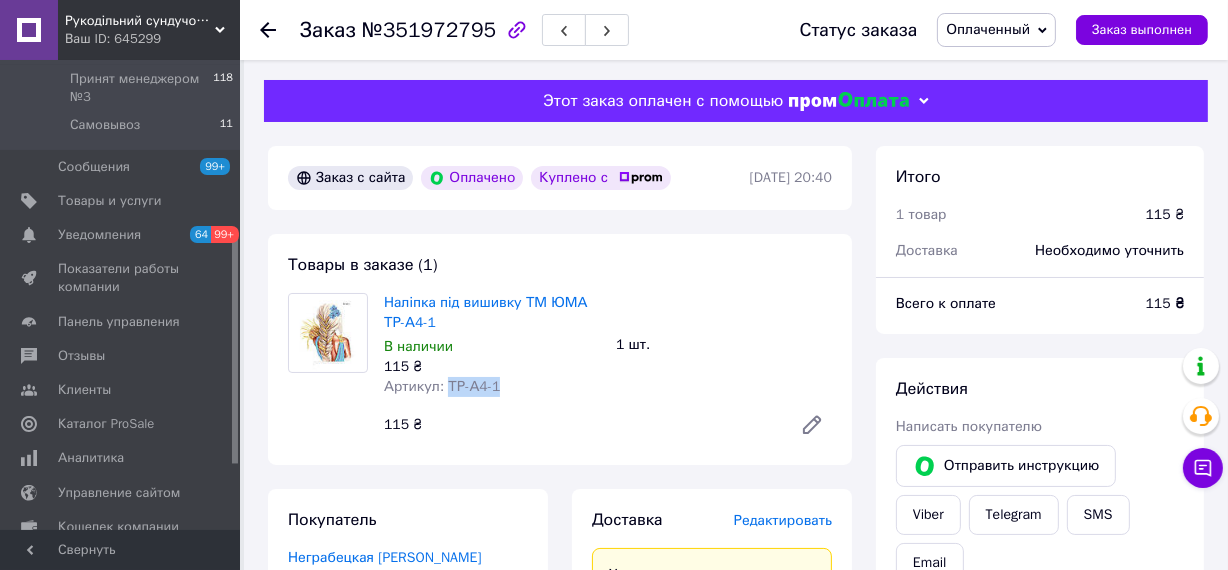 copy on "ТР-А4-1" 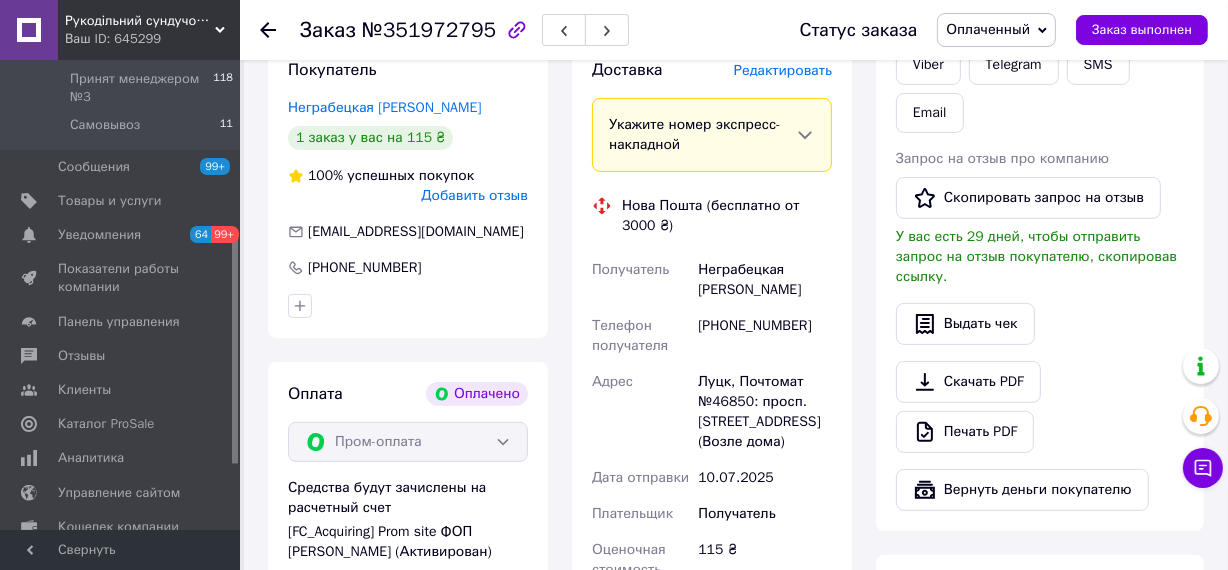 scroll, scrollTop: 454, scrollLeft: 0, axis: vertical 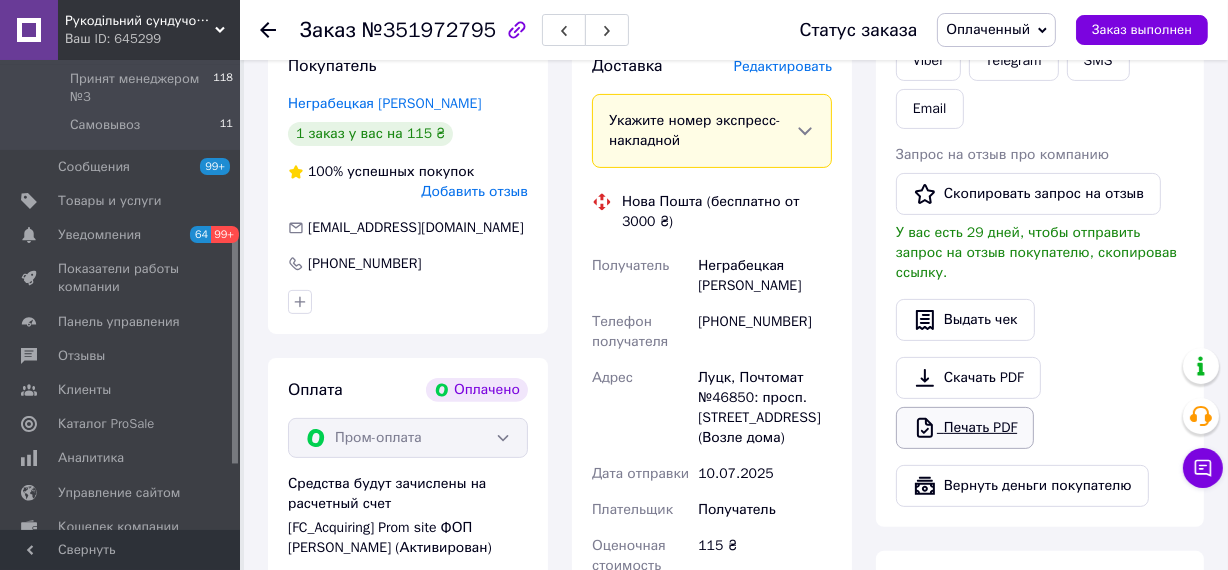 click on "Печать PDF" at bounding box center (965, 428) 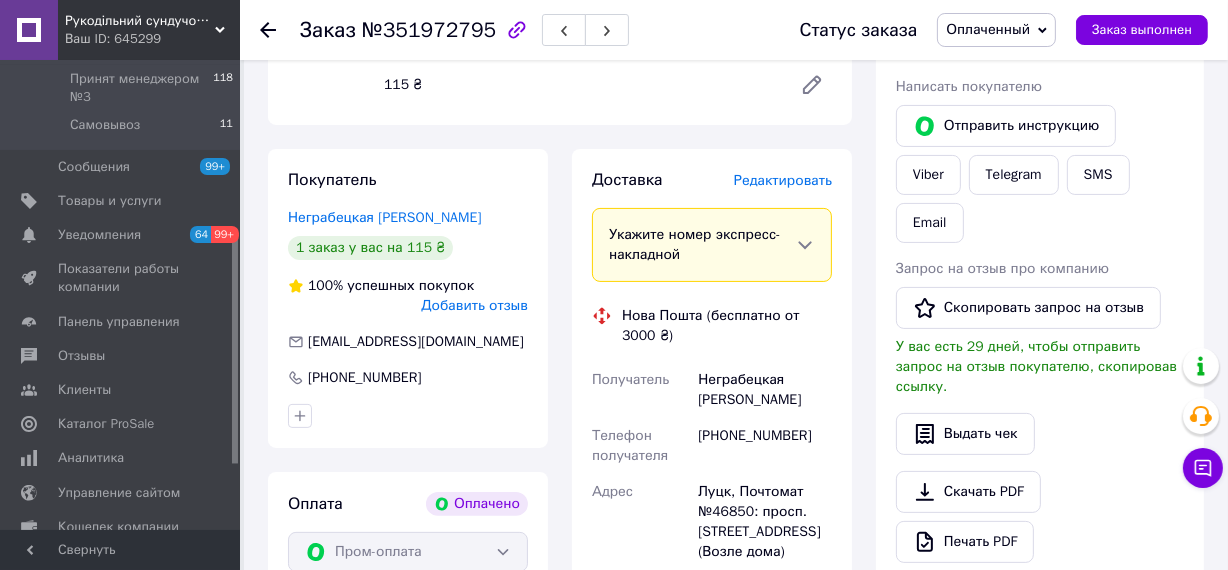 scroll, scrollTop: 0, scrollLeft: 0, axis: both 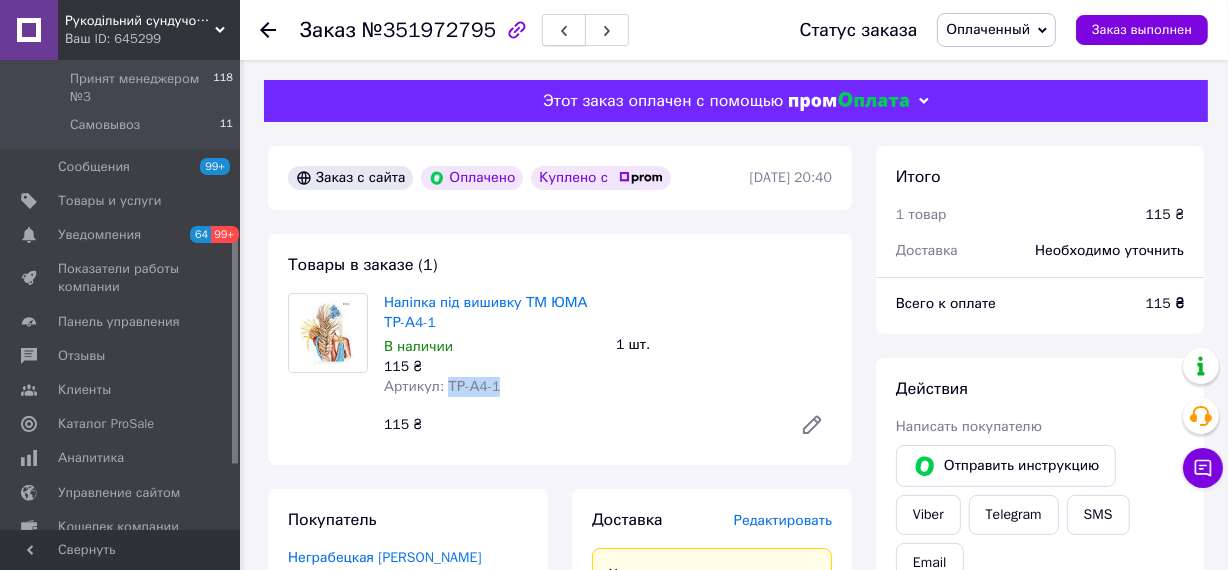 click at bounding box center (564, 30) 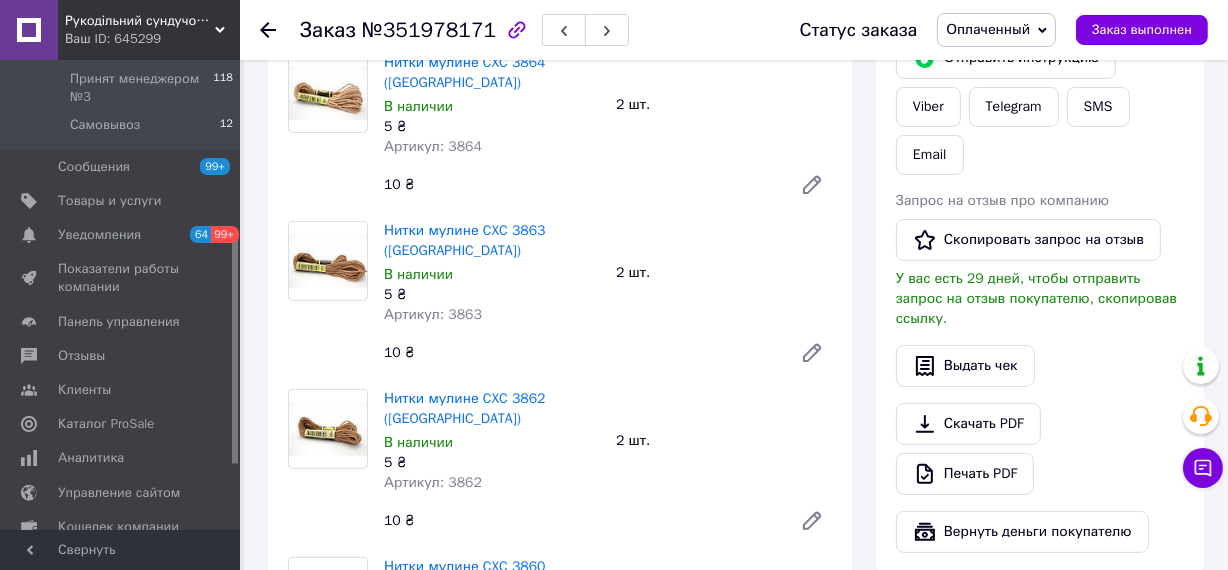 scroll, scrollTop: 0, scrollLeft: 0, axis: both 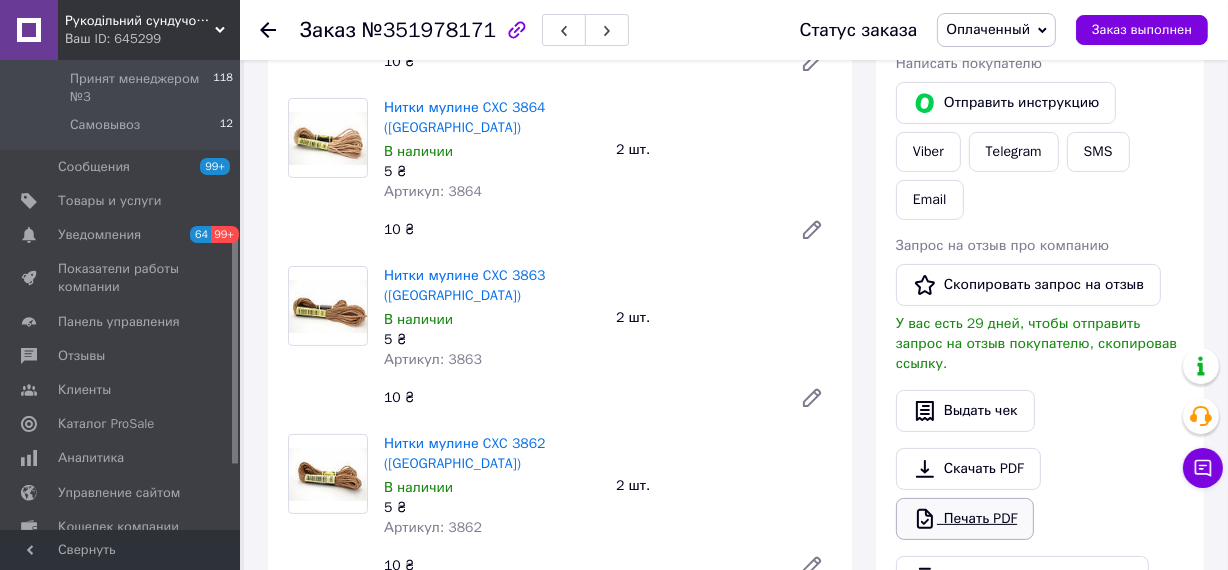 click on "Печать PDF" at bounding box center [965, 519] 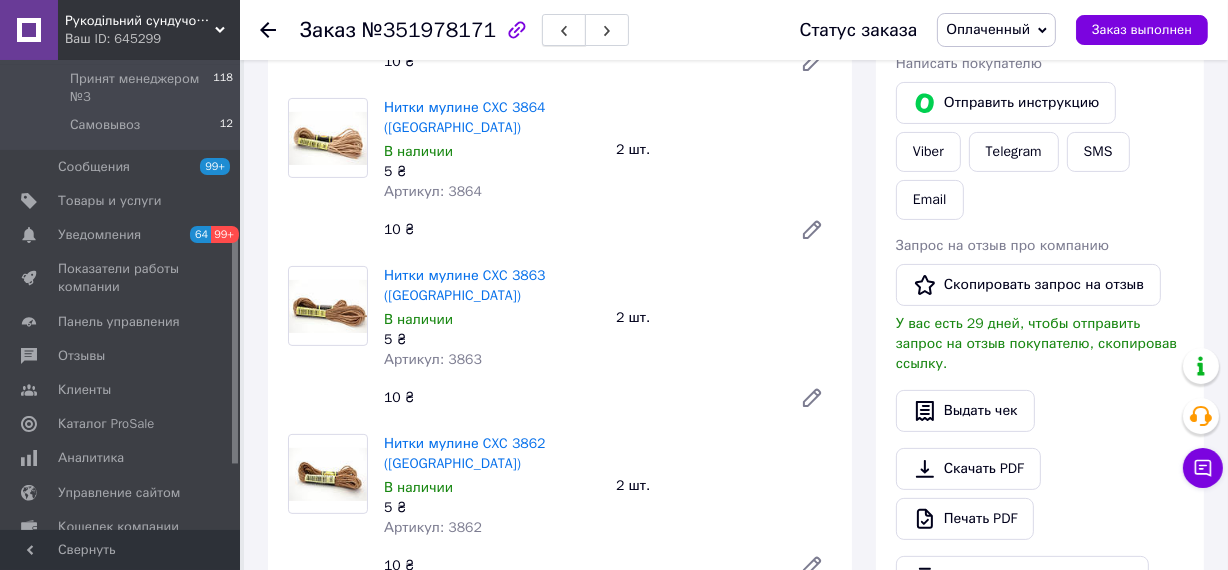 click 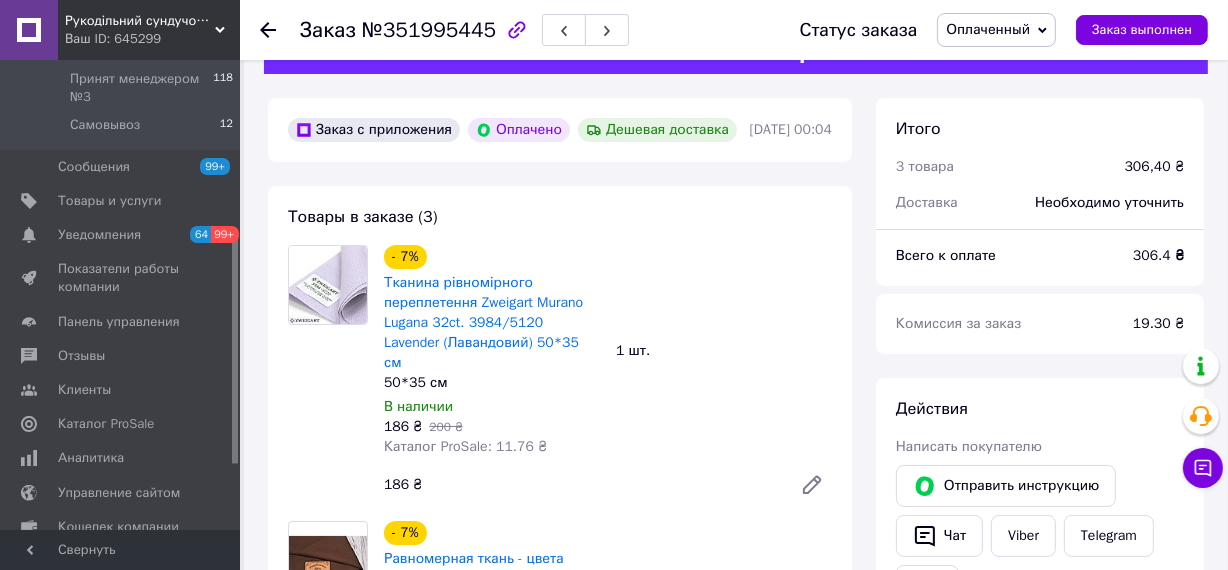 scroll, scrollTop: 90, scrollLeft: 0, axis: vertical 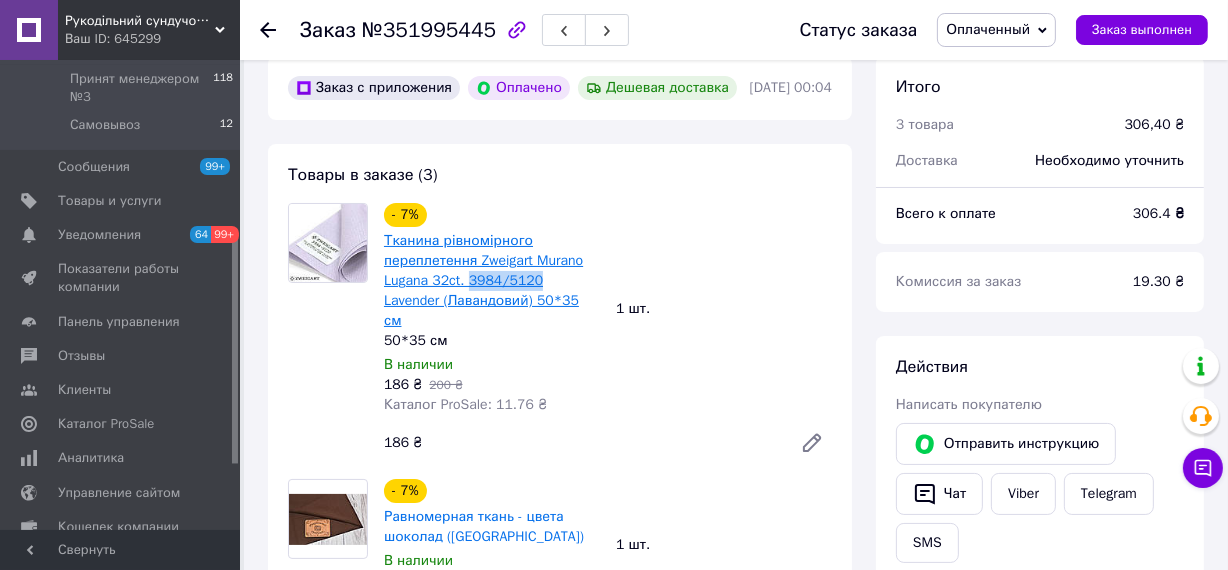 drag, startPoint x: 467, startPoint y: 312, endPoint x: 530, endPoint y: 317, distance: 63.1981 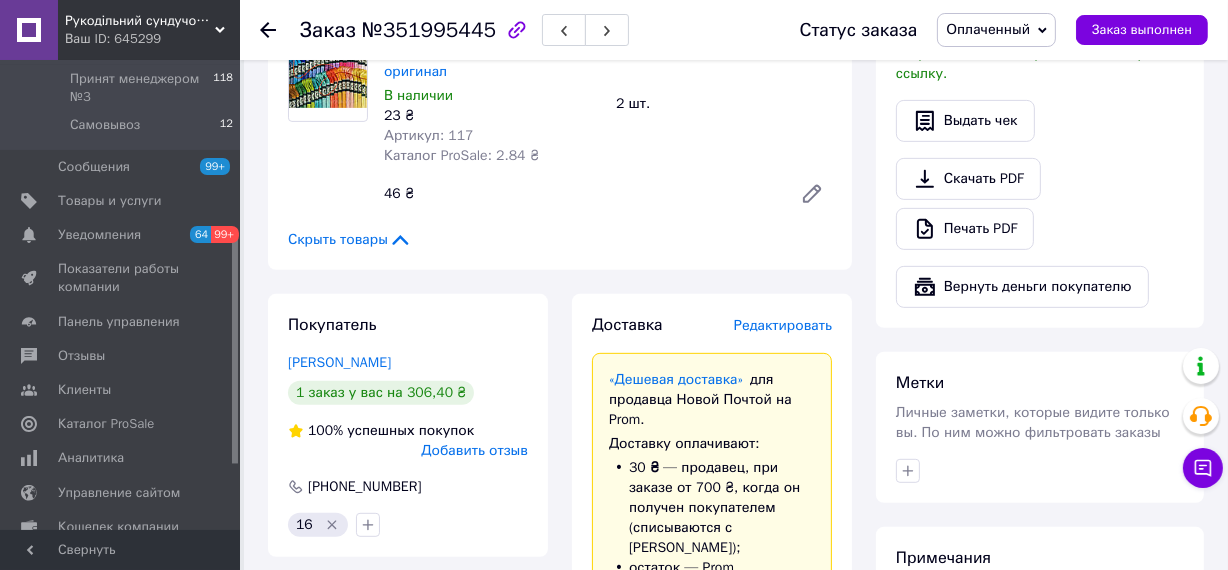 scroll, scrollTop: 727, scrollLeft: 0, axis: vertical 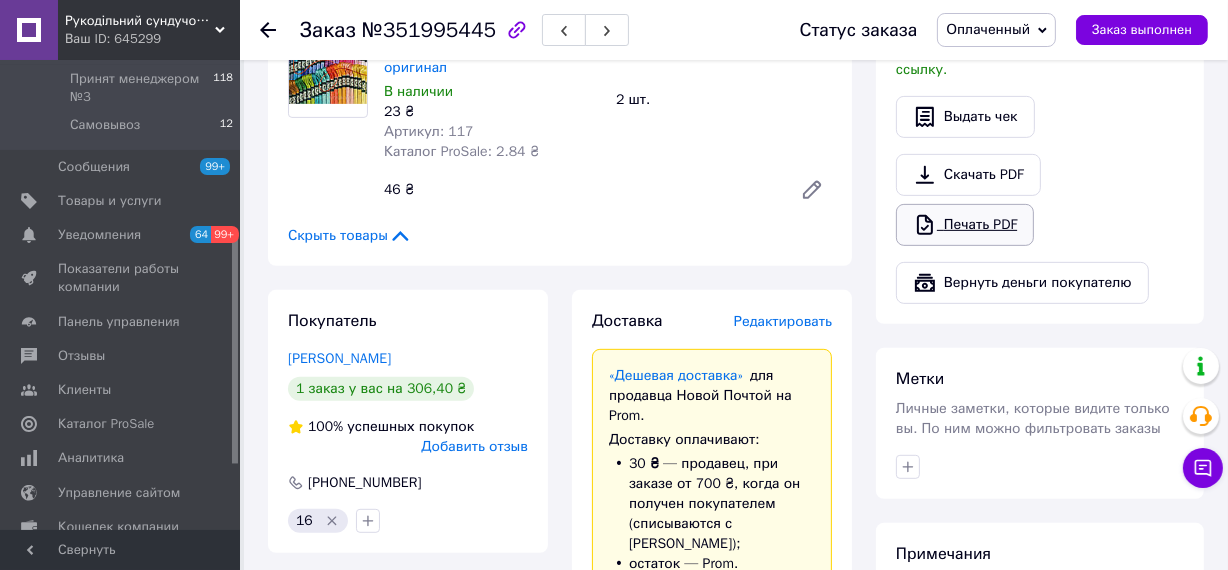 click on "Печать PDF" at bounding box center (965, 225) 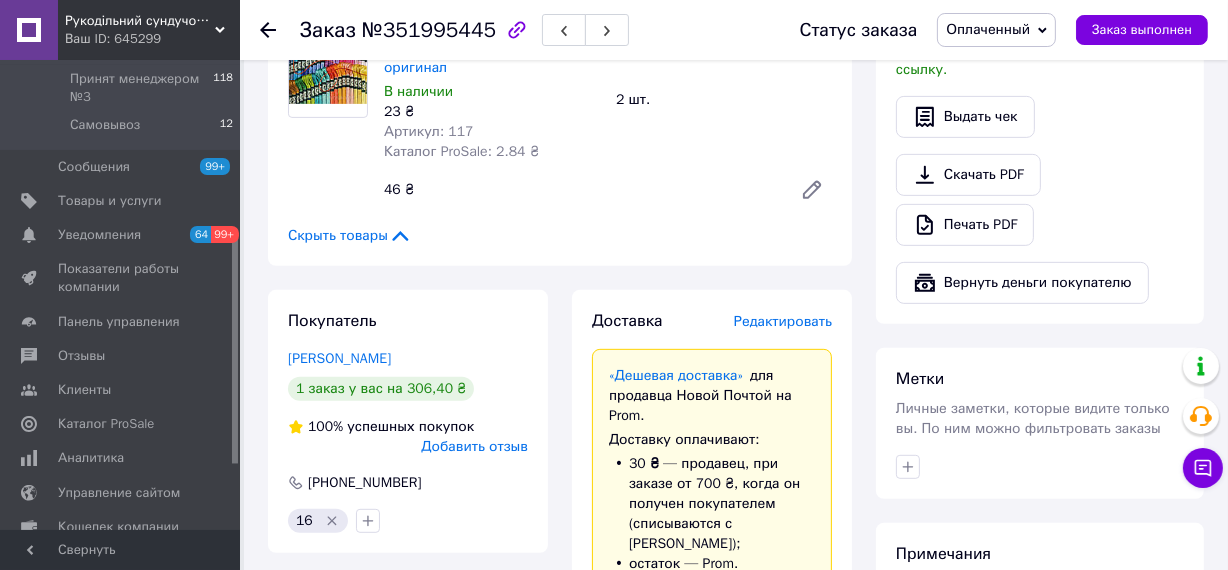 scroll, scrollTop: 272, scrollLeft: 0, axis: vertical 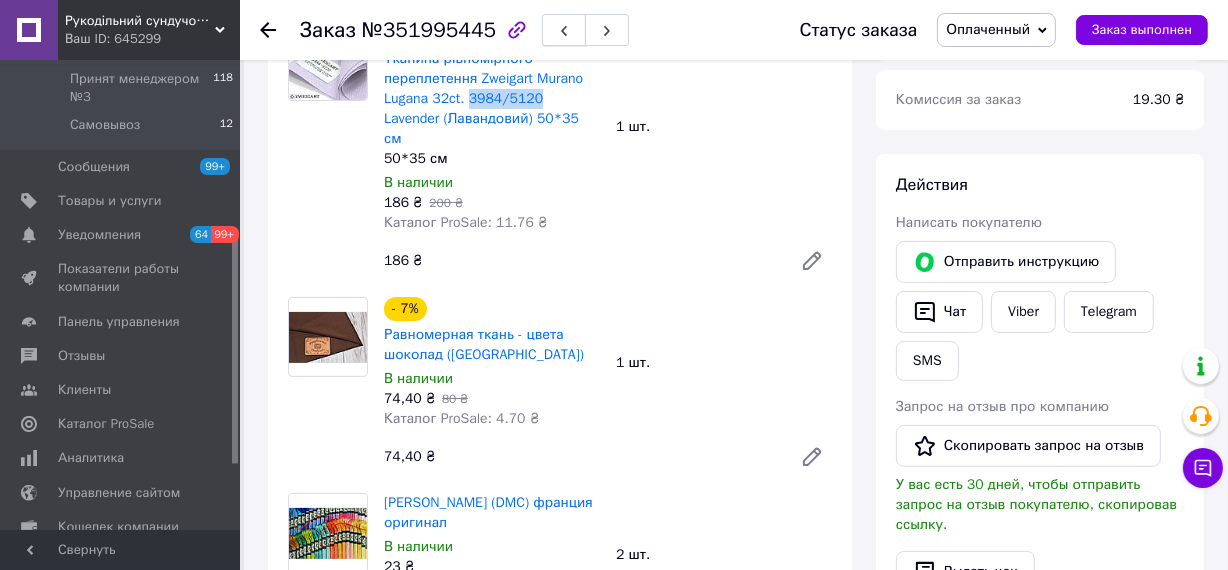 click 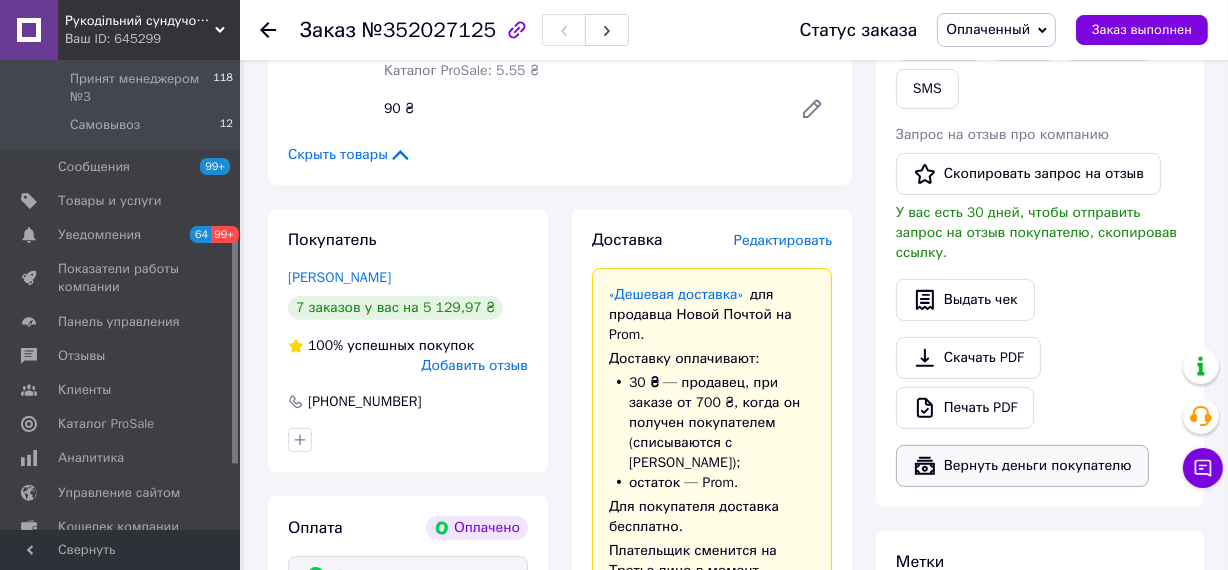 scroll, scrollTop: 545, scrollLeft: 0, axis: vertical 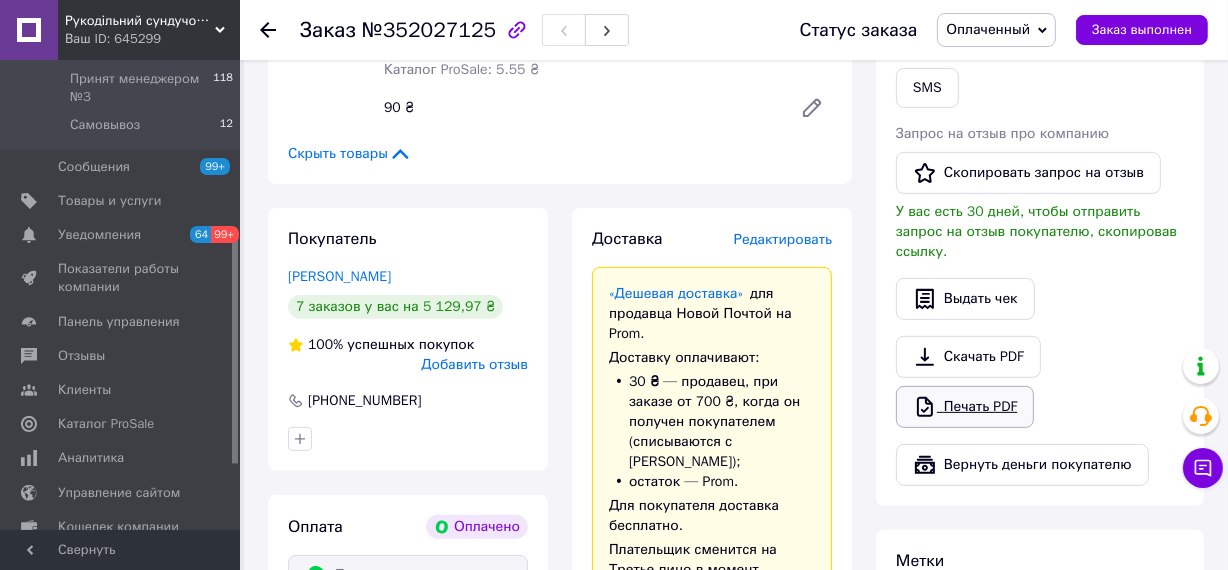 click on "Печать PDF" at bounding box center [965, 407] 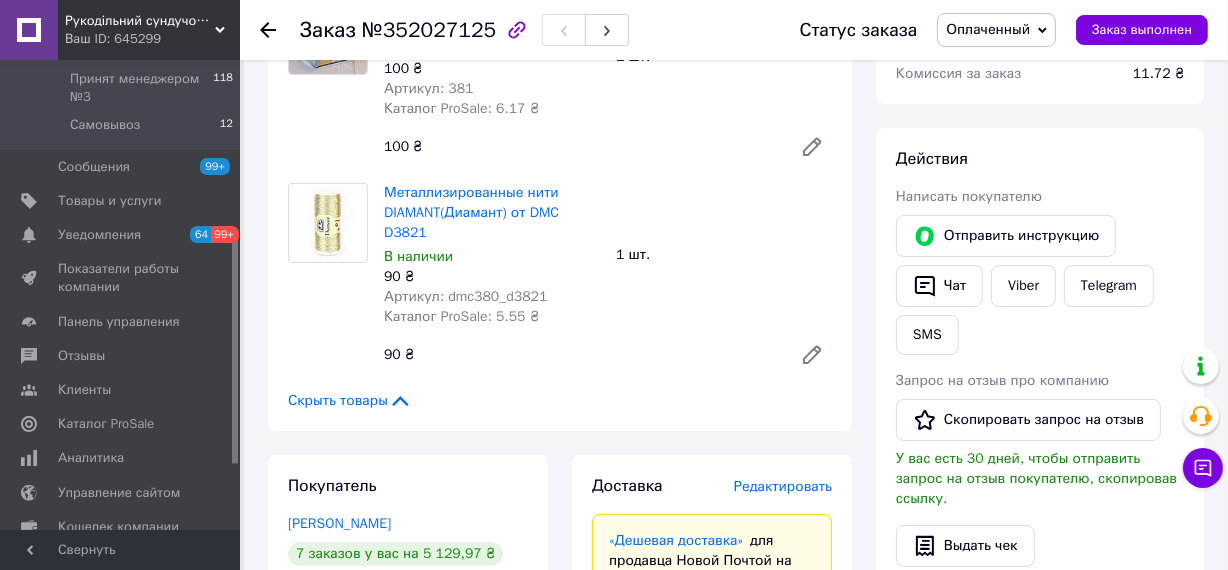 scroll, scrollTop: 181, scrollLeft: 0, axis: vertical 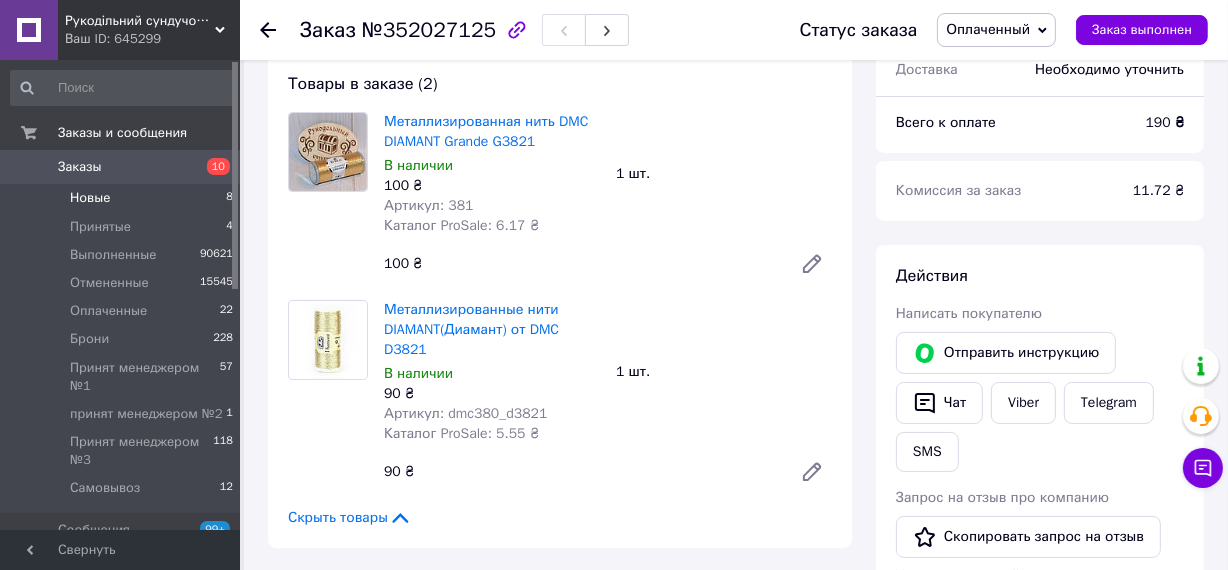 click on "Новые" at bounding box center (90, 198) 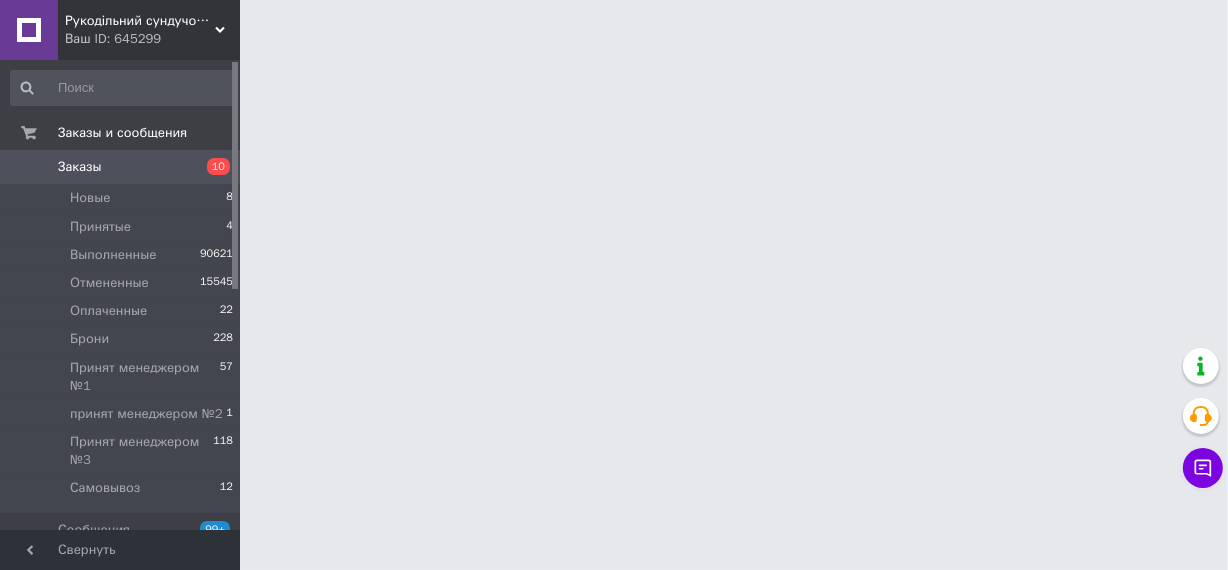 scroll, scrollTop: 0, scrollLeft: 0, axis: both 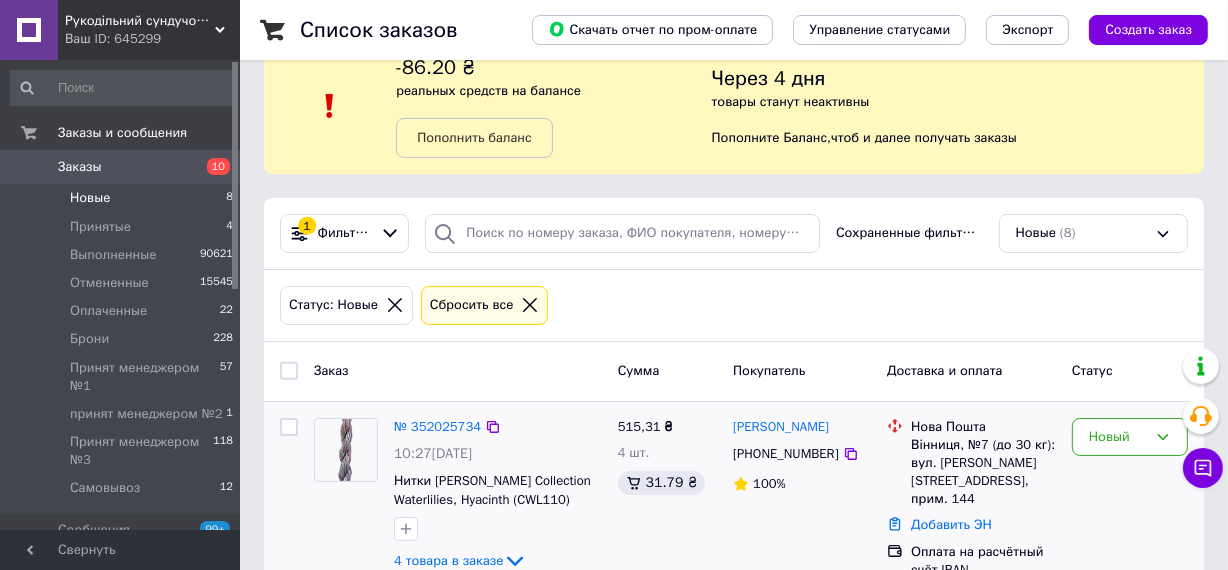 click on "515,31 ₴ 4 шт. 31.79 ₴" at bounding box center (668, 499) 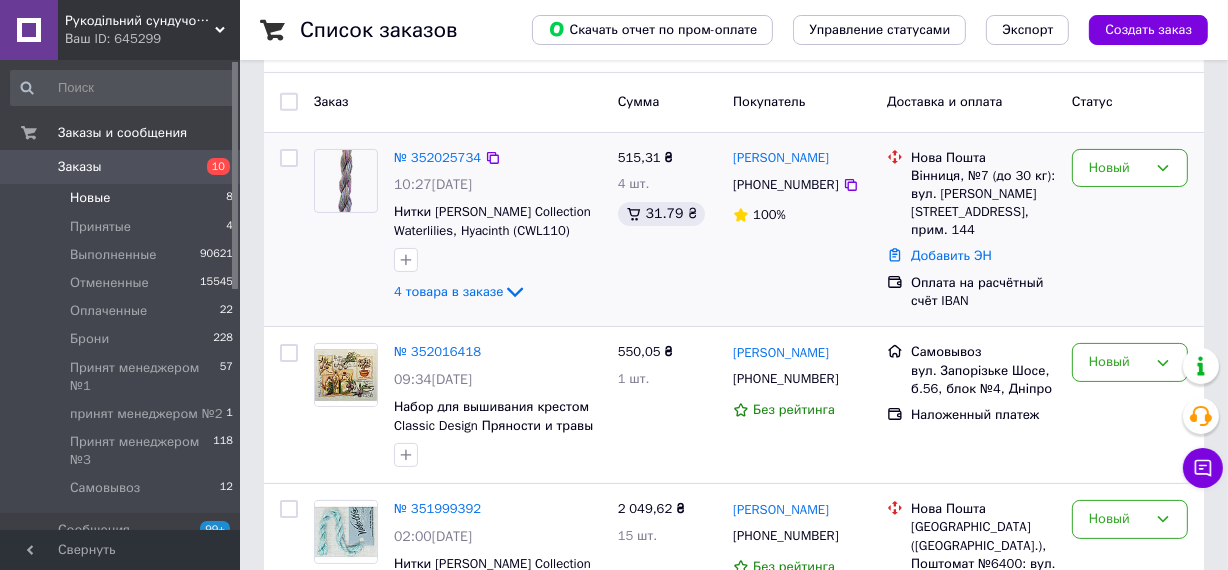 scroll, scrollTop: 363, scrollLeft: 0, axis: vertical 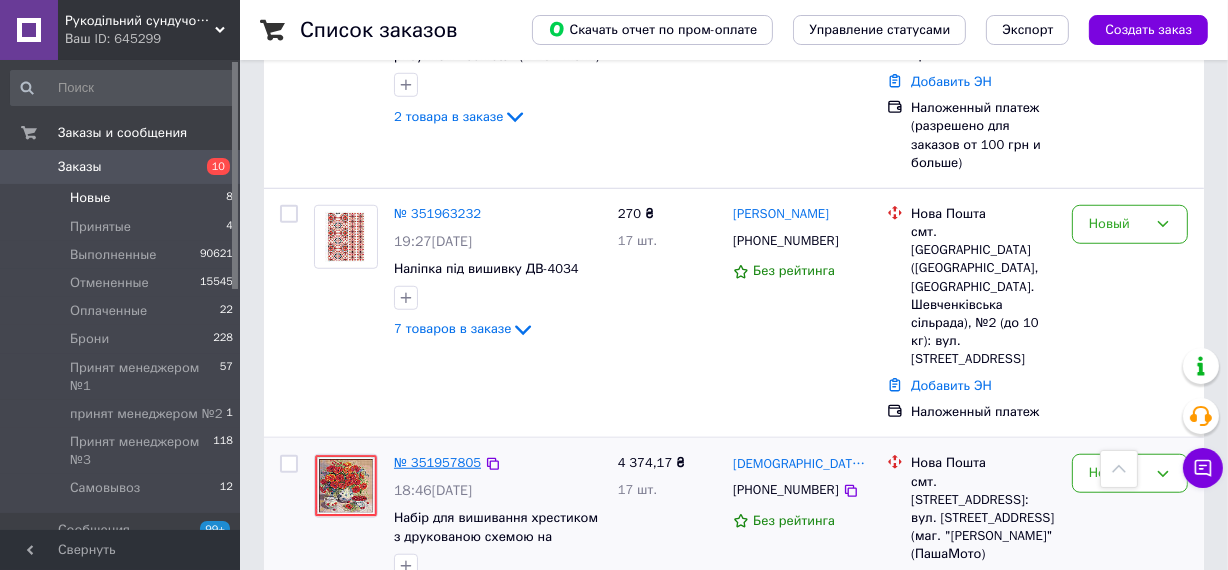 click on "№ 351957805" at bounding box center (437, 462) 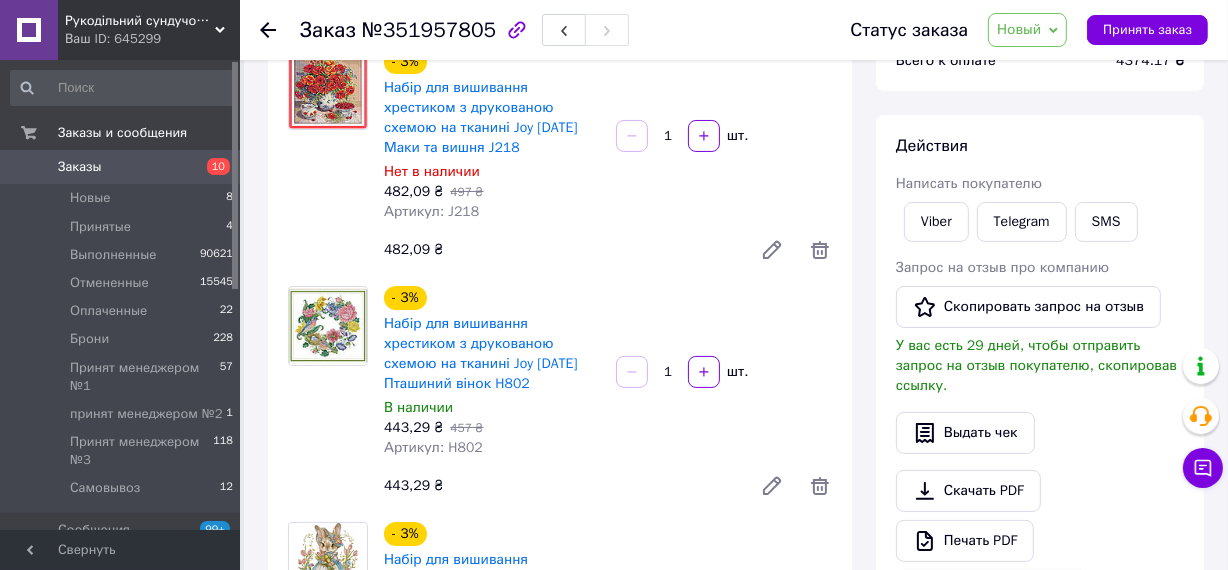scroll, scrollTop: 272, scrollLeft: 0, axis: vertical 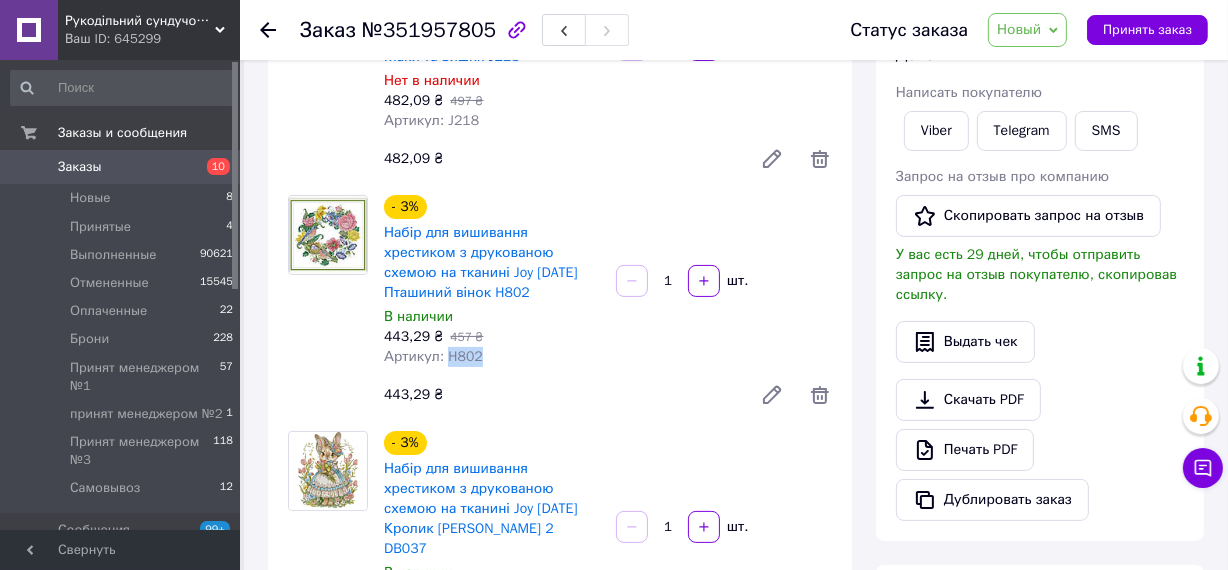 drag, startPoint x: 443, startPoint y: 318, endPoint x: 493, endPoint y: 318, distance: 50 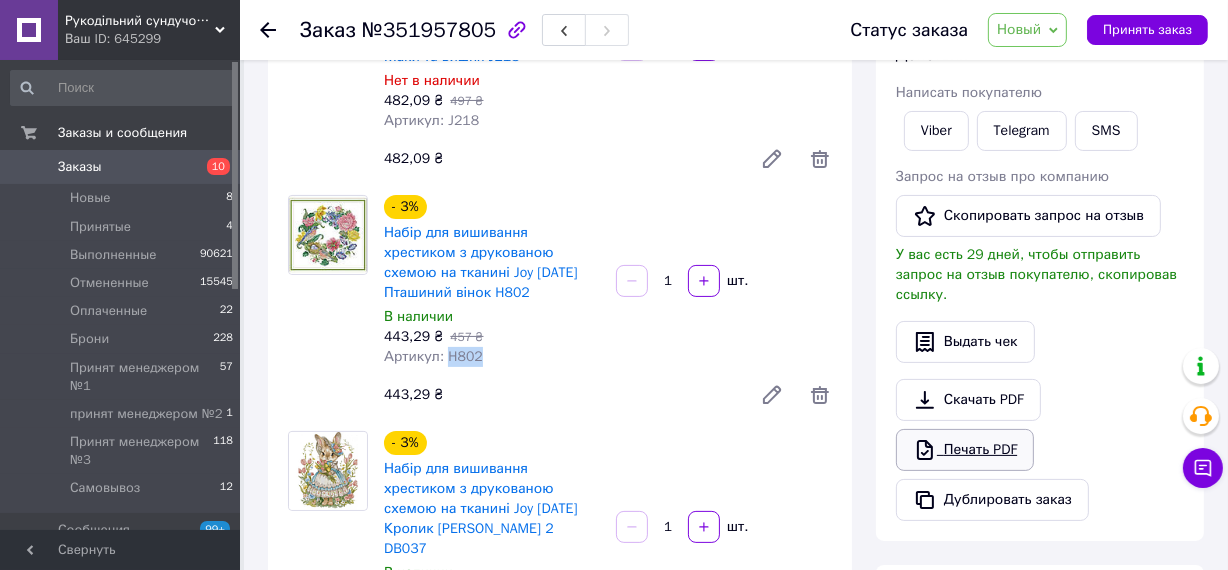 click on "Печать PDF" at bounding box center [965, 450] 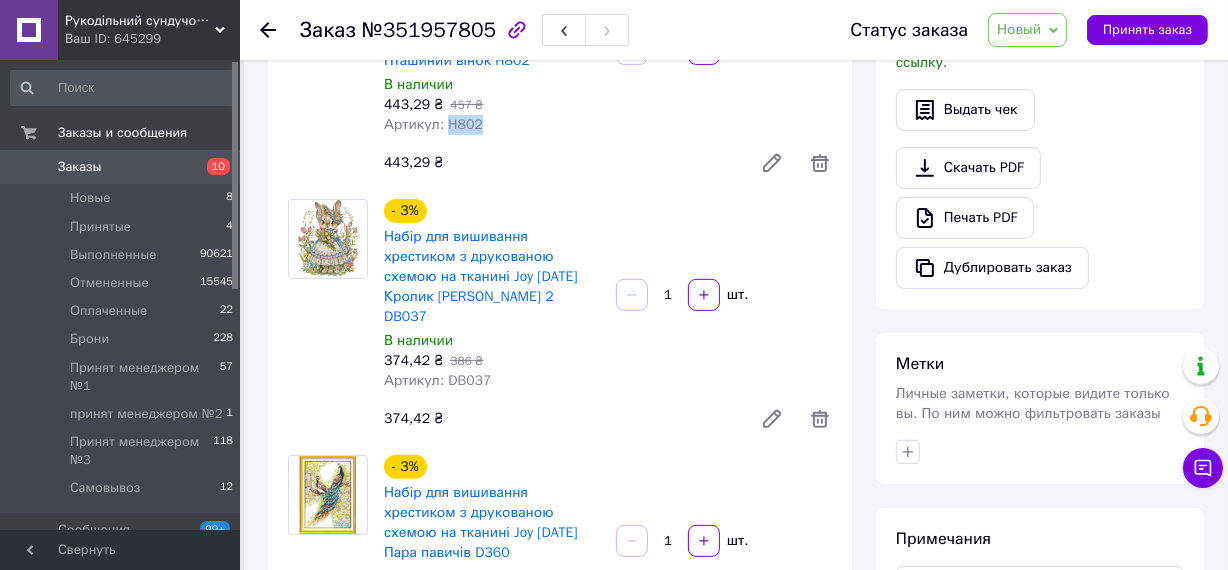scroll, scrollTop: 545, scrollLeft: 0, axis: vertical 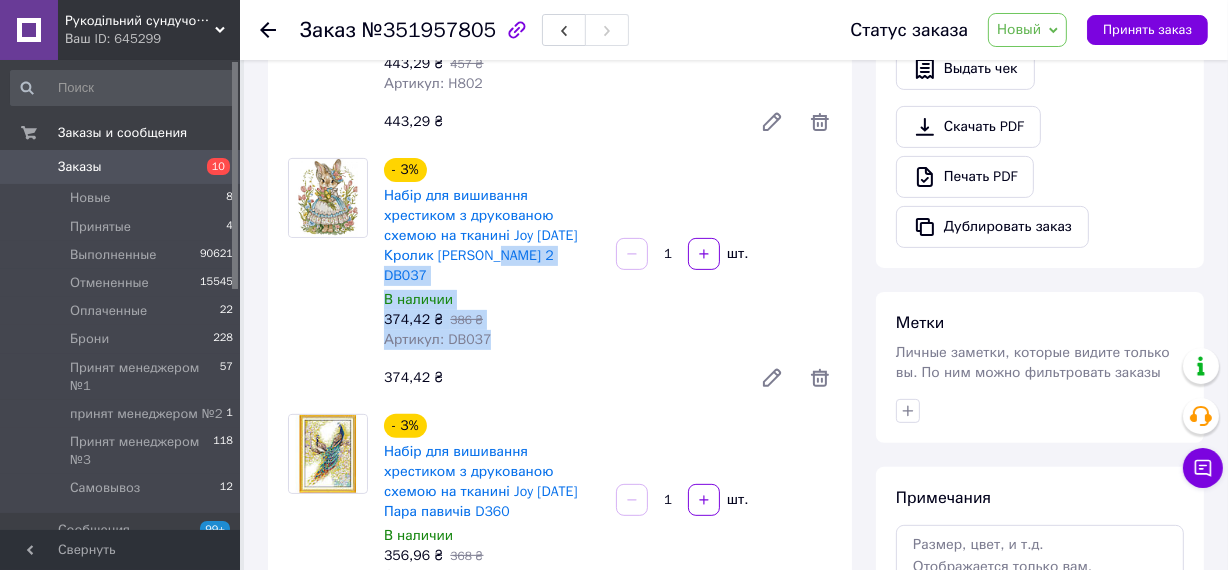 drag, startPoint x: 558, startPoint y: 200, endPoint x: 612, endPoint y: 201, distance: 54.00926 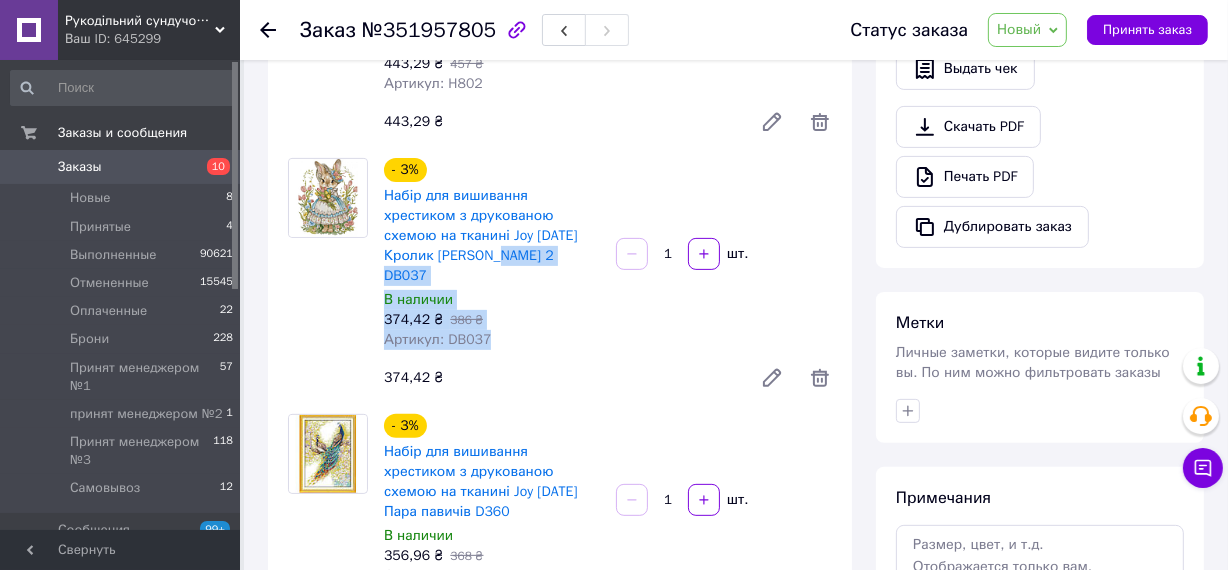 drag, startPoint x: 593, startPoint y: 219, endPoint x: 580, endPoint y: 207, distance: 17.691807 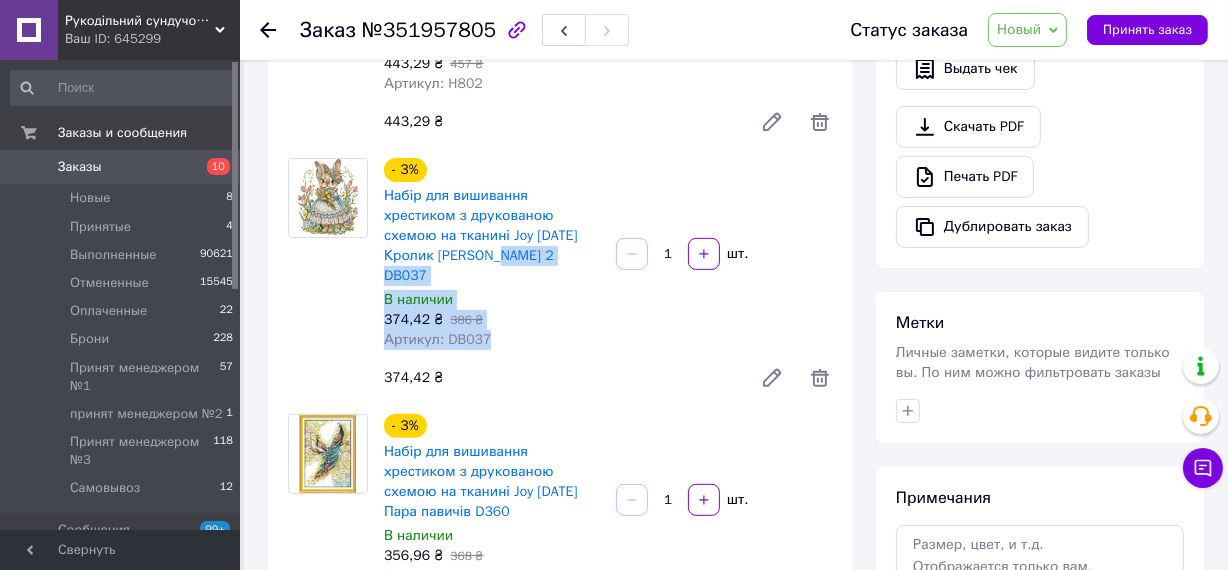 click on "374,42 ₴   386 ₴" at bounding box center (492, 320) 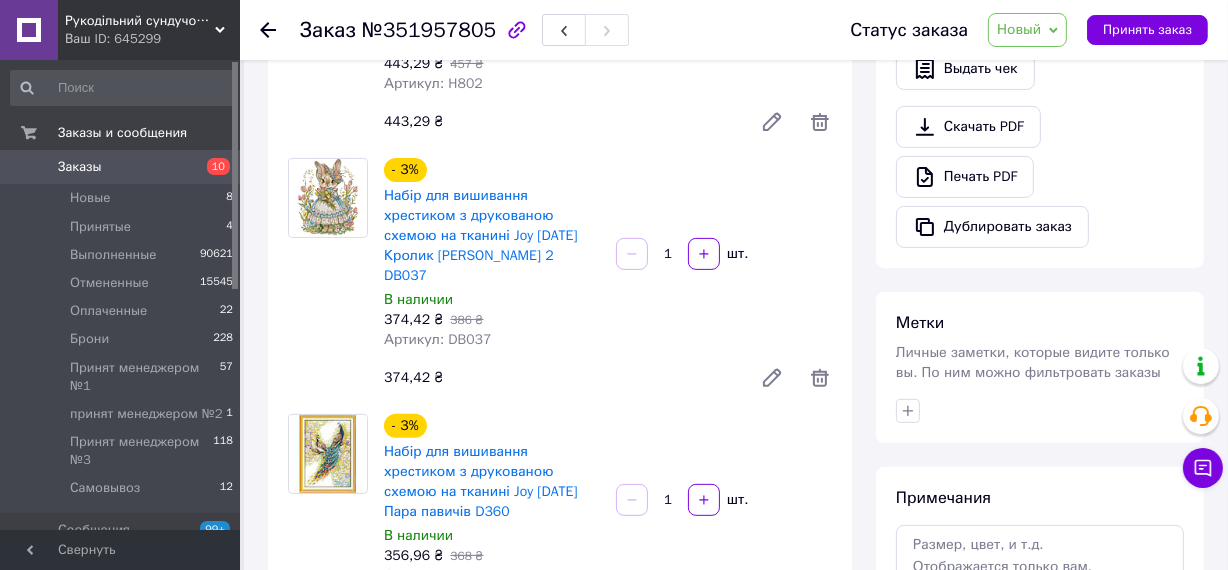 click on "374,42 ₴" at bounding box center [560, 378] 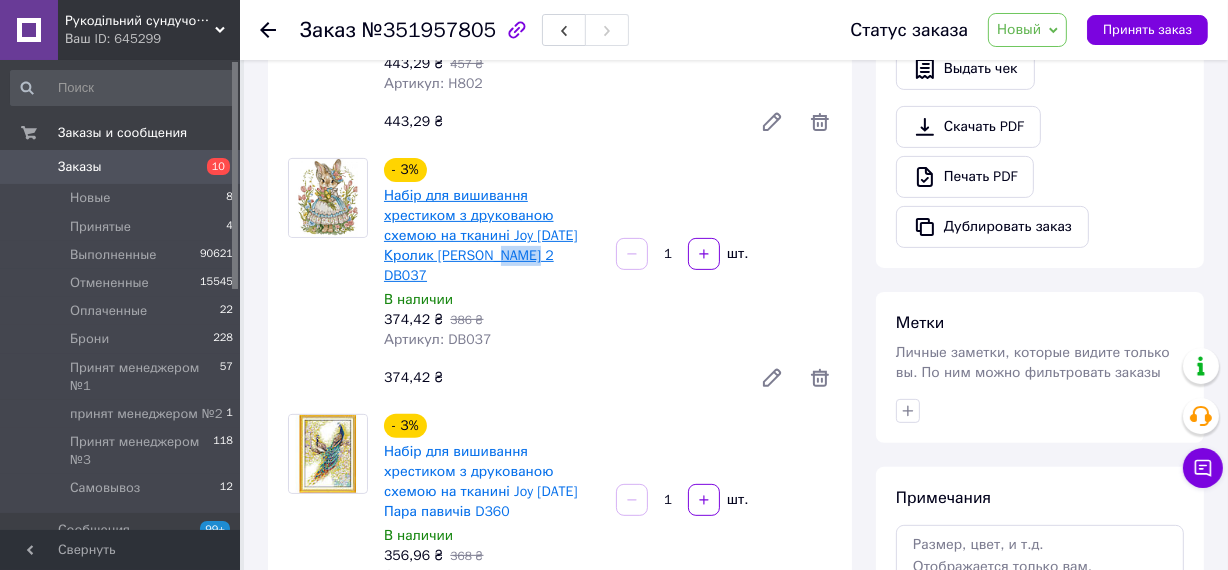 drag, startPoint x: 558, startPoint y: 197, endPoint x: 597, endPoint y: 201, distance: 39.20459 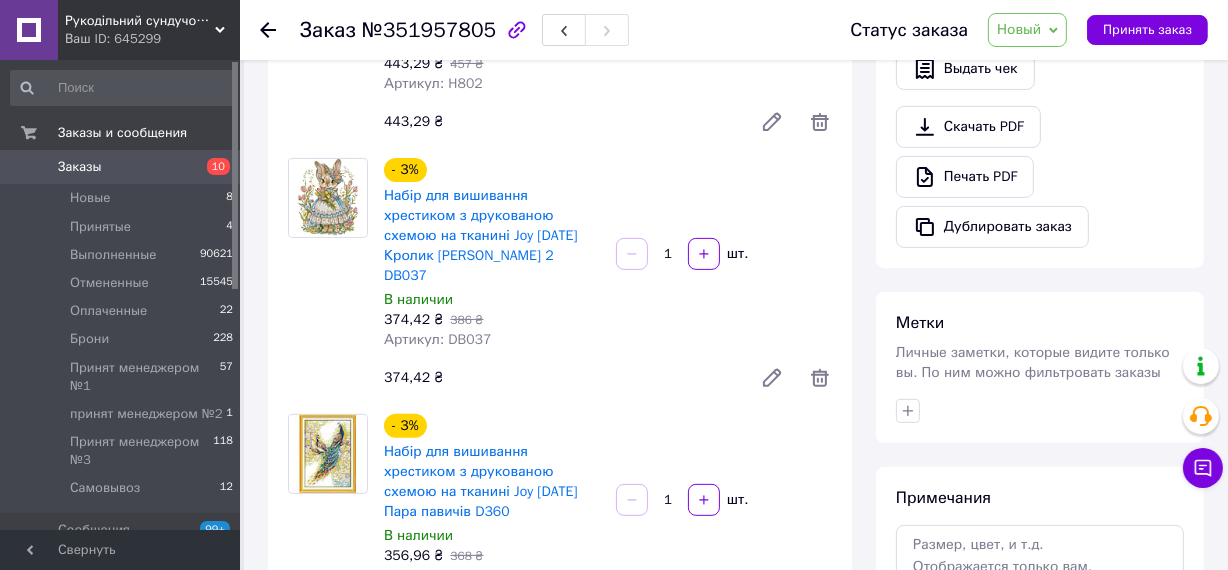 click on "Артикул: DB037" at bounding box center (492, 340) 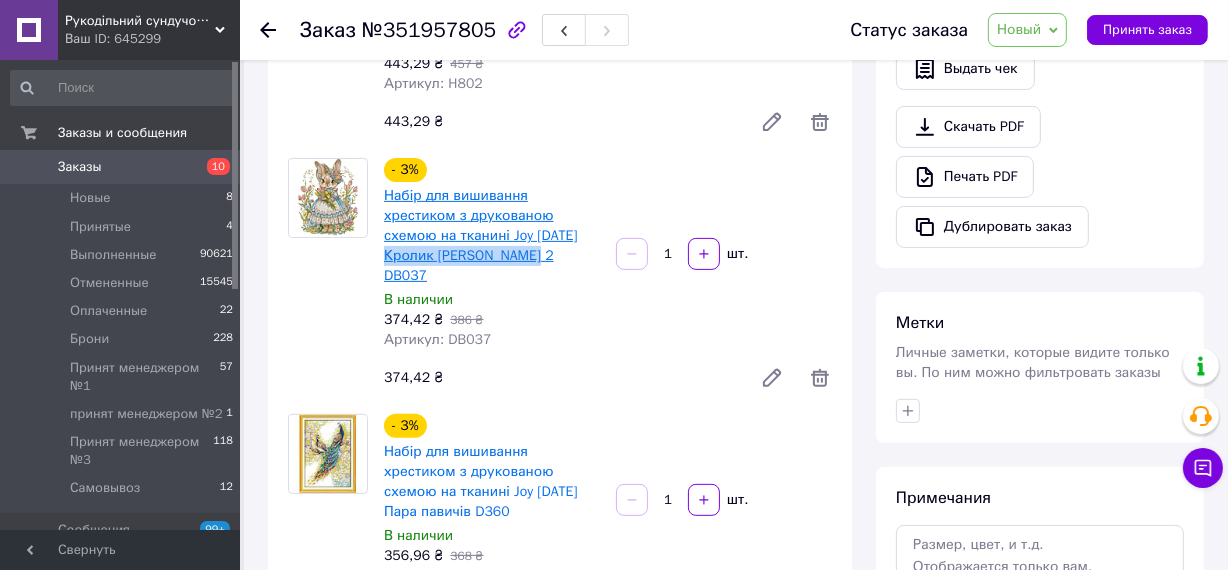 drag, startPoint x: 599, startPoint y: 190, endPoint x: 458, endPoint y: 202, distance: 141.50972 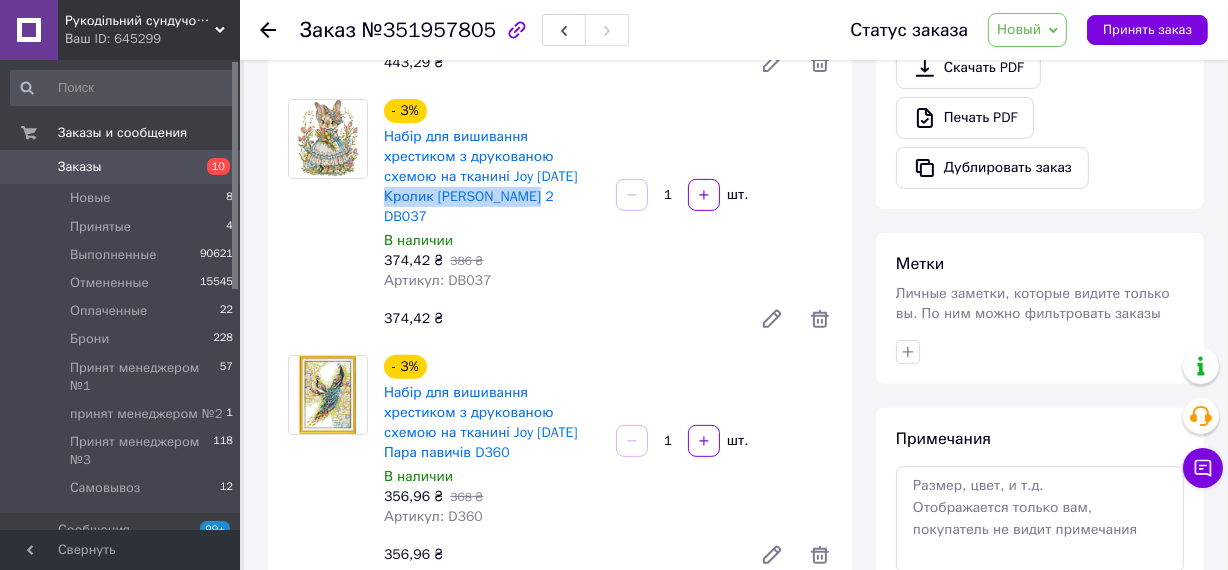 scroll, scrollTop: 727, scrollLeft: 0, axis: vertical 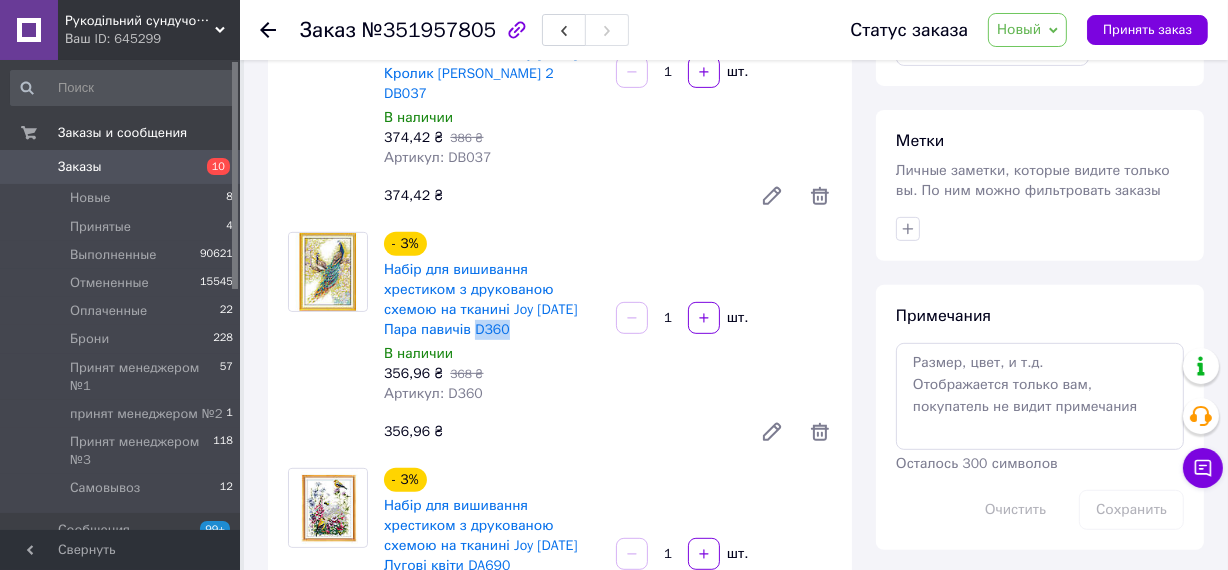 drag, startPoint x: 545, startPoint y: 227, endPoint x: 588, endPoint y: 229, distance: 43.046486 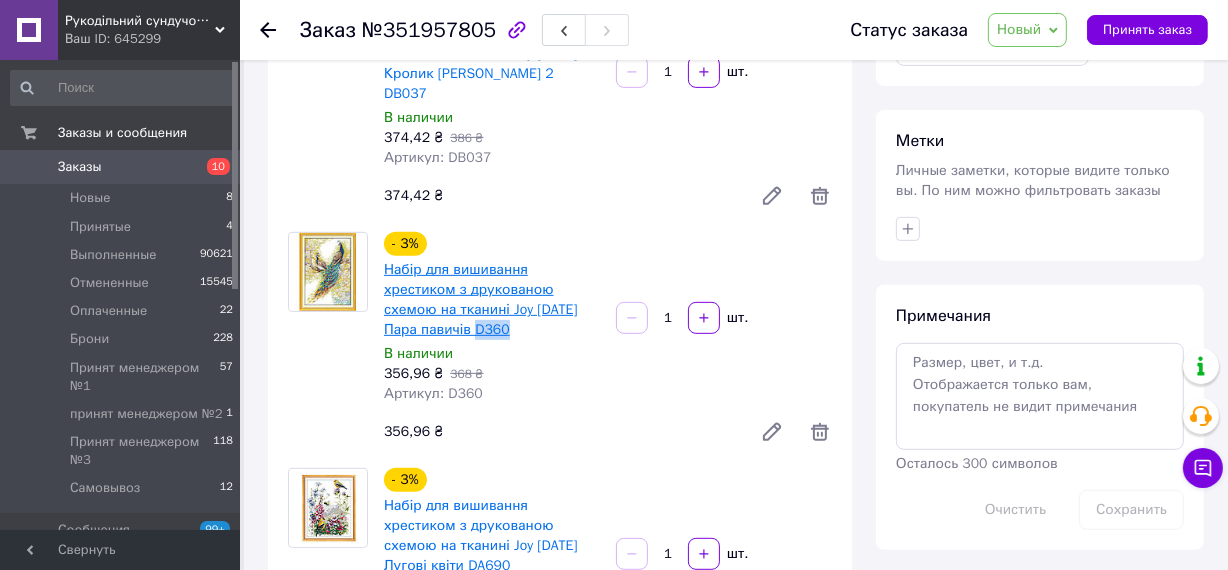 copy on "D360" 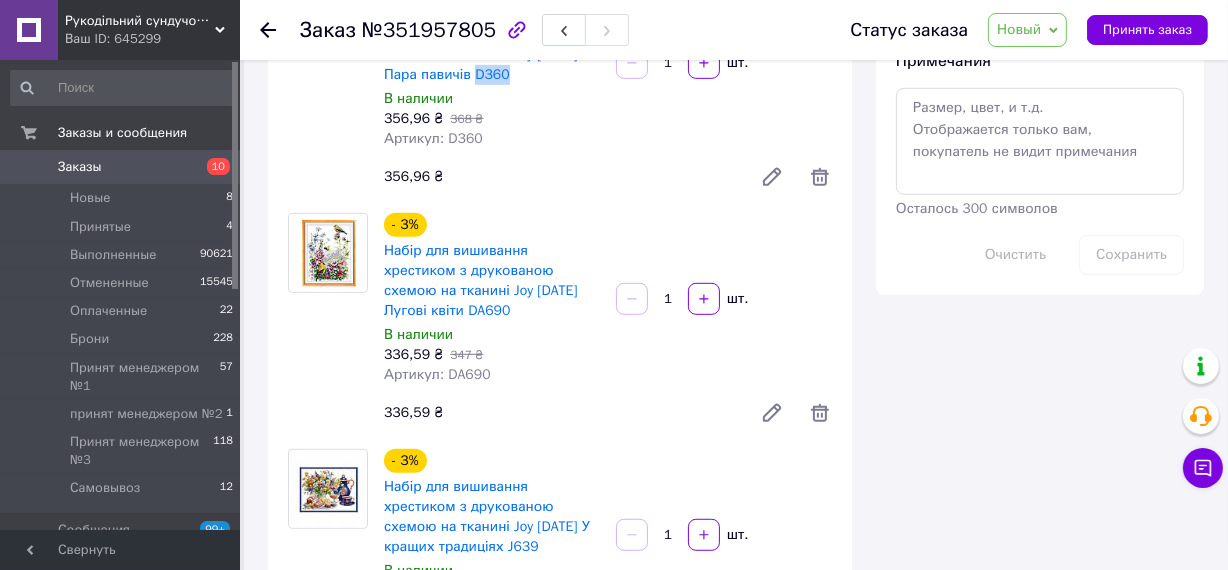 scroll, scrollTop: 1000, scrollLeft: 0, axis: vertical 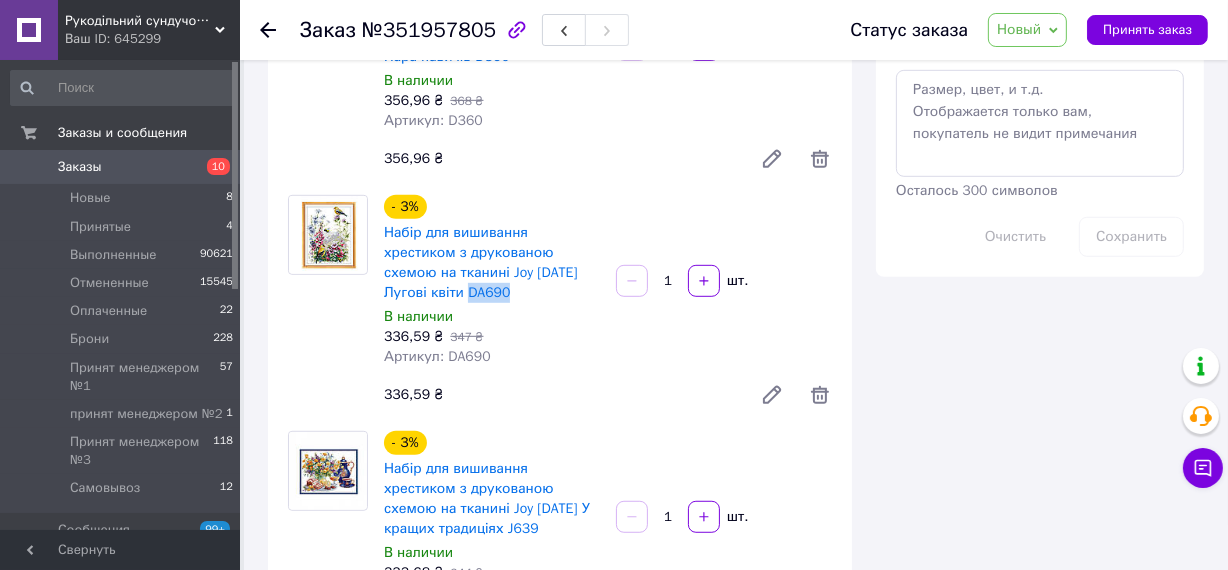 drag, startPoint x: 540, startPoint y: 176, endPoint x: 587, endPoint y: 179, distance: 47.095646 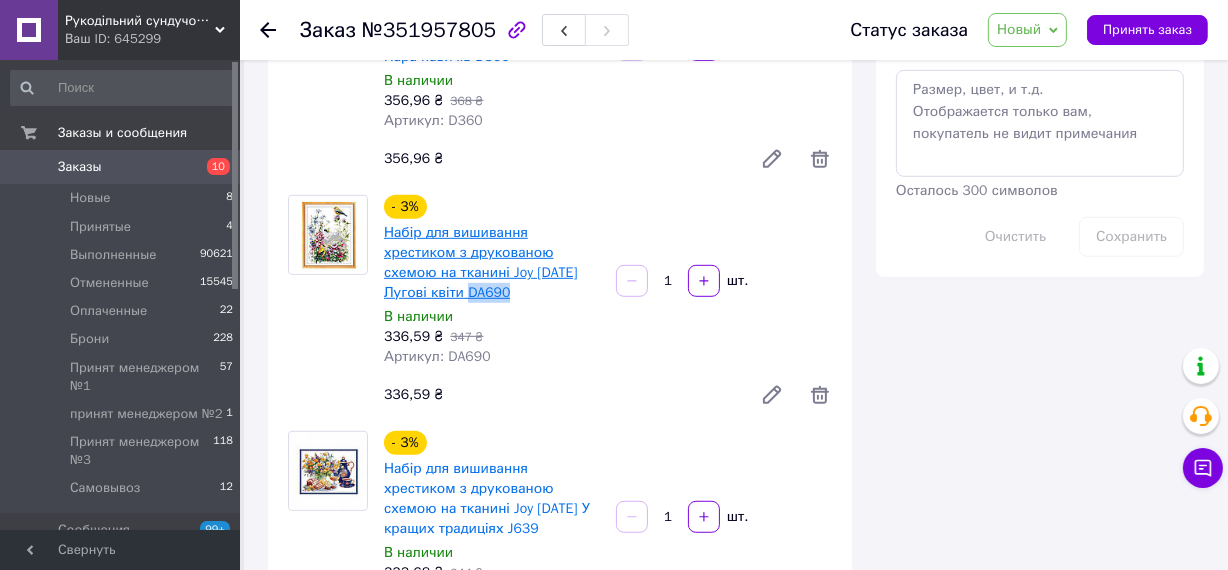 copy on "DA690" 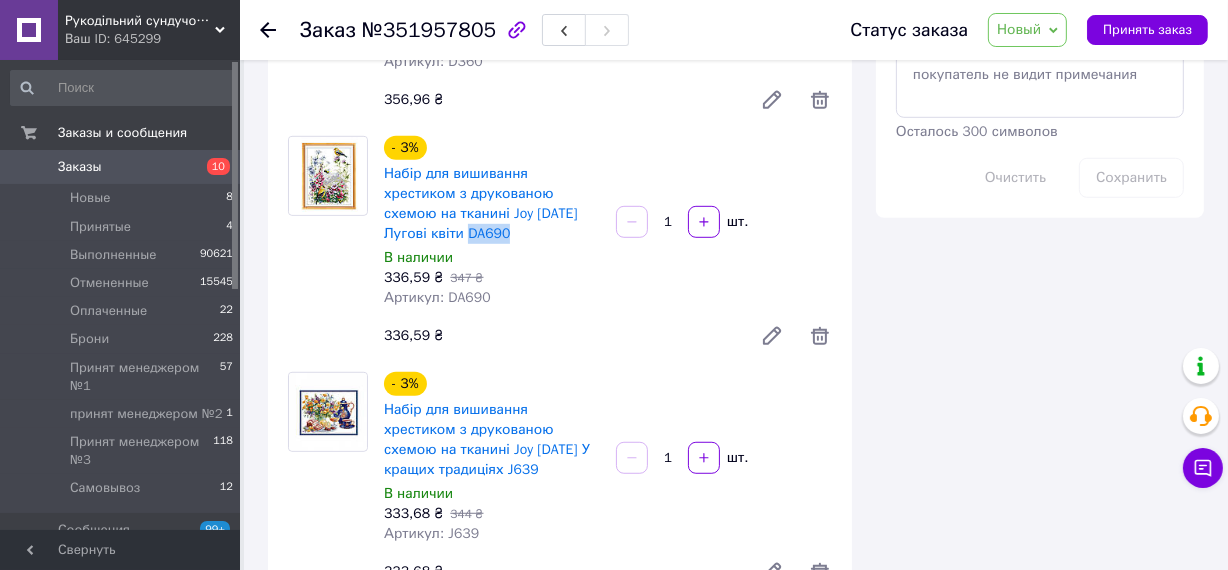 scroll, scrollTop: 1090, scrollLeft: 0, axis: vertical 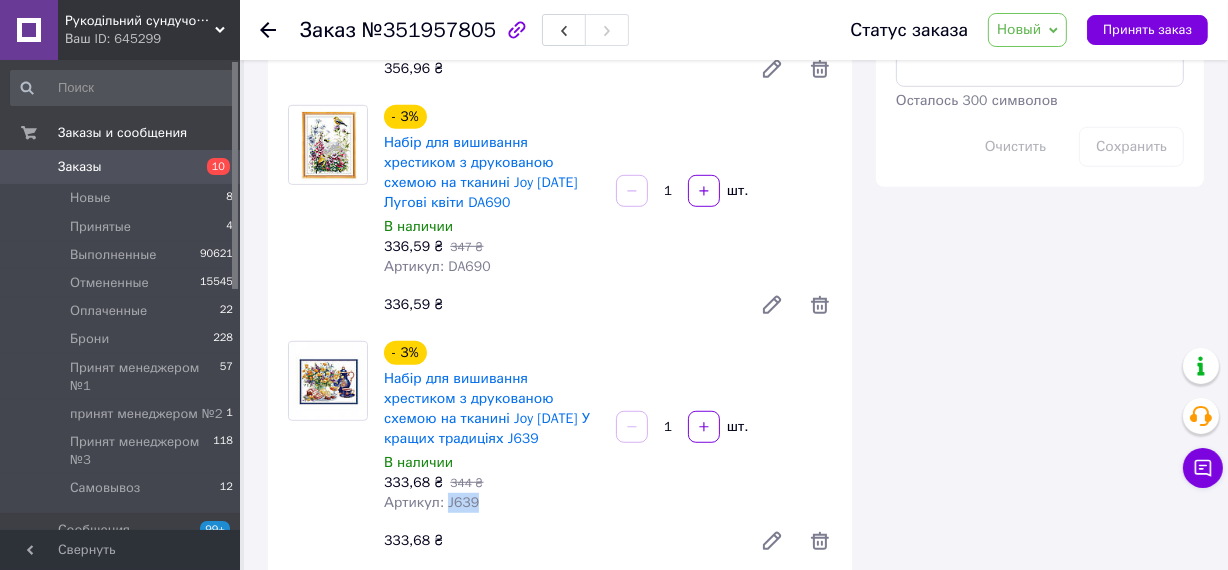 drag, startPoint x: 443, startPoint y: 384, endPoint x: 484, endPoint y: 373, distance: 42.44997 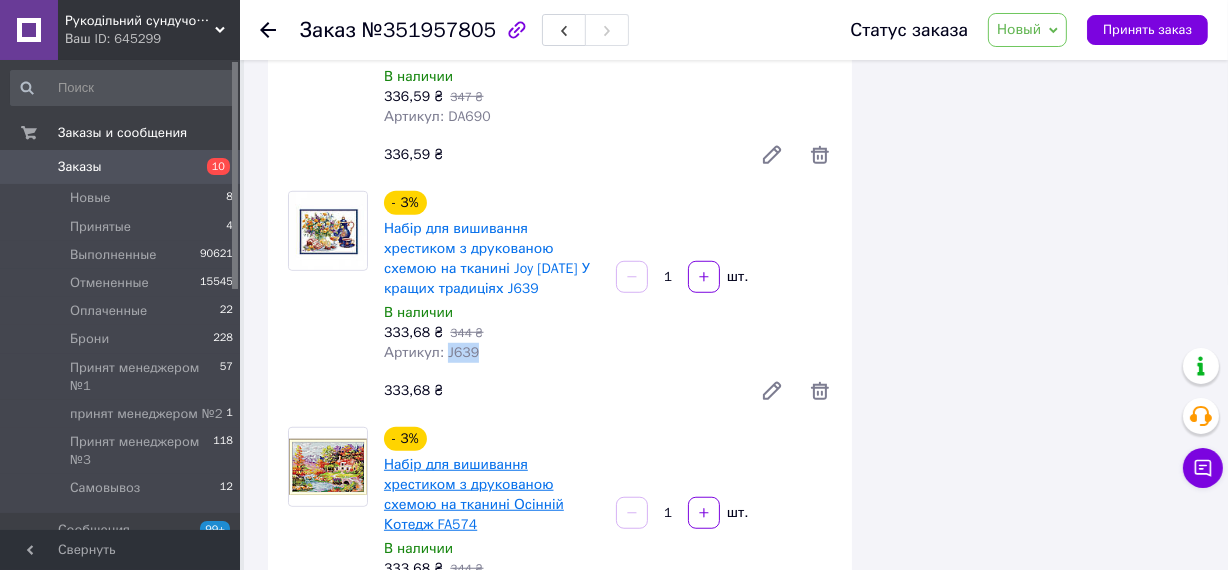 scroll, scrollTop: 1272, scrollLeft: 0, axis: vertical 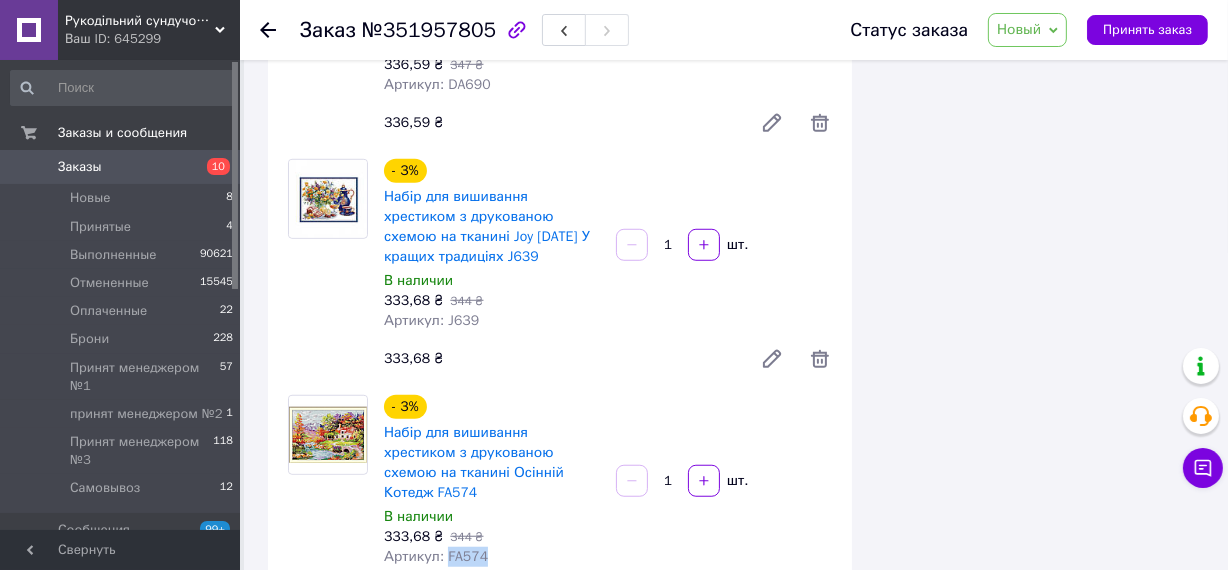 drag, startPoint x: 442, startPoint y: 414, endPoint x: 488, endPoint y: 414, distance: 46 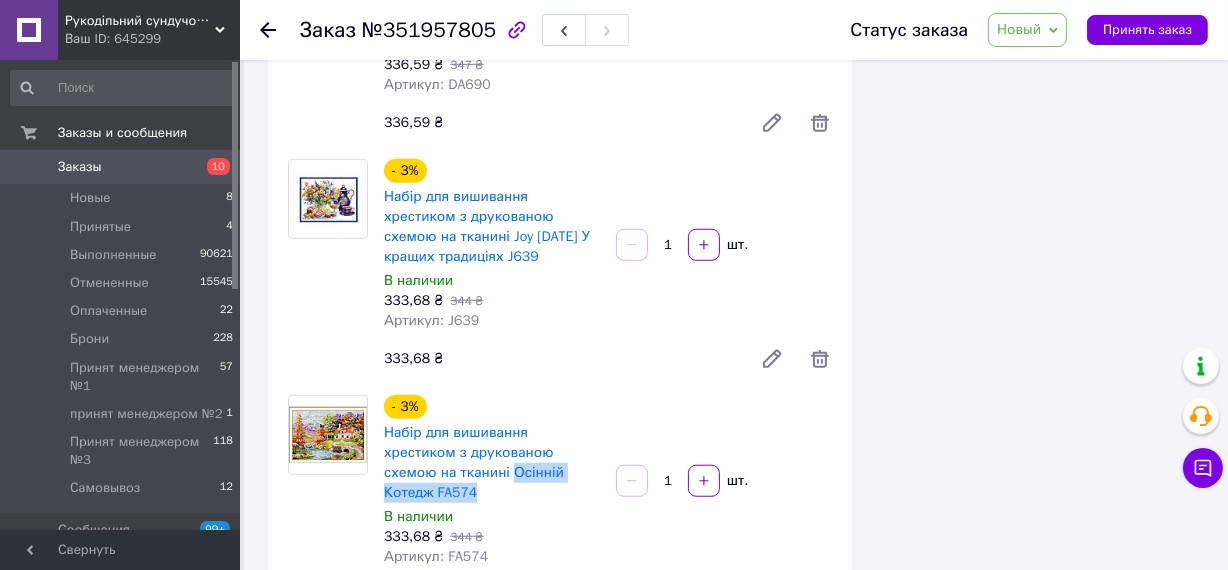 drag, startPoint x: 528, startPoint y: 351, endPoint x: 380, endPoint y: 353, distance: 148.01352 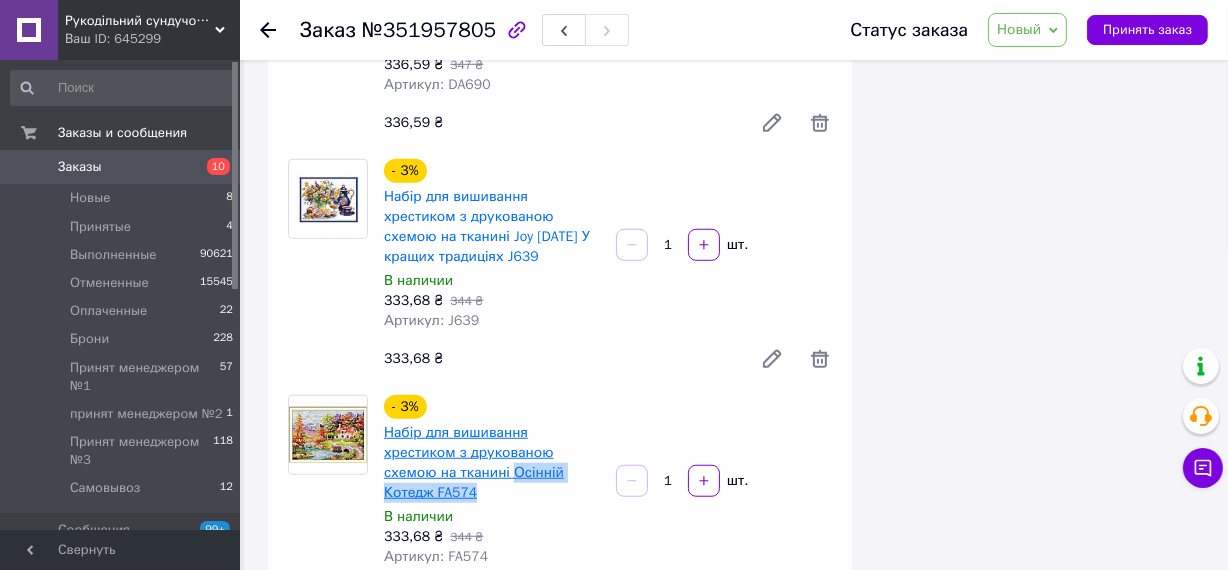 copy on "Осінній Котедж FA574" 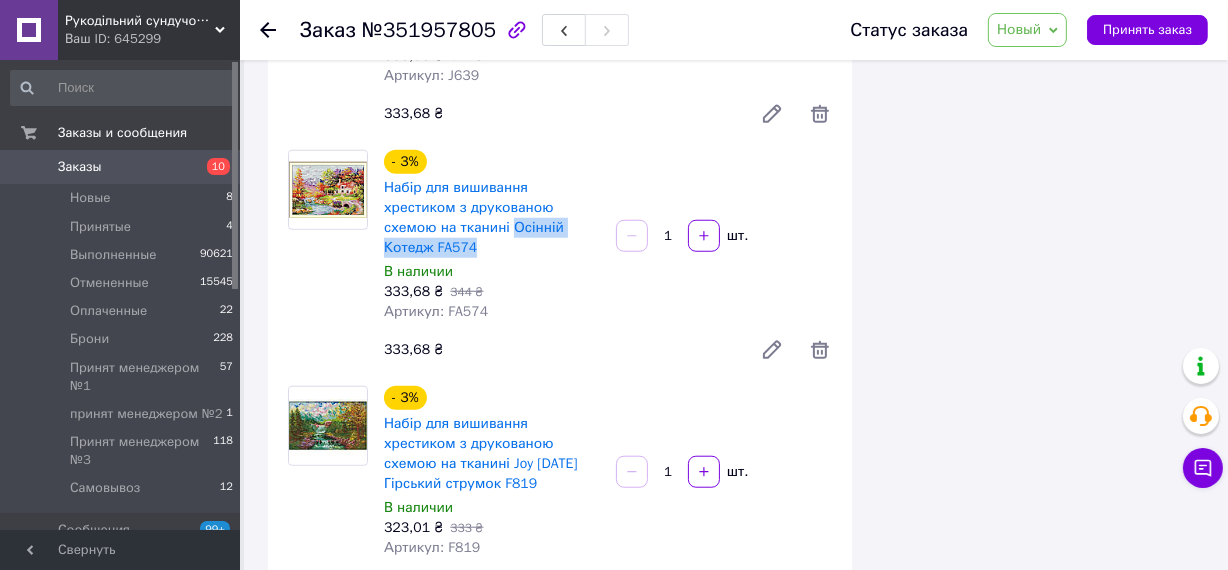scroll, scrollTop: 1545, scrollLeft: 0, axis: vertical 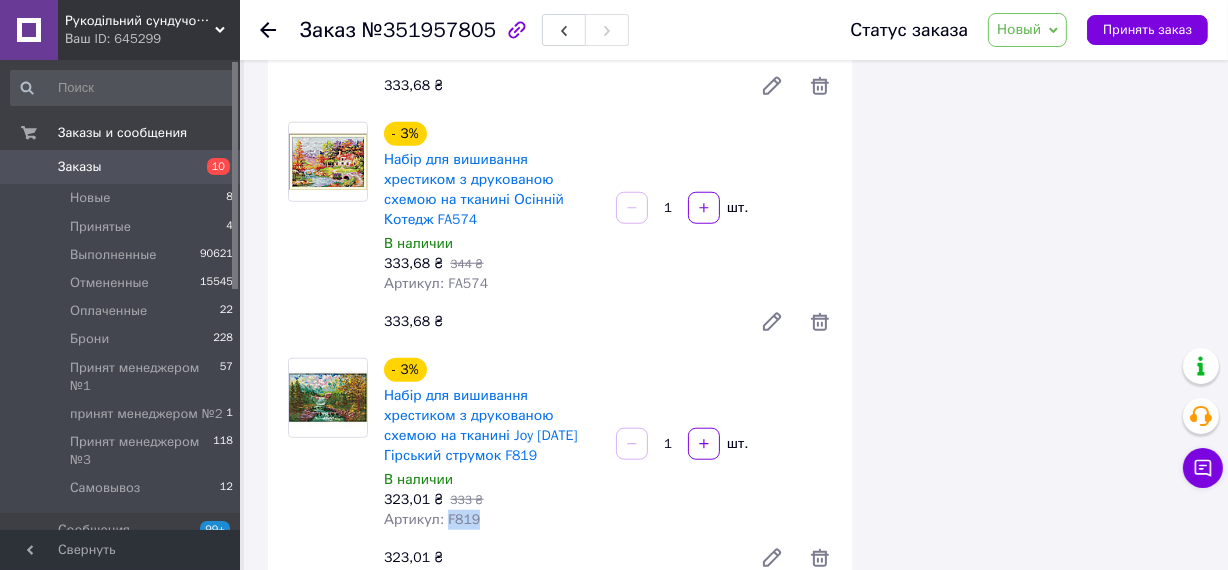 drag, startPoint x: 441, startPoint y: 380, endPoint x: 474, endPoint y: 376, distance: 33.24154 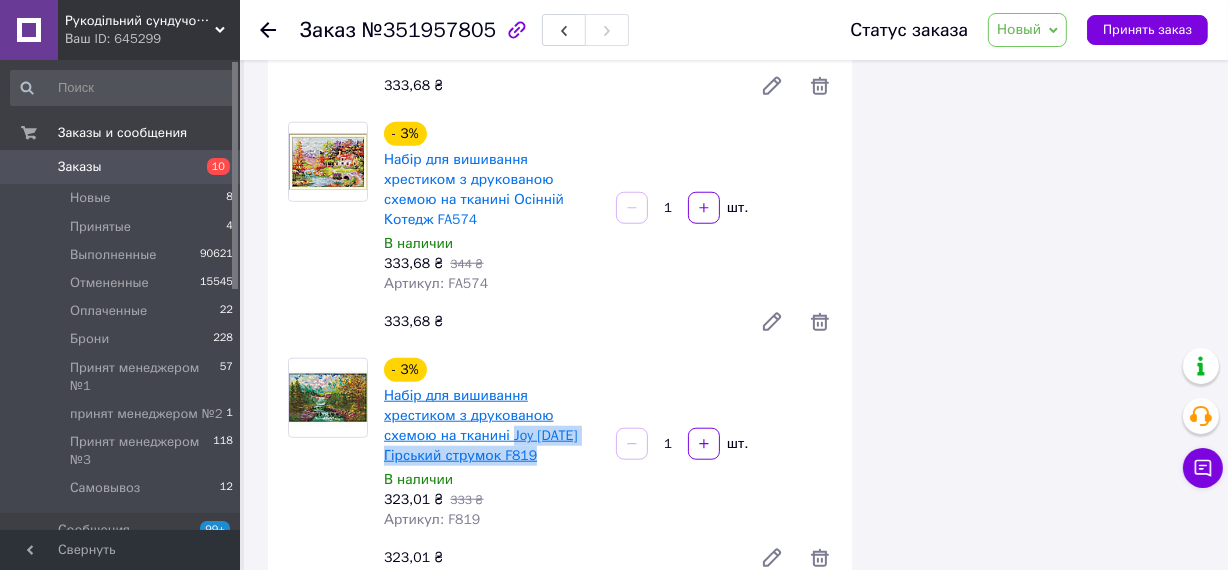 drag, startPoint x: 419, startPoint y: 310, endPoint x: 390, endPoint y: 293, distance: 33.61547 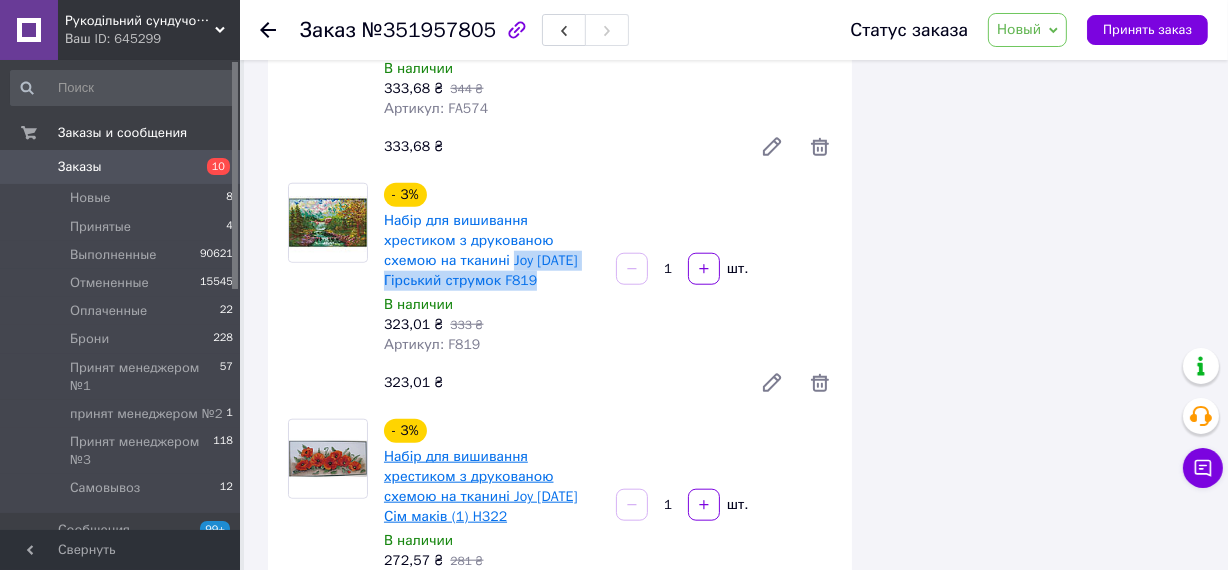 scroll, scrollTop: 1727, scrollLeft: 0, axis: vertical 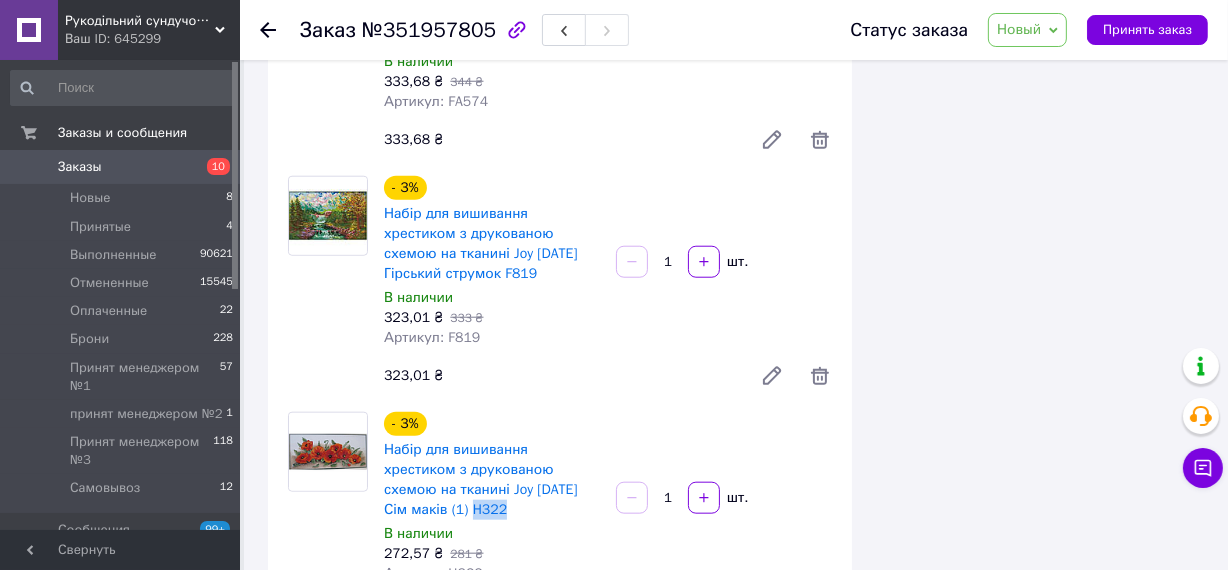 drag, startPoint x: 541, startPoint y: 350, endPoint x: 578, endPoint y: 345, distance: 37.336308 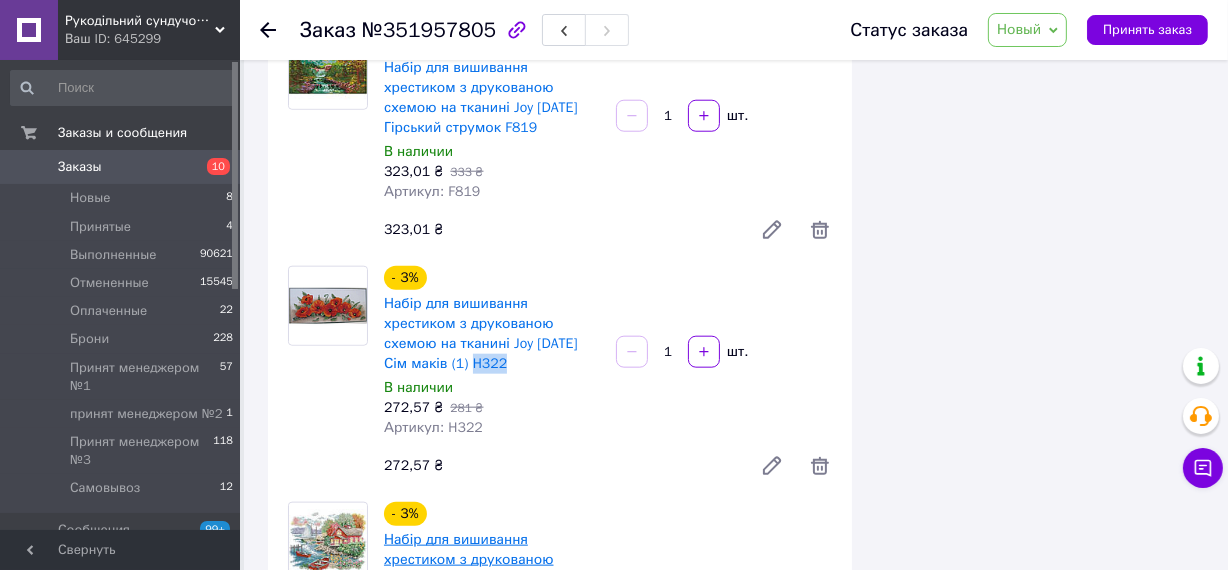 scroll, scrollTop: 1909, scrollLeft: 0, axis: vertical 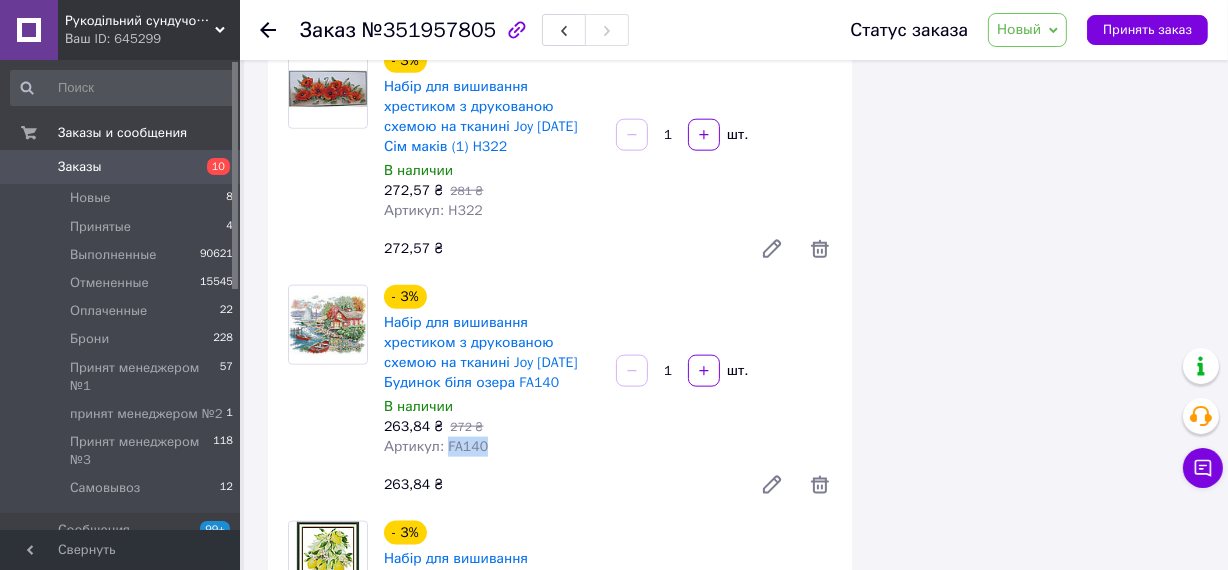 drag, startPoint x: 445, startPoint y: 285, endPoint x: 512, endPoint y: 282, distance: 67.06713 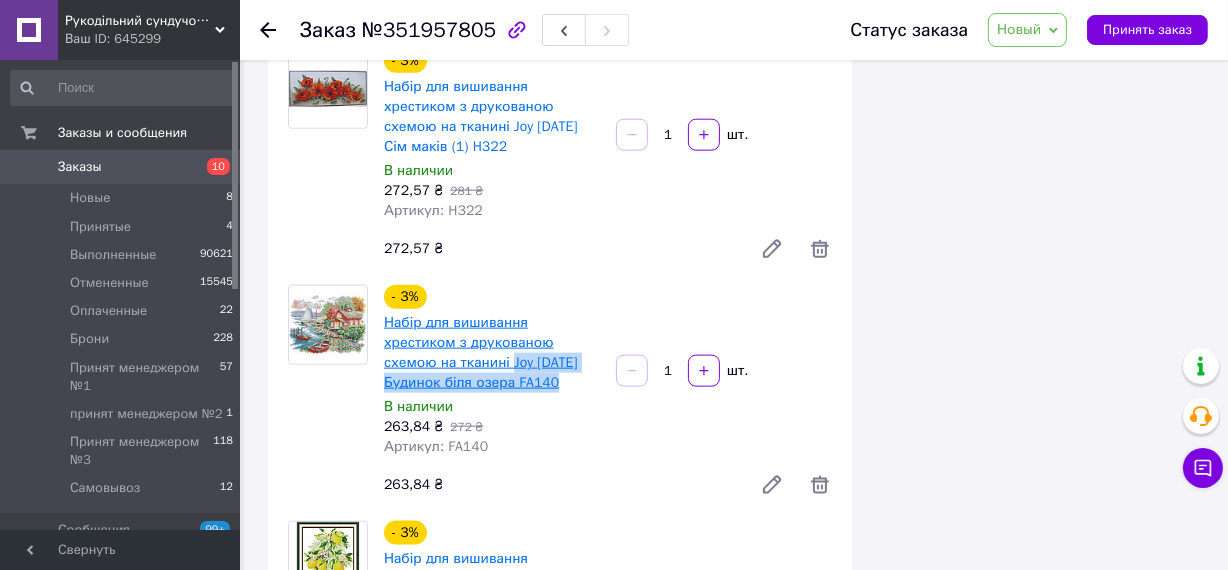 drag, startPoint x: 429, startPoint y: 219, endPoint x: 384, endPoint y: 201, distance: 48.466484 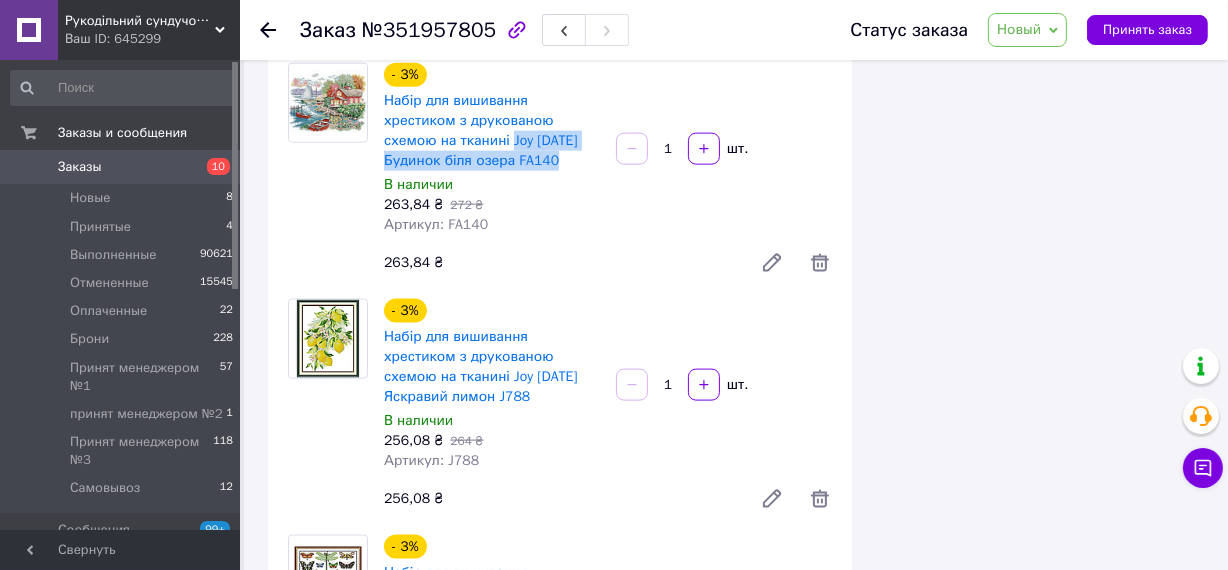 scroll, scrollTop: 2363, scrollLeft: 0, axis: vertical 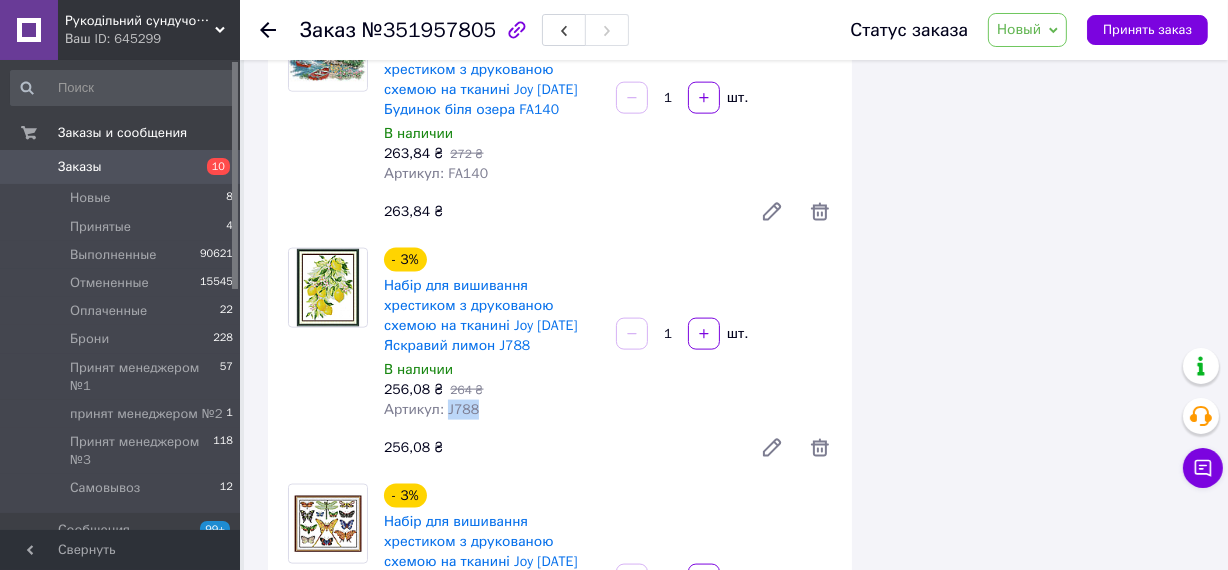 drag, startPoint x: 441, startPoint y: 227, endPoint x: 471, endPoint y: 229, distance: 30.066593 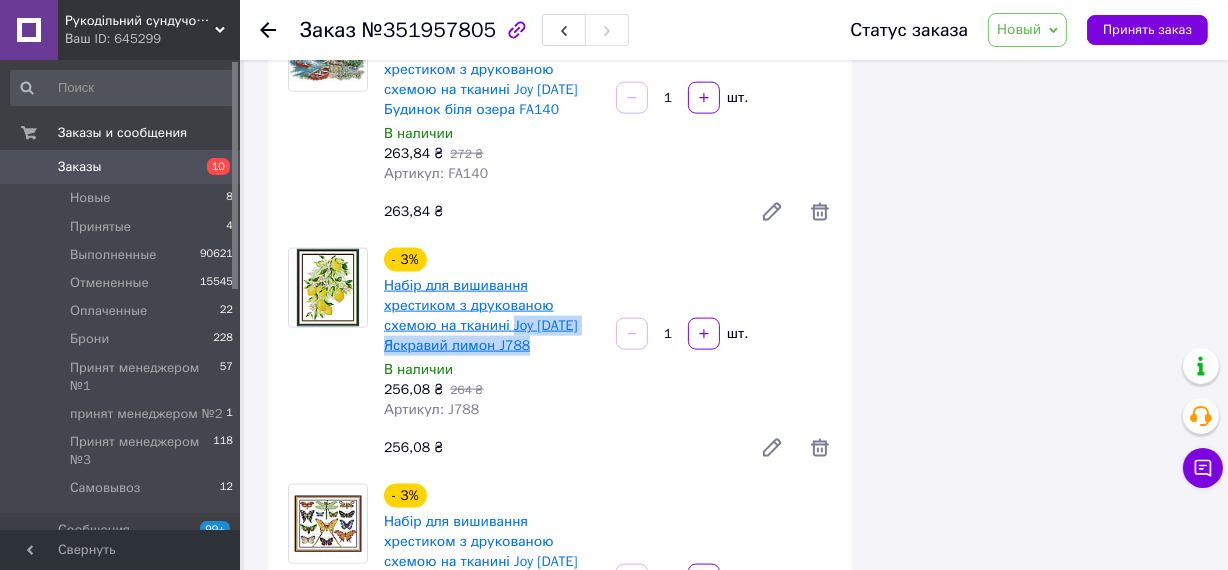 drag, startPoint x: 599, startPoint y: 165, endPoint x: 384, endPoint y: 170, distance: 215.05814 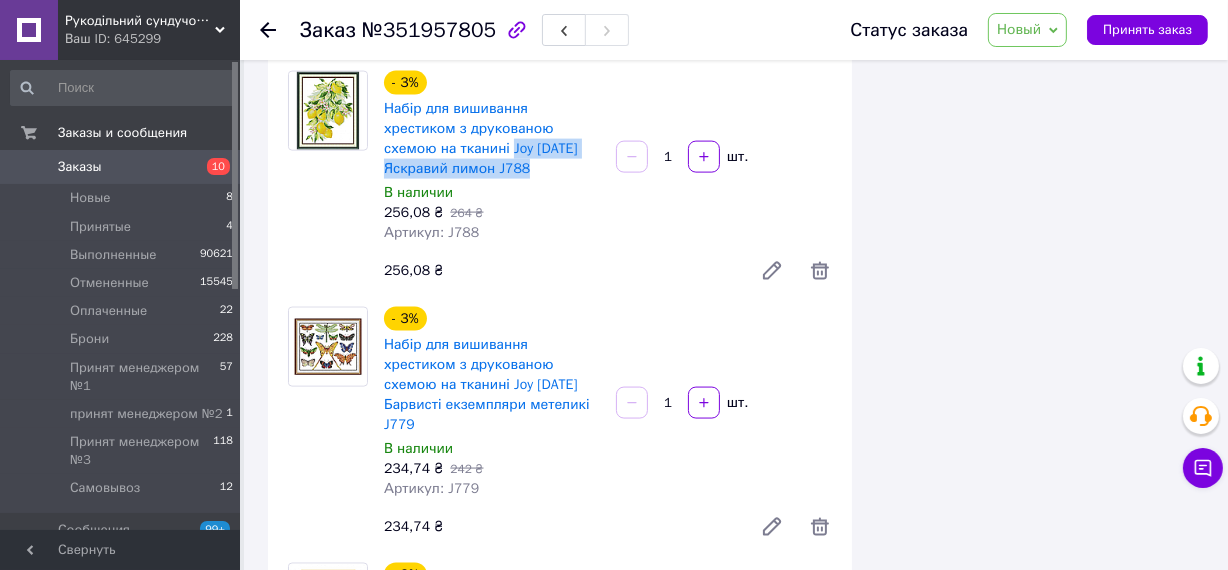 scroll, scrollTop: 2545, scrollLeft: 0, axis: vertical 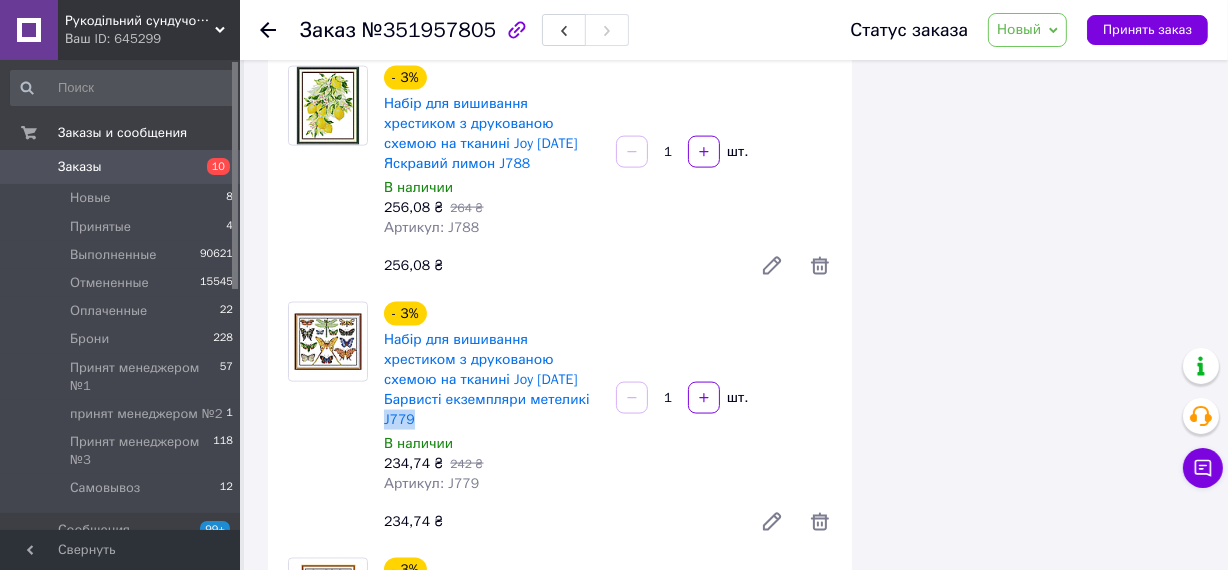 drag, startPoint x: 442, startPoint y: 217, endPoint x: 473, endPoint y: 219, distance: 31.06445 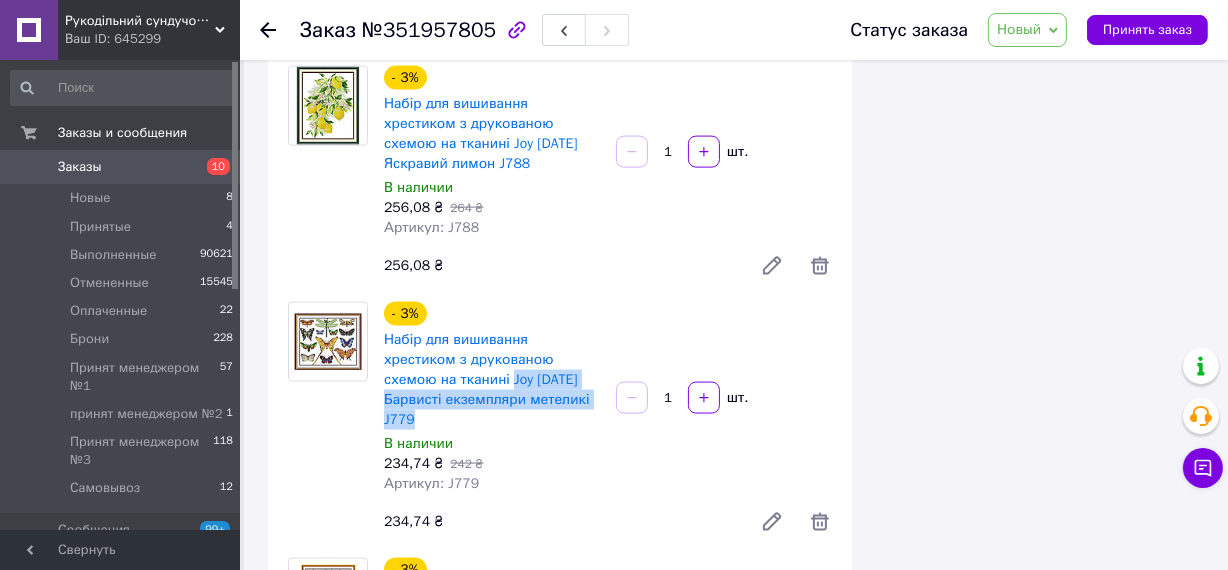 drag, startPoint x: 380, startPoint y: 196, endPoint x: 477, endPoint y: 213, distance: 98.478424 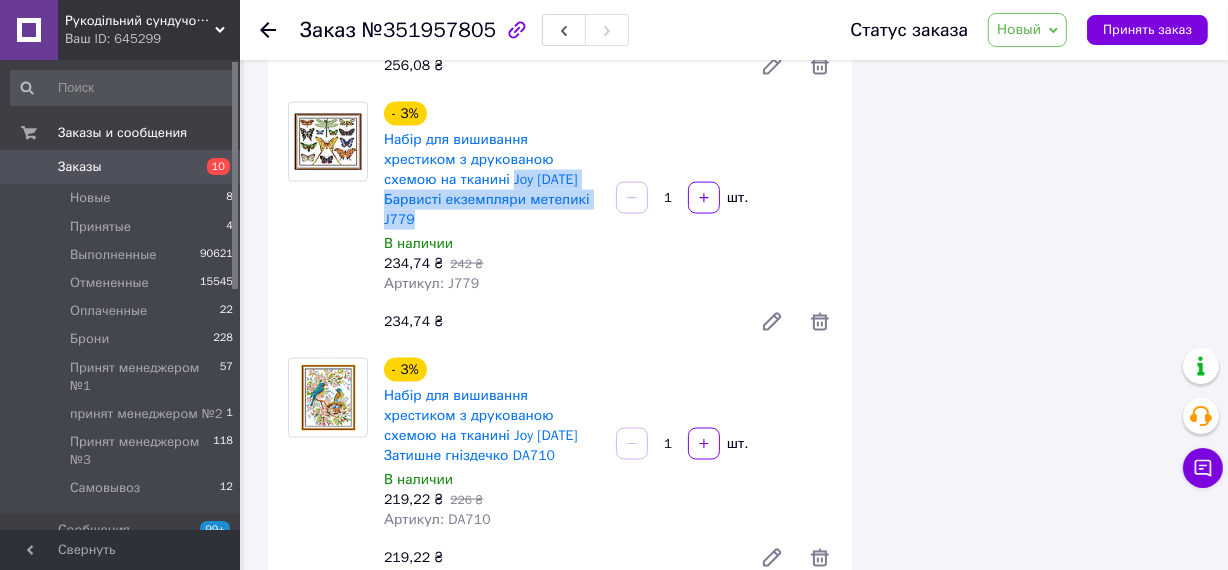 scroll, scrollTop: 2818, scrollLeft: 0, axis: vertical 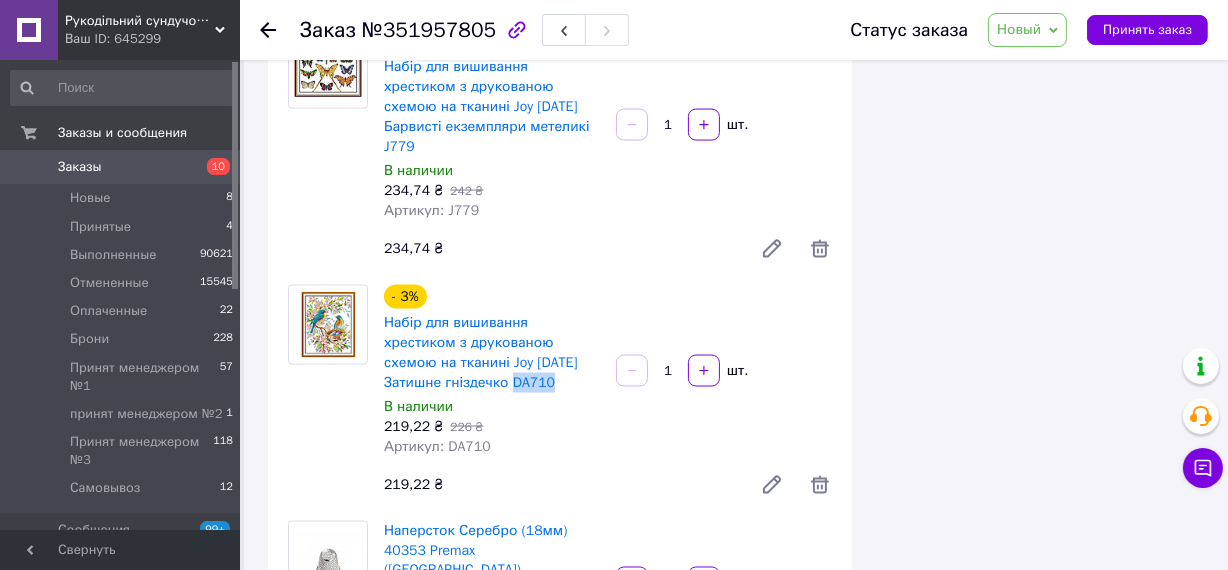 drag, startPoint x: 387, startPoint y: 180, endPoint x: 436, endPoint y: 182, distance: 49.0408 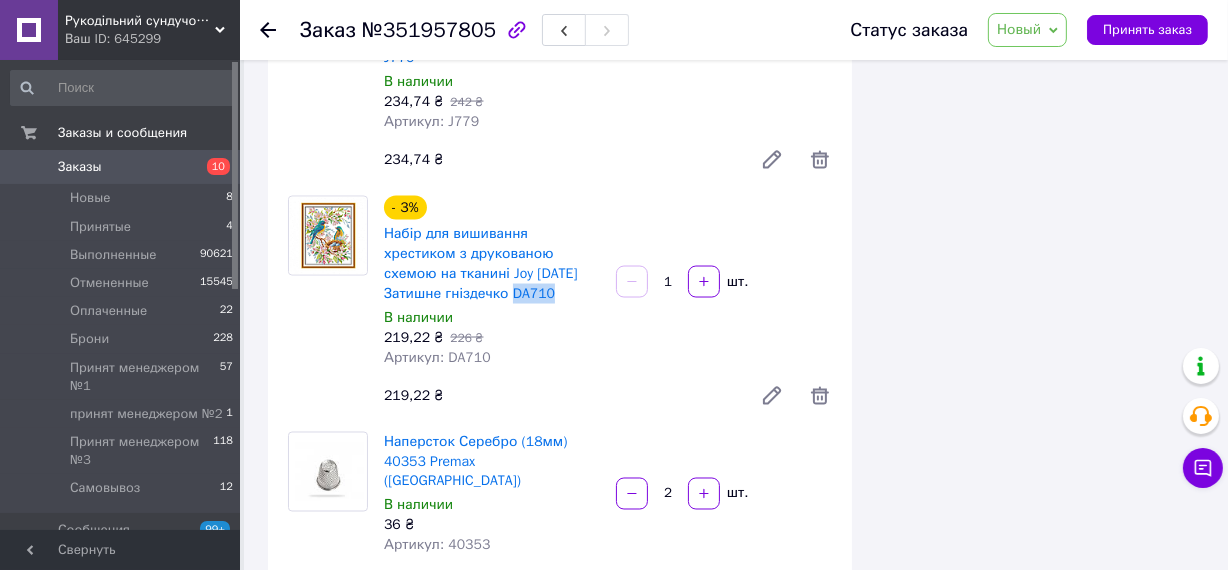 scroll, scrollTop: 3000, scrollLeft: 0, axis: vertical 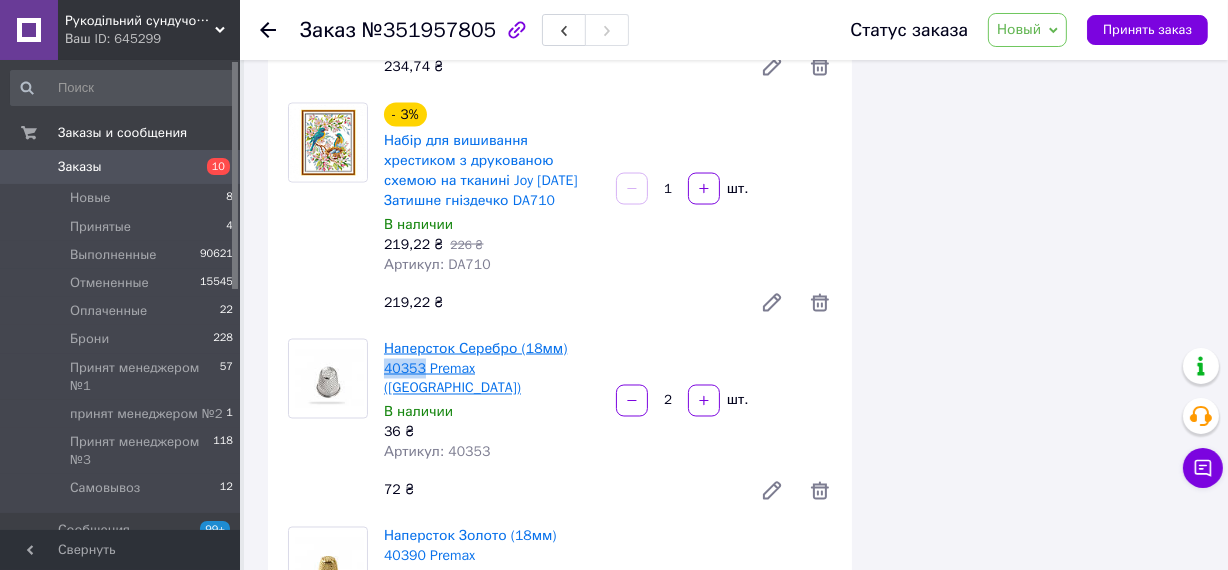 drag, startPoint x: 383, startPoint y: 167, endPoint x: 422, endPoint y: 170, distance: 39.115215 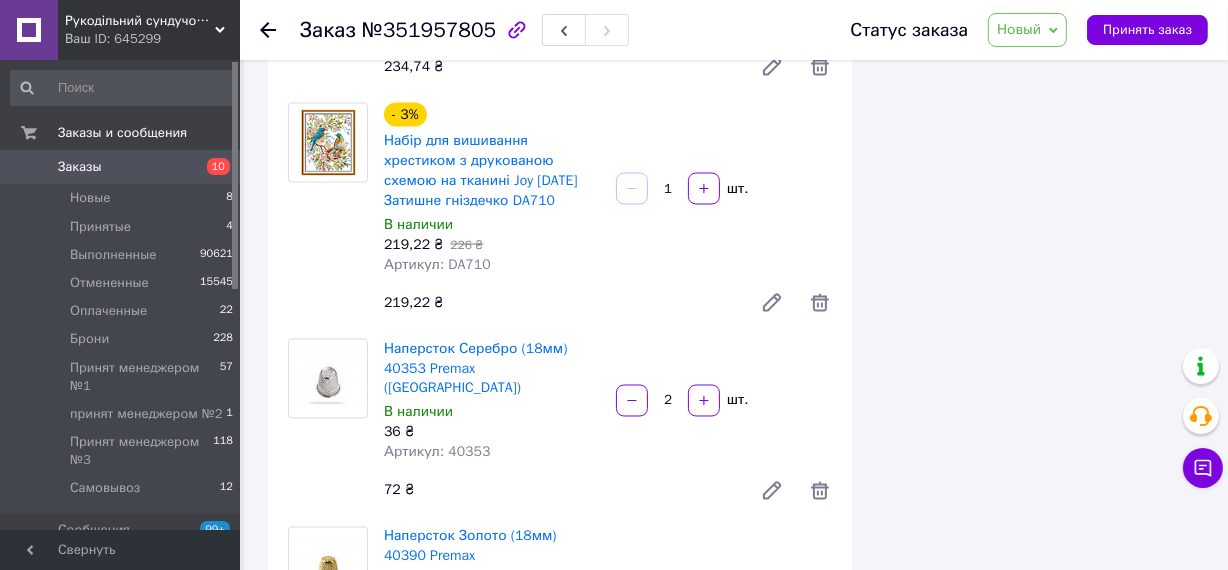 drag, startPoint x: 506, startPoint y: 194, endPoint x: 531, endPoint y: 178, distance: 29.681644 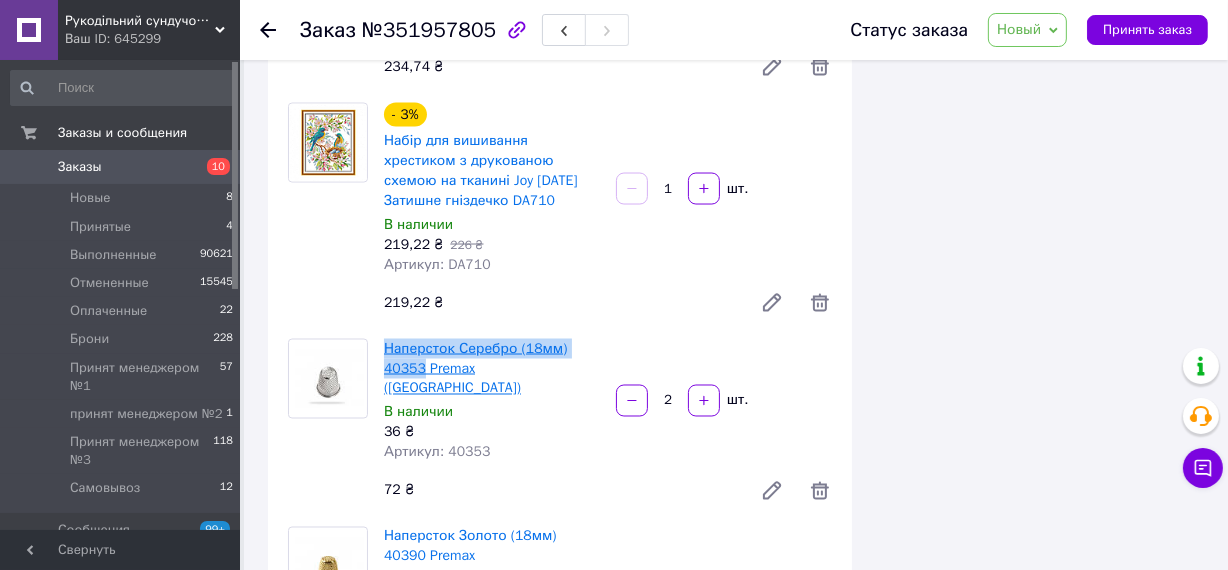 drag, startPoint x: 384, startPoint y: 148, endPoint x: 421, endPoint y: 170, distance: 43.046486 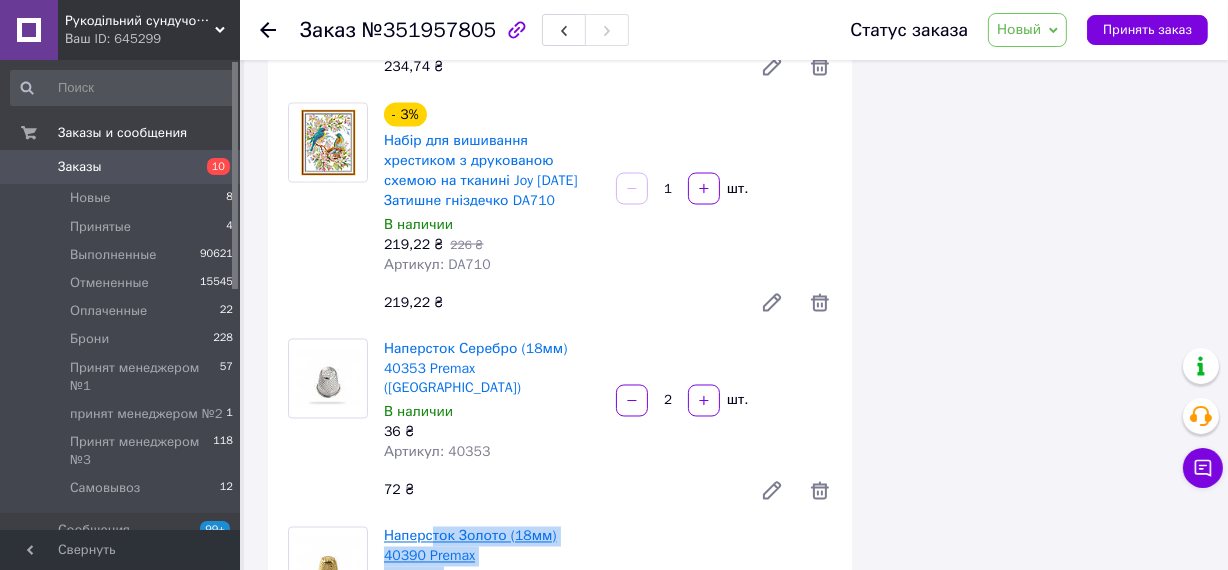 drag, startPoint x: 490, startPoint y: 334, endPoint x: 433, endPoint y: 321, distance: 58.463665 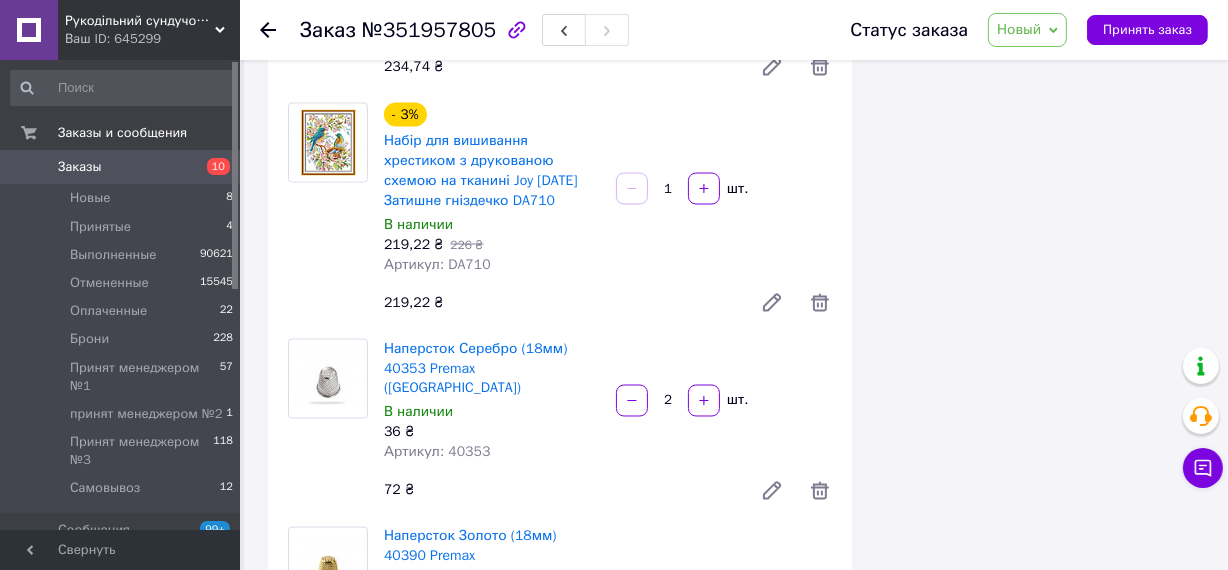 click at bounding box center [328, 567] 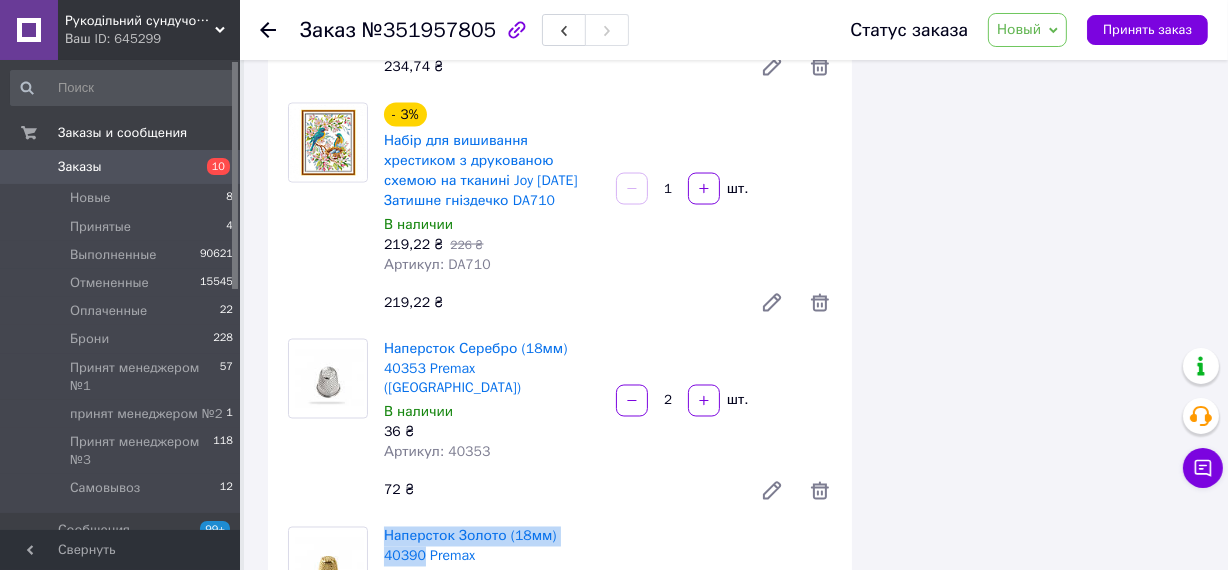 drag, startPoint x: 380, startPoint y: 314, endPoint x: 592, endPoint y: 320, distance: 212.08488 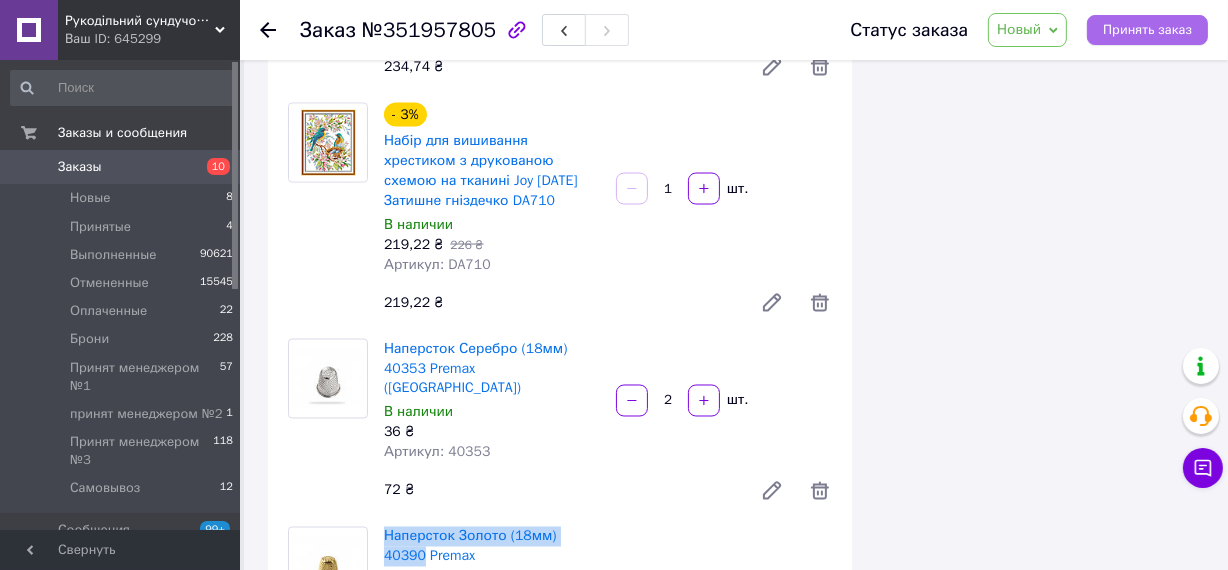click on "Принять заказ" at bounding box center (1147, 30) 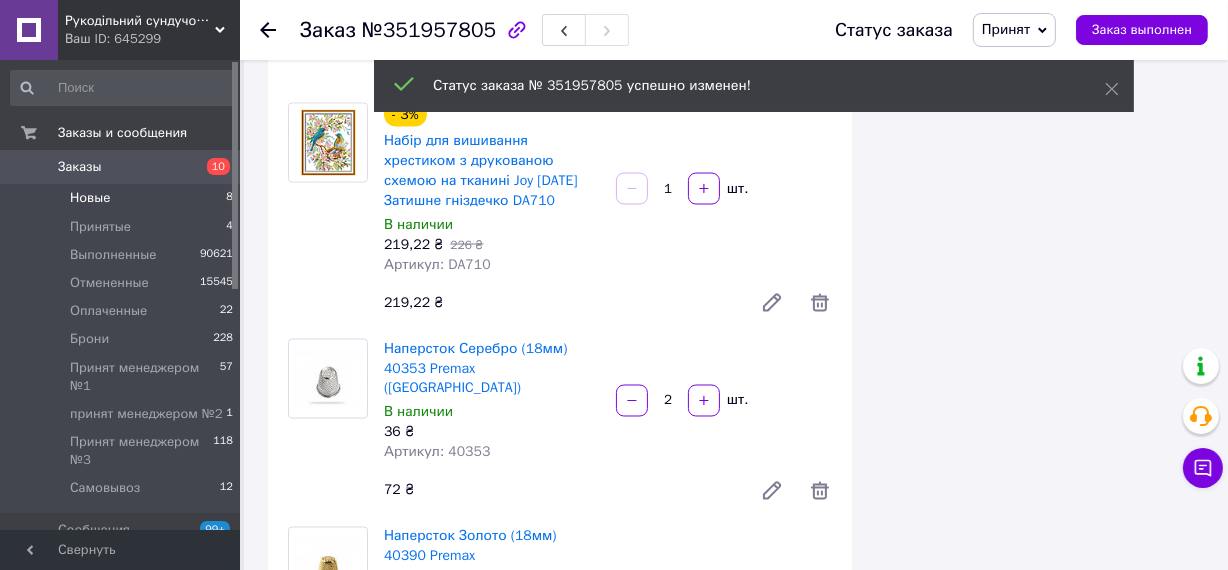 click on "Новые" at bounding box center [90, 198] 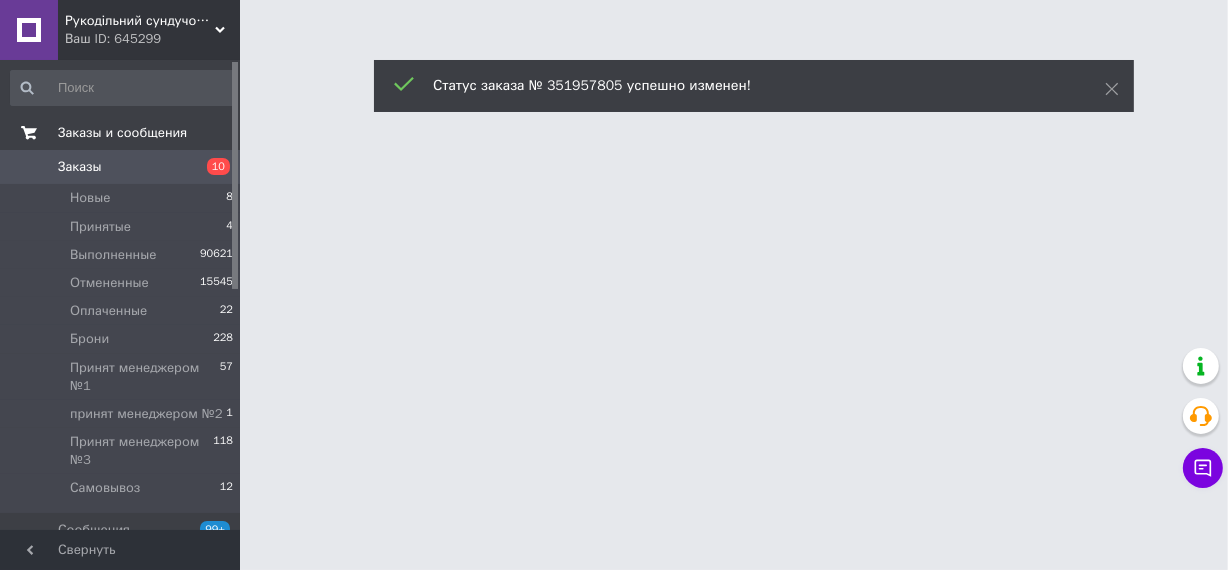 scroll, scrollTop: 0, scrollLeft: 0, axis: both 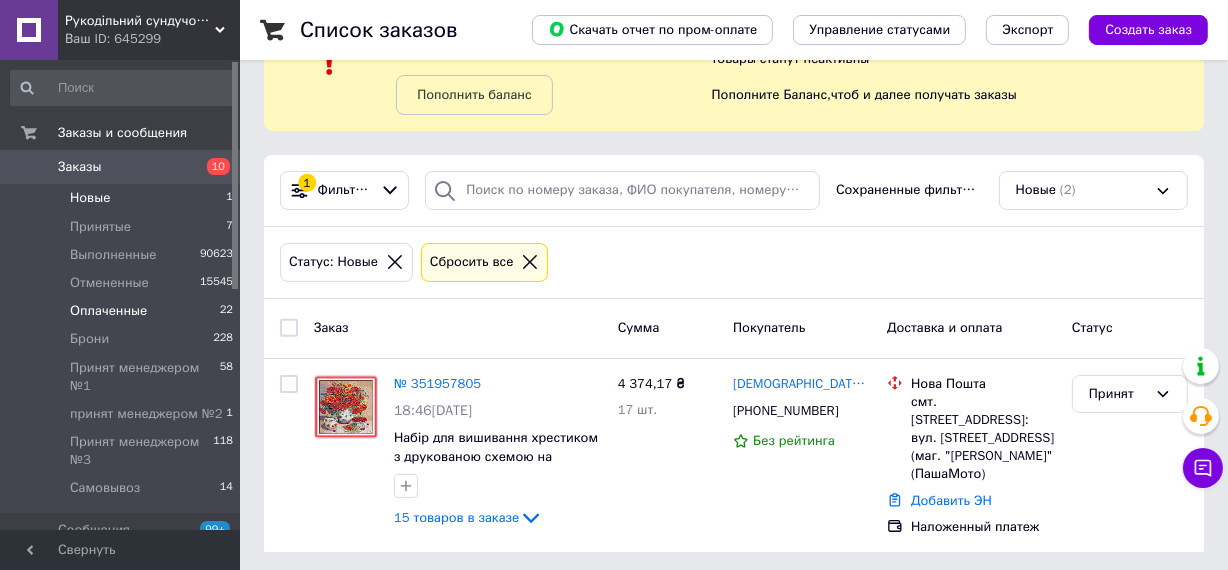 click on "Оплаченные" at bounding box center [108, 311] 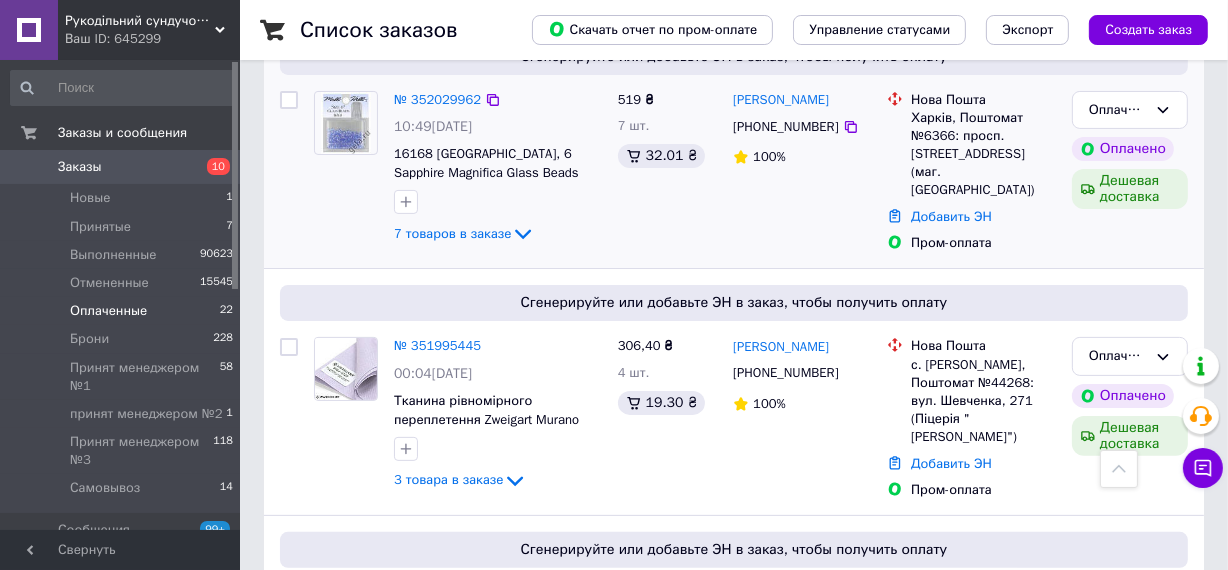 scroll, scrollTop: 272, scrollLeft: 0, axis: vertical 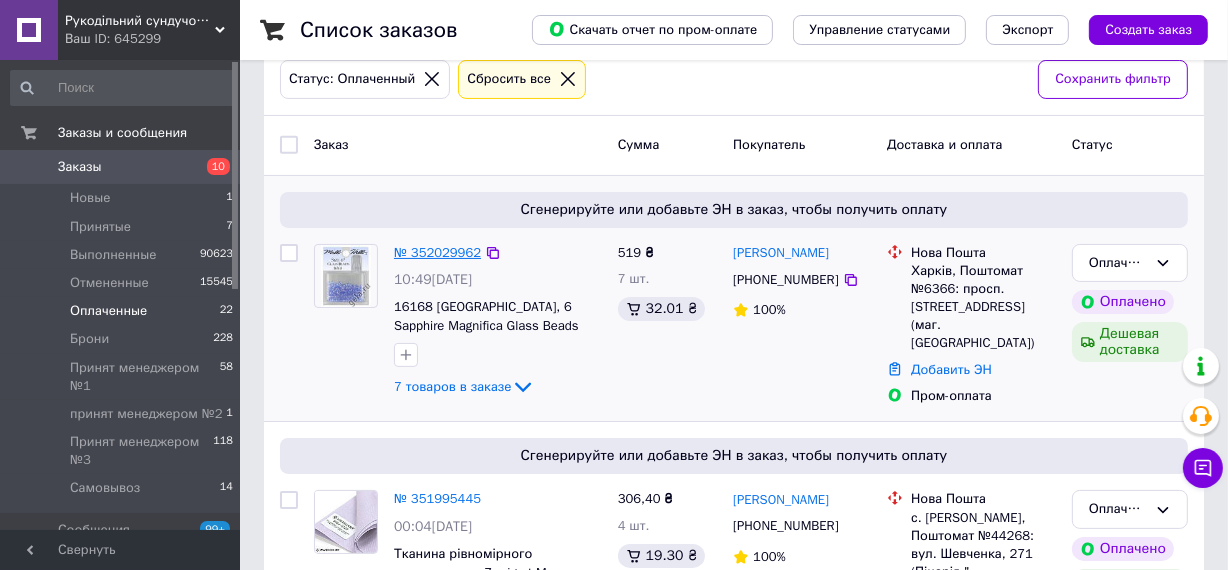 click on "№ 352029962" at bounding box center [437, 252] 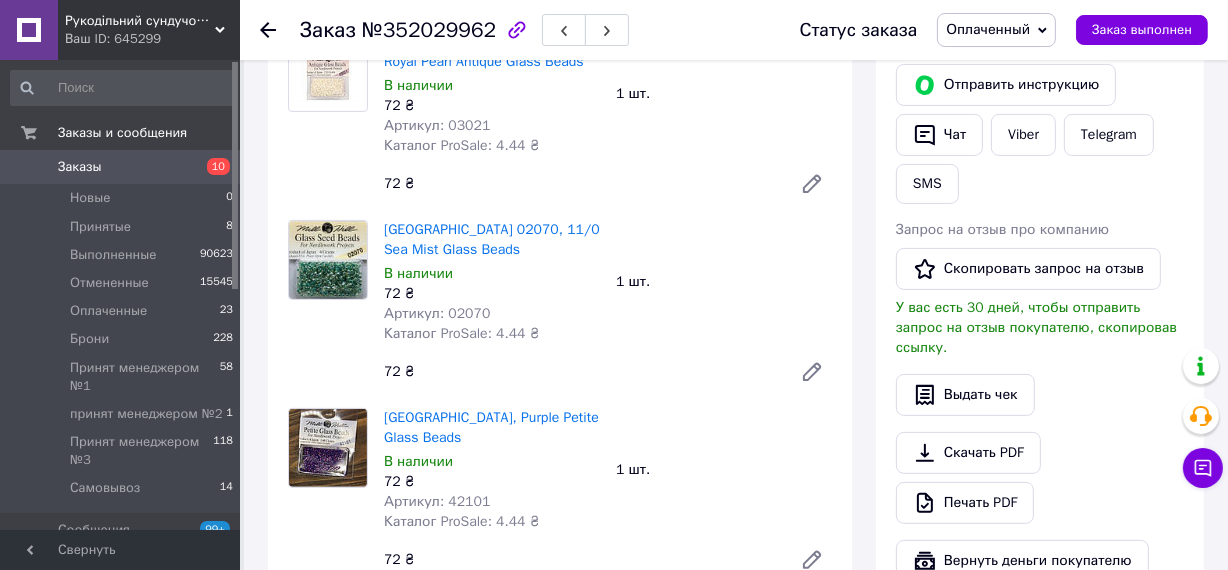 scroll, scrollTop: 454, scrollLeft: 0, axis: vertical 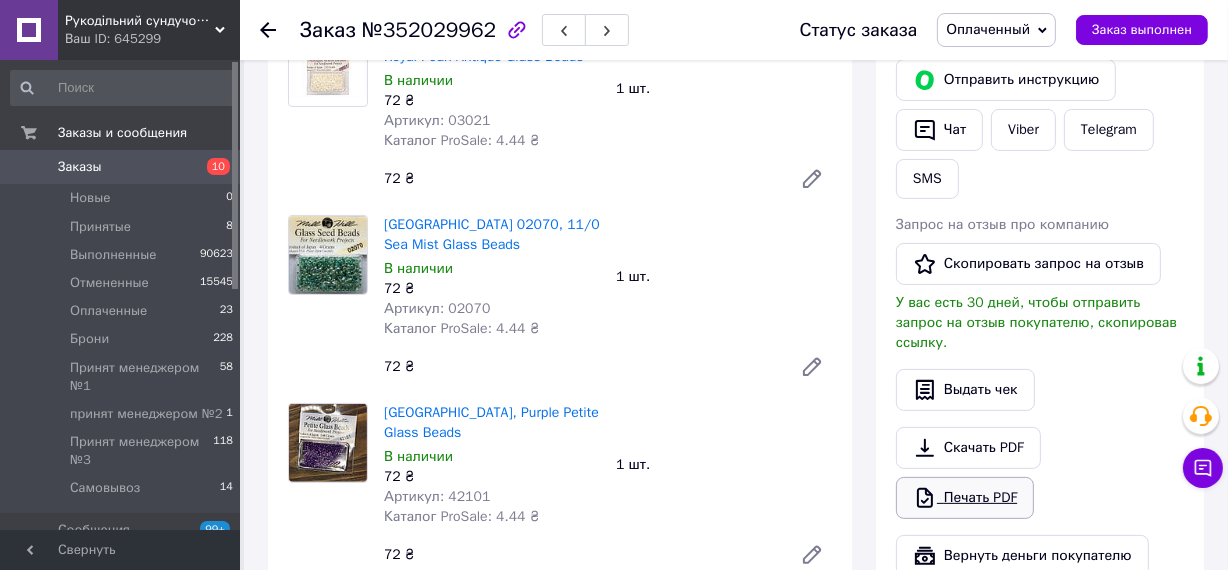click on "Печать PDF" at bounding box center (965, 498) 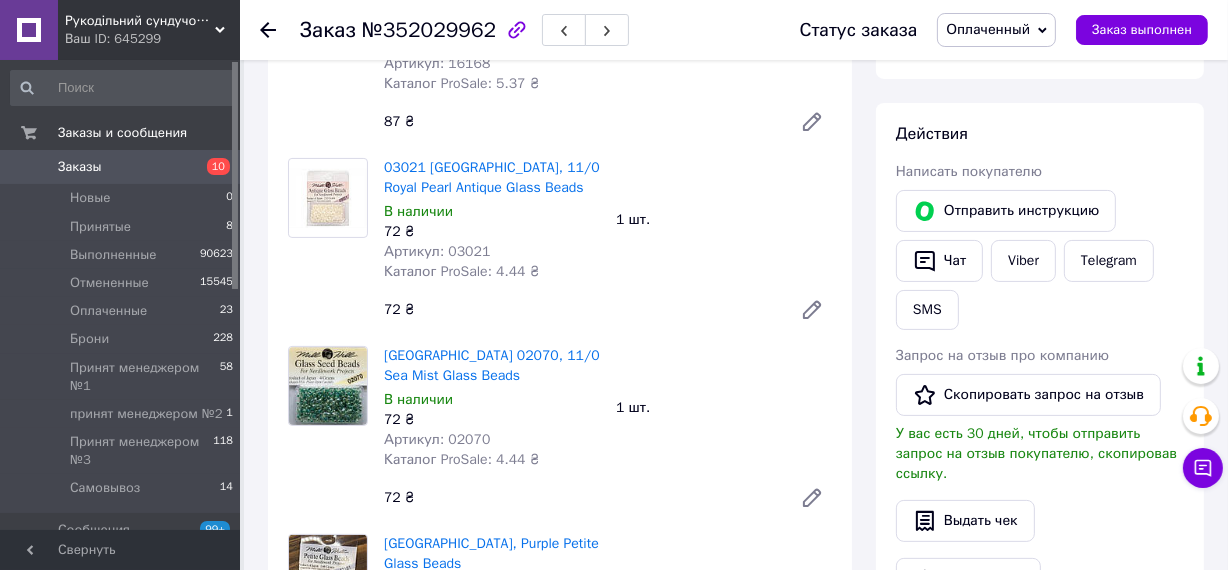 scroll, scrollTop: 272, scrollLeft: 0, axis: vertical 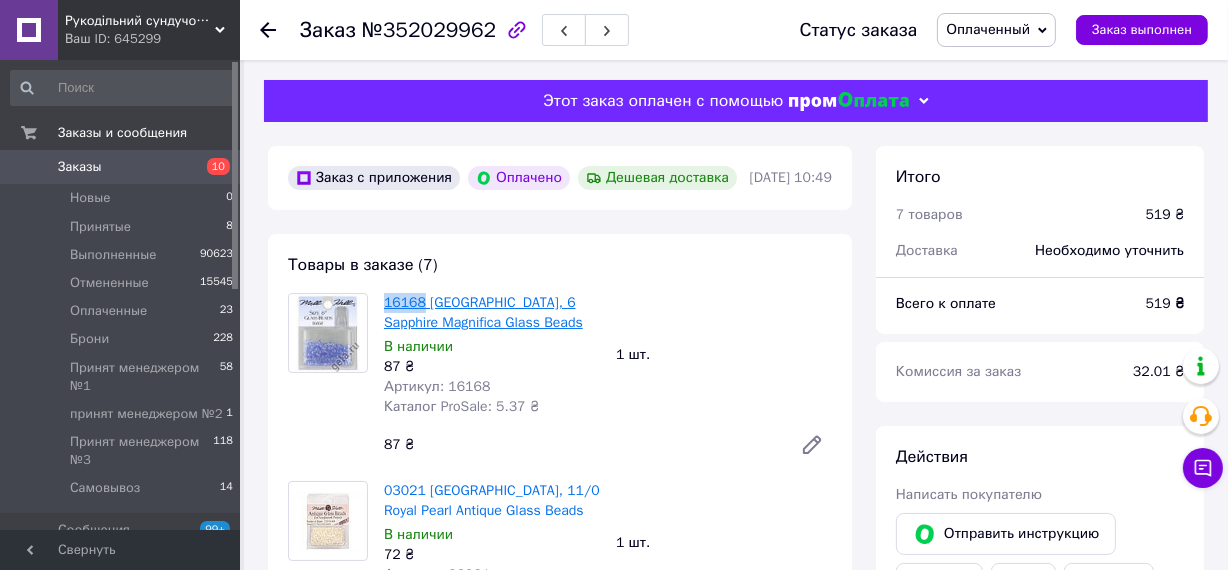 drag, startPoint x: 386, startPoint y: 335, endPoint x: 420, endPoint y: 340, distance: 34.36568 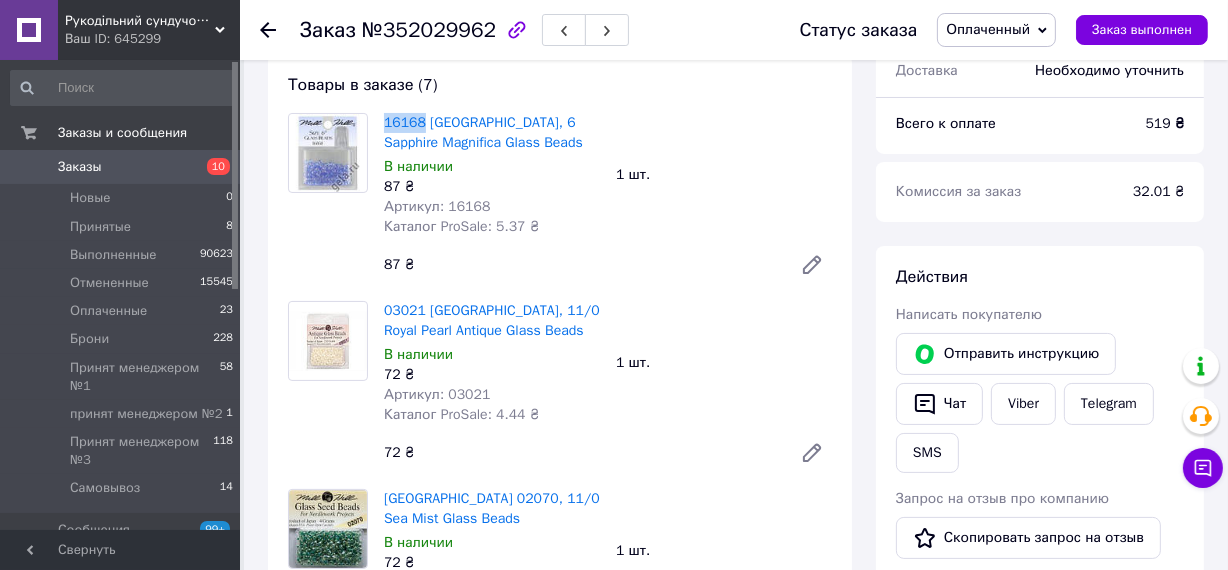 scroll, scrollTop: 181, scrollLeft: 0, axis: vertical 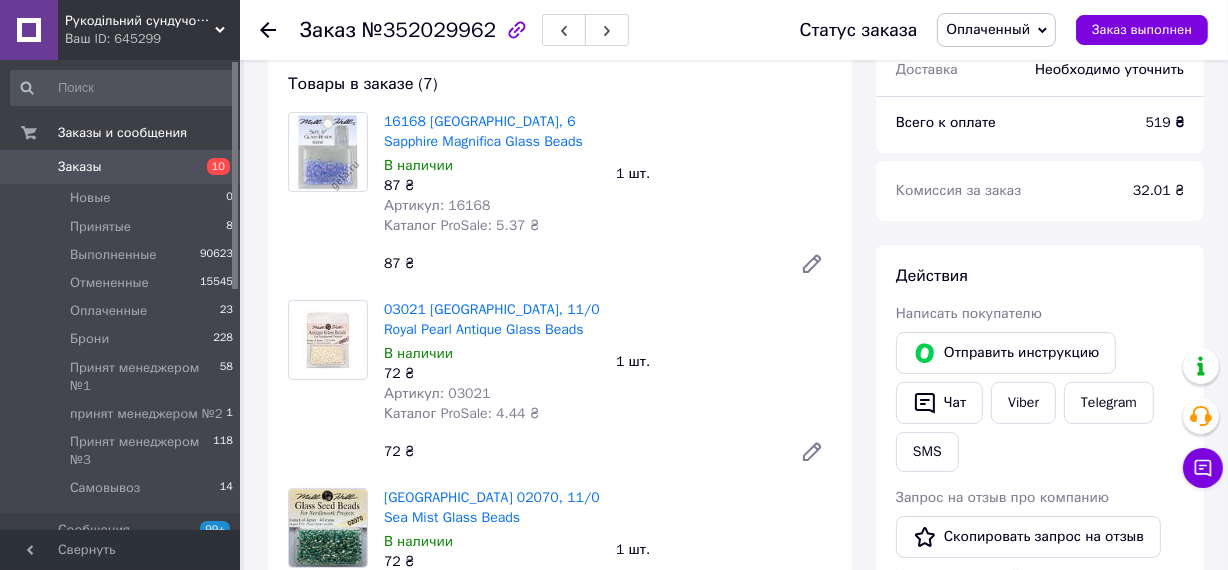 click on "Артикул: 16168" at bounding box center (492, 206) 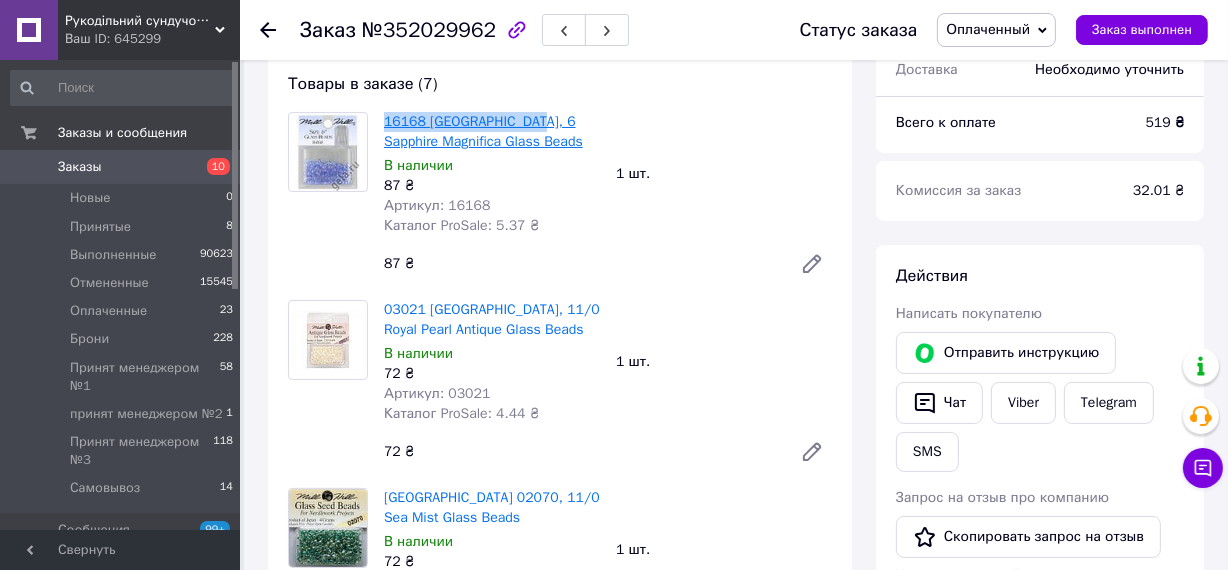 drag, startPoint x: 385, startPoint y: 151, endPoint x: 513, endPoint y: 163, distance: 128.56126 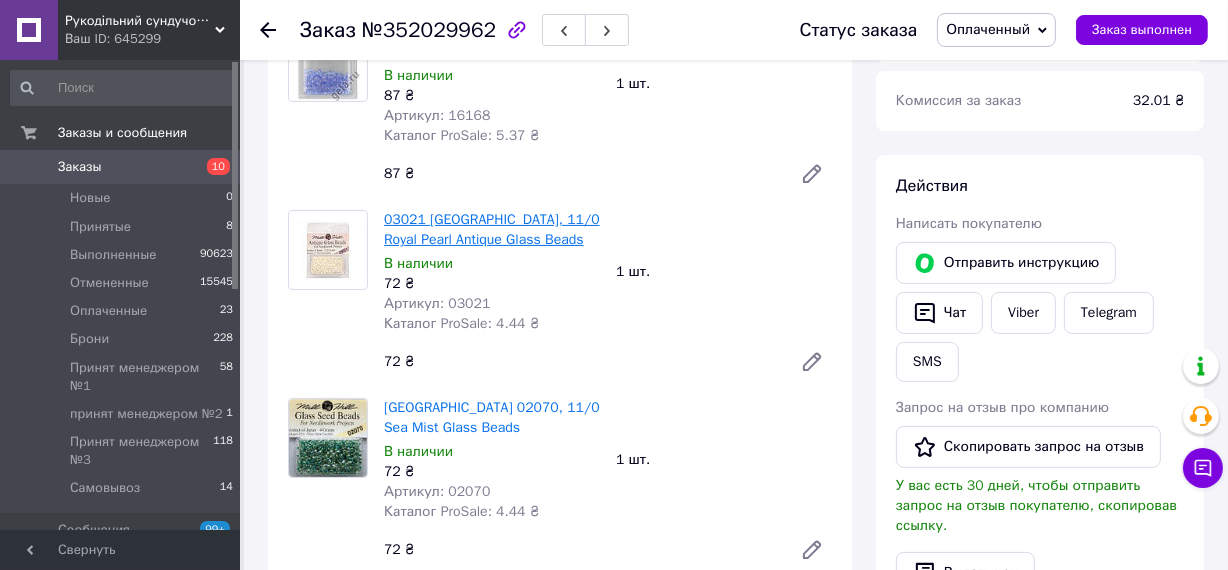 scroll, scrollTop: 272, scrollLeft: 0, axis: vertical 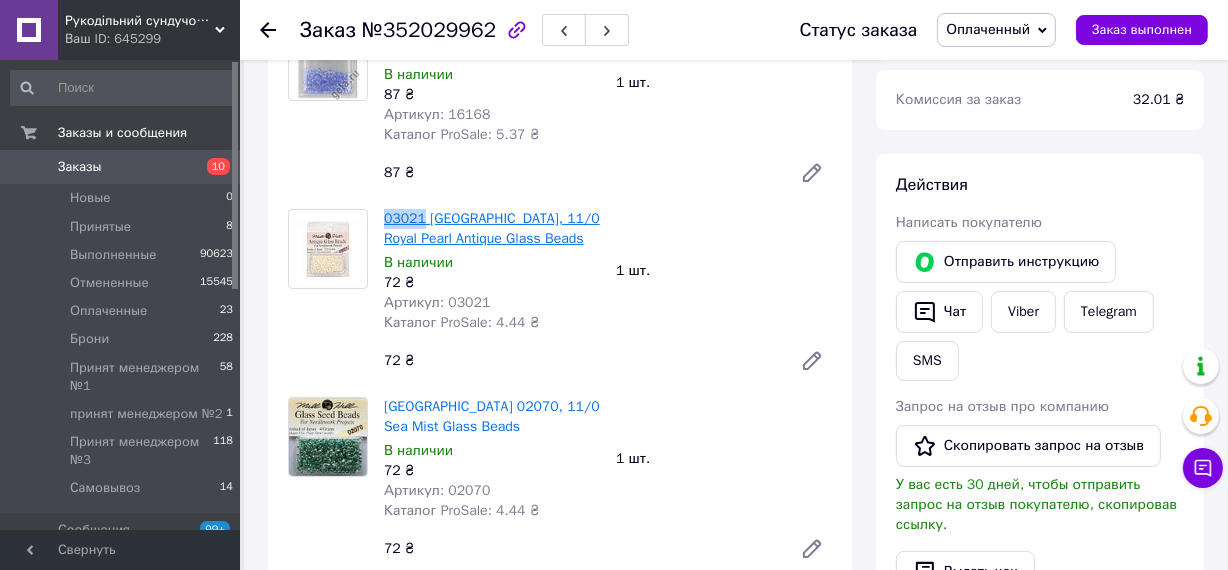 drag, startPoint x: 382, startPoint y: 249, endPoint x: 420, endPoint y: 253, distance: 38.209946 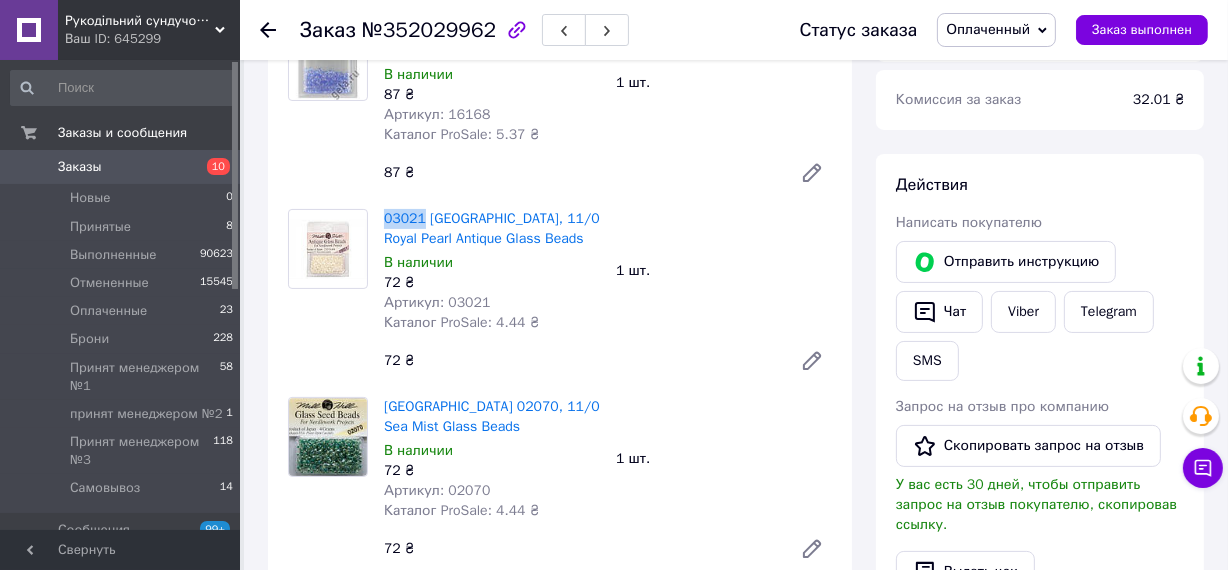 scroll, scrollTop: 363, scrollLeft: 0, axis: vertical 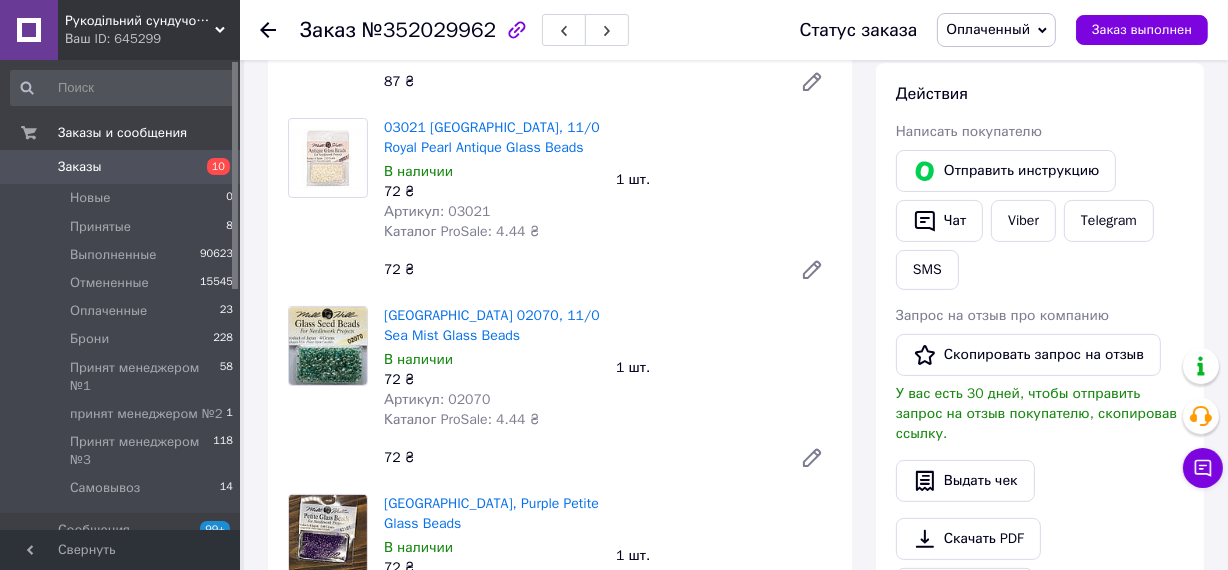 click on "Артикул: 03021" at bounding box center [492, 212] 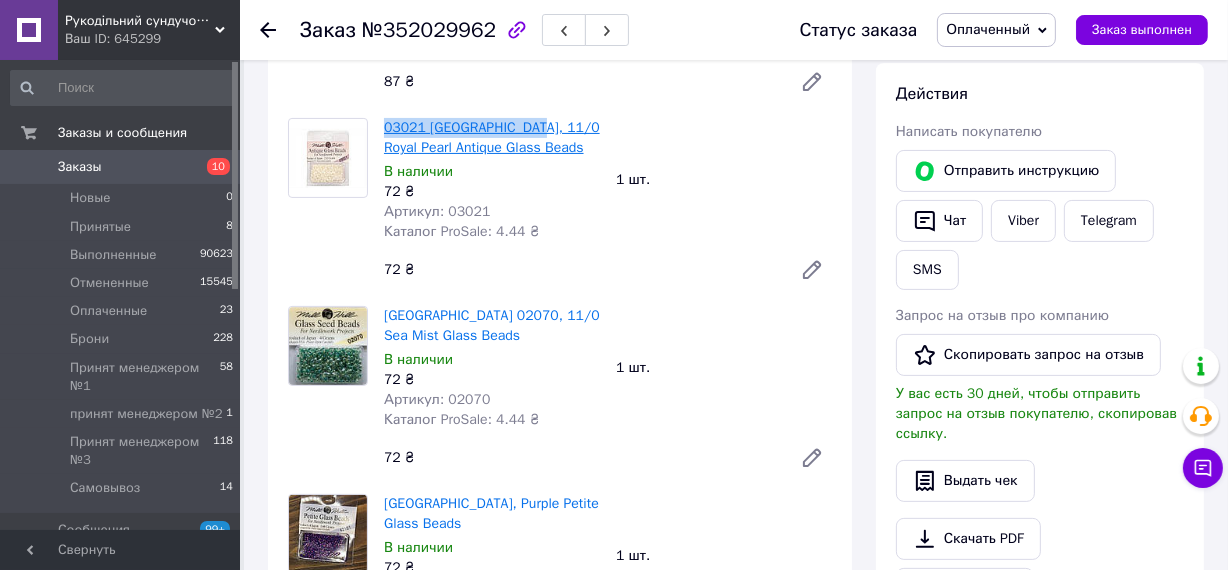 drag, startPoint x: 383, startPoint y: 154, endPoint x: 514, endPoint y: 158, distance: 131.06105 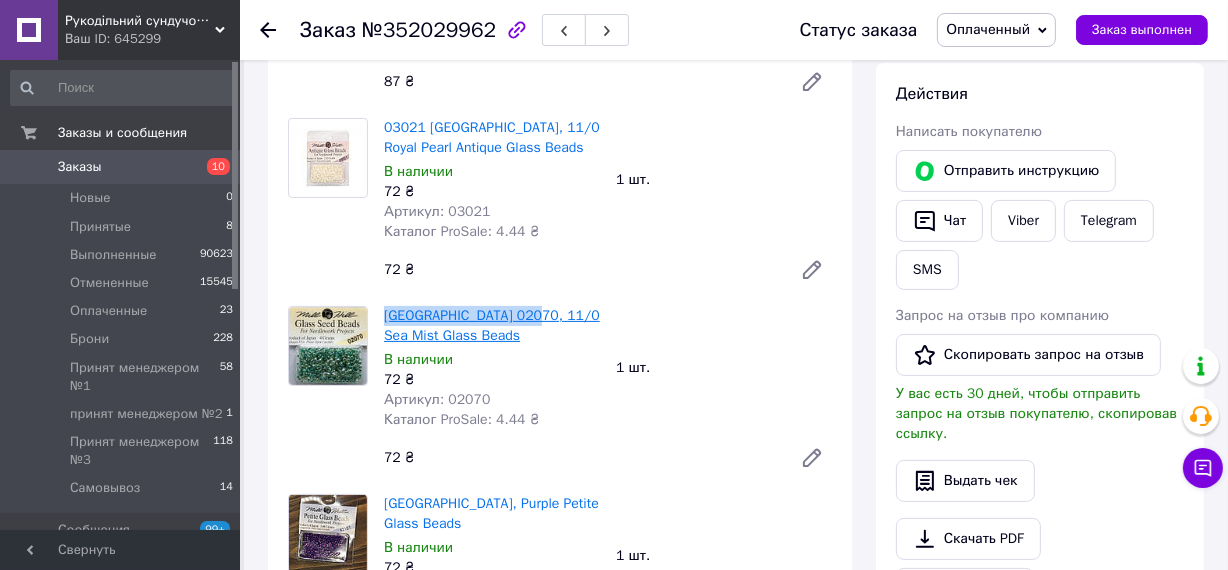 drag, startPoint x: 382, startPoint y: 345, endPoint x: 511, endPoint y: 343, distance: 129.0155 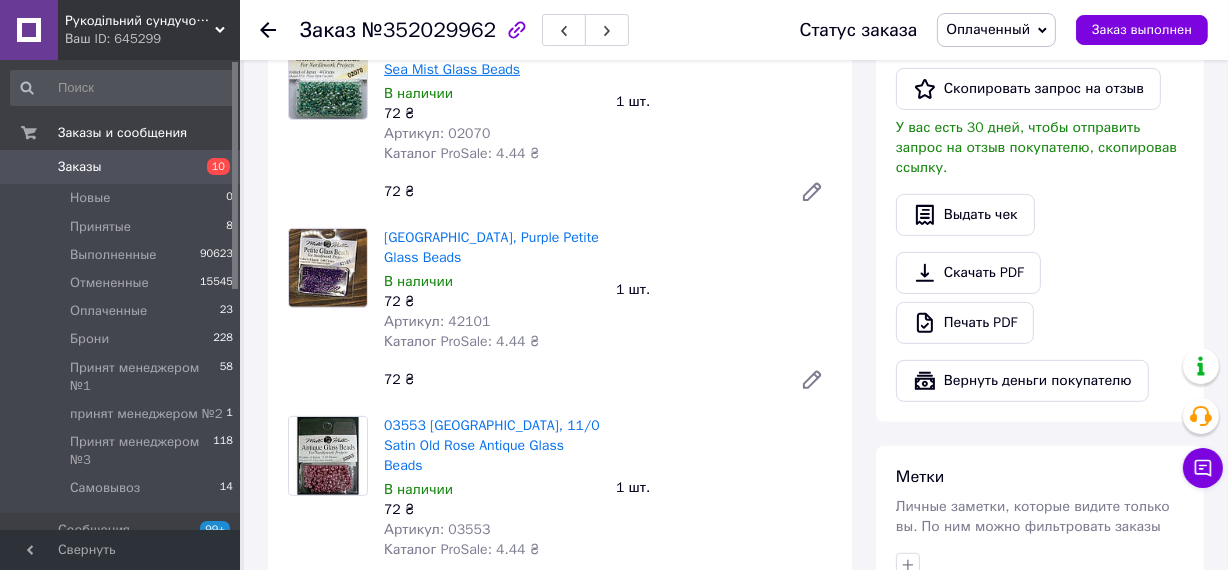 scroll, scrollTop: 636, scrollLeft: 0, axis: vertical 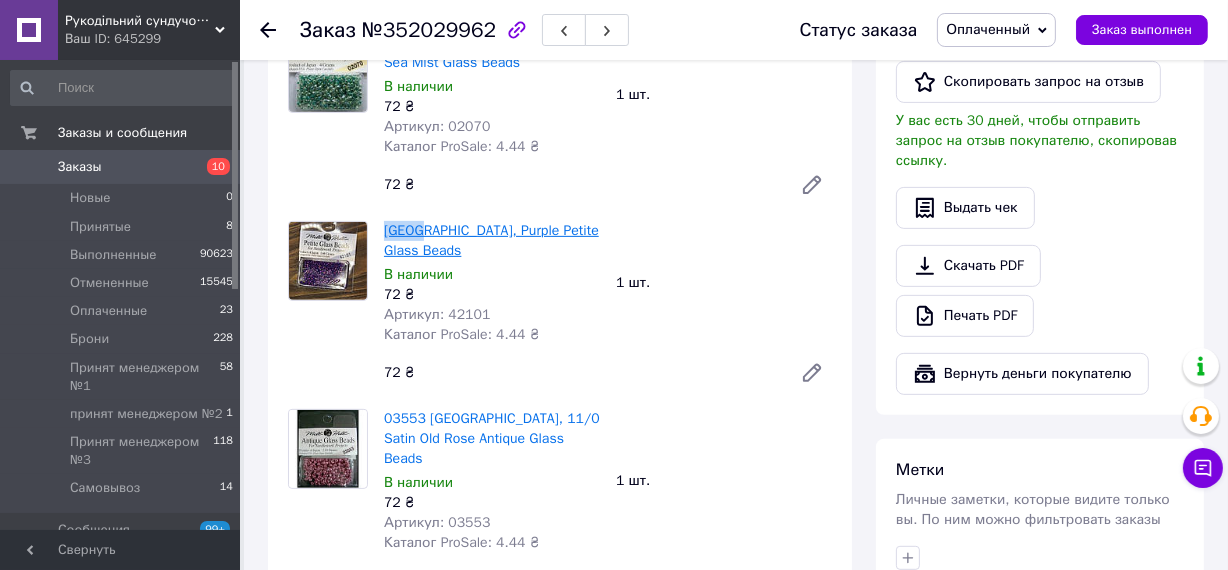 drag, startPoint x: 387, startPoint y: 261, endPoint x: 418, endPoint y: 264, distance: 31.144823 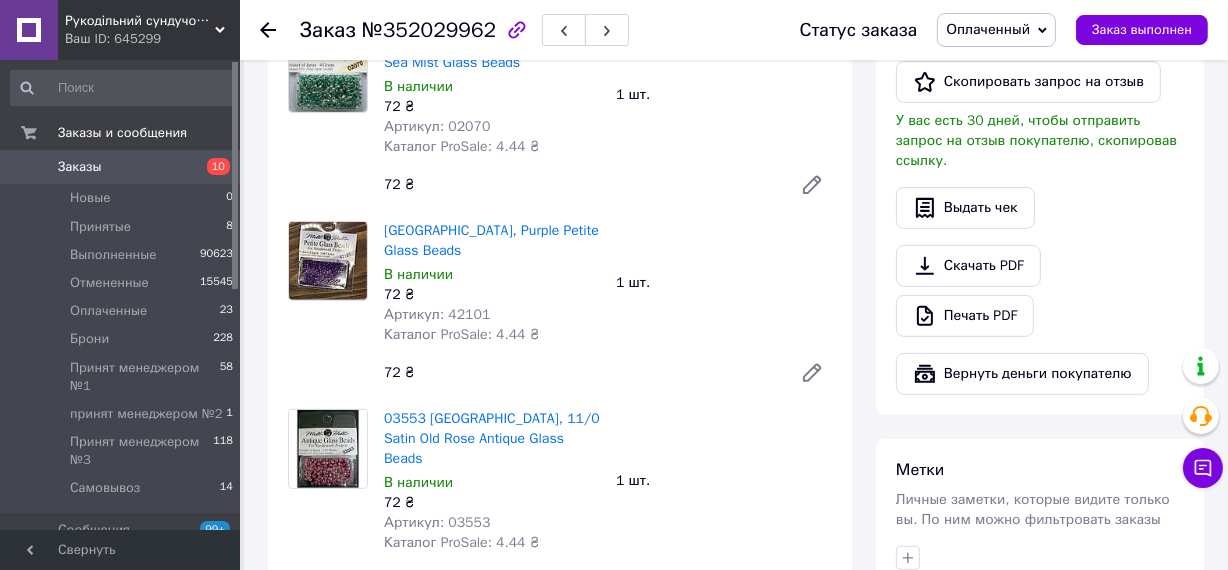 click on "Бисер Mill Hill 02070, 11/0 Sea Mist Glass Beads В наличии 72 ₴ Артикул: 02070 Каталог ProSale: 4.44 ₴  1 шт. 72 ₴" at bounding box center (608, 119) 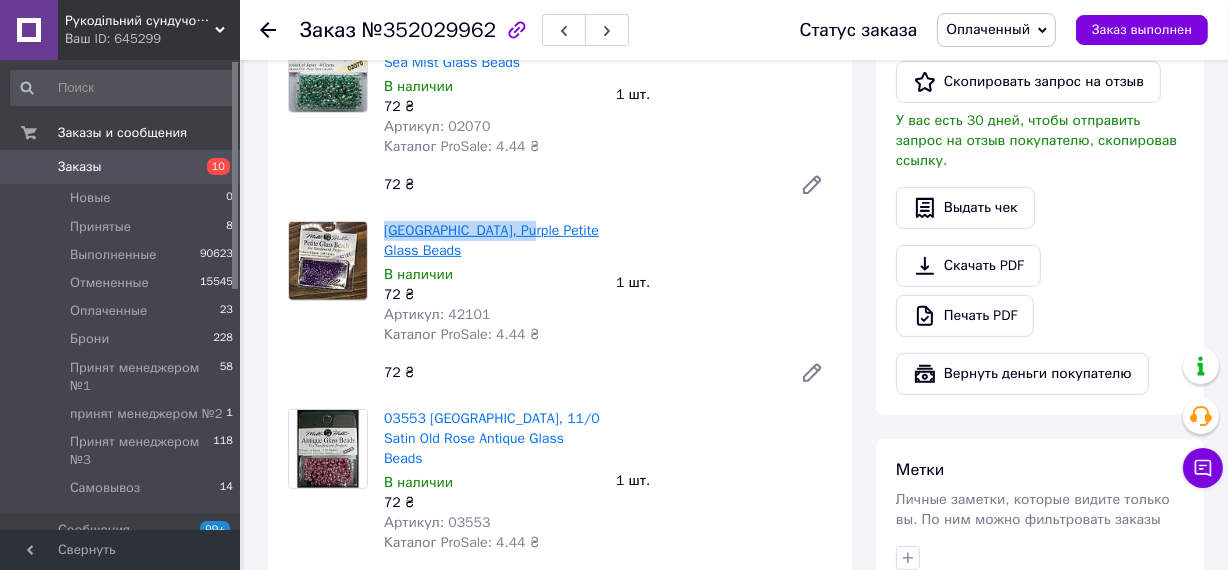 drag, startPoint x: 386, startPoint y: 260, endPoint x: 514, endPoint y: 269, distance: 128.31601 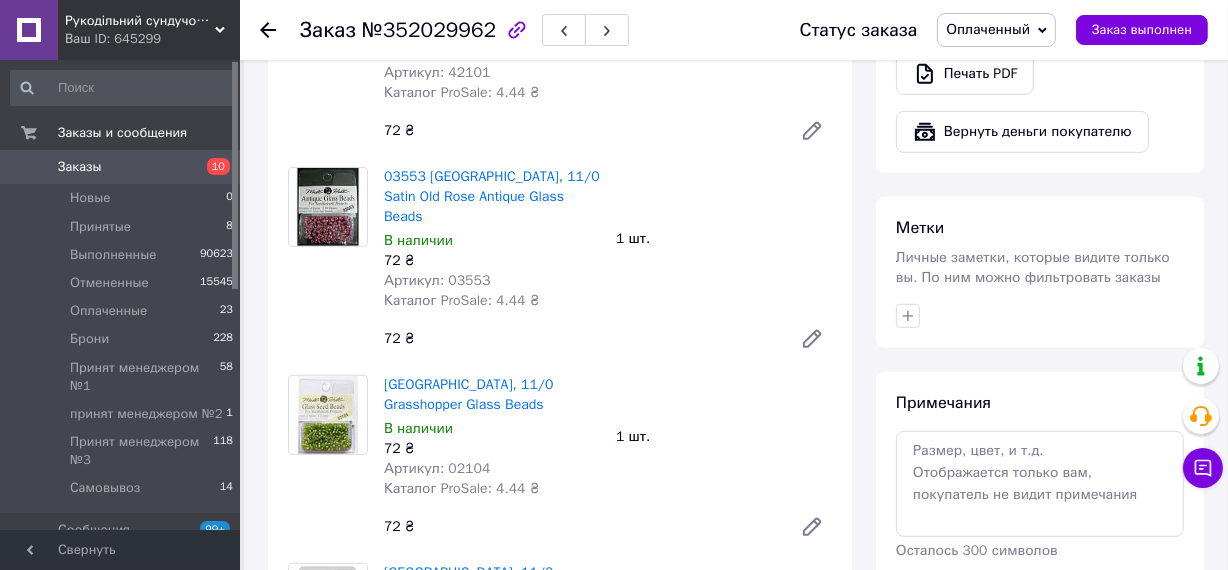 scroll, scrollTop: 909, scrollLeft: 0, axis: vertical 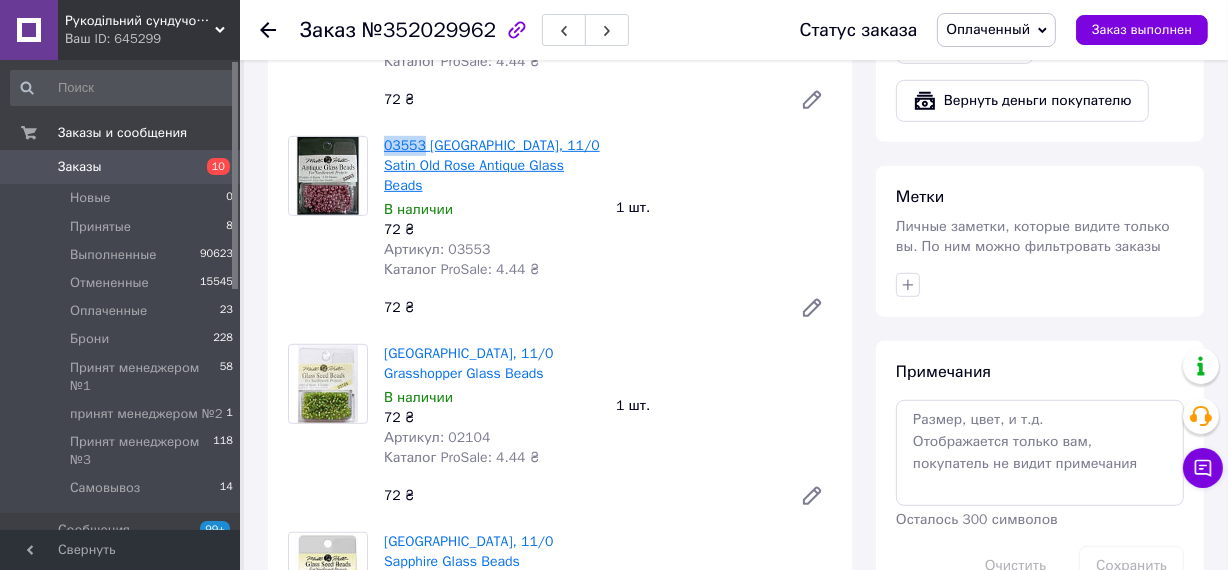 drag, startPoint x: 382, startPoint y: 175, endPoint x: 419, endPoint y: 178, distance: 37.12142 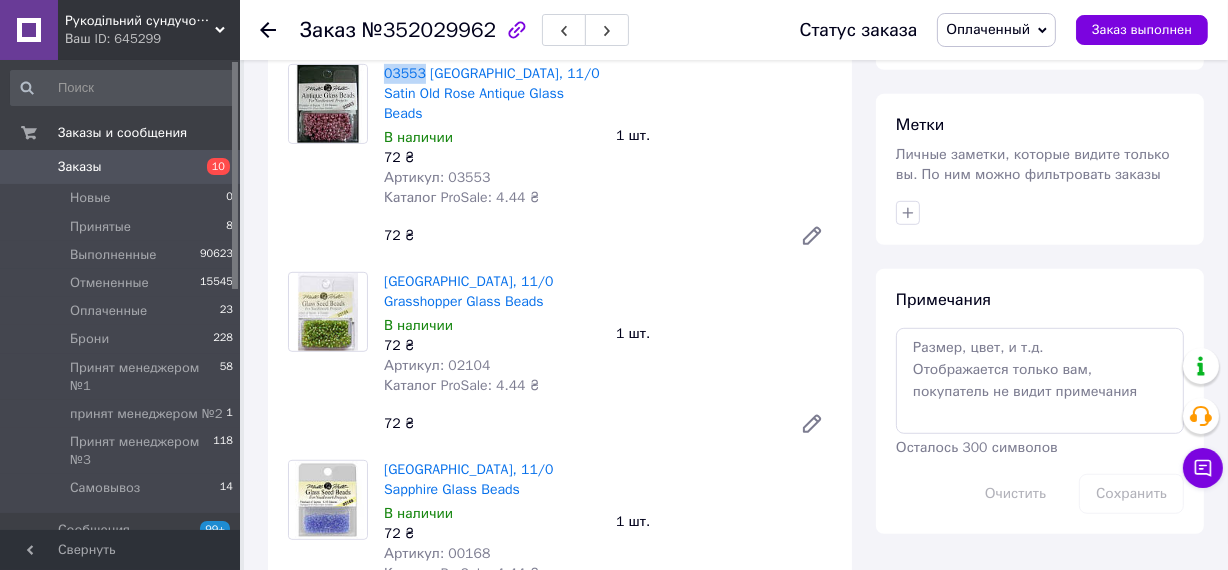 scroll, scrollTop: 1090, scrollLeft: 0, axis: vertical 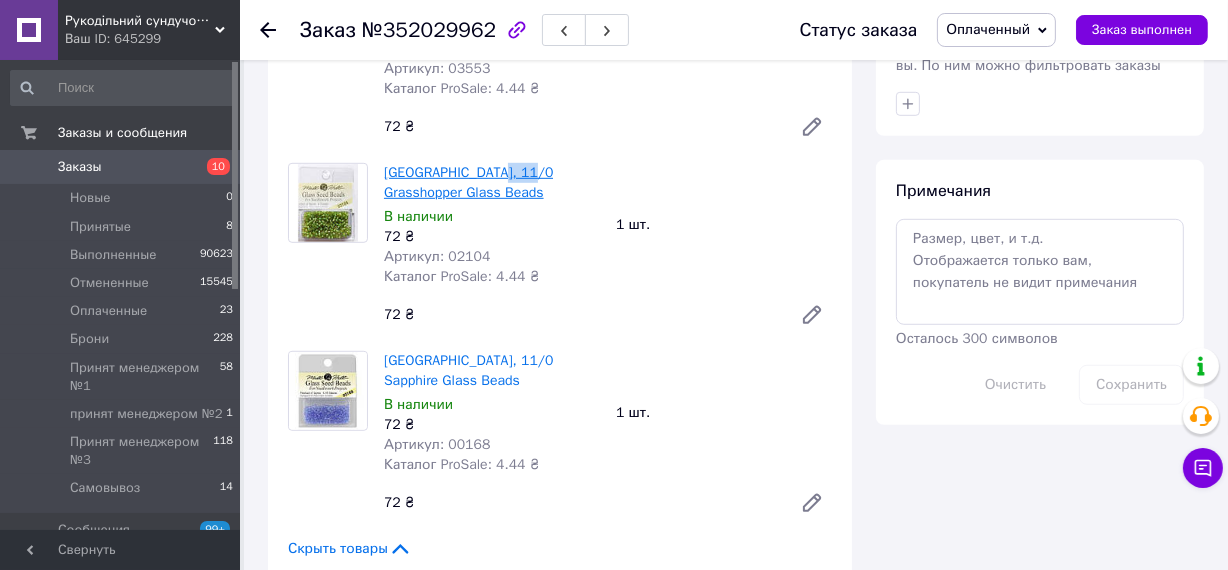 drag, startPoint x: 478, startPoint y: 186, endPoint x: 513, endPoint y: 187, distance: 35.014282 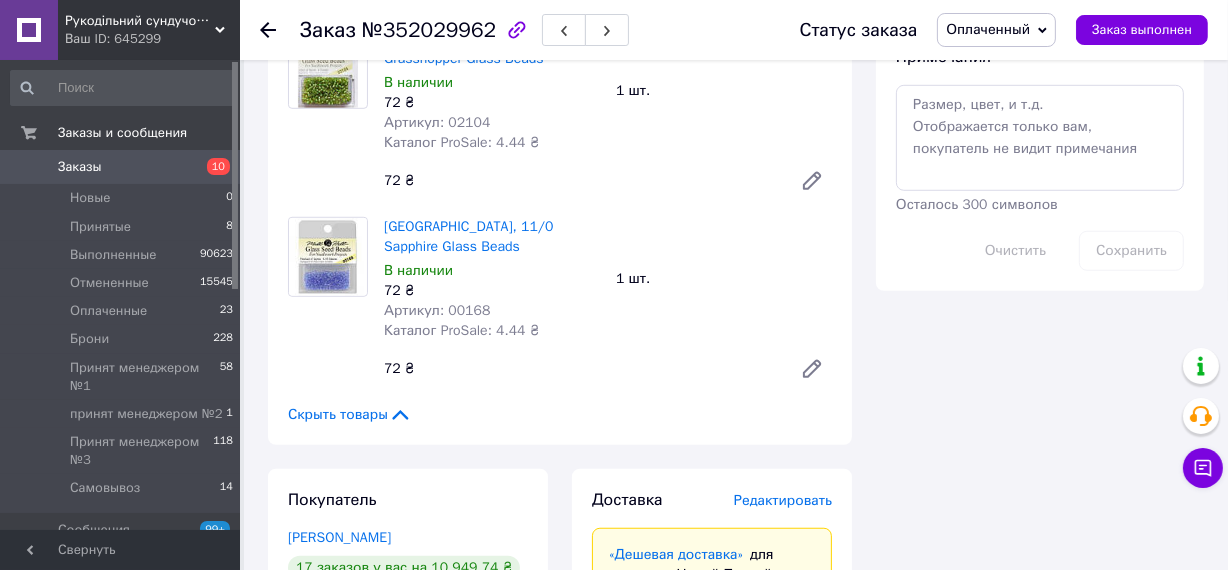 scroll, scrollTop: 1272, scrollLeft: 0, axis: vertical 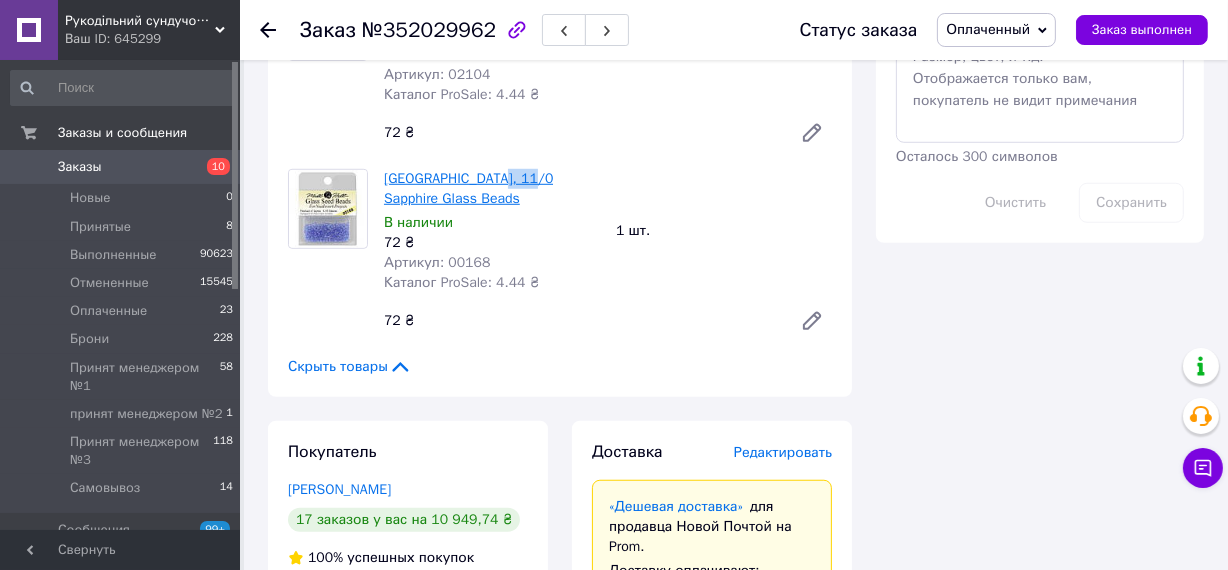 drag, startPoint x: 478, startPoint y: 190, endPoint x: 511, endPoint y: 195, distance: 33.37664 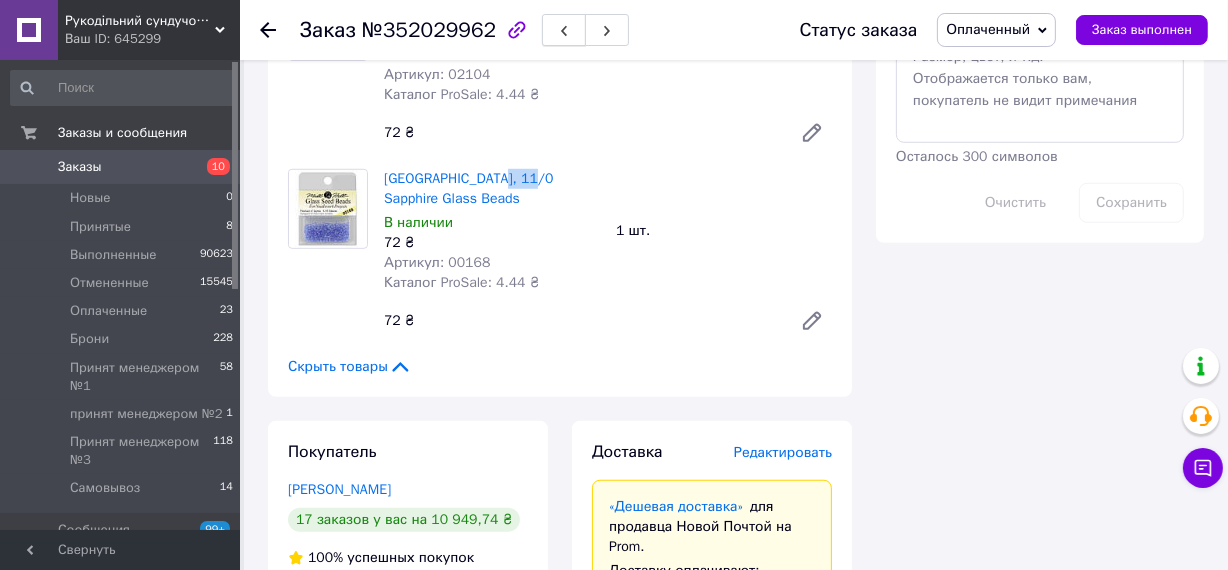 click 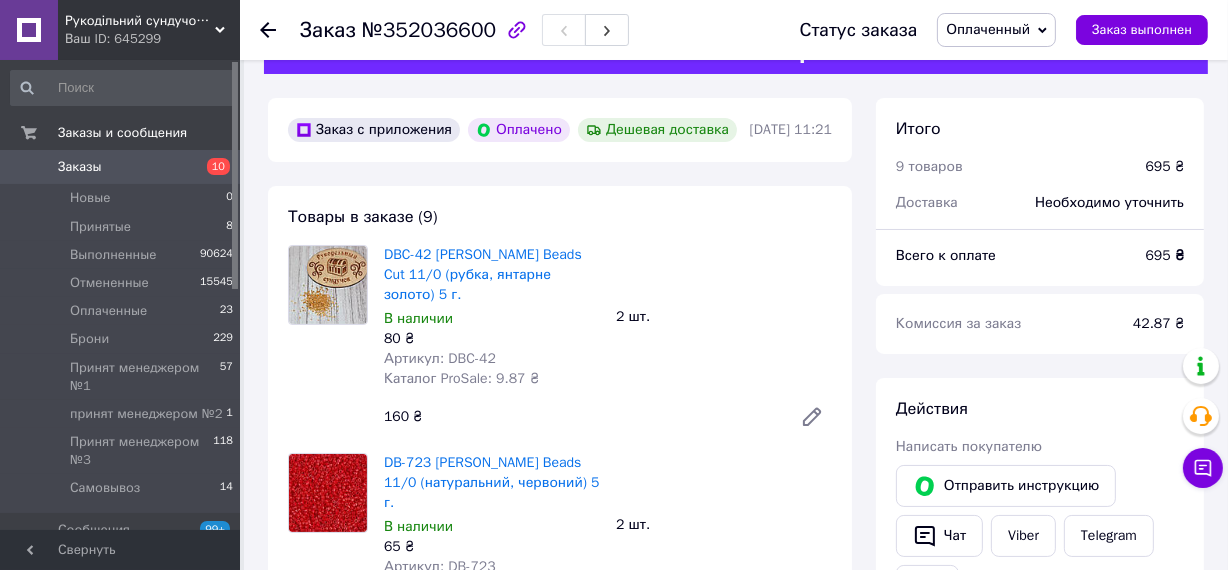scroll, scrollTop: 181, scrollLeft: 0, axis: vertical 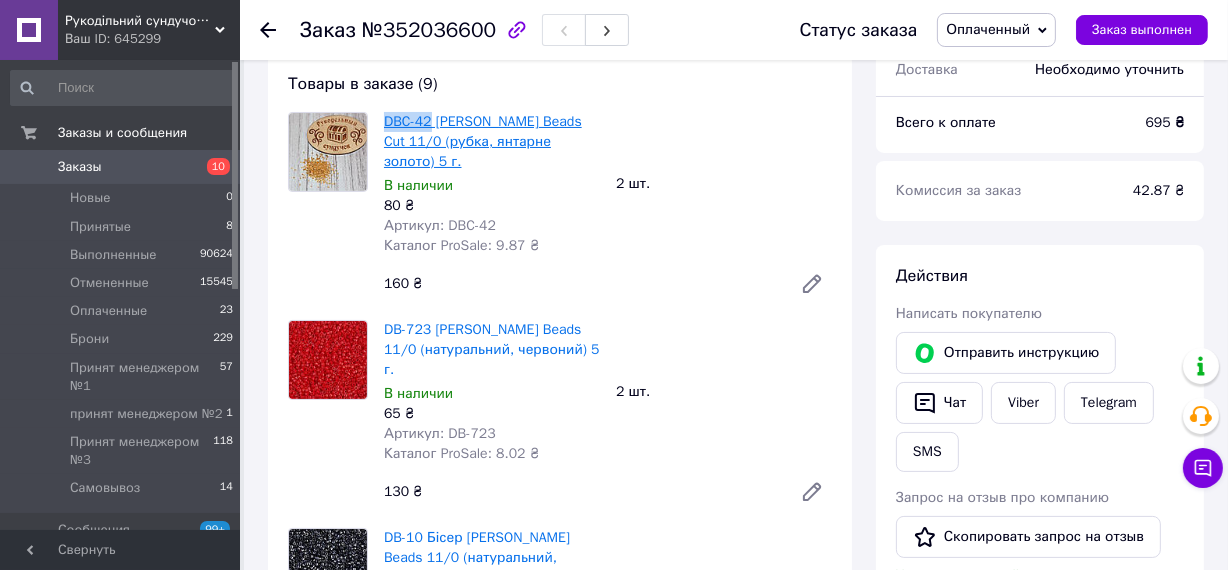 drag, startPoint x: 386, startPoint y: 150, endPoint x: 428, endPoint y: 154, distance: 42.190044 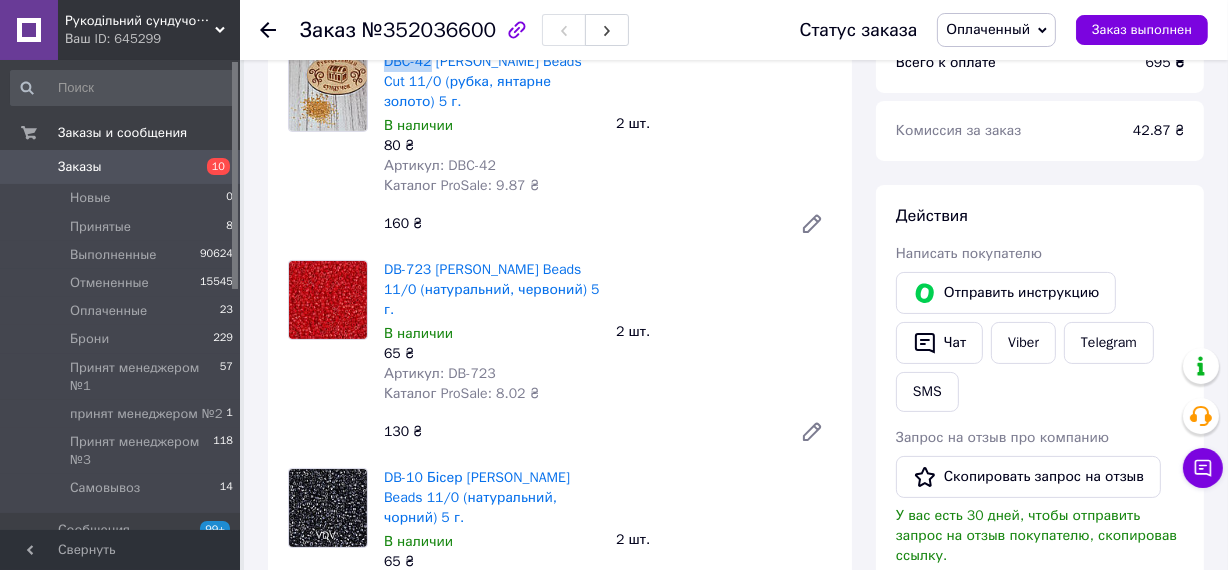 scroll, scrollTop: 272, scrollLeft: 0, axis: vertical 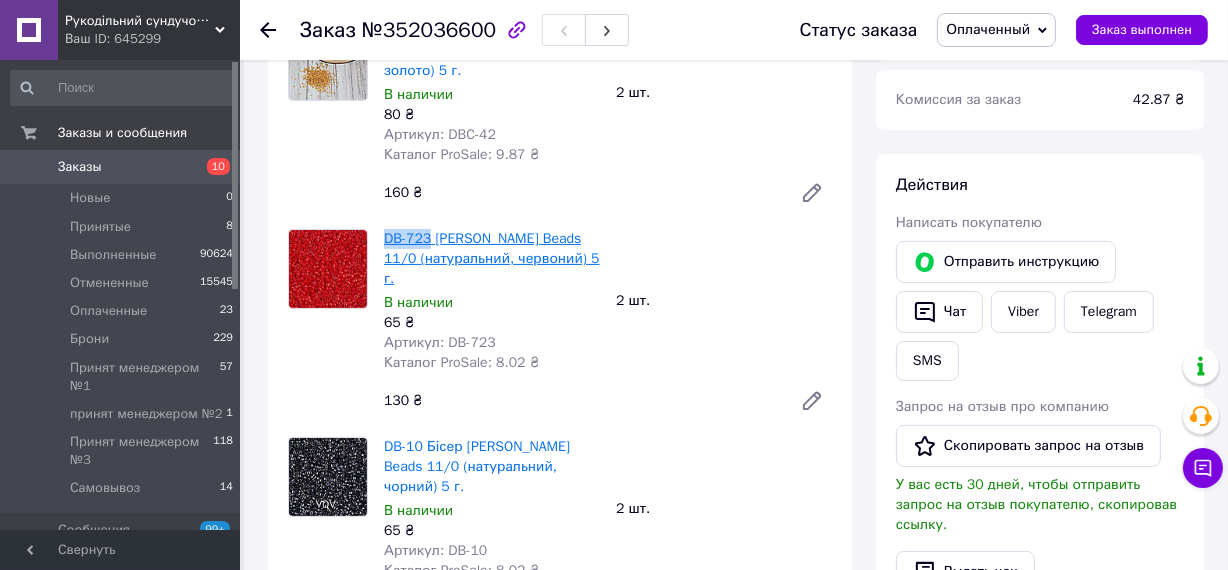 drag, startPoint x: 383, startPoint y: 270, endPoint x: 429, endPoint y: 276, distance: 46.389652 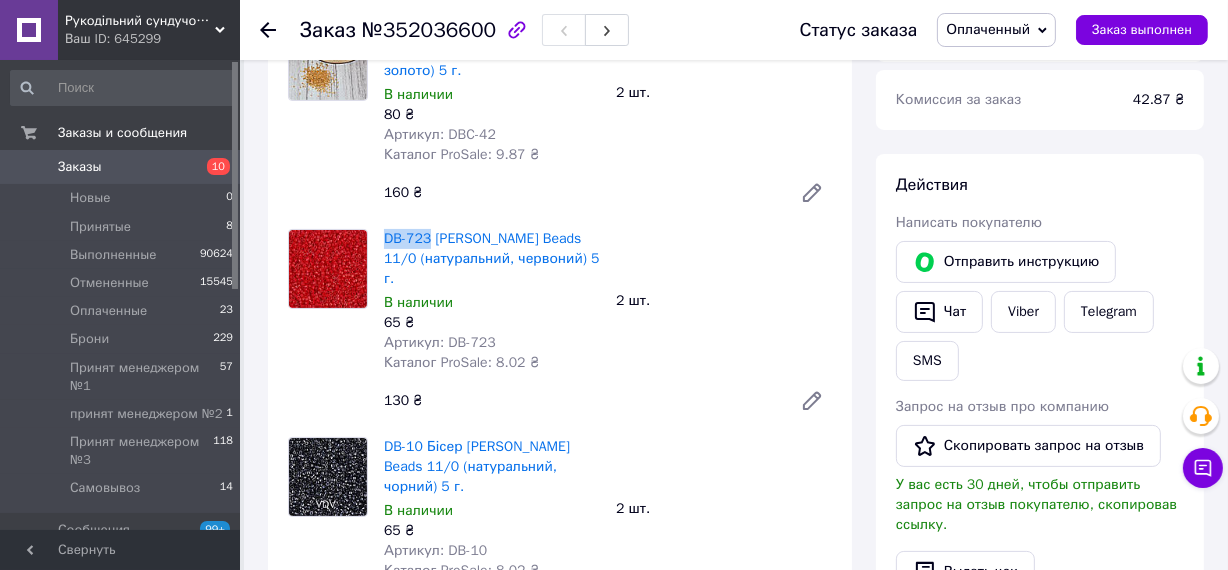 scroll, scrollTop: 454, scrollLeft: 0, axis: vertical 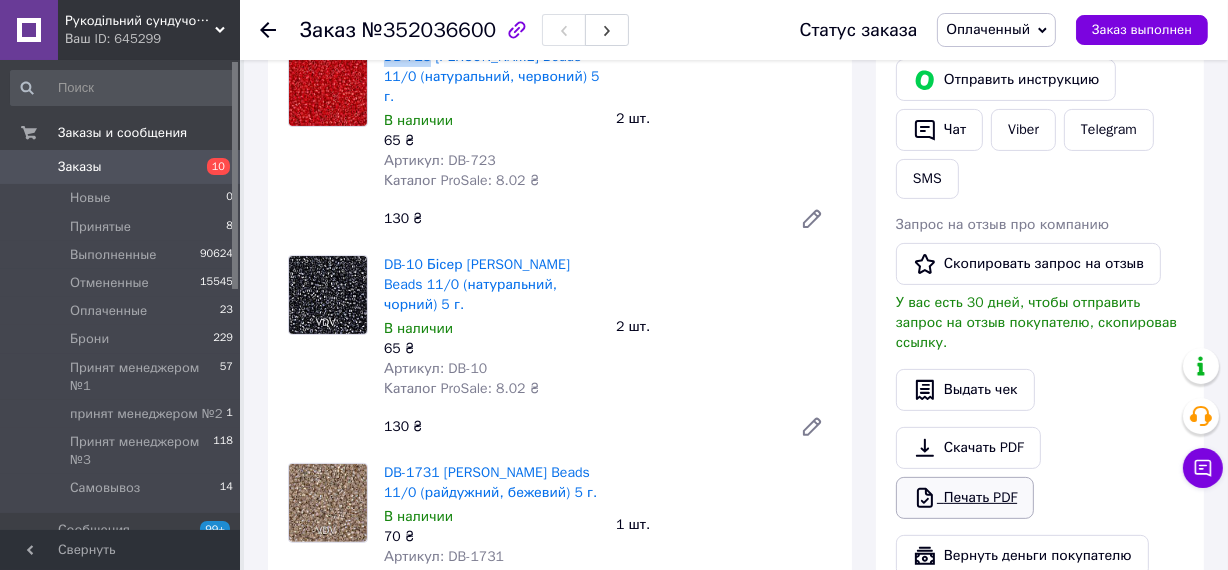click on "Печать PDF" at bounding box center (965, 498) 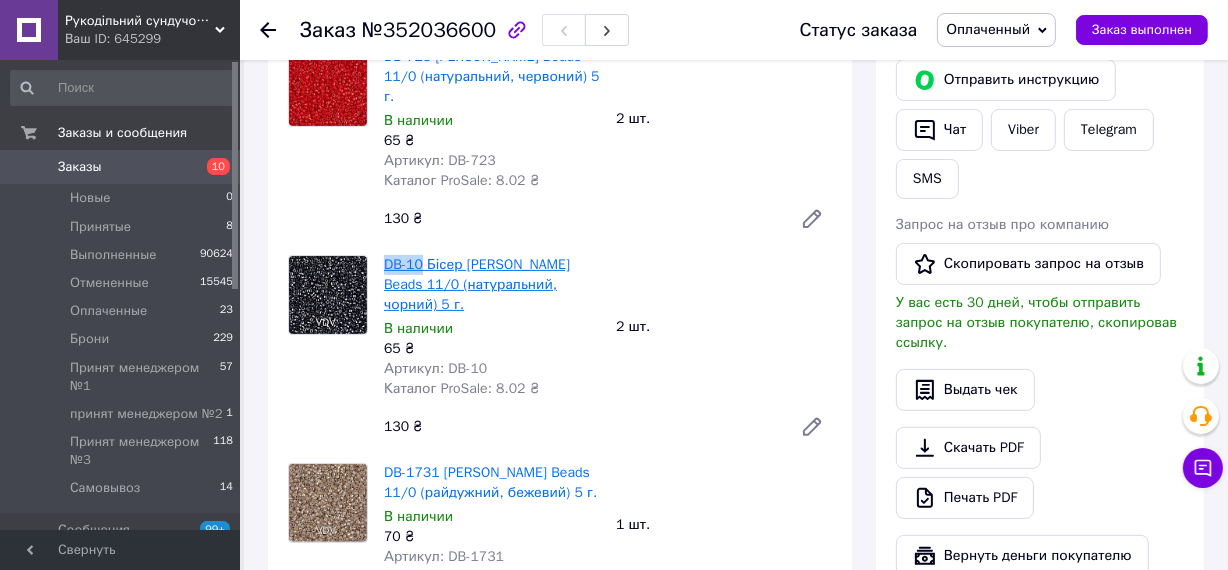 drag, startPoint x: 384, startPoint y: 293, endPoint x: 420, endPoint y: 298, distance: 36.345562 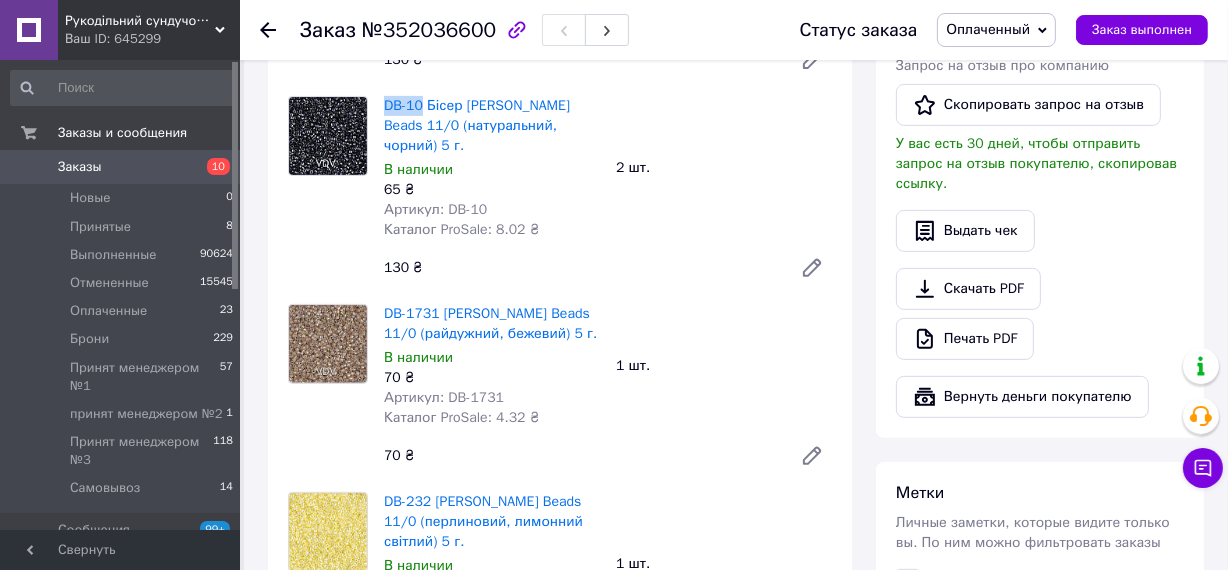 scroll, scrollTop: 636, scrollLeft: 0, axis: vertical 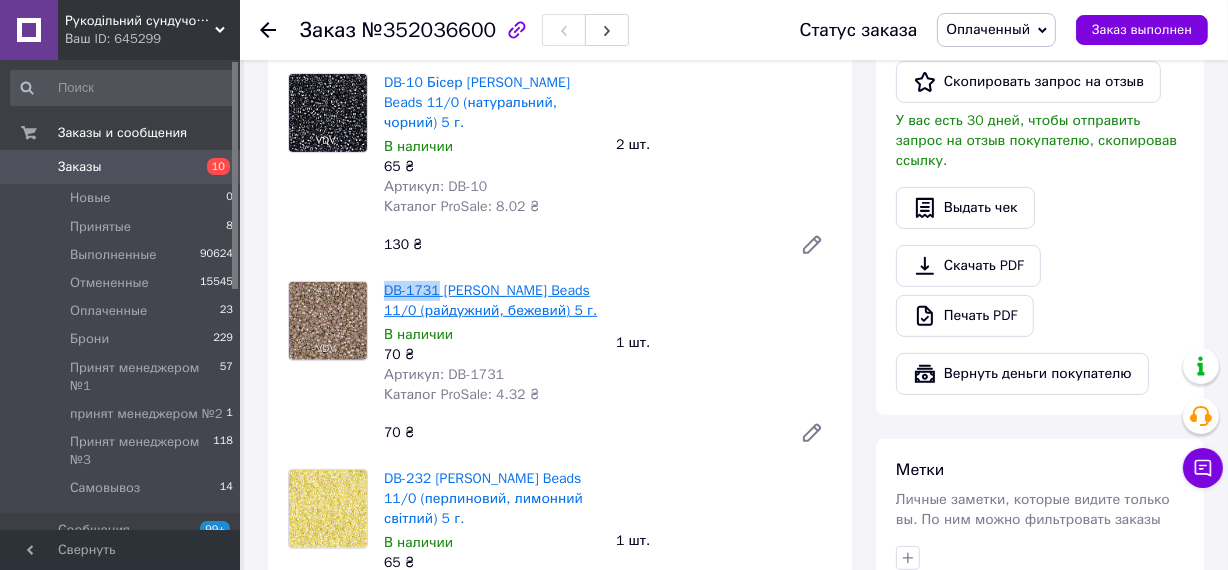 drag, startPoint x: 386, startPoint y: 303, endPoint x: 436, endPoint y: 306, distance: 50.08992 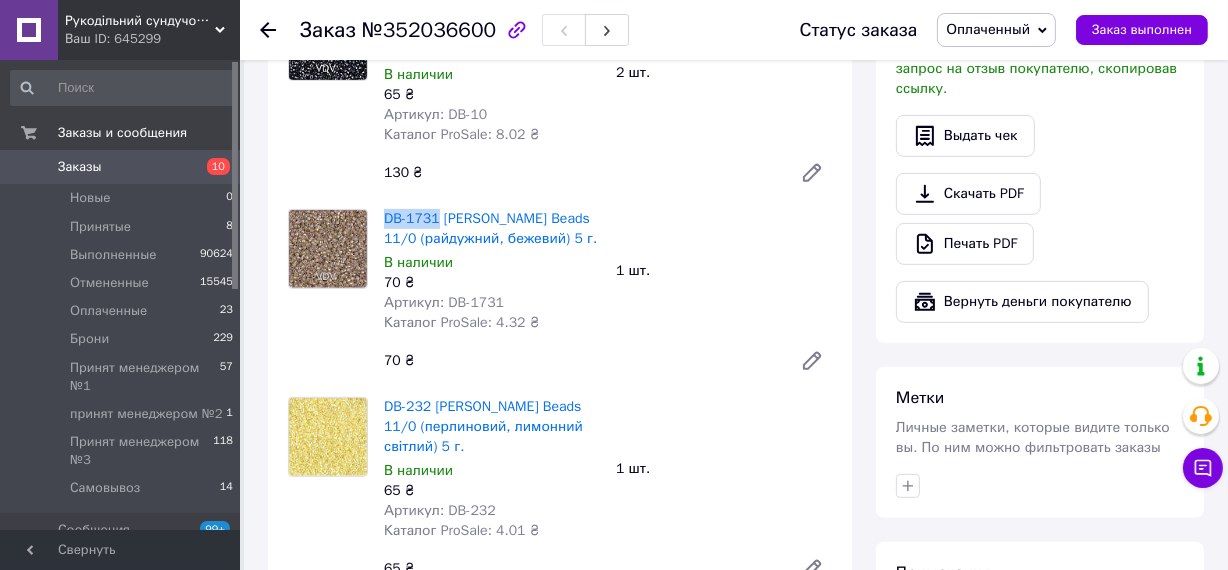 scroll, scrollTop: 909, scrollLeft: 0, axis: vertical 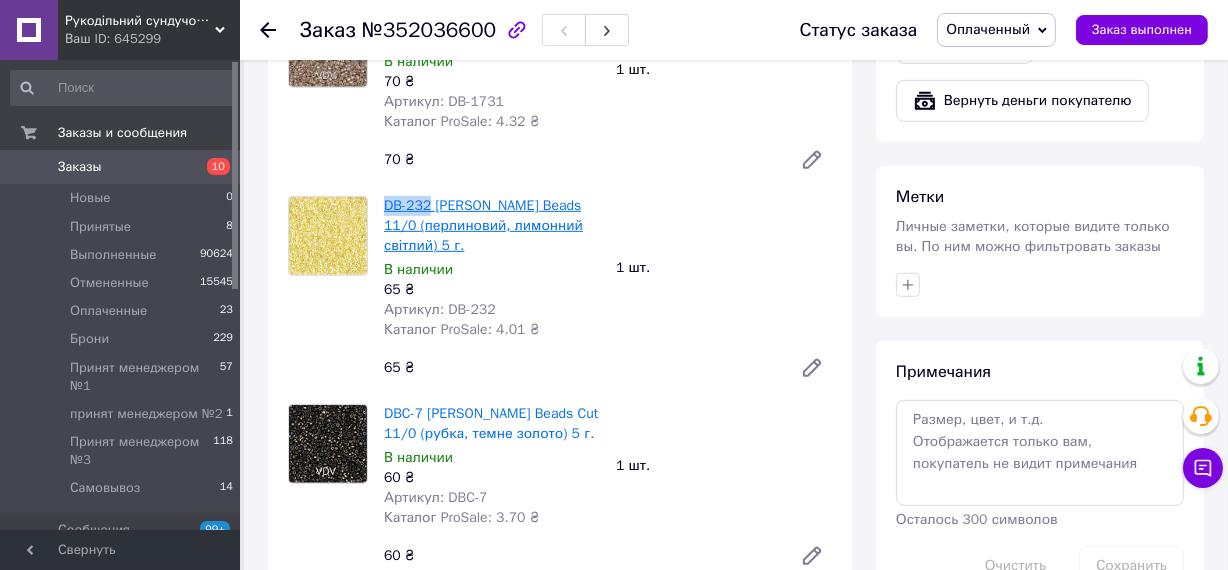 drag, startPoint x: 382, startPoint y: 239, endPoint x: 429, endPoint y: 238, distance: 47.010635 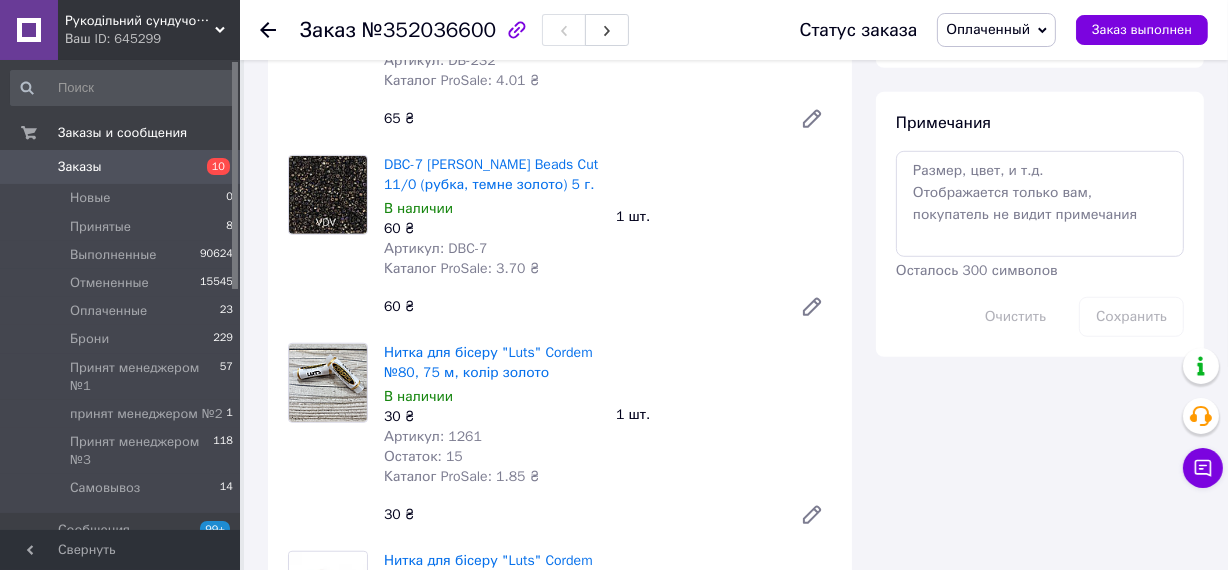 scroll, scrollTop: 1181, scrollLeft: 0, axis: vertical 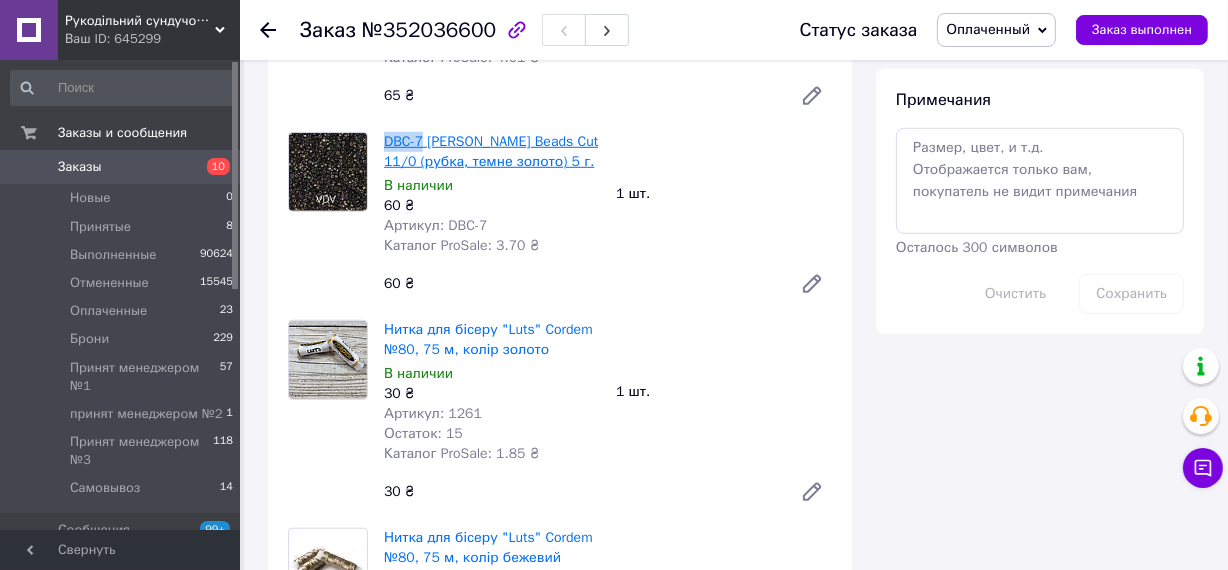 drag, startPoint x: 387, startPoint y: 171, endPoint x: 423, endPoint y: 171, distance: 36 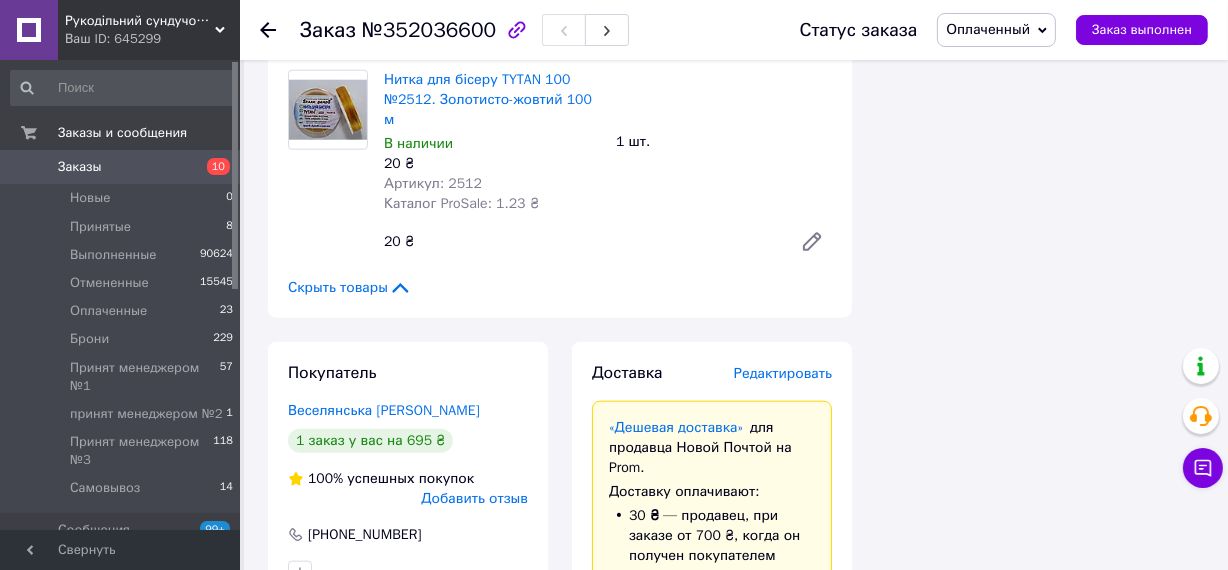 scroll, scrollTop: 1909, scrollLeft: 0, axis: vertical 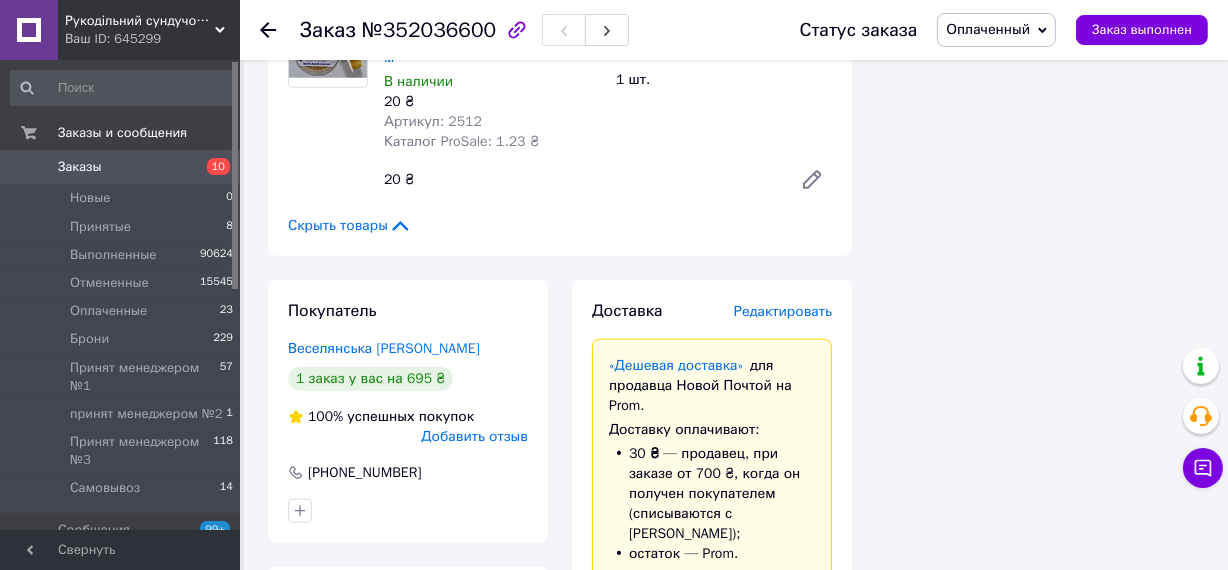click on "Заказы" at bounding box center [80, 167] 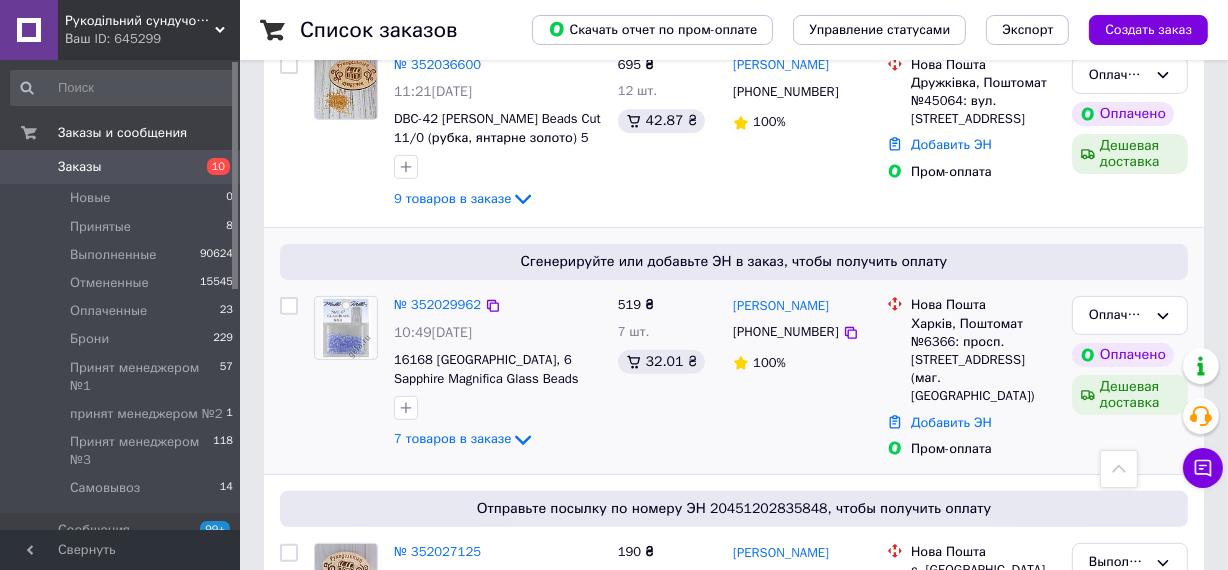 scroll, scrollTop: 636, scrollLeft: 0, axis: vertical 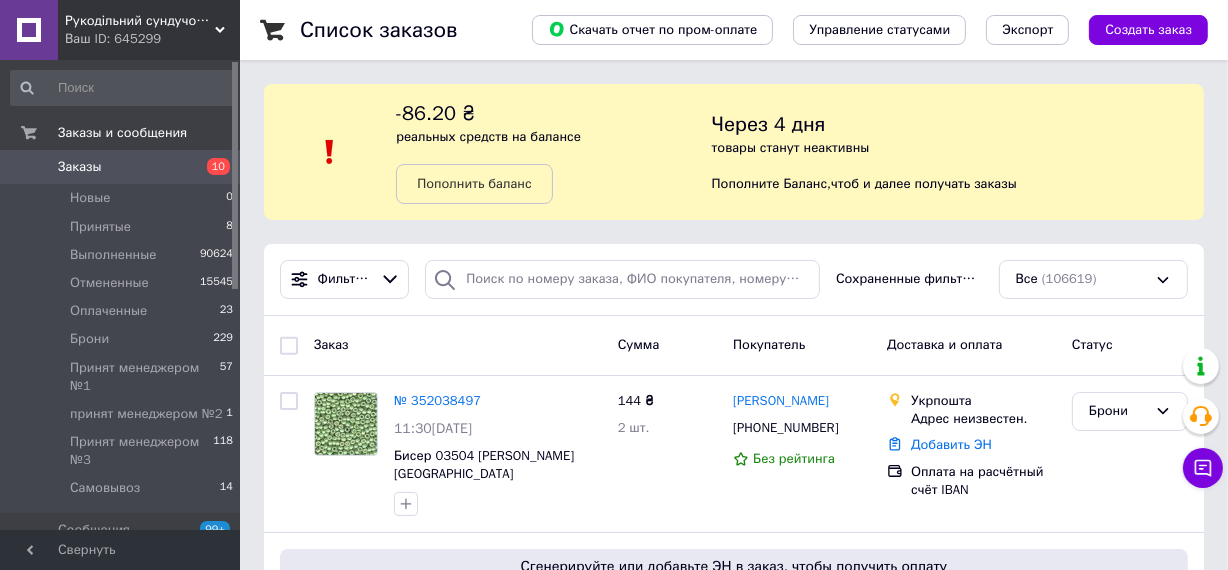 click at bounding box center (29, 167) 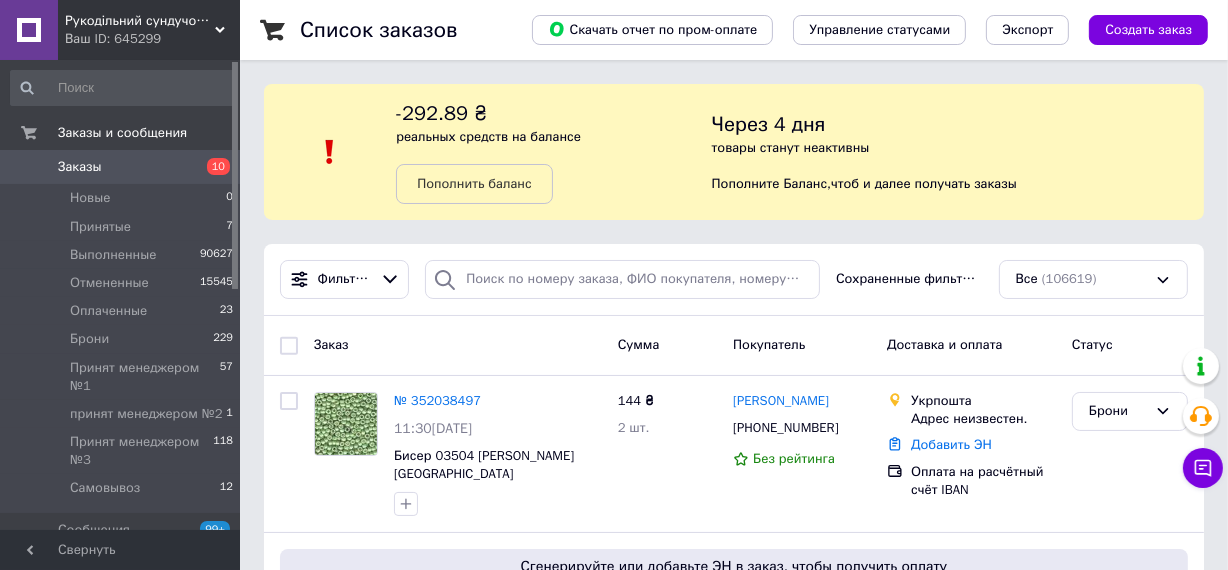 scroll, scrollTop: 90, scrollLeft: 0, axis: vertical 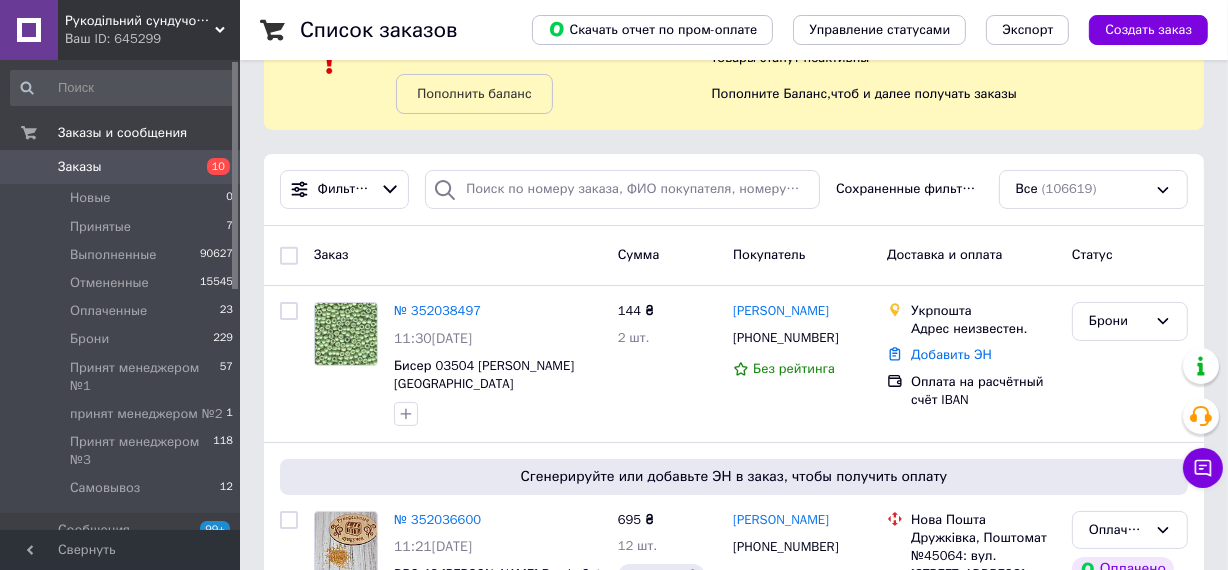 click on "Заказы" at bounding box center [80, 167] 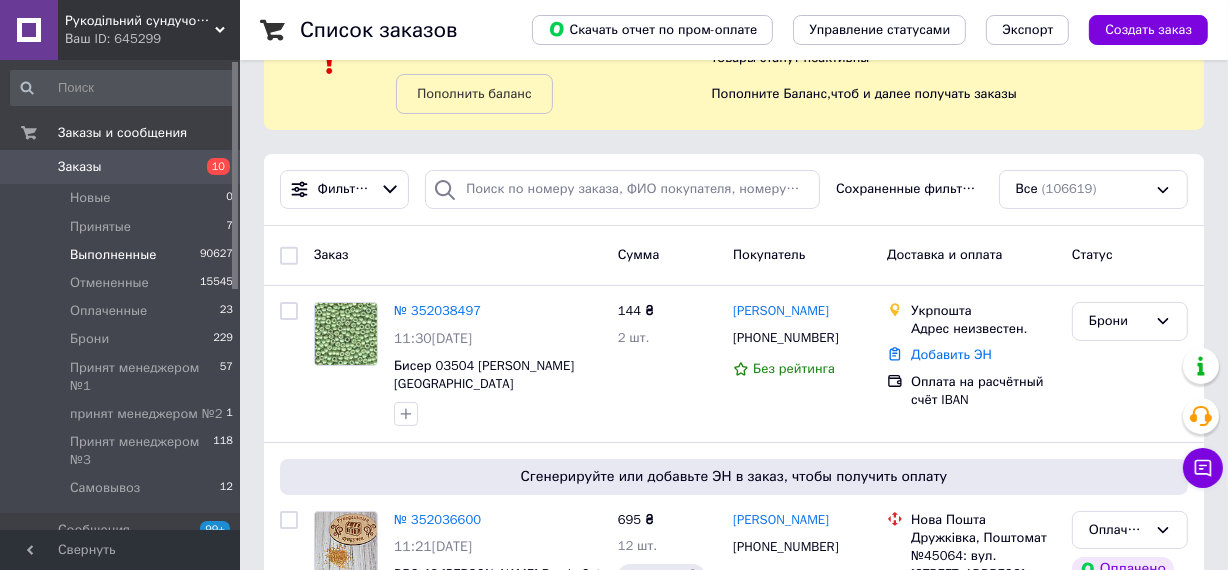 scroll, scrollTop: 0, scrollLeft: 0, axis: both 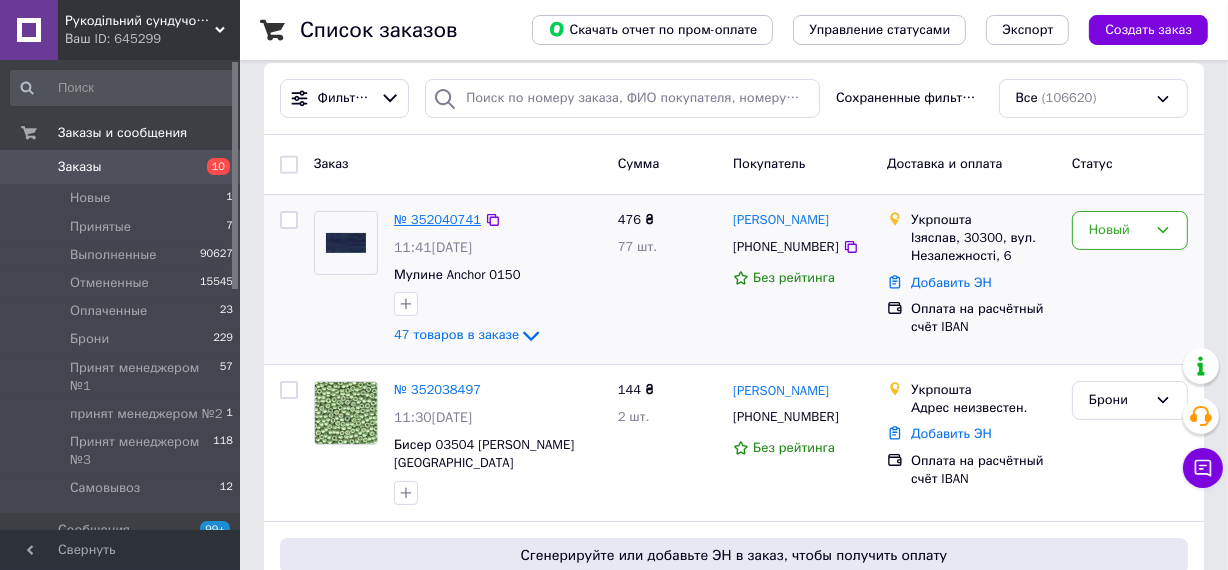 click on "№ 352040741" at bounding box center [437, 219] 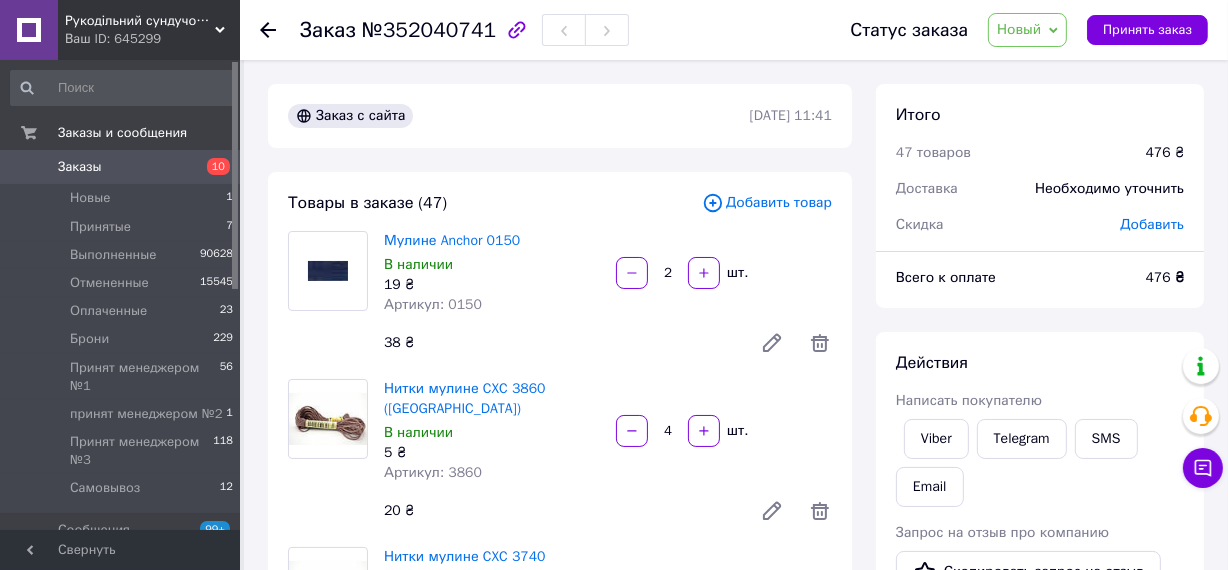 scroll, scrollTop: 0, scrollLeft: 0, axis: both 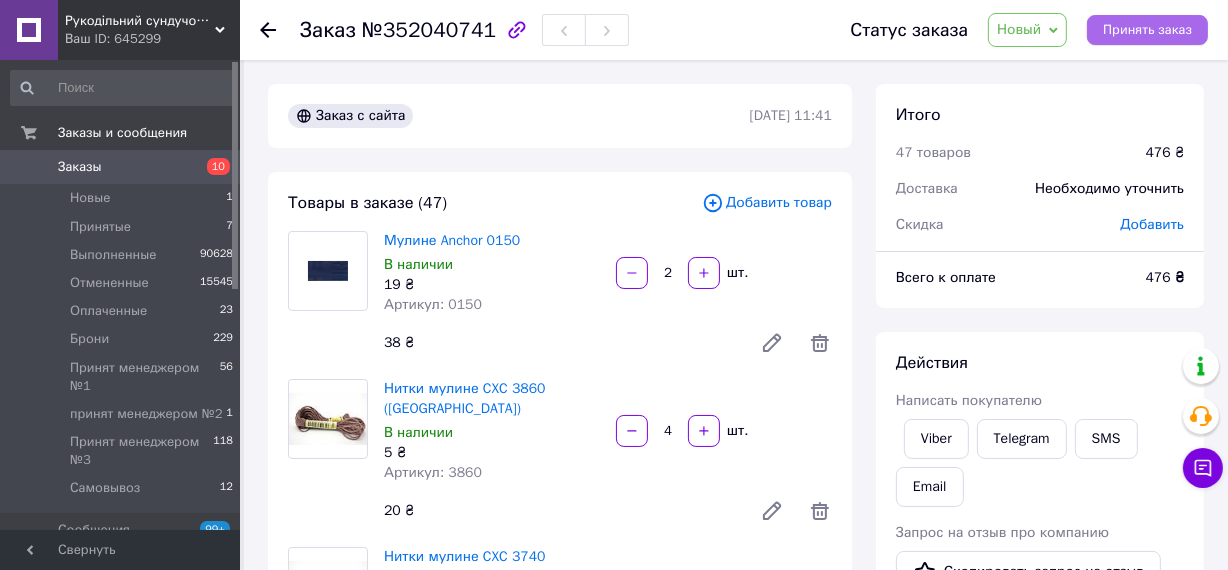 click on "Принять заказ" at bounding box center [1147, 30] 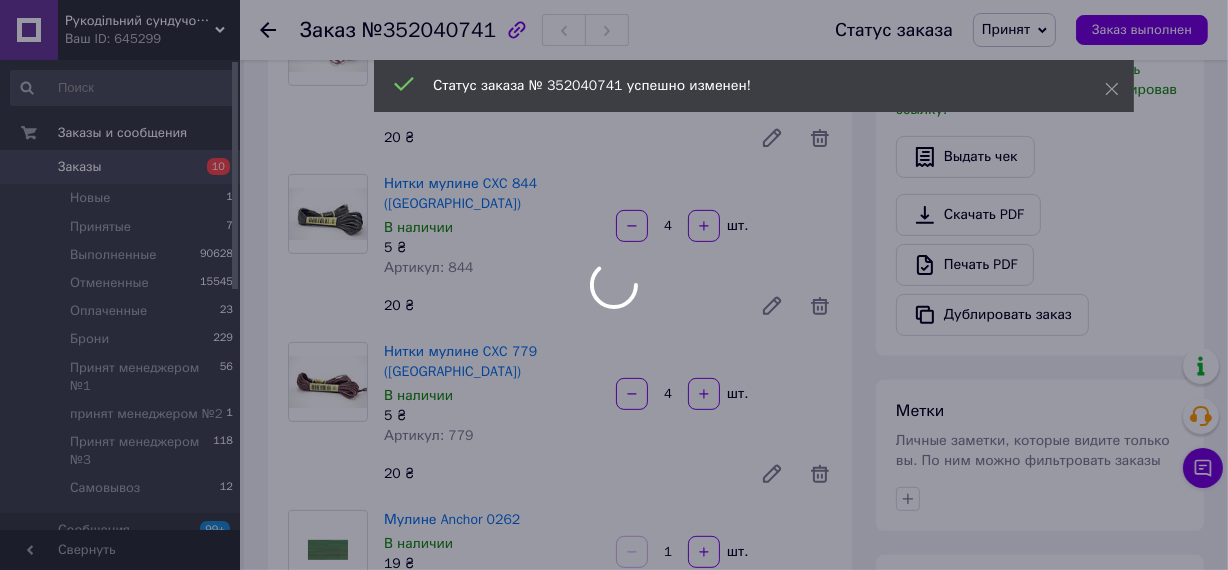scroll, scrollTop: 545, scrollLeft: 0, axis: vertical 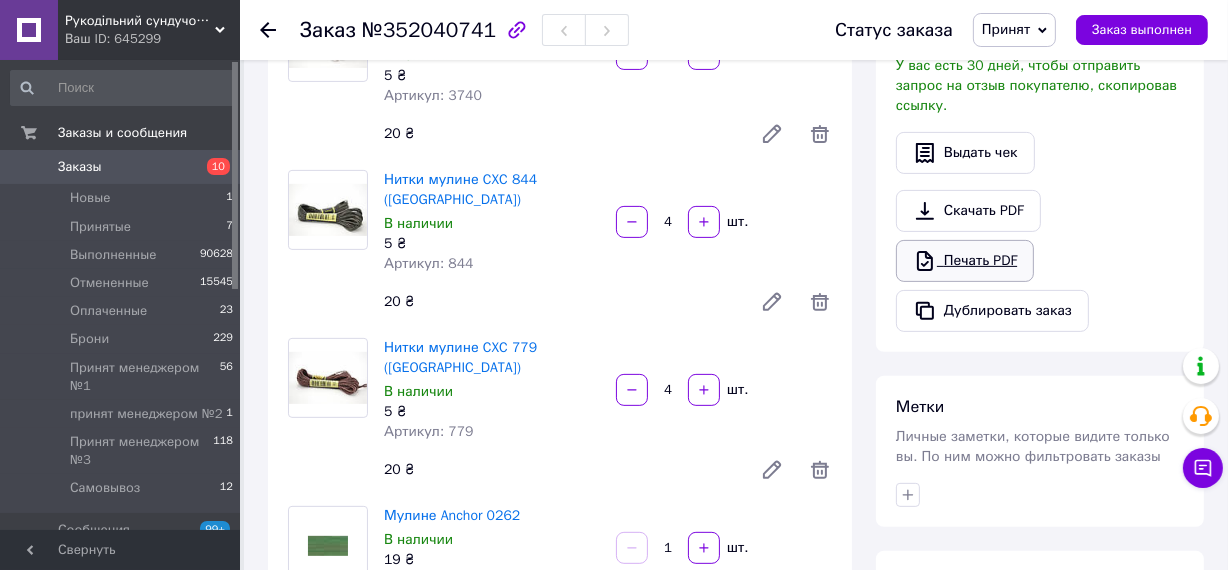 click on "Печать PDF" at bounding box center (965, 261) 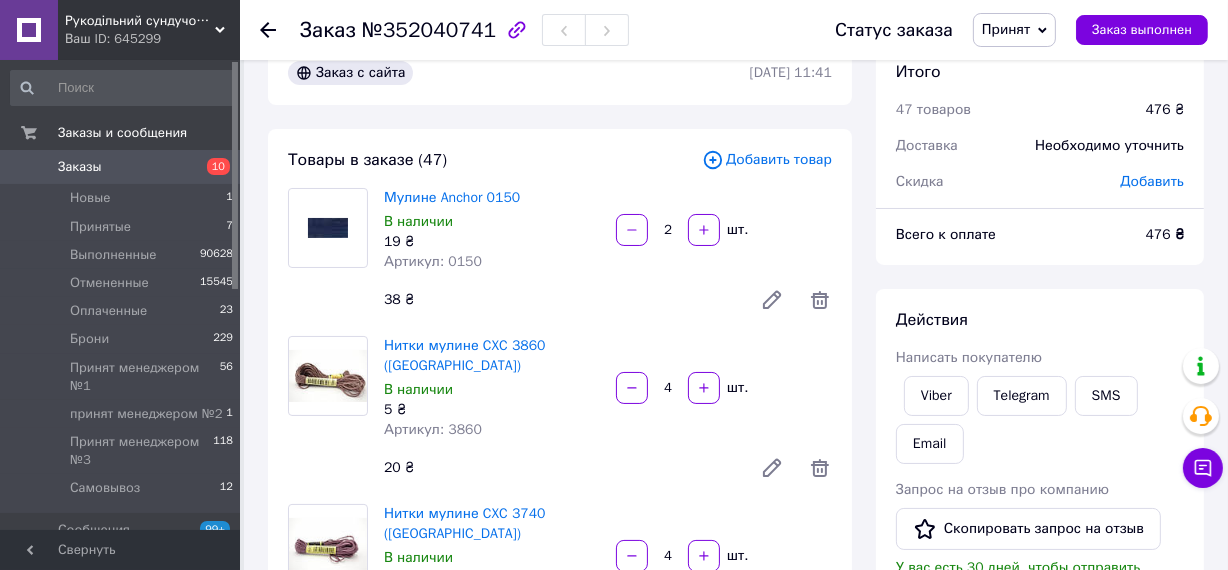 scroll, scrollTop: 0, scrollLeft: 0, axis: both 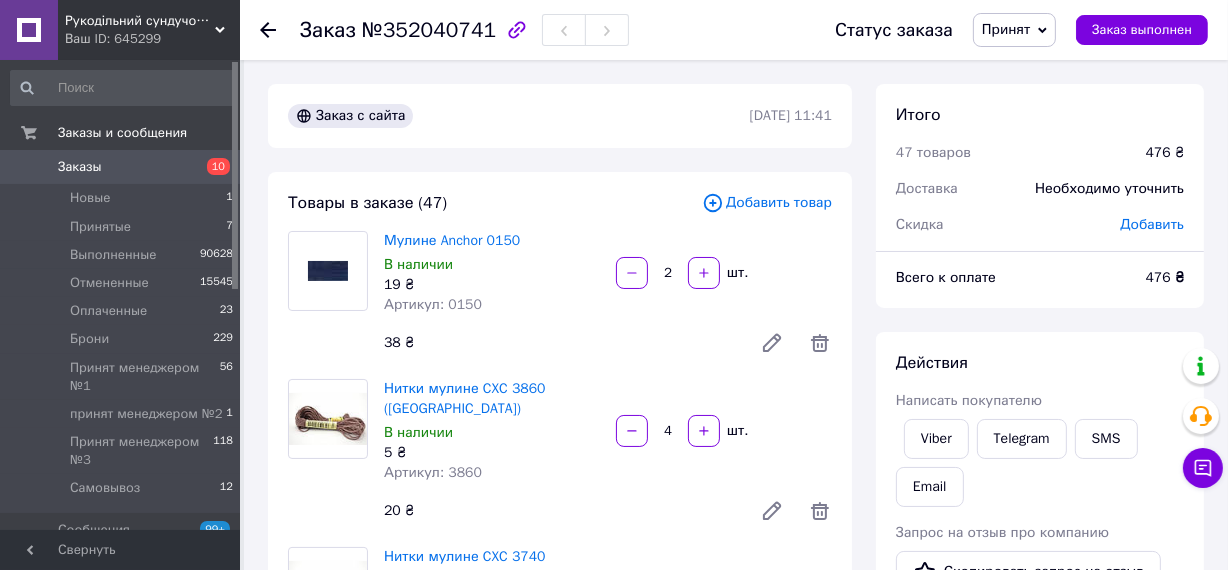 click on "Заказы" at bounding box center [80, 167] 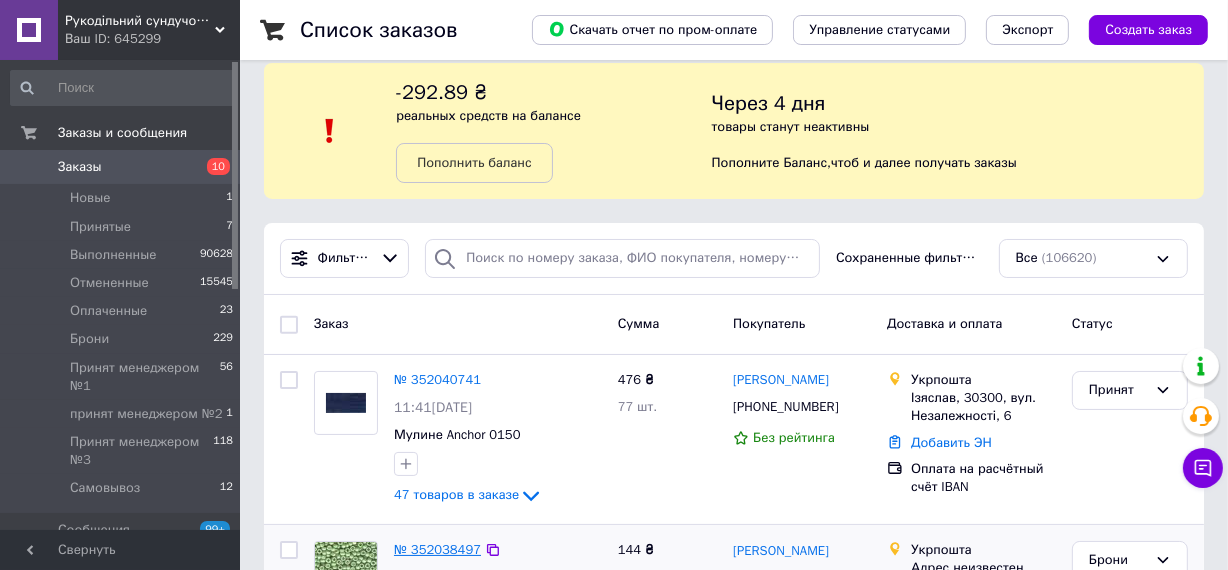scroll, scrollTop: 0, scrollLeft: 0, axis: both 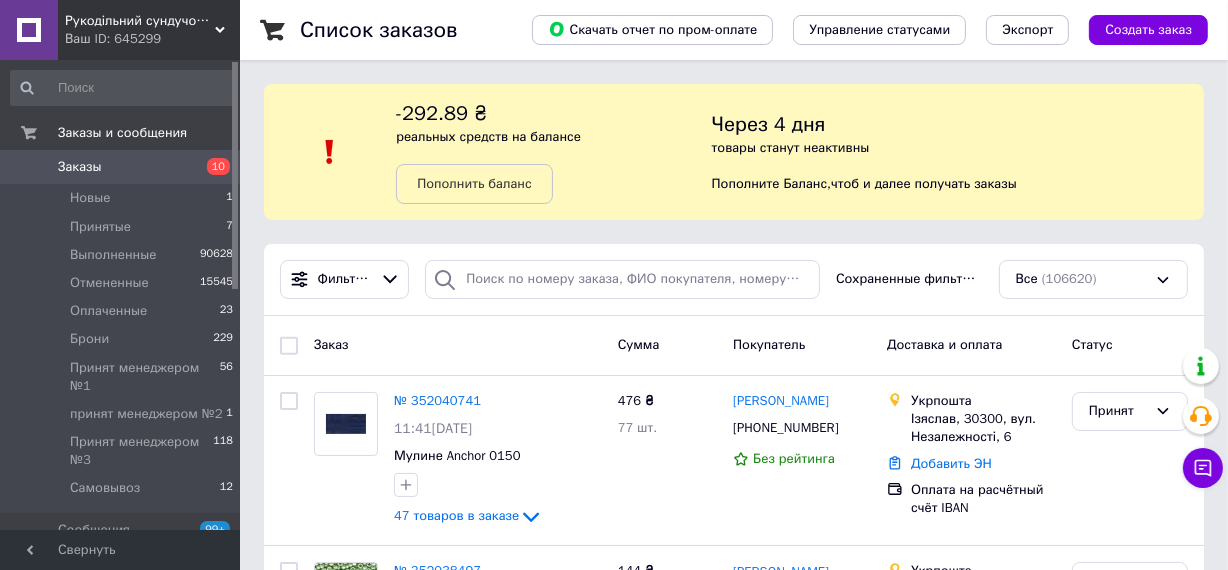 click on "Заказы" at bounding box center (80, 167) 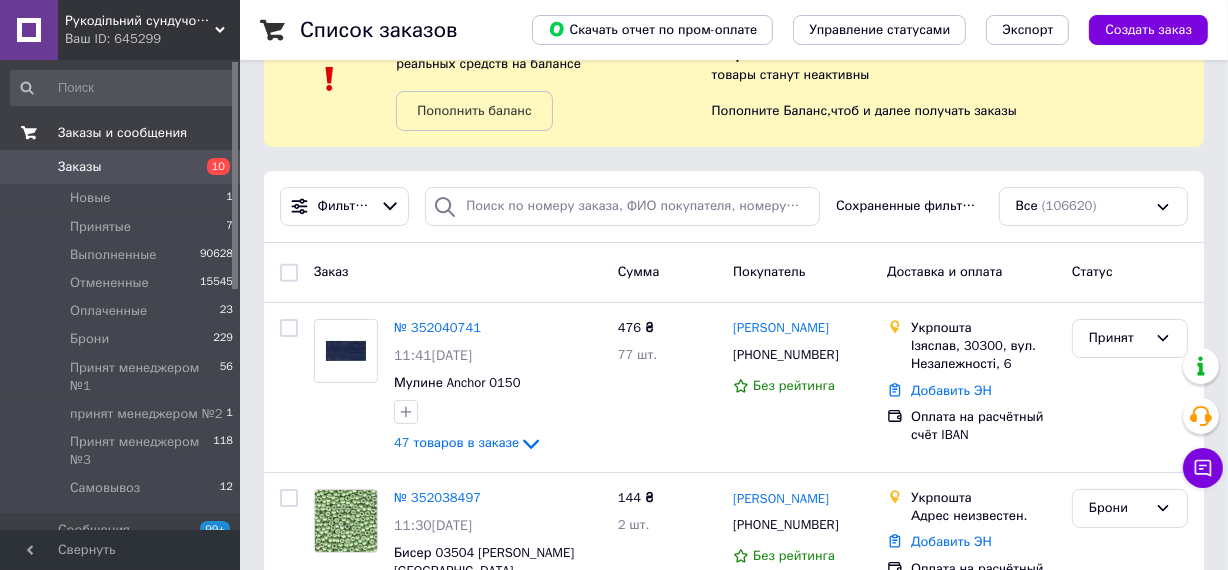 scroll, scrollTop: 181, scrollLeft: 0, axis: vertical 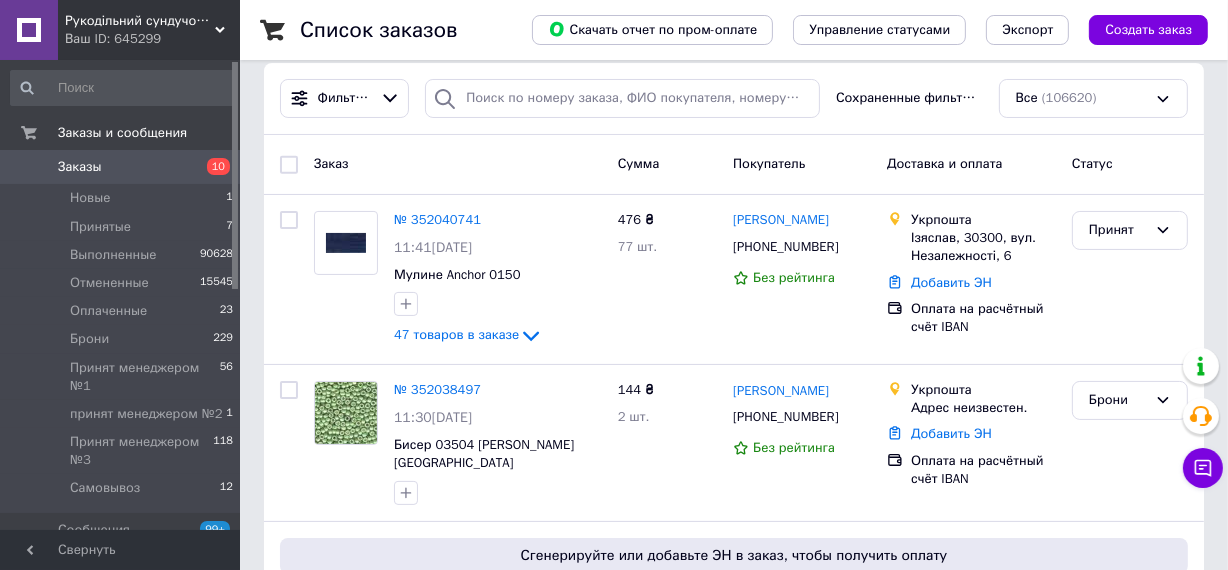 click on "Заказы" at bounding box center (80, 167) 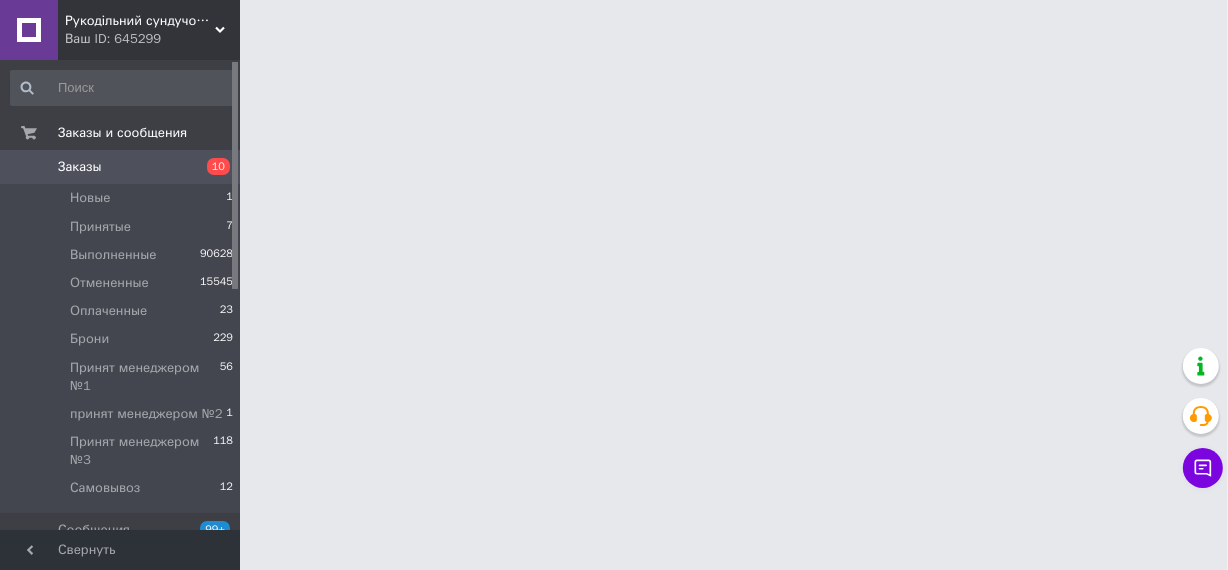 scroll, scrollTop: 0, scrollLeft: 0, axis: both 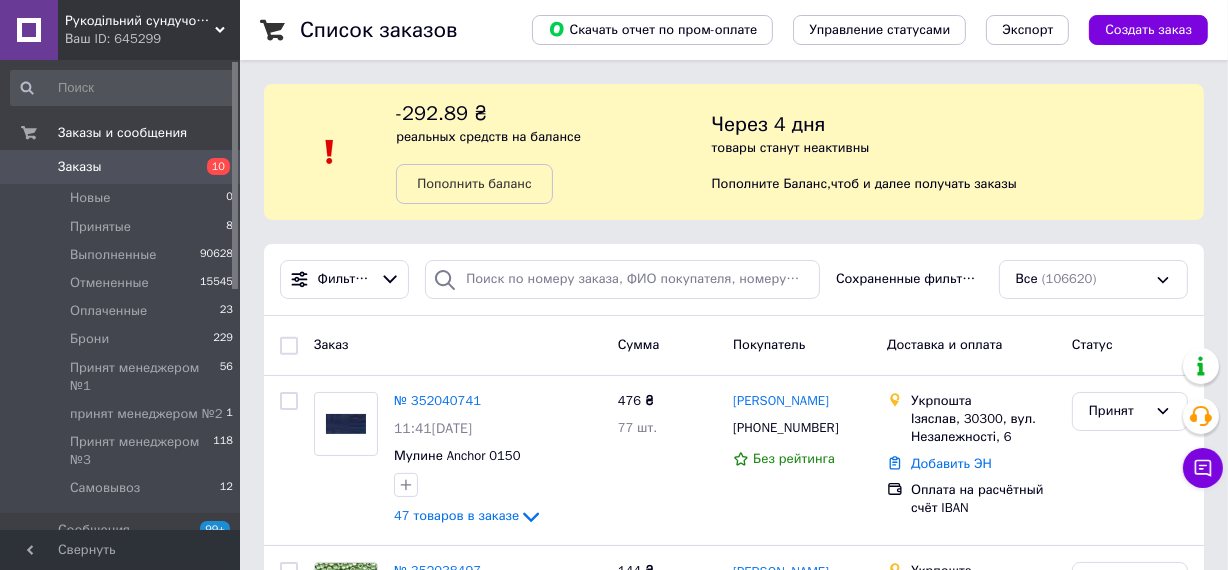 click on "Заказы" at bounding box center [80, 167] 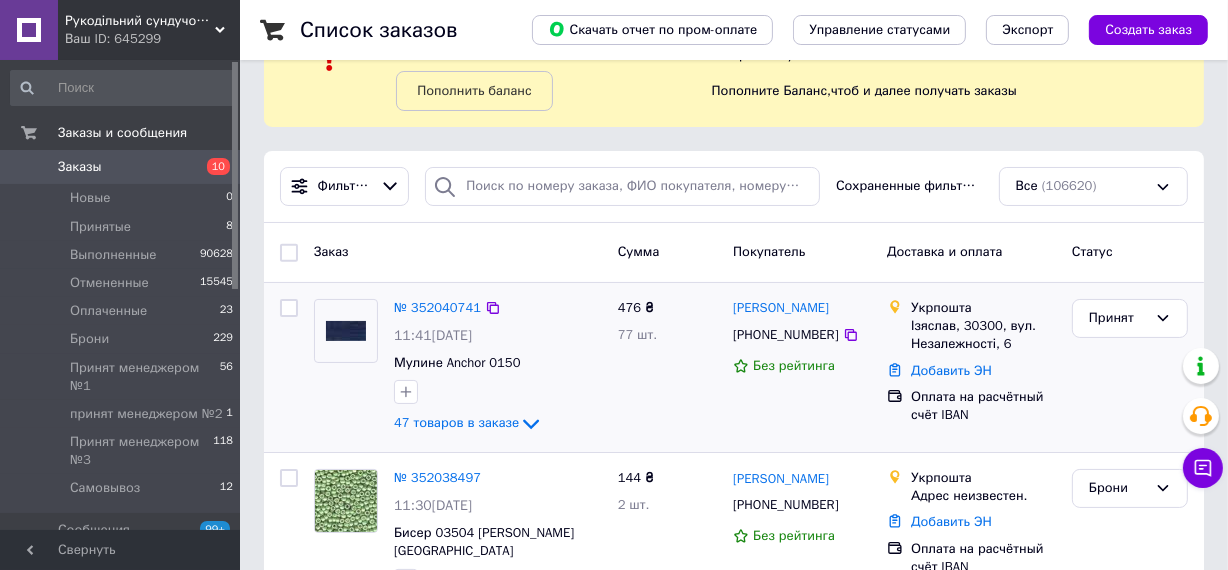 scroll, scrollTop: 181, scrollLeft: 0, axis: vertical 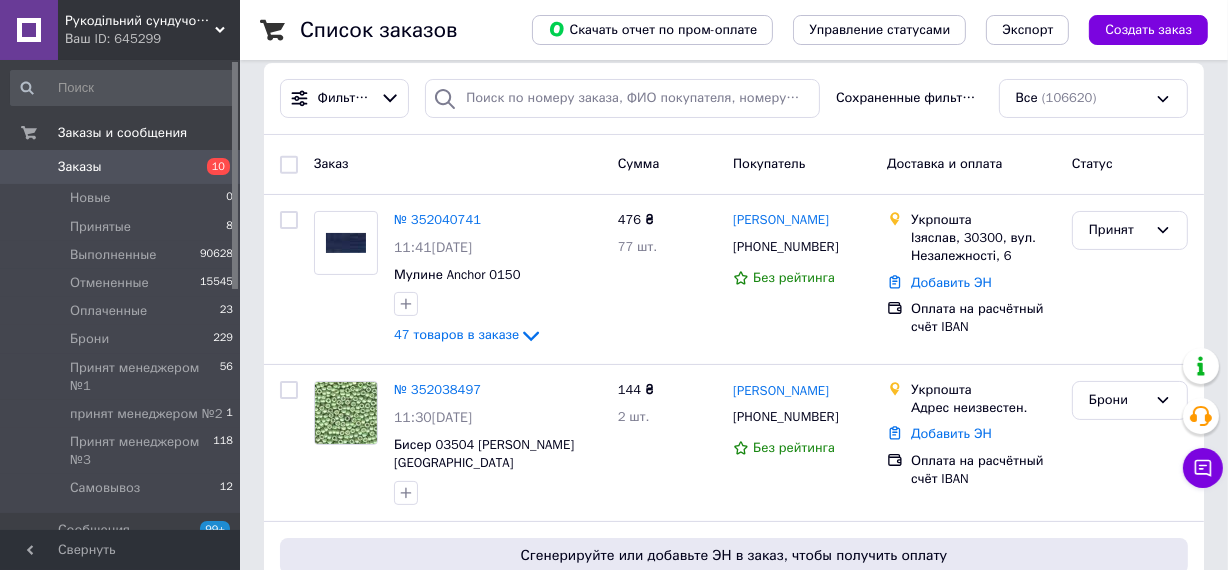 click on "Заказы" at bounding box center [80, 167] 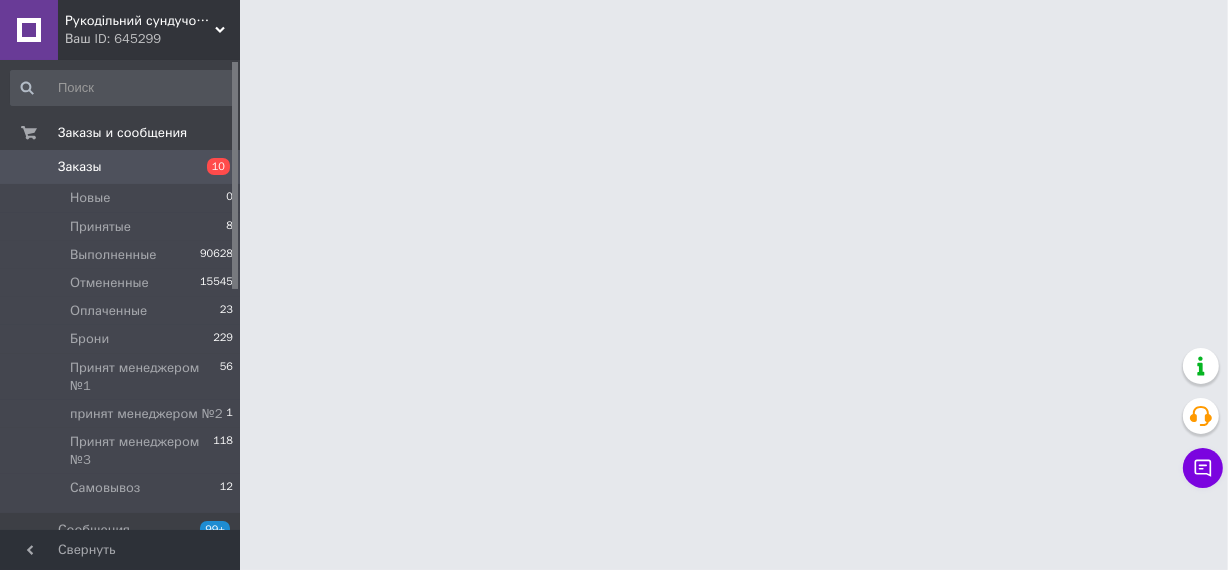scroll, scrollTop: 0, scrollLeft: 0, axis: both 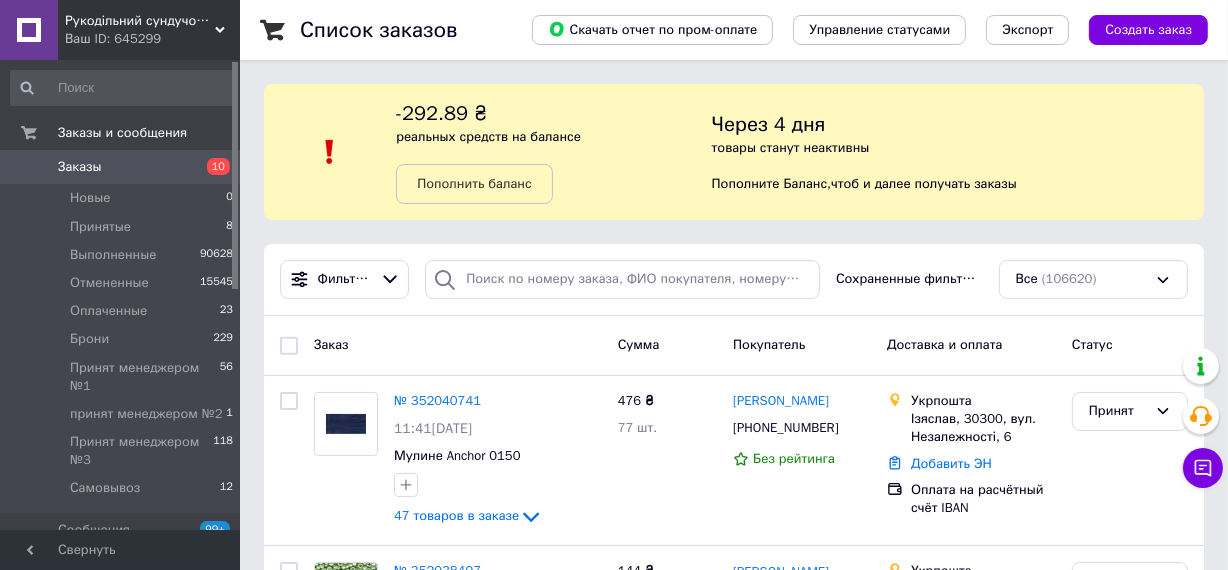click on "Заказы" at bounding box center (80, 167) 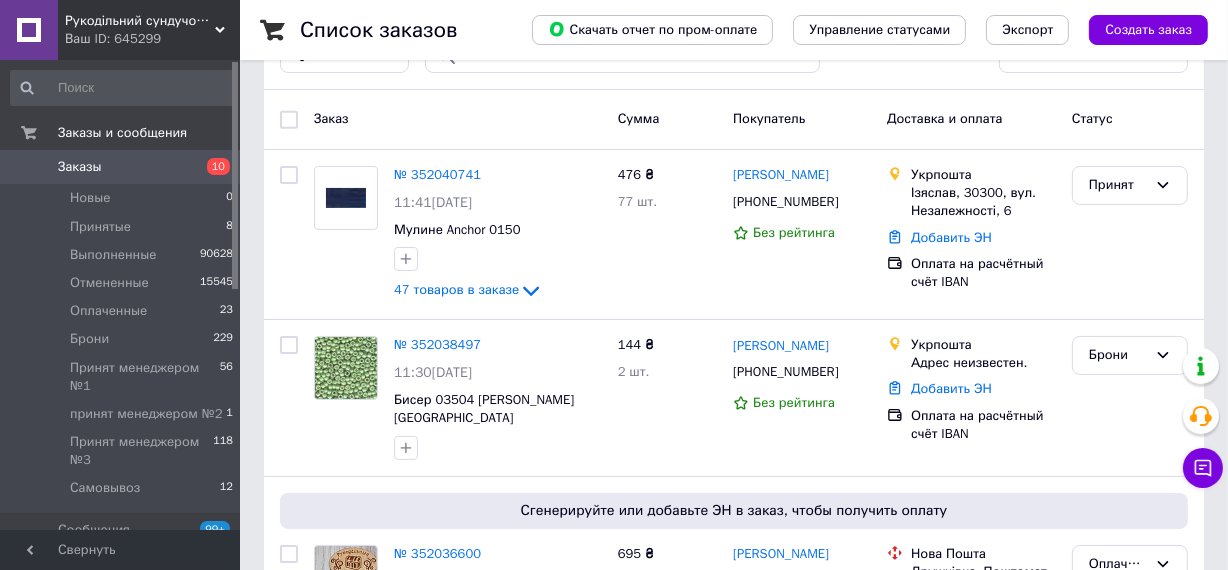 scroll, scrollTop: 272, scrollLeft: 0, axis: vertical 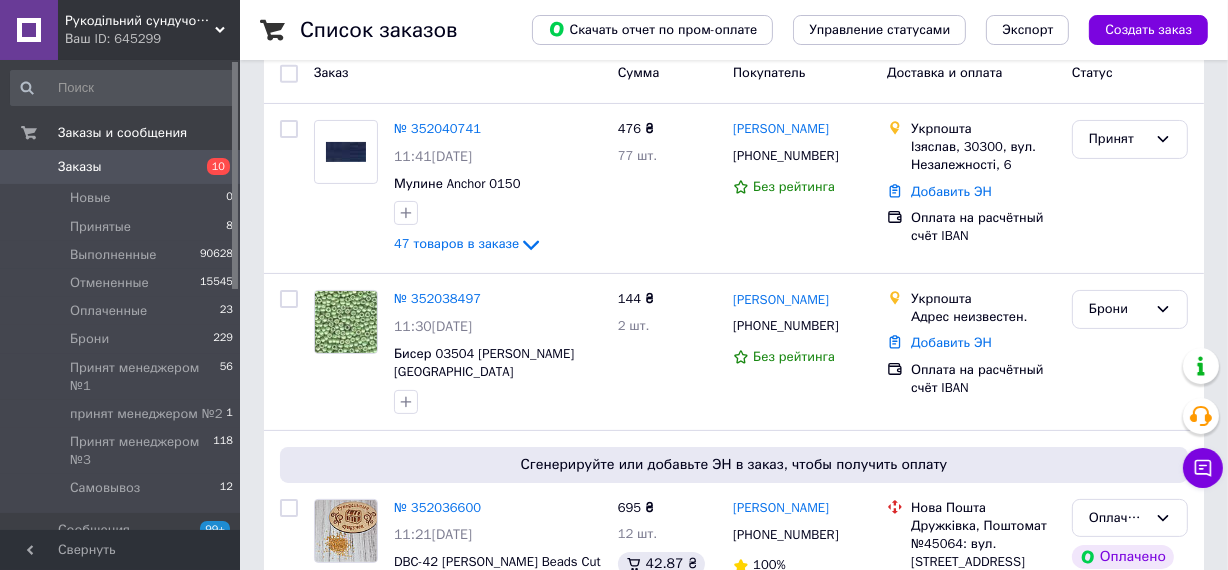 click on "Заказы" at bounding box center [80, 167] 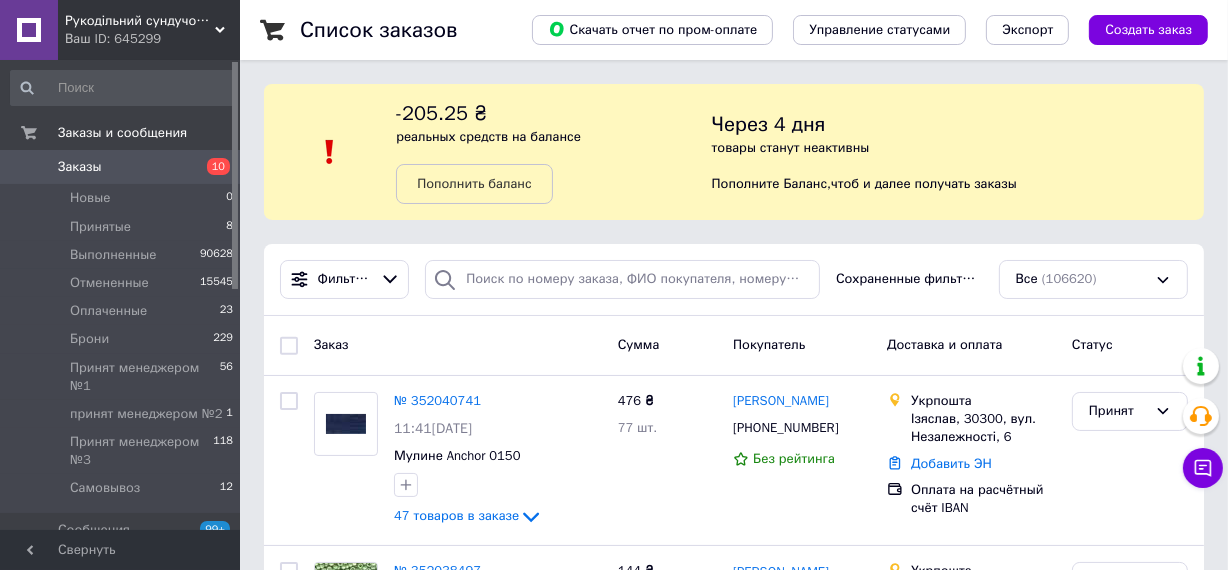 click on "Заказы" at bounding box center [80, 167] 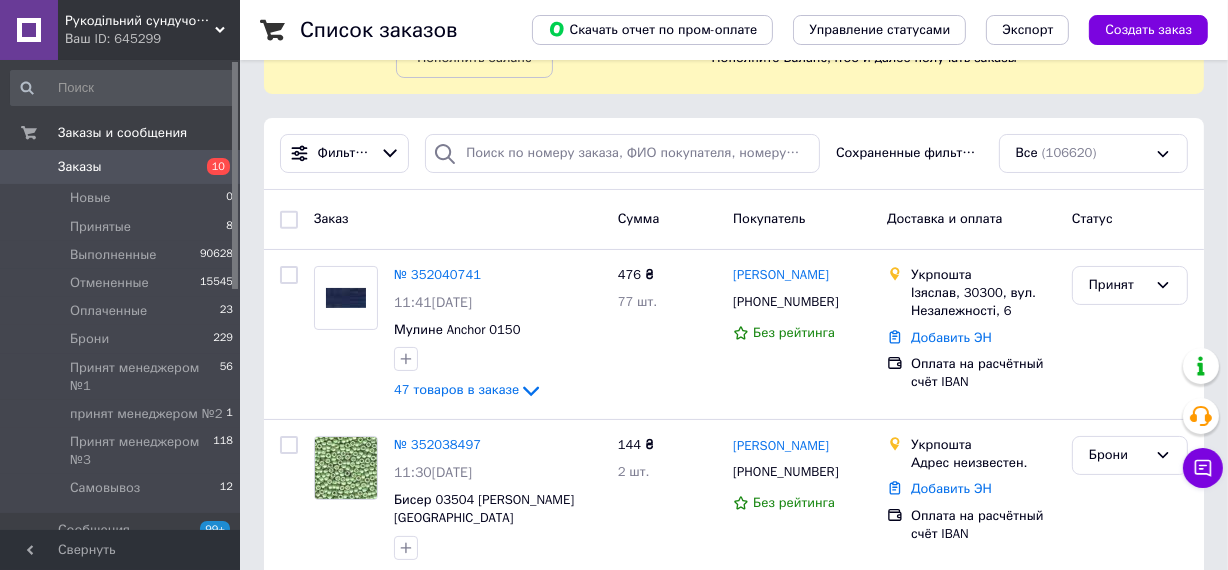 scroll, scrollTop: 181, scrollLeft: 0, axis: vertical 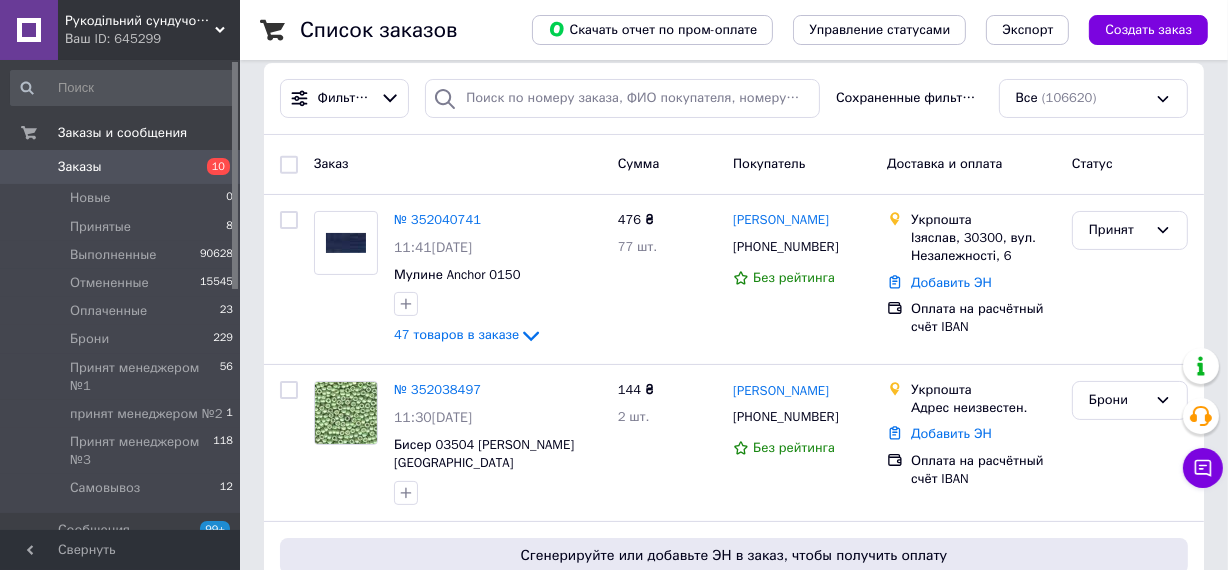 click on "Заказы" at bounding box center (80, 167) 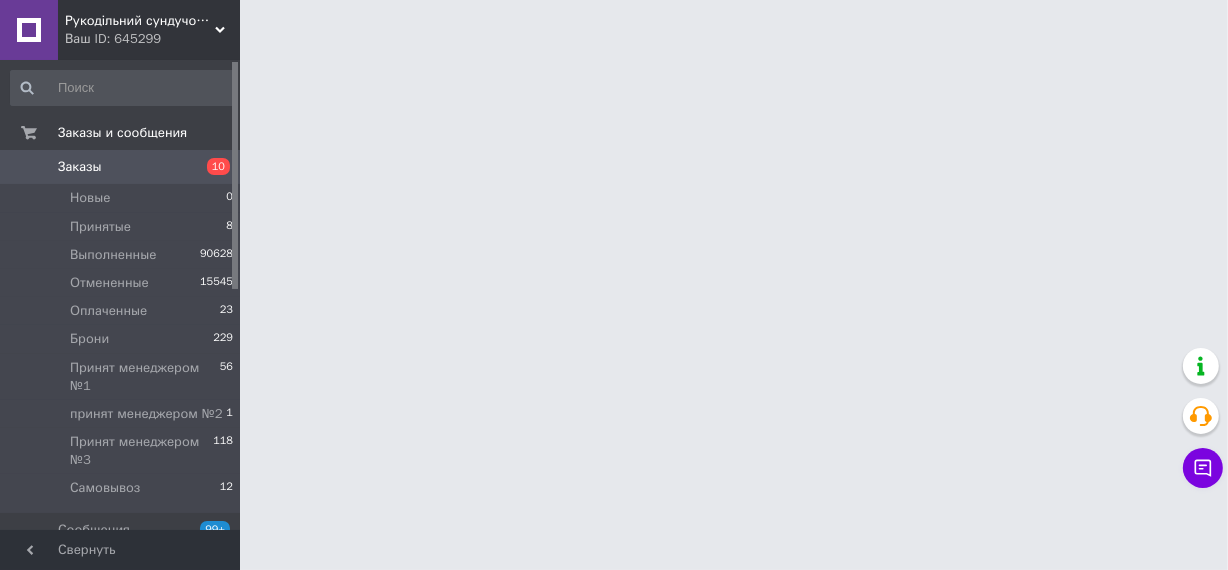 scroll, scrollTop: 0, scrollLeft: 0, axis: both 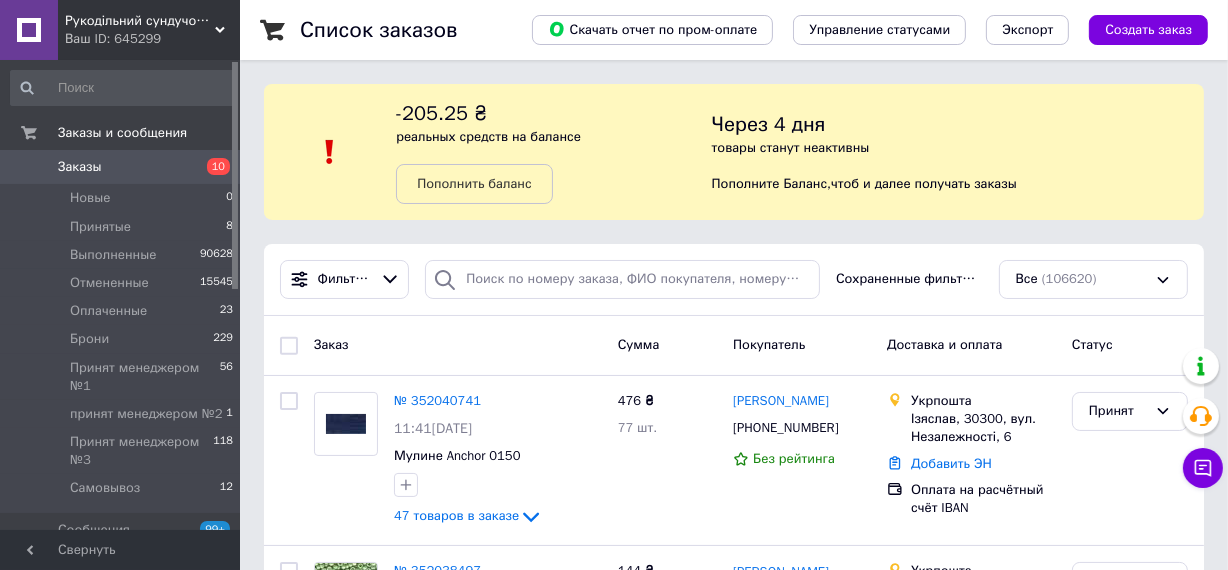 click on "Заказы" at bounding box center (80, 167) 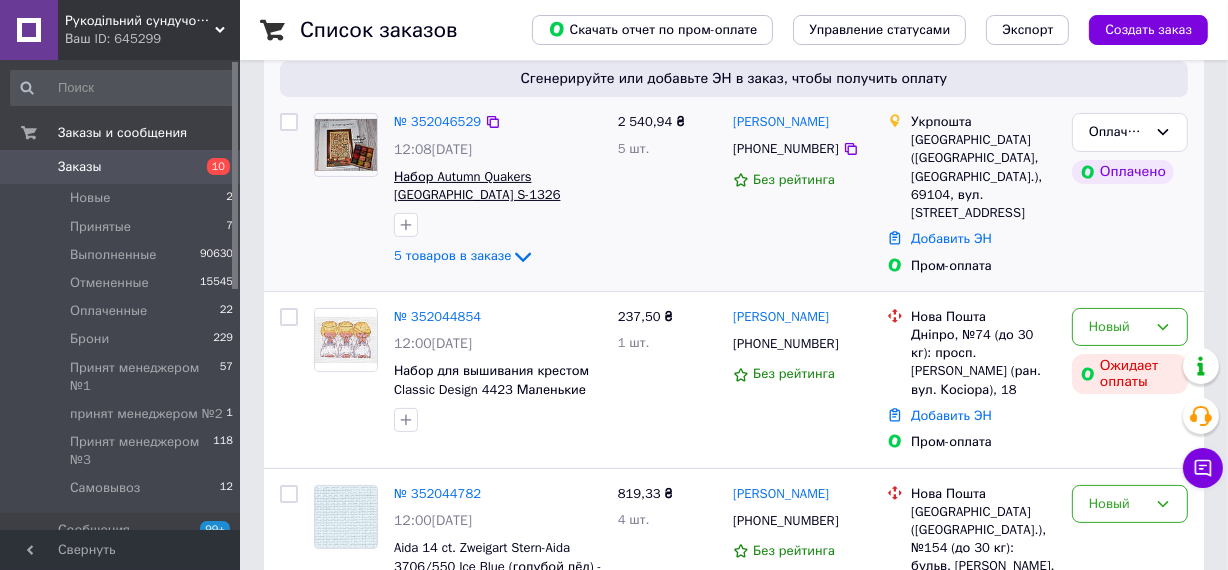scroll, scrollTop: 363, scrollLeft: 0, axis: vertical 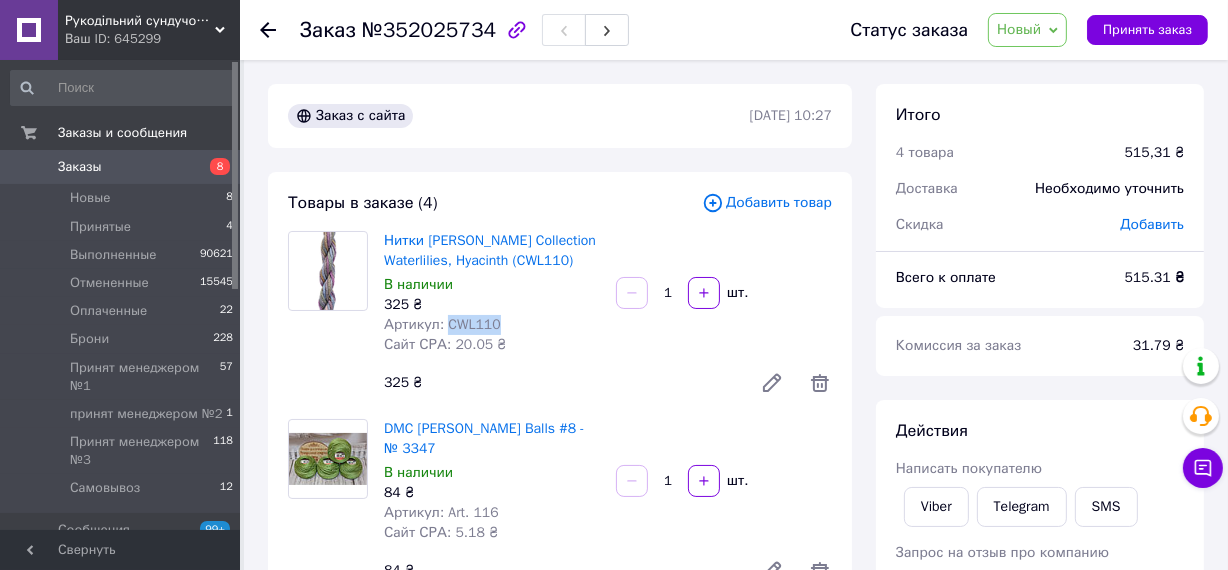 drag, startPoint x: 446, startPoint y: 323, endPoint x: 497, endPoint y: 322, distance: 51.009804 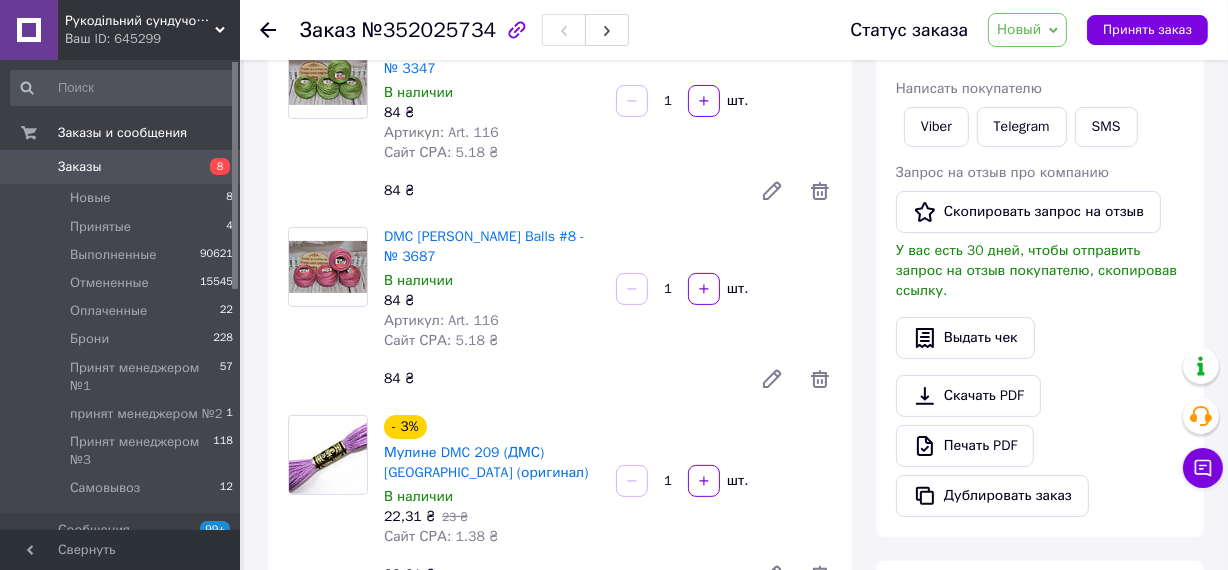 scroll, scrollTop: 363, scrollLeft: 0, axis: vertical 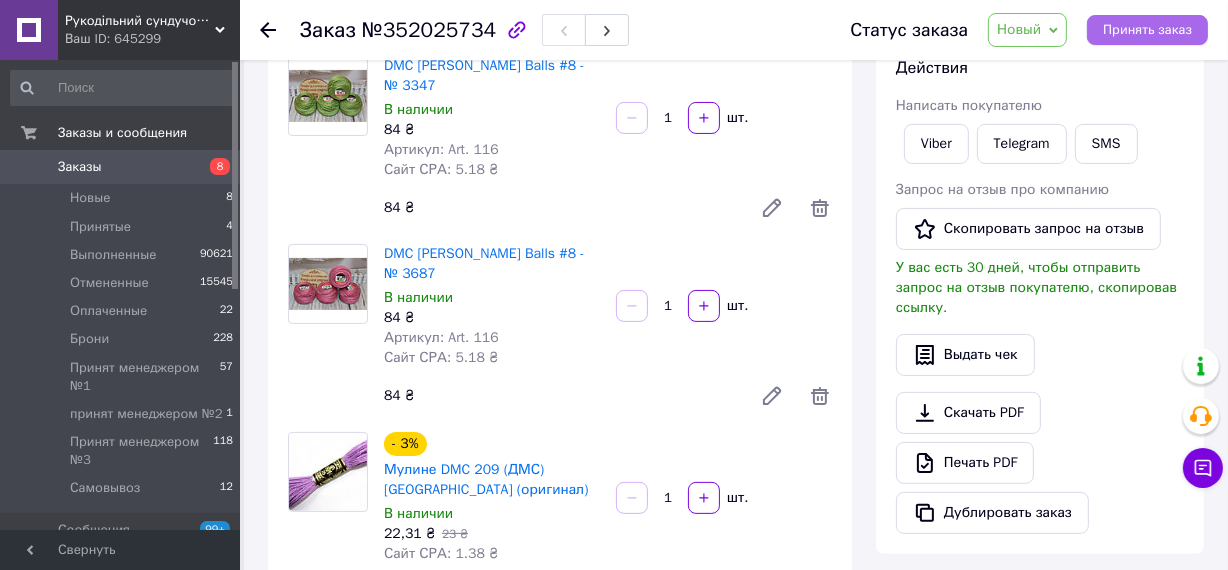 click on "Принять заказ" at bounding box center [1147, 30] 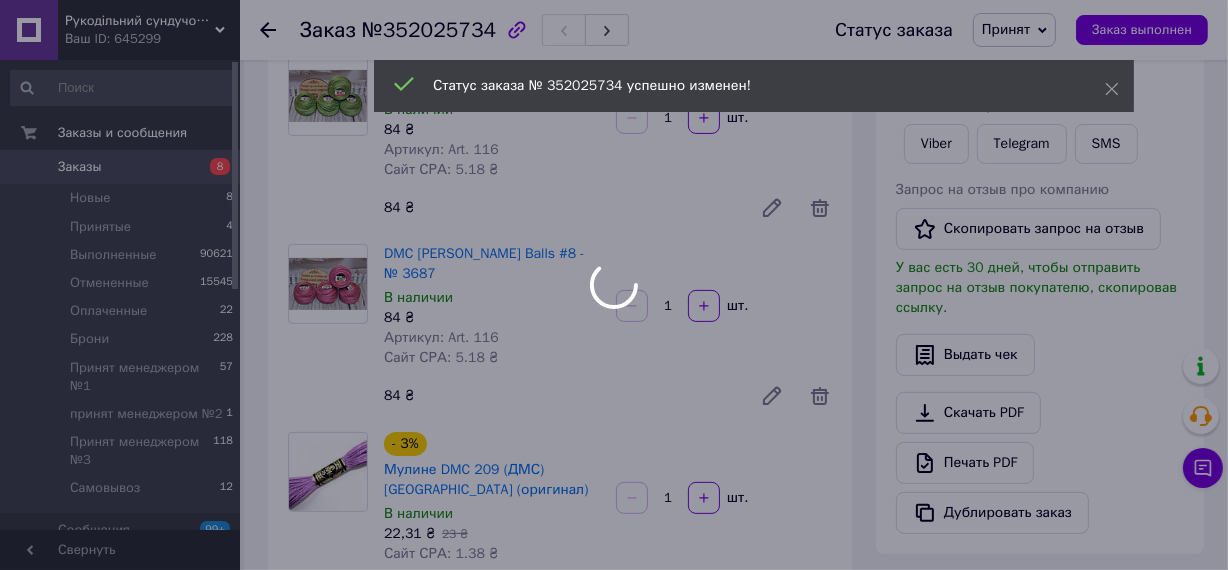 scroll, scrollTop: 454, scrollLeft: 0, axis: vertical 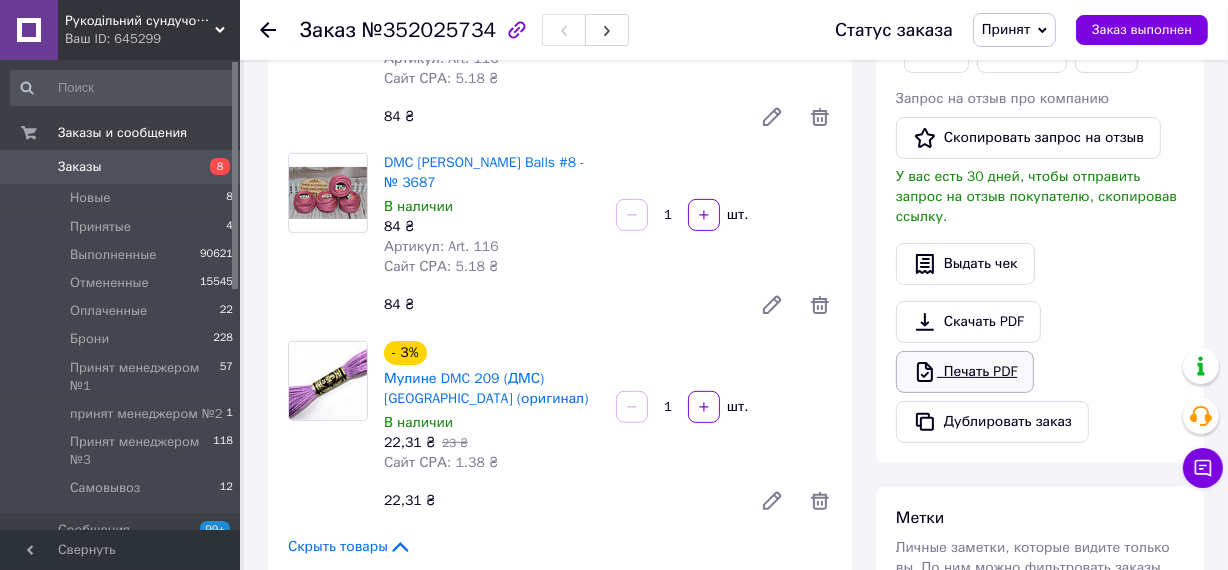 click on "Печать PDF" at bounding box center (965, 372) 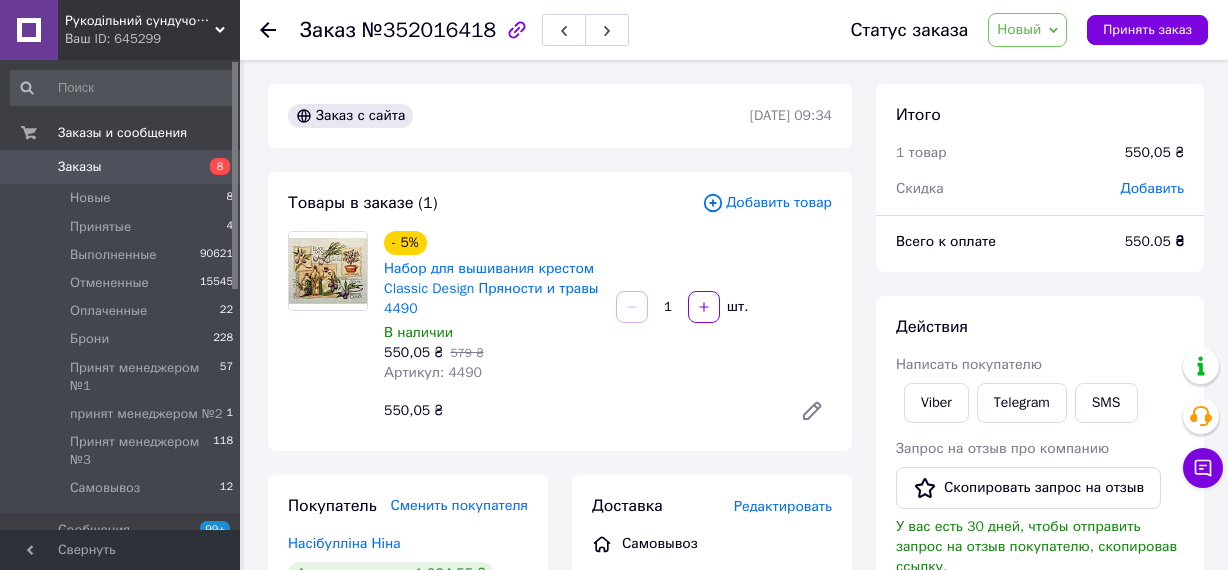 scroll, scrollTop: 0, scrollLeft: 0, axis: both 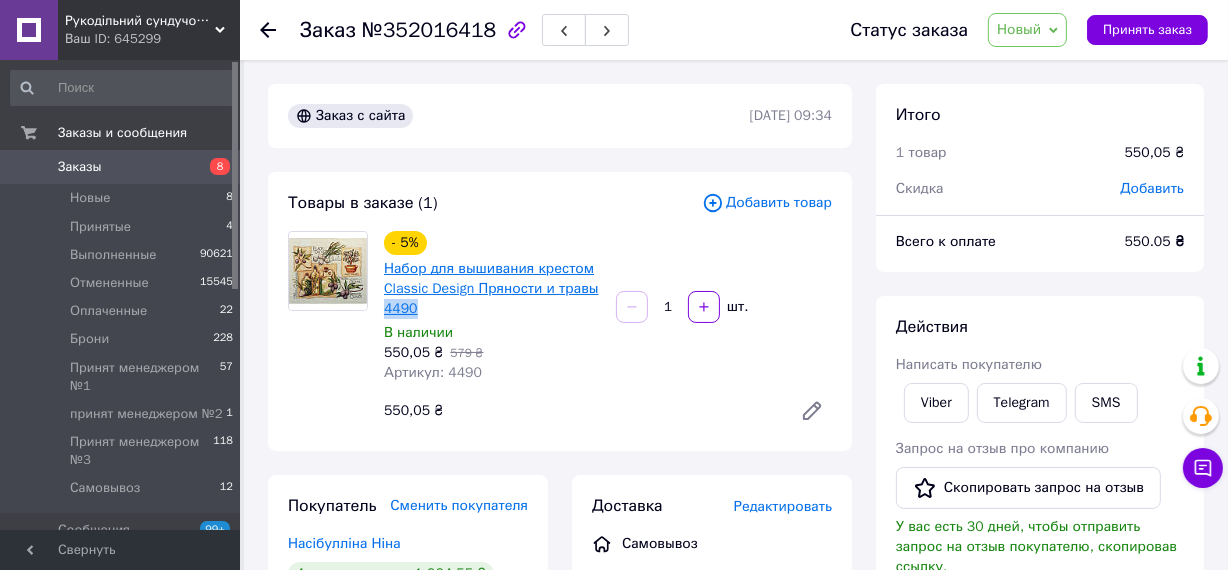 drag, startPoint x: 415, startPoint y: 307, endPoint x: 384, endPoint y: 305, distance: 31.06445 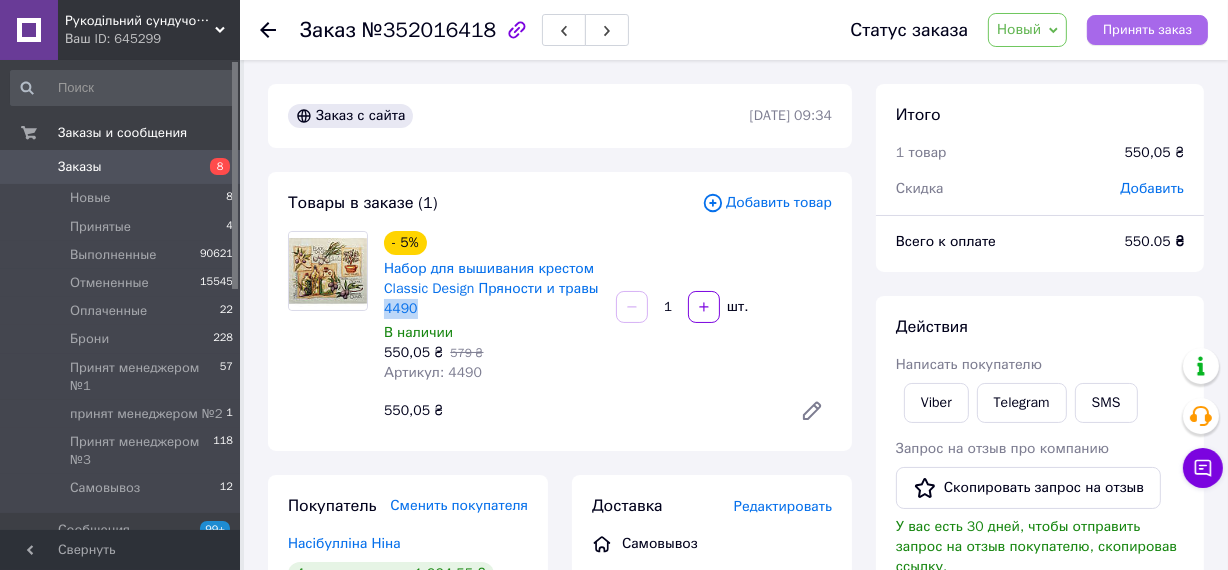 click on "Принять заказ" at bounding box center [1147, 30] 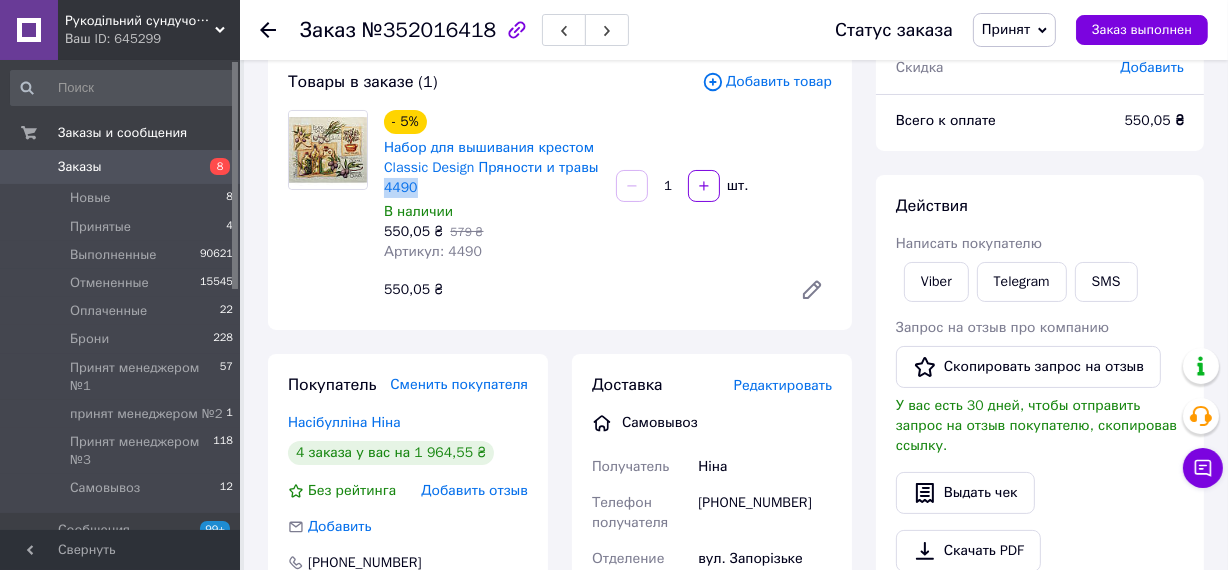 scroll, scrollTop: 0, scrollLeft: 0, axis: both 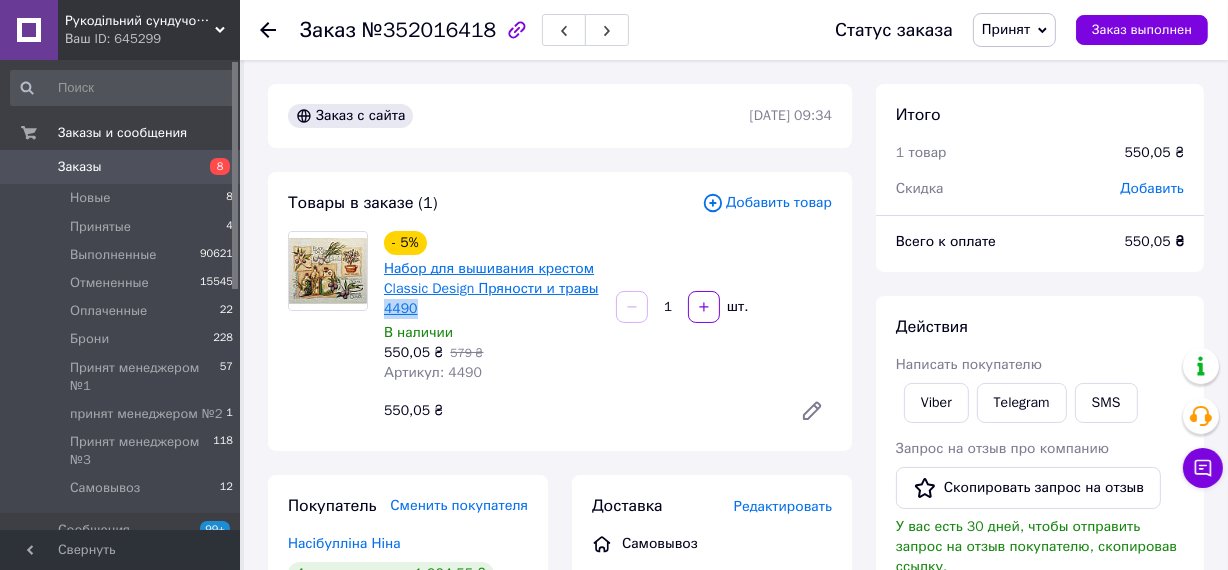 copy on "4490" 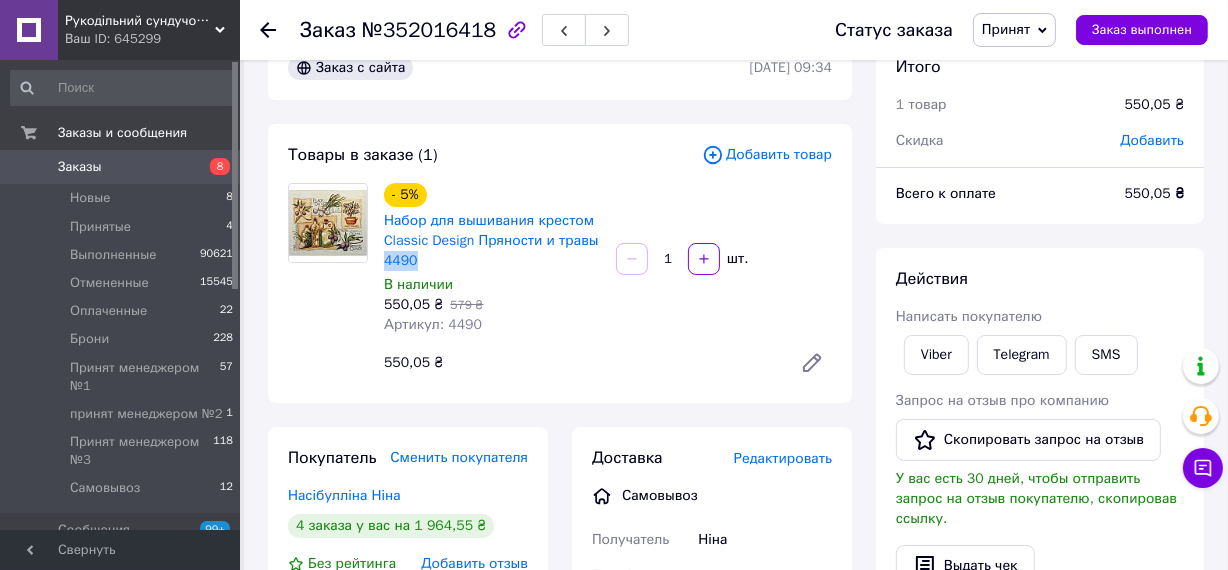 scroll, scrollTop: 90, scrollLeft: 0, axis: vertical 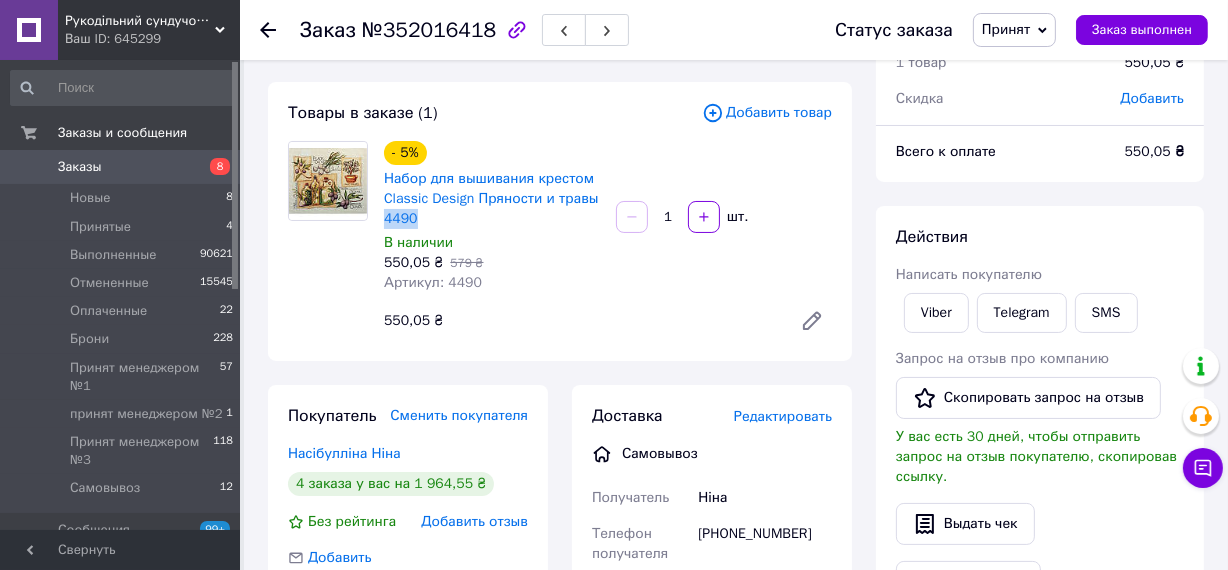 click on "Принят" at bounding box center [1006, 29] 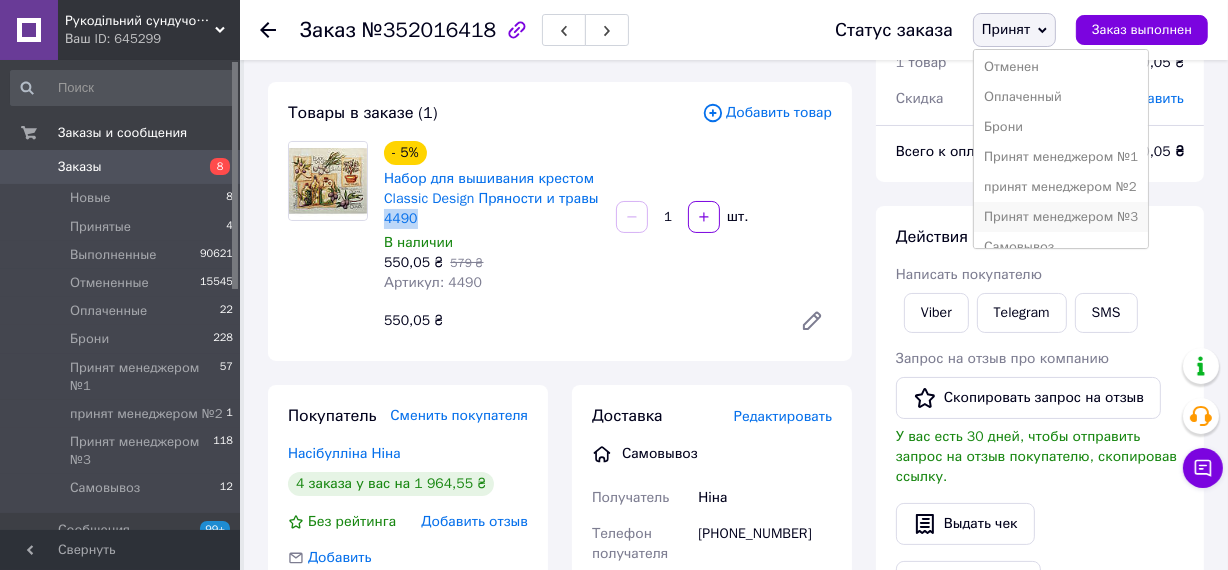 scroll, scrollTop: 51, scrollLeft: 0, axis: vertical 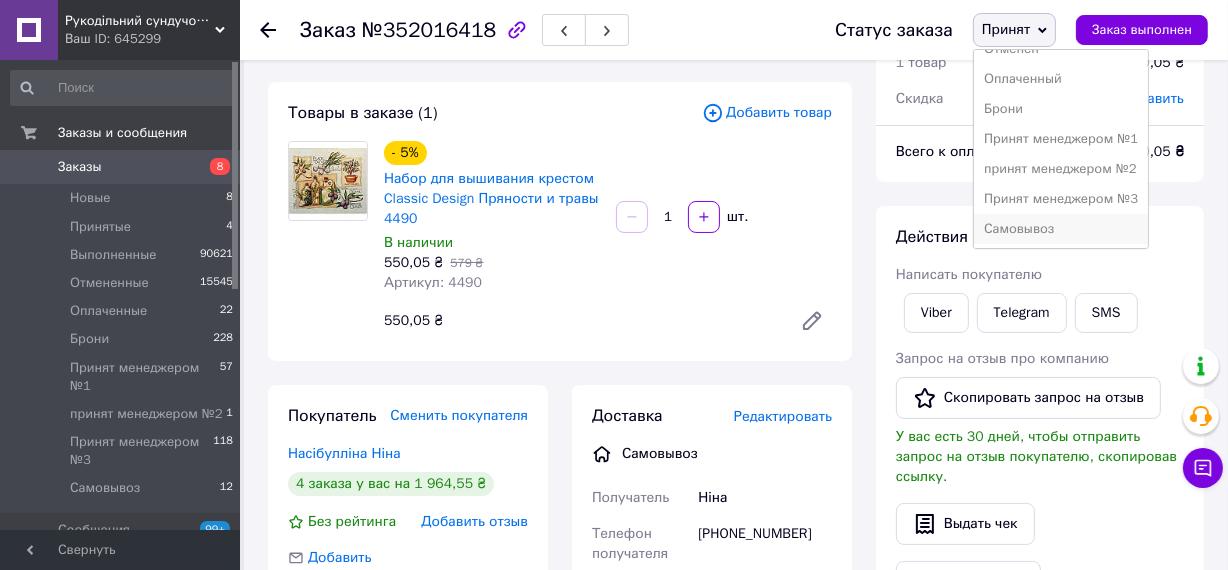 click on "Самовывоз" at bounding box center (1061, 229) 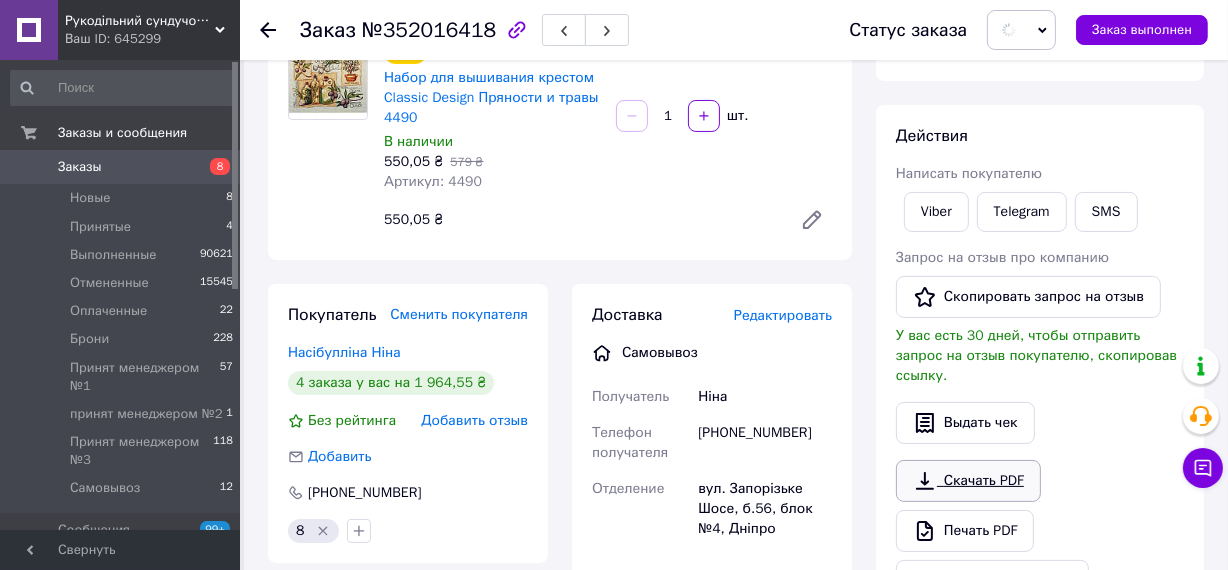 scroll, scrollTop: 363, scrollLeft: 0, axis: vertical 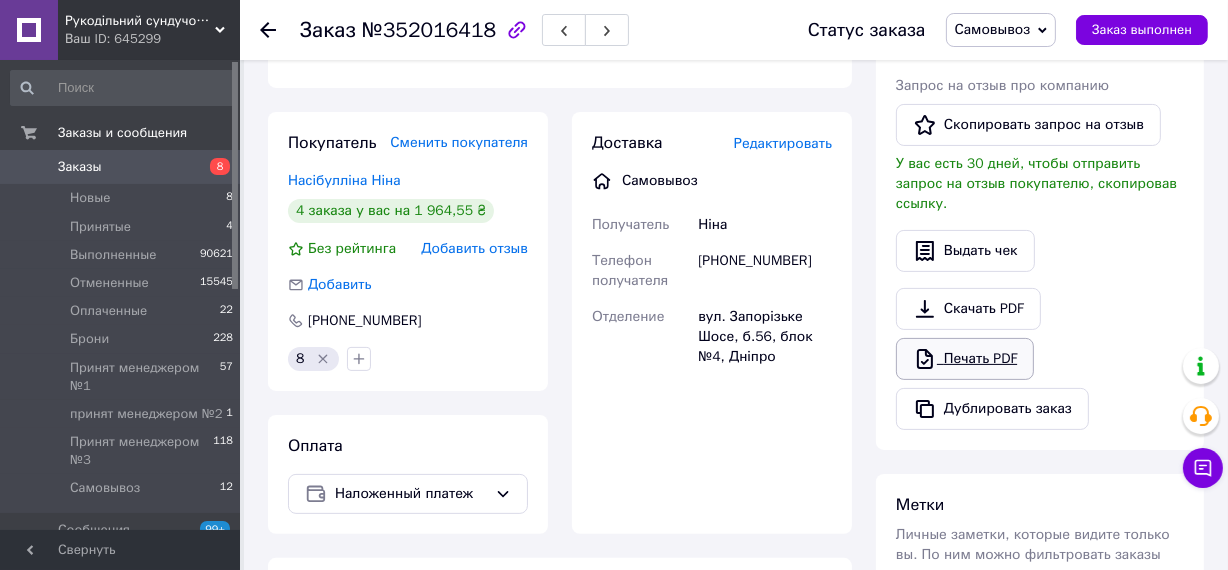 click on "Печать PDF" at bounding box center (965, 359) 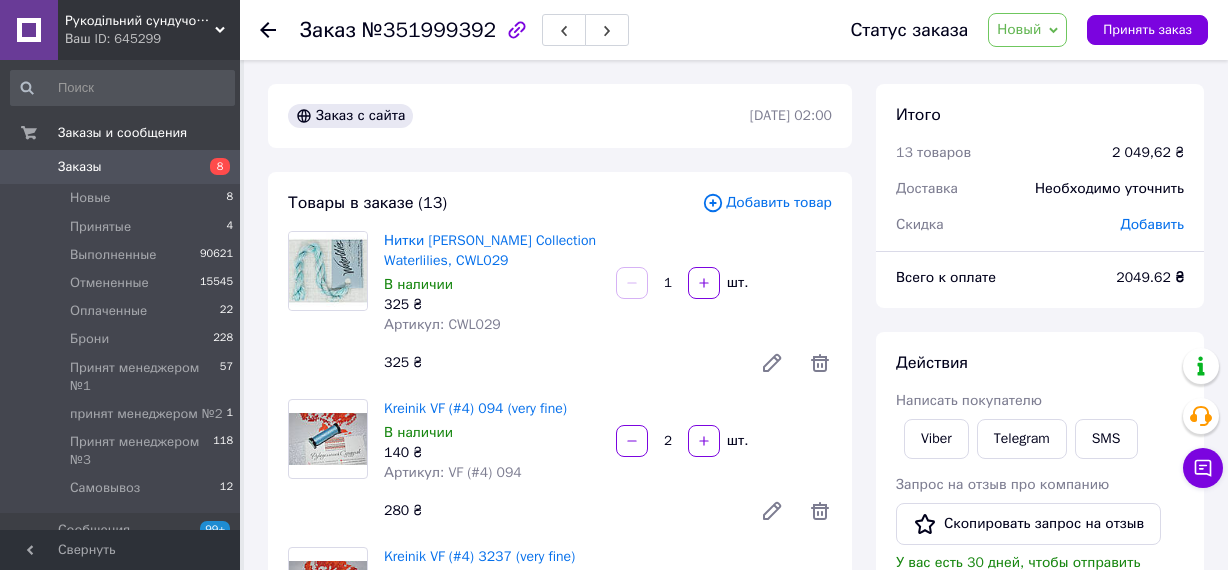 scroll, scrollTop: 0, scrollLeft: 0, axis: both 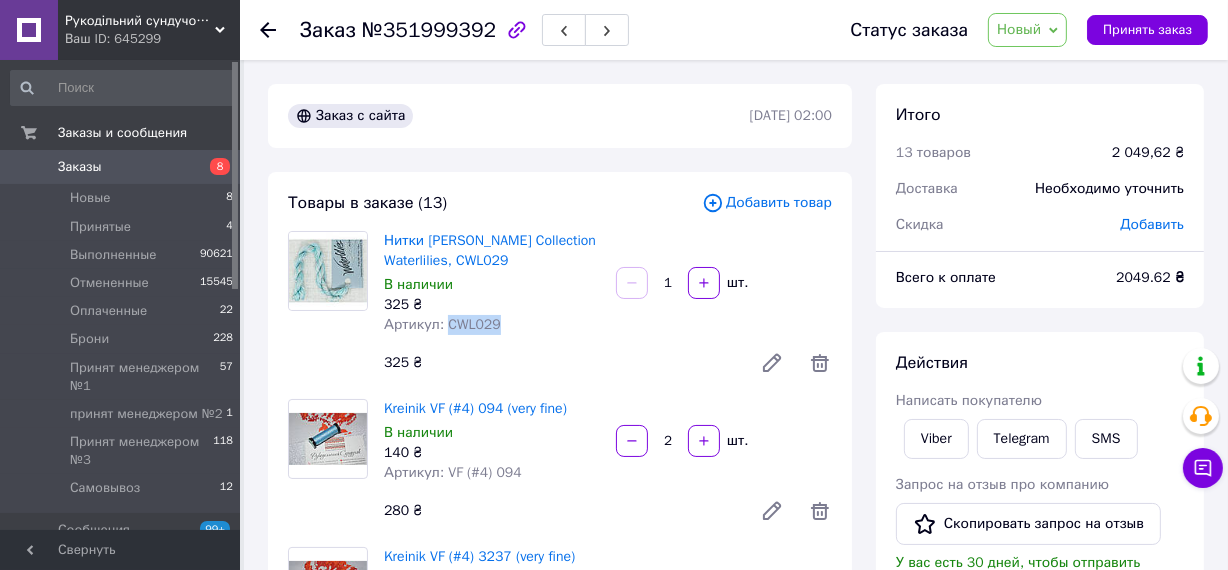 drag, startPoint x: 441, startPoint y: 327, endPoint x: 510, endPoint y: 326, distance: 69.00725 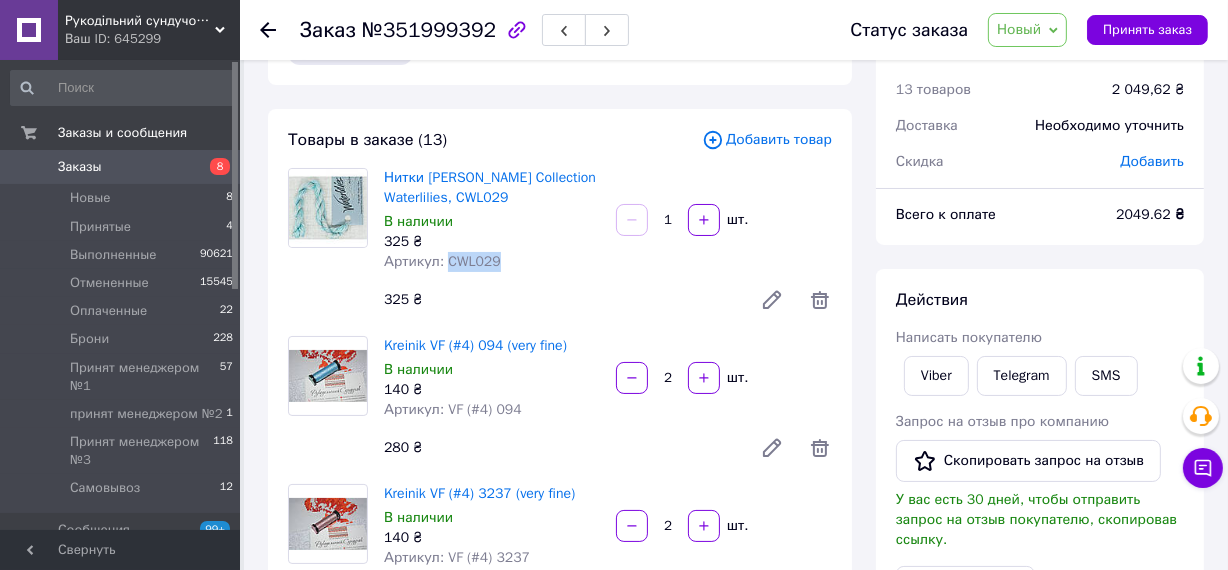 scroll, scrollTop: 181, scrollLeft: 0, axis: vertical 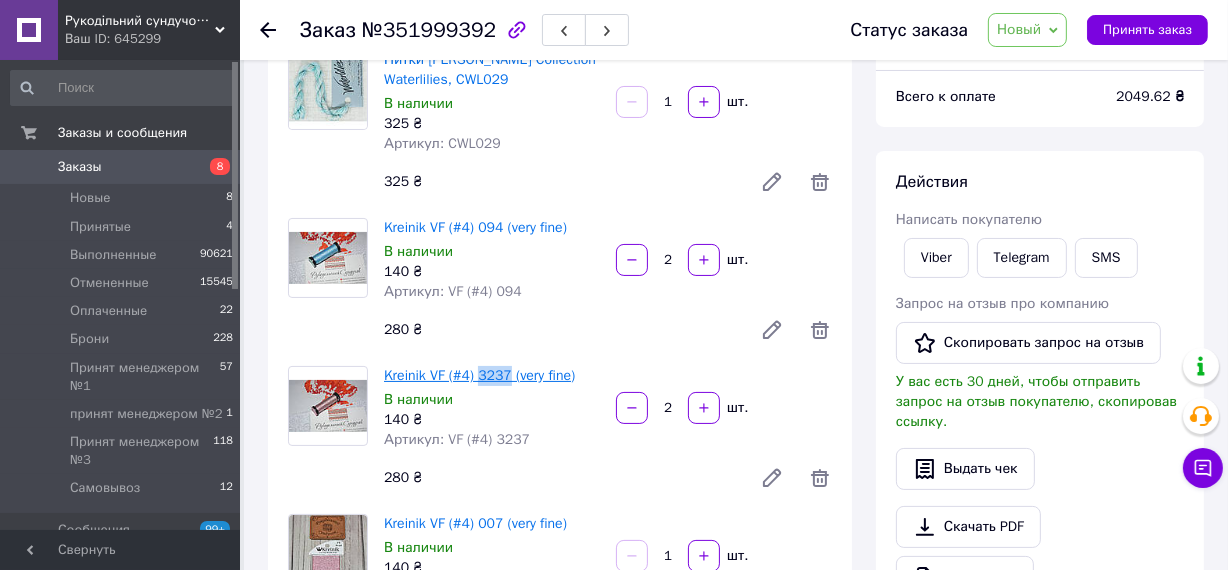 drag, startPoint x: 476, startPoint y: 375, endPoint x: 508, endPoint y: 375, distance: 32 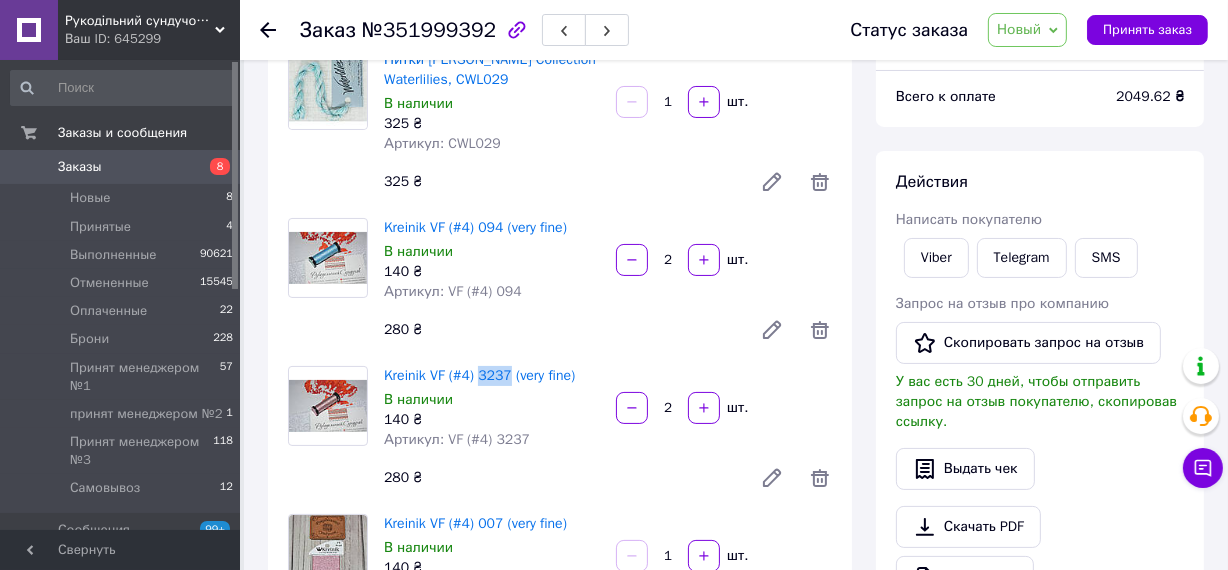 copy on "3237" 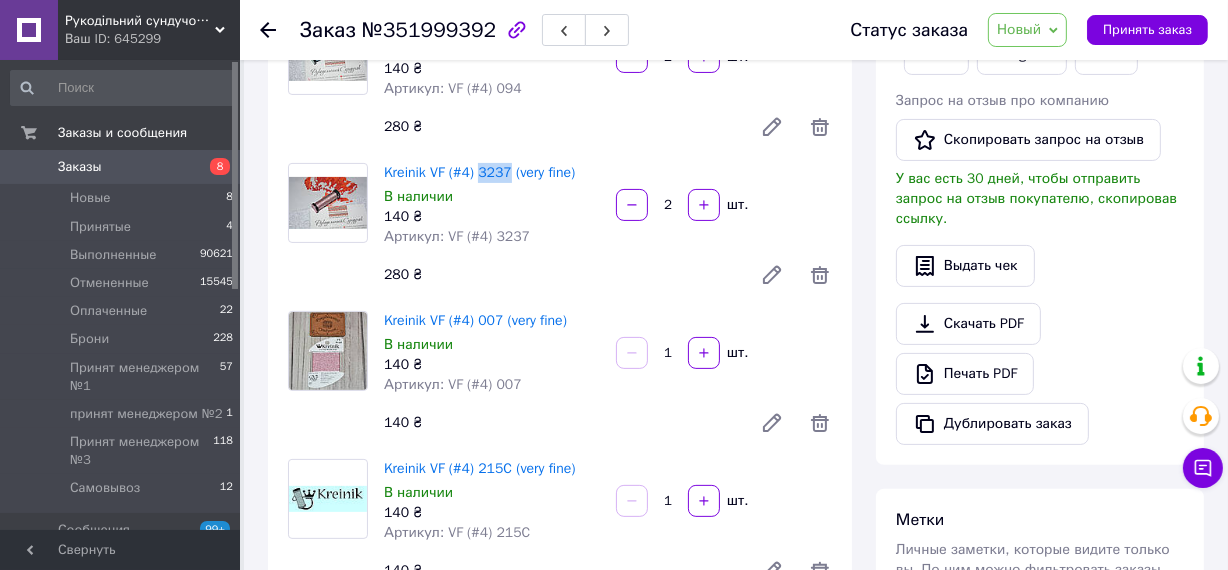 scroll, scrollTop: 545, scrollLeft: 0, axis: vertical 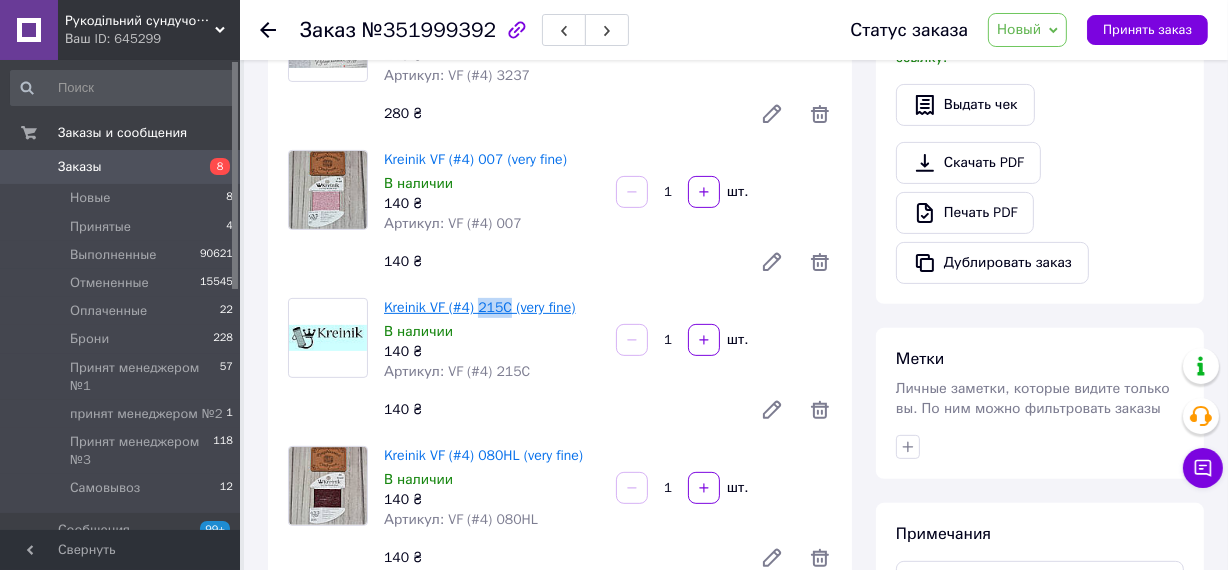 drag, startPoint x: 478, startPoint y: 308, endPoint x: 507, endPoint y: 310, distance: 29.068884 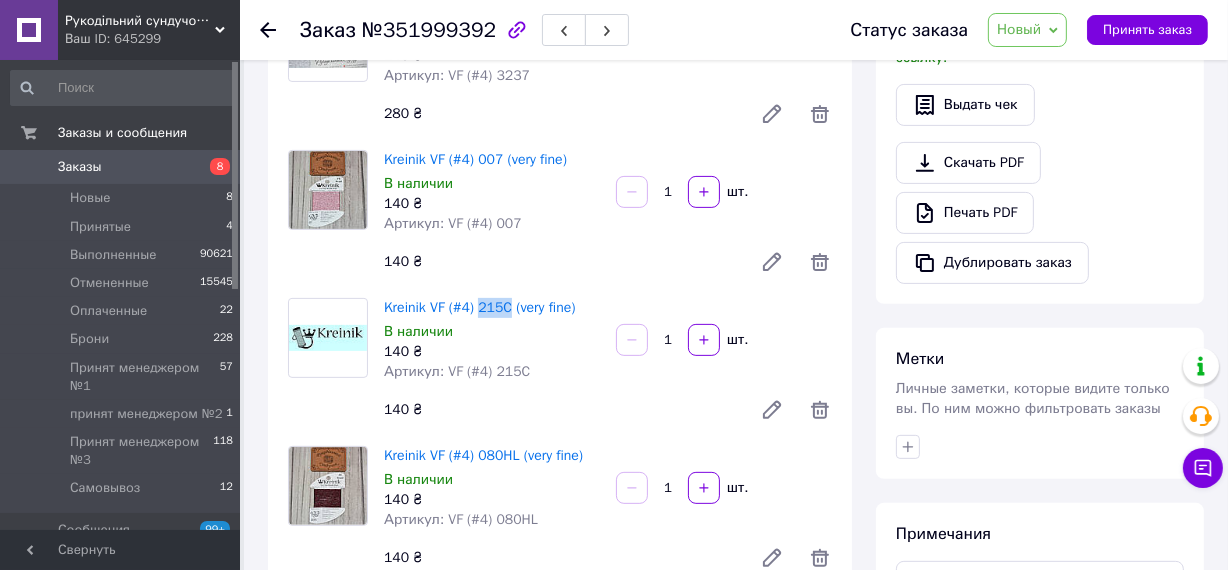 copy on "215C" 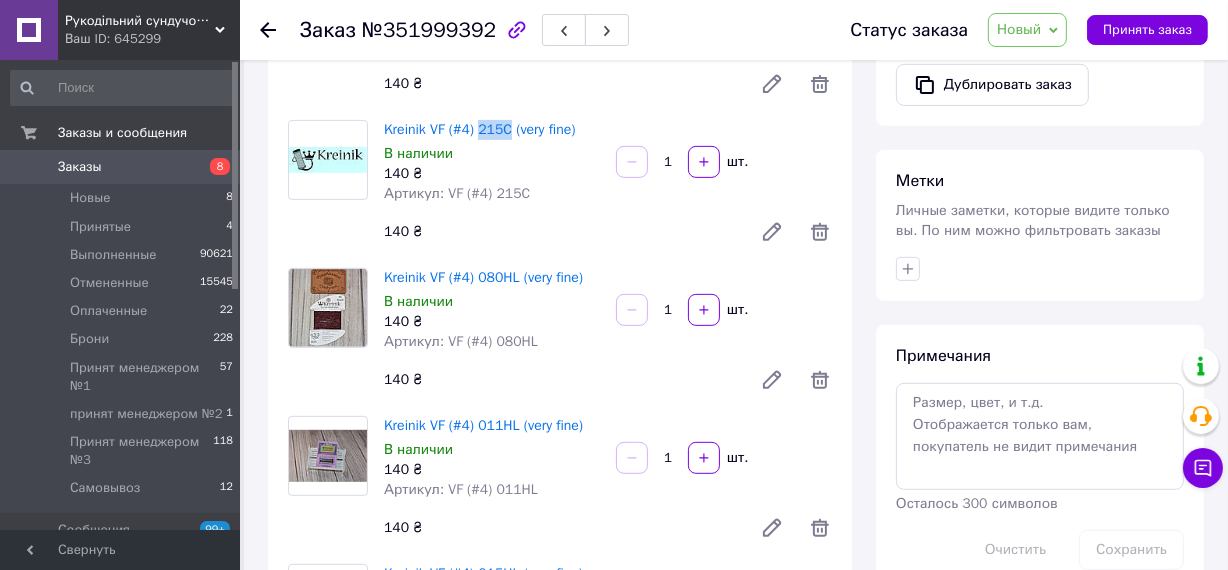 scroll, scrollTop: 727, scrollLeft: 0, axis: vertical 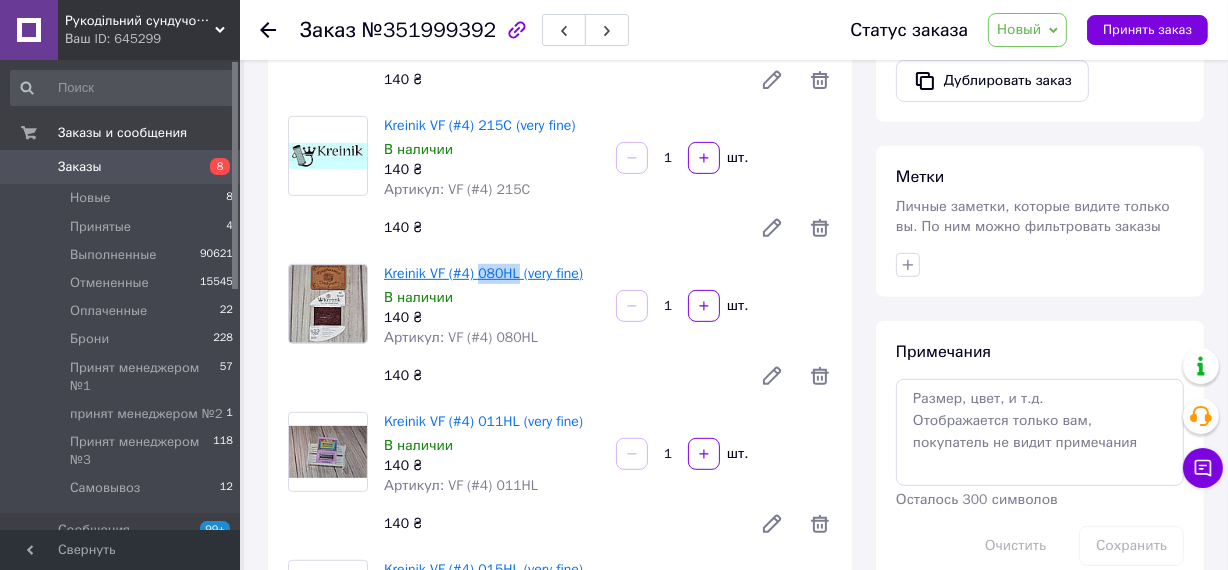 drag, startPoint x: 476, startPoint y: 270, endPoint x: 515, endPoint y: 281, distance: 40.5216 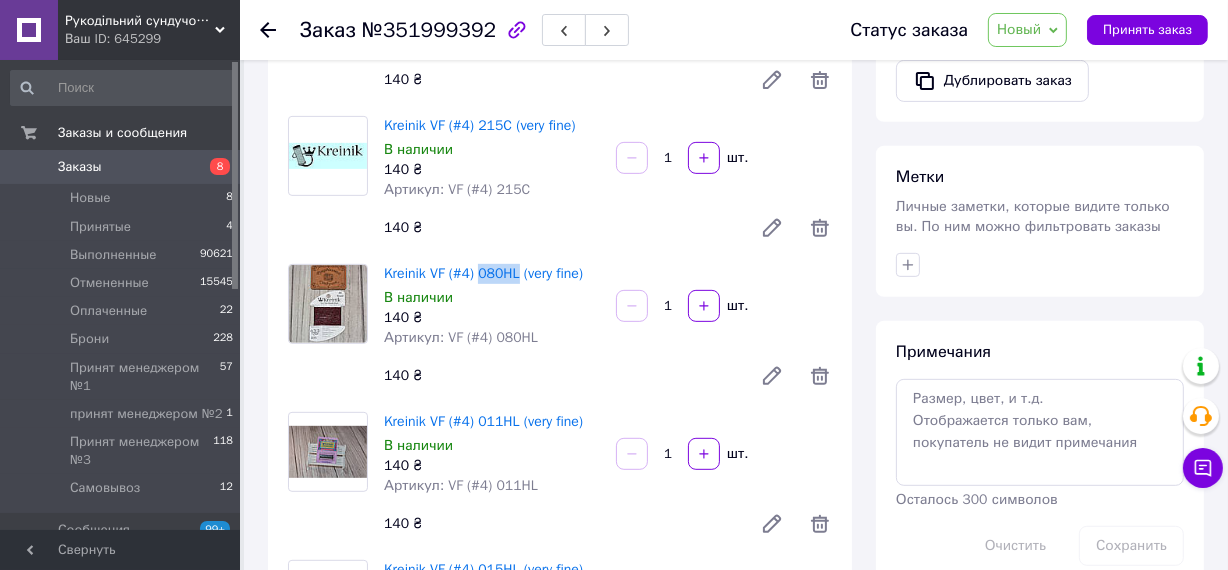 copy on "080HL" 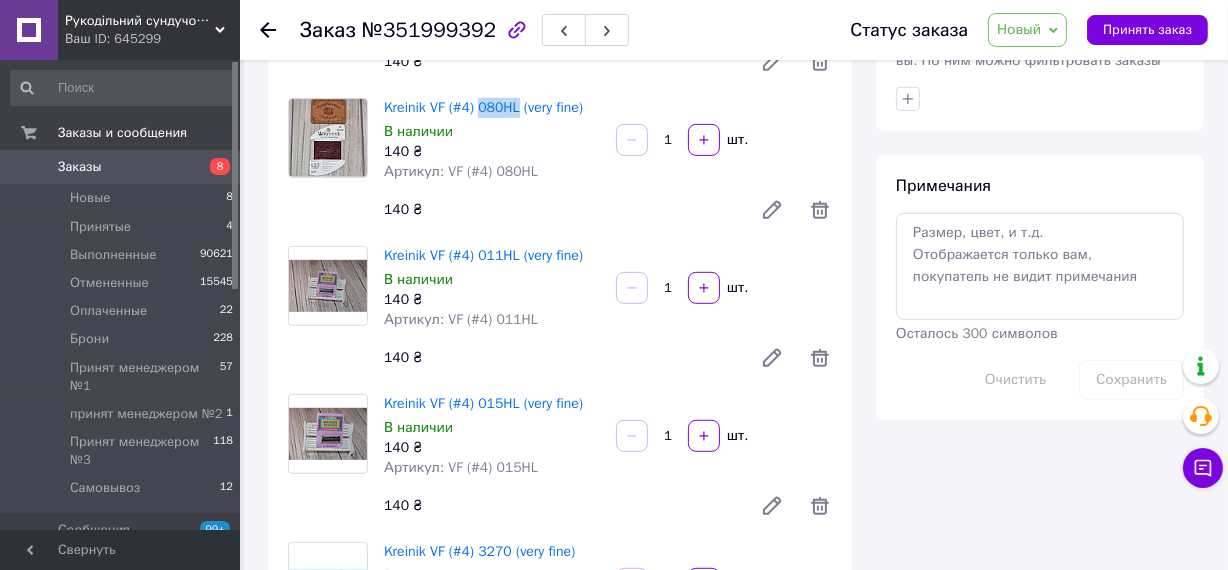 scroll, scrollTop: 909, scrollLeft: 0, axis: vertical 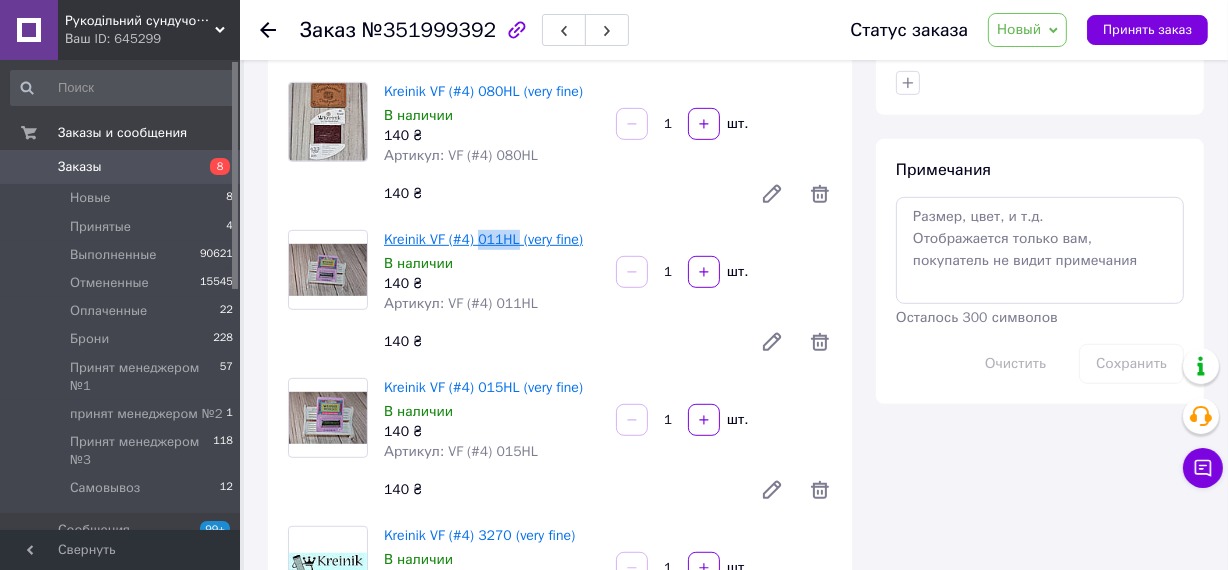 drag, startPoint x: 477, startPoint y: 240, endPoint x: 516, endPoint y: 239, distance: 39.012817 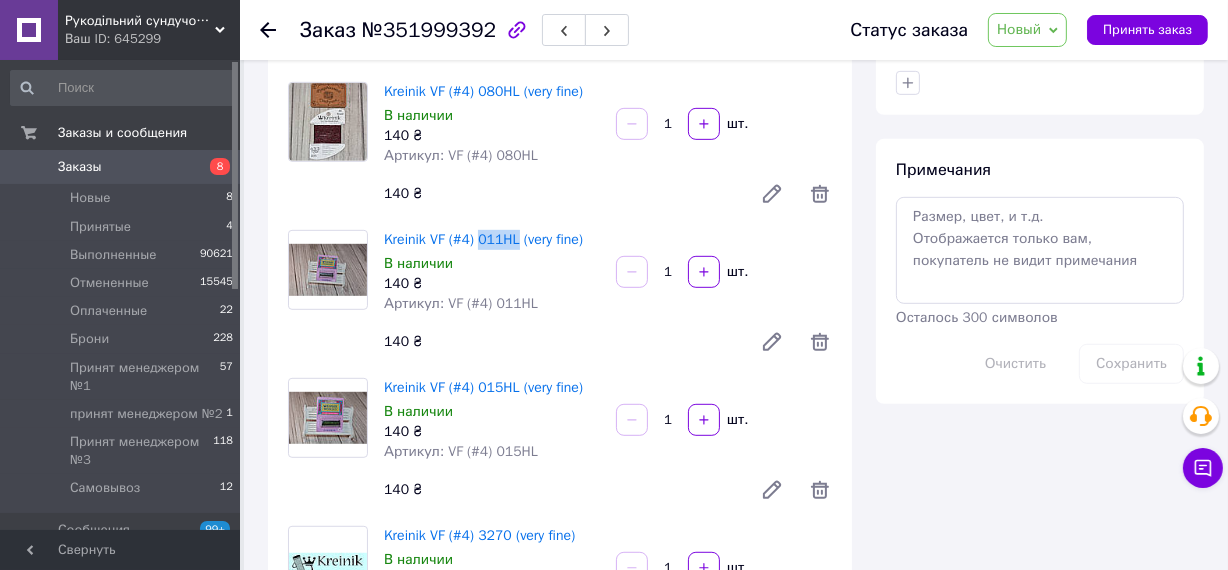 copy on "011HL" 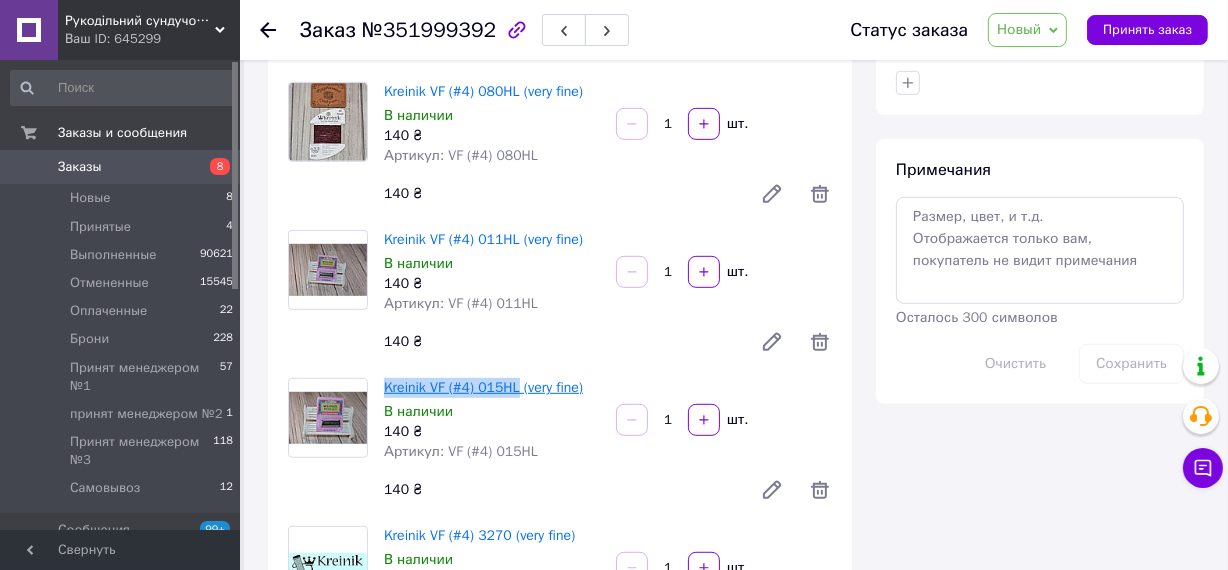 drag, startPoint x: 382, startPoint y: 386, endPoint x: 518, endPoint y: 391, distance: 136.09187 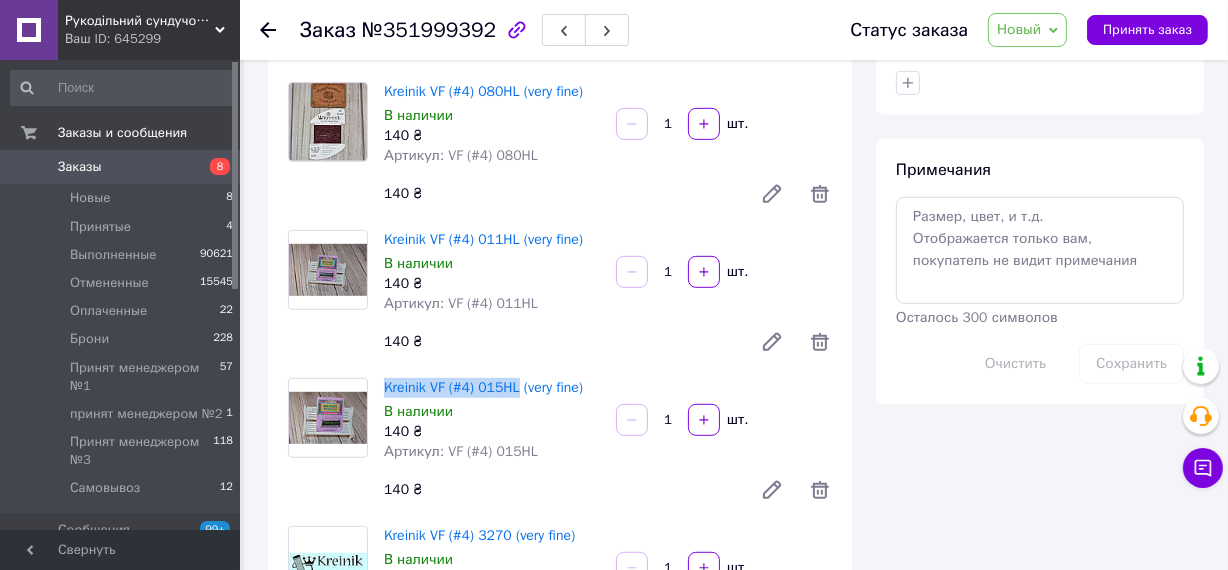 copy on "Kreinik VF (#4) 015HL" 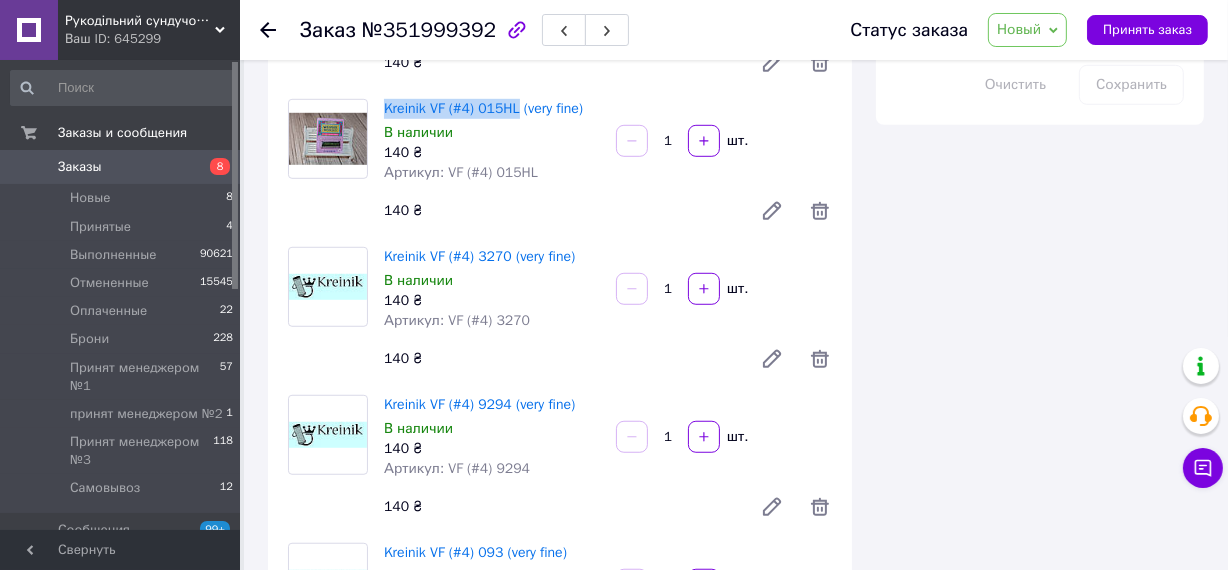 scroll, scrollTop: 1272, scrollLeft: 0, axis: vertical 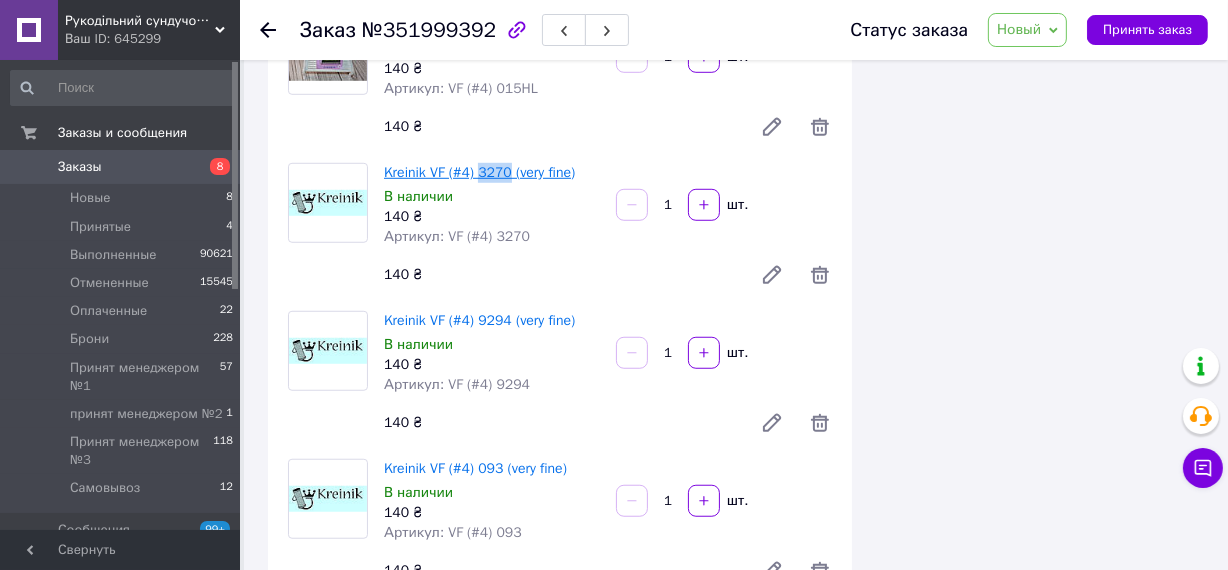 drag, startPoint x: 479, startPoint y: 163, endPoint x: 505, endPoint y: 171, distance: 27.202942 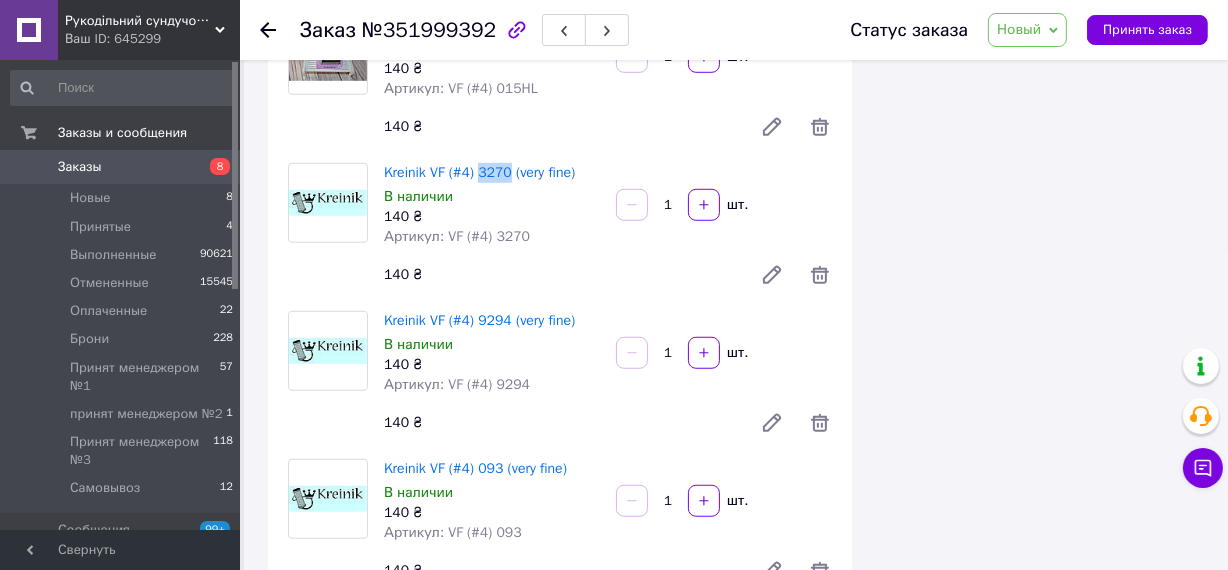 copy on "3270" 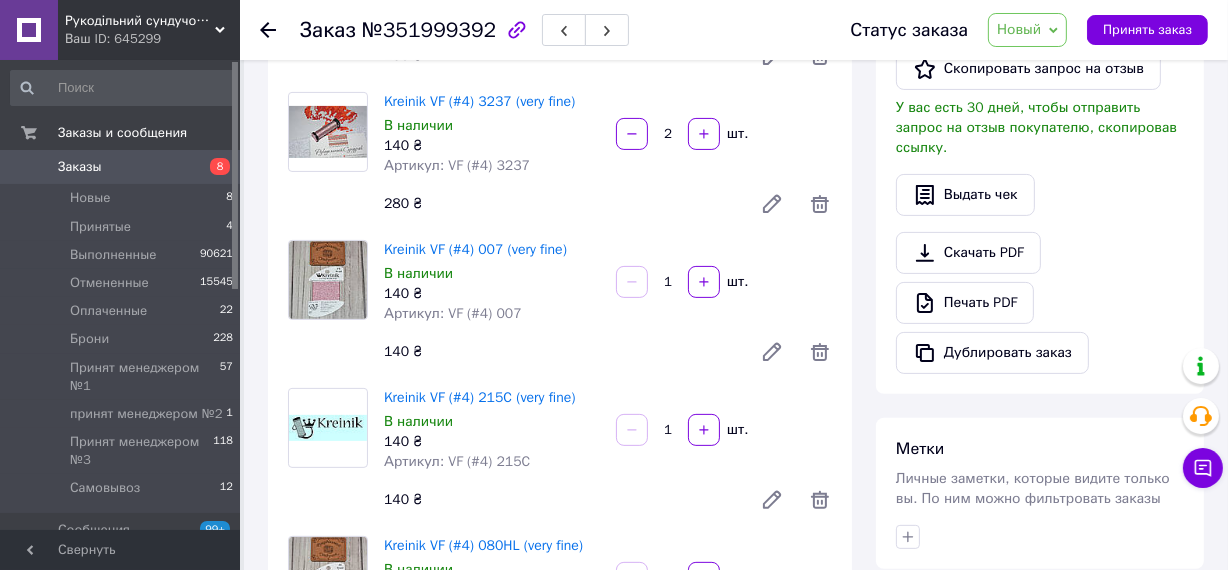 scroll, scrollTop: 454, scrollLeft: 0, axis: vertical 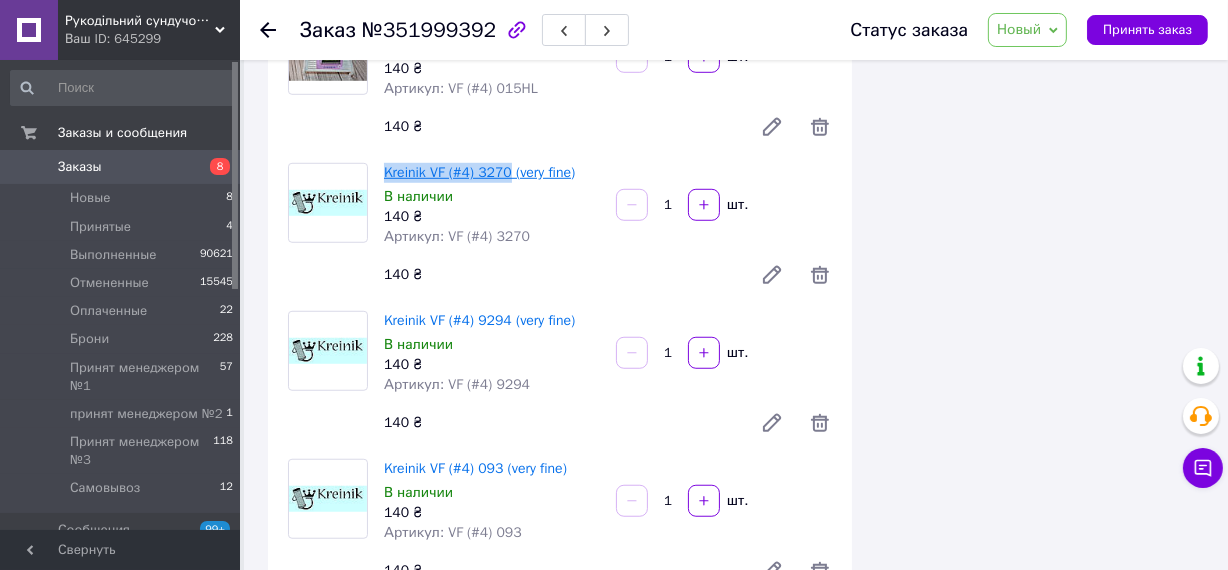 drag, startPoint x: 382, startPoint y: 170, endPoint x: 507, endPoint y: 174, distance: 125.06398 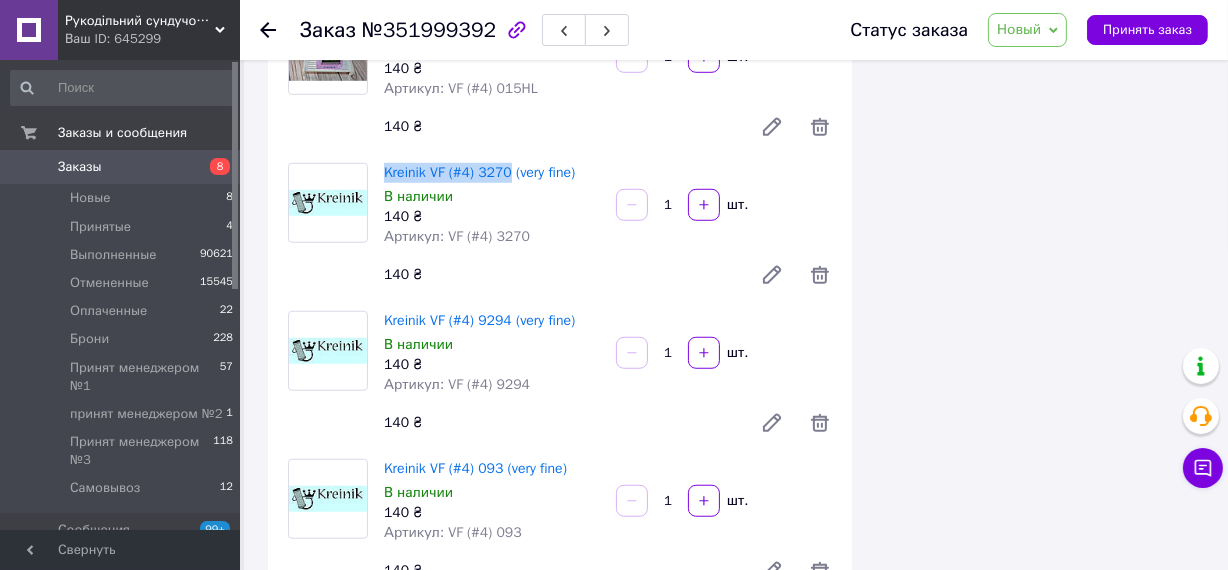 copy on "Kreinik VF (#4) 3270" 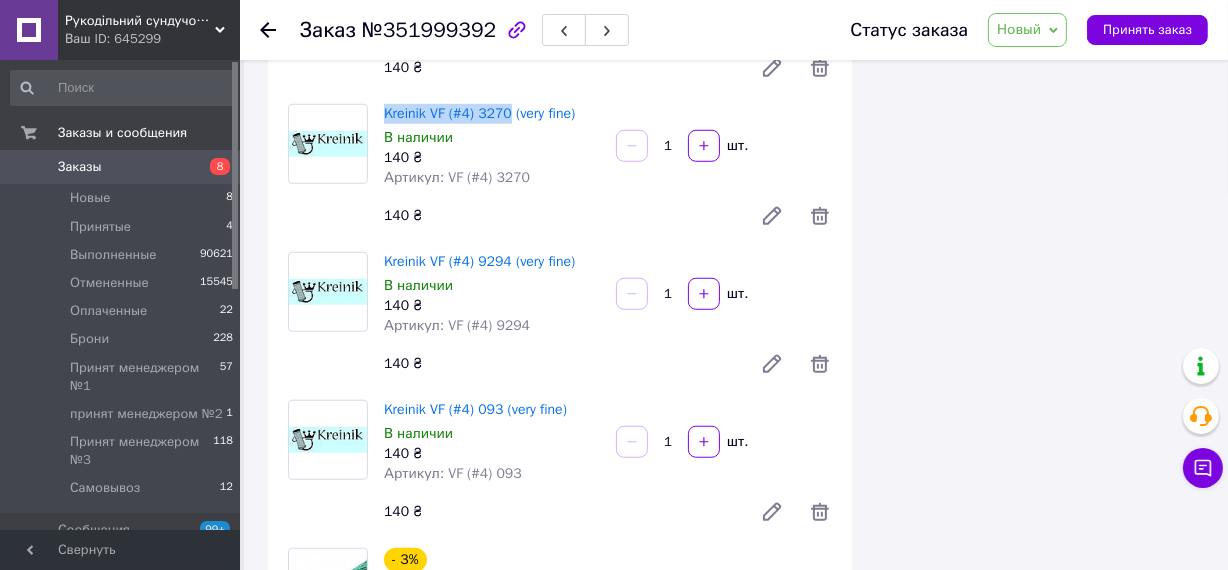 scroll, scrollTop: 1363, scrollLeft: 0, axis: vertical 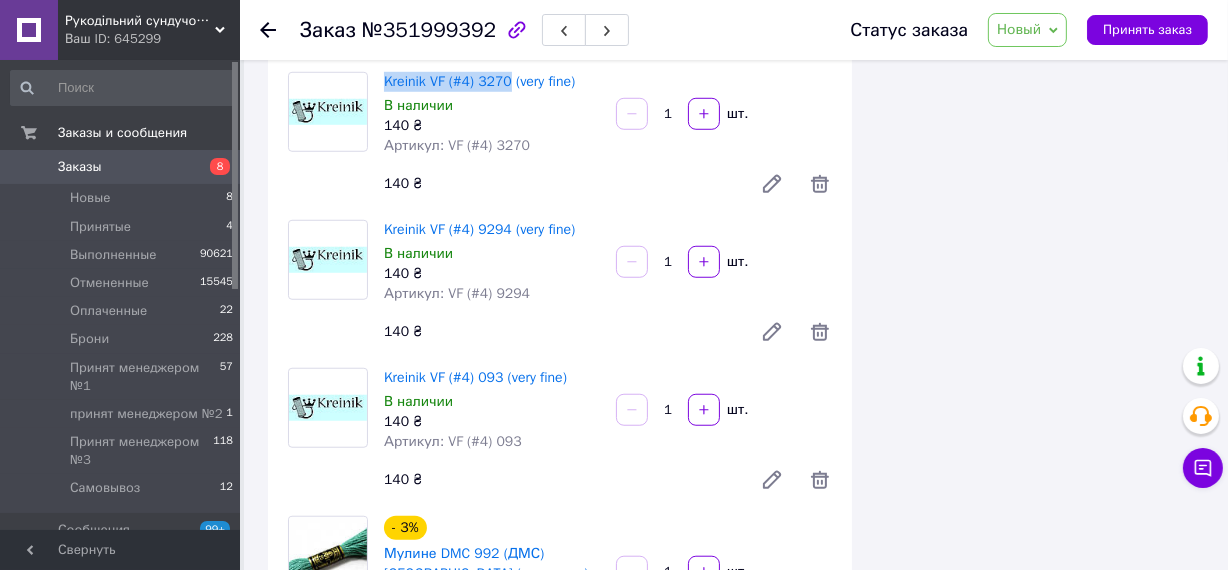 click 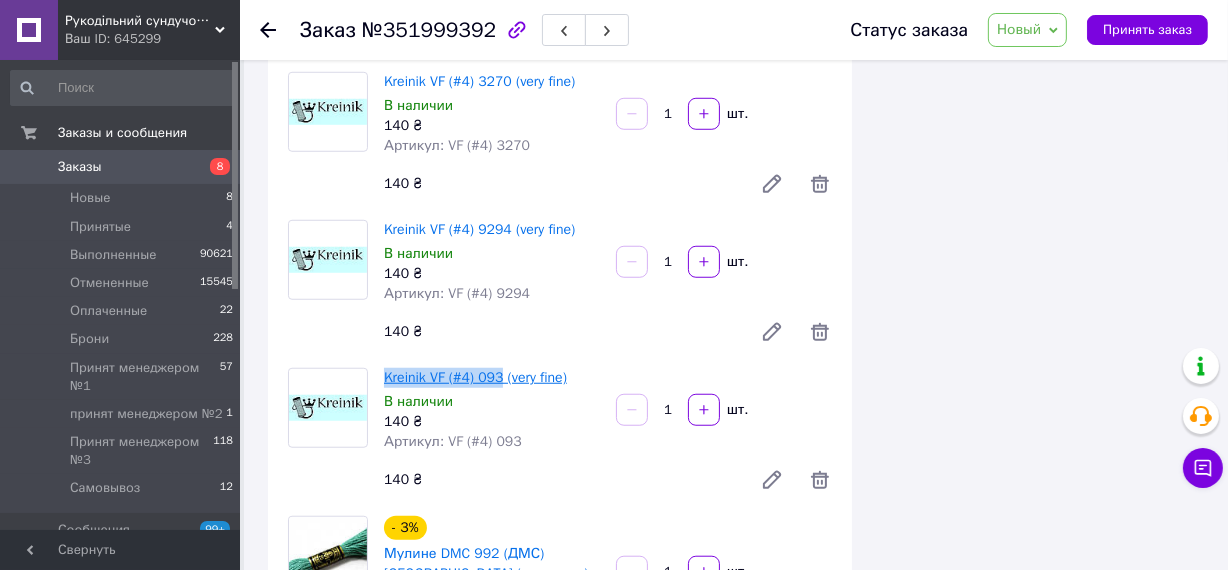 drag, startPoint x: 384, startPoint y: 375, endPoint x: 500, endPoint y: 377, distance: 116.01724 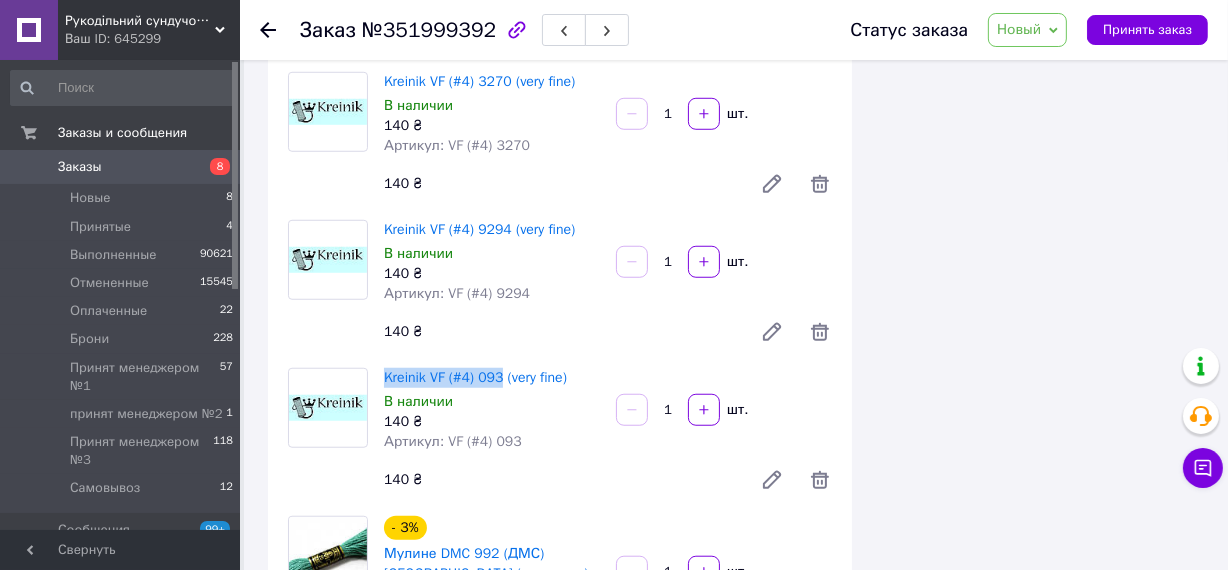 copy on "Kreinik VF (#4) 093" 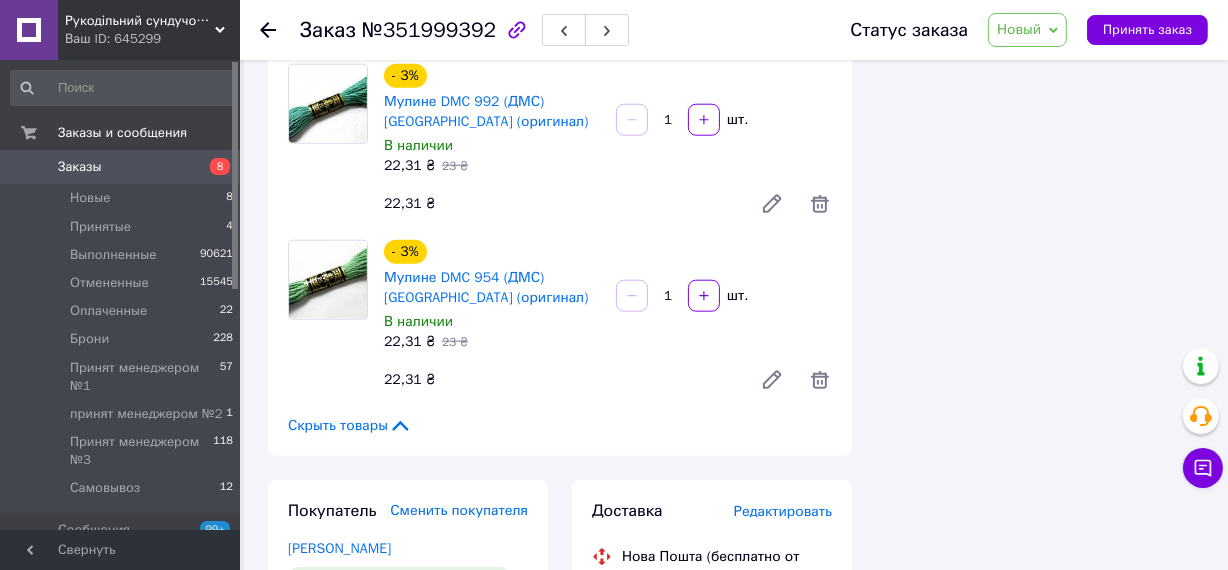scroll, scrollTop: 1636, scrollLeft: 0, axis: vertical 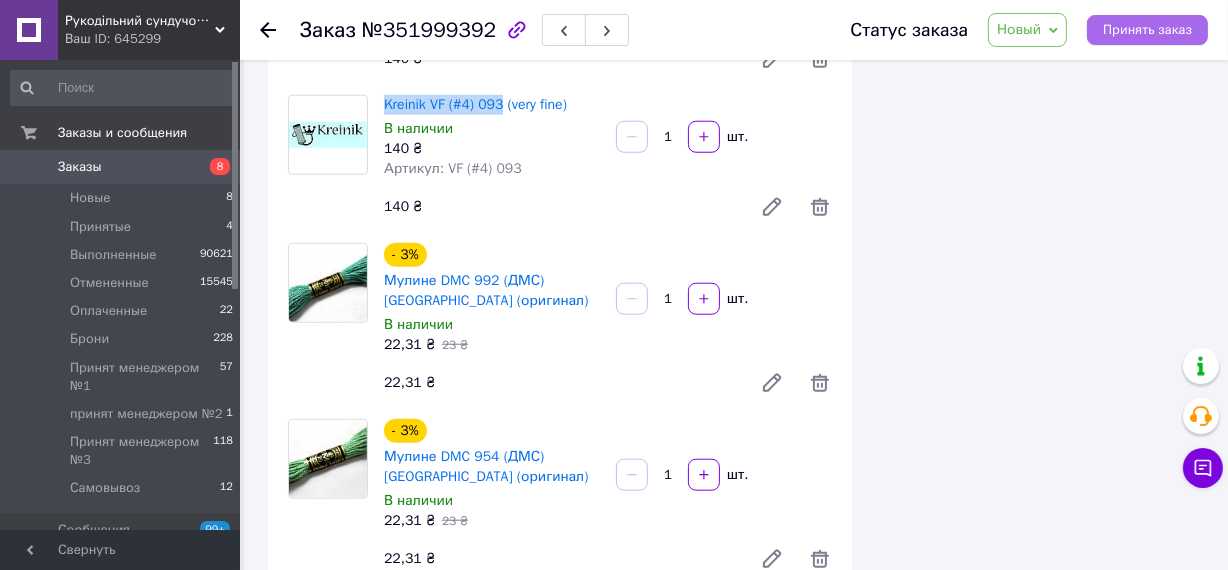 click on "Принять заказ" at bounding box center (1147, 30) 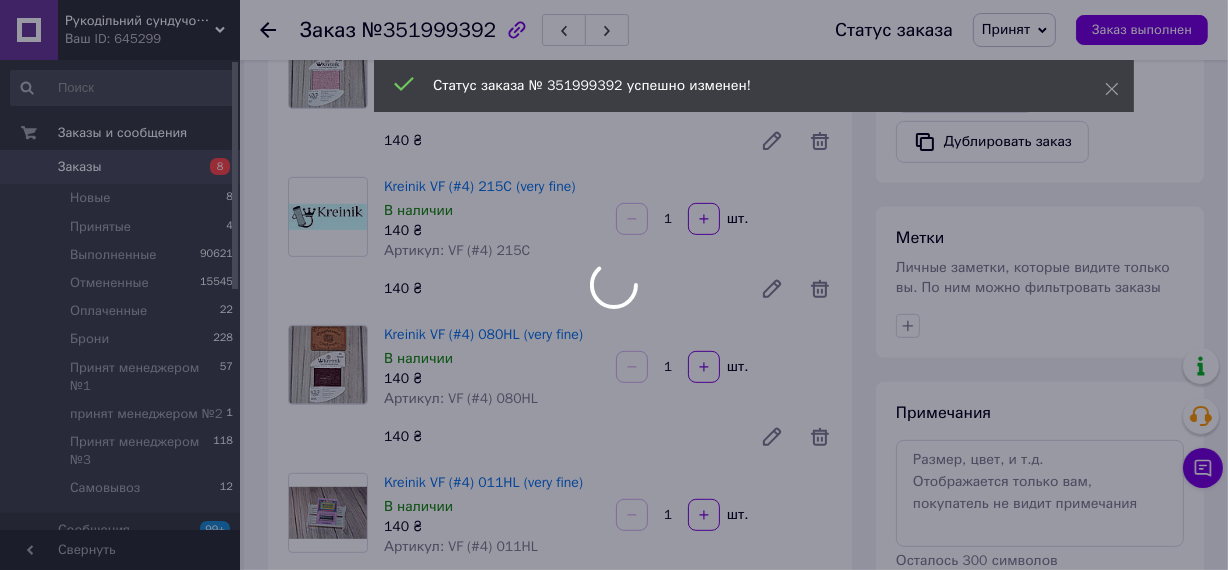 scroll, scrollTop: 454, scrollLeft: 0, axis: vertical 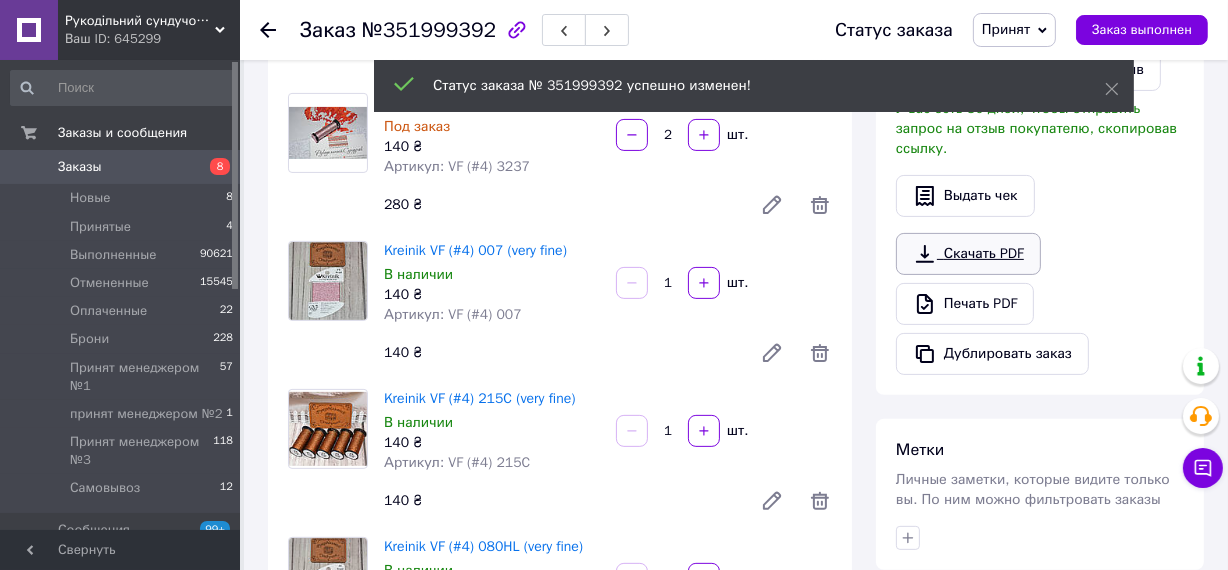 click on "Скачать PDF" at bounding box center [968, 254] 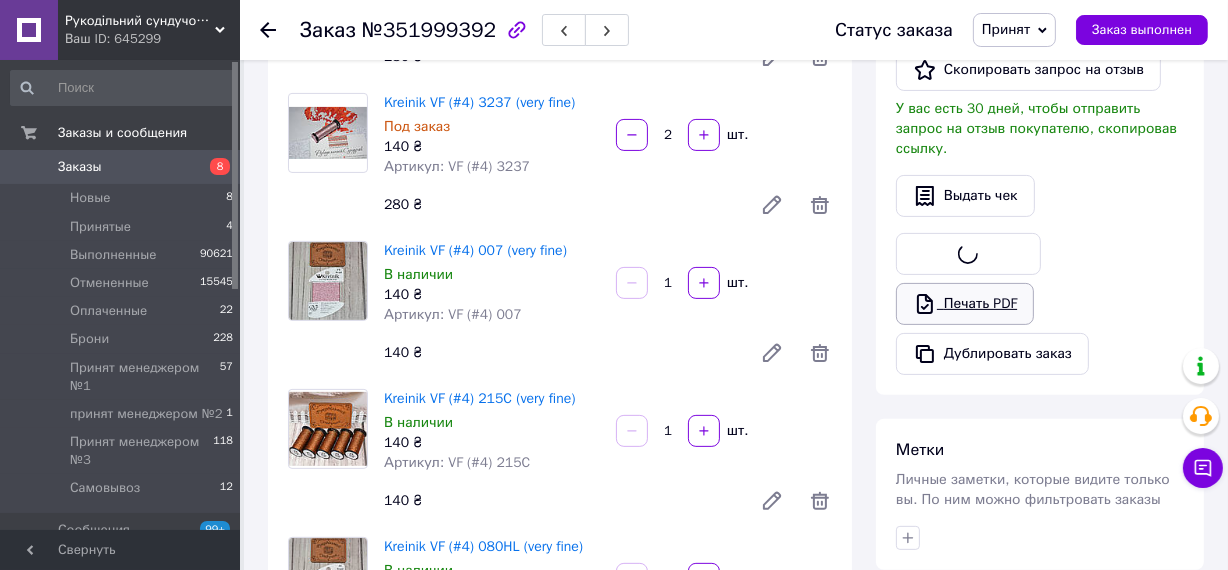 click on "Печать PDF" at bounding box center [965, 304] 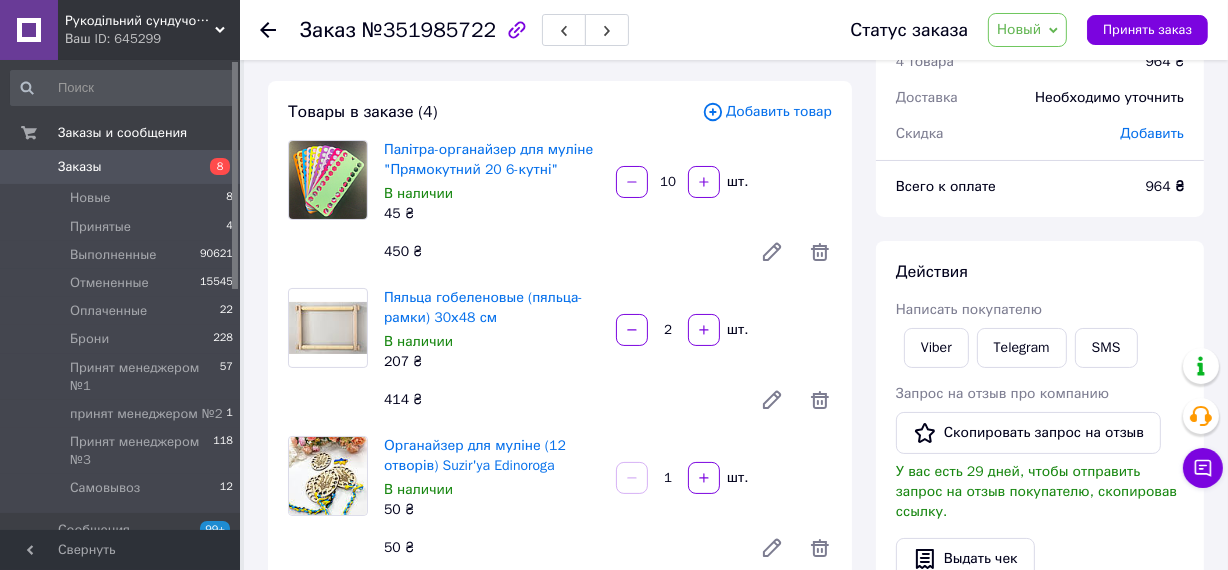 scroll, scrollTop: 90, scrollLeft: 0, axis: vertical 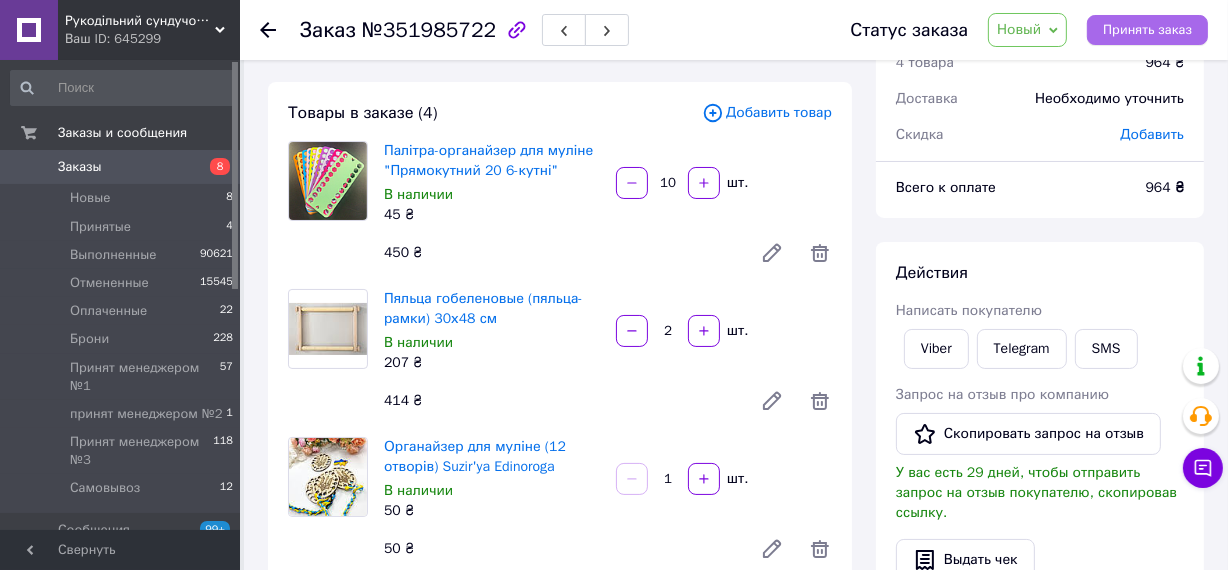 click on "Принять заказ" at bounding box center (1147, 30) 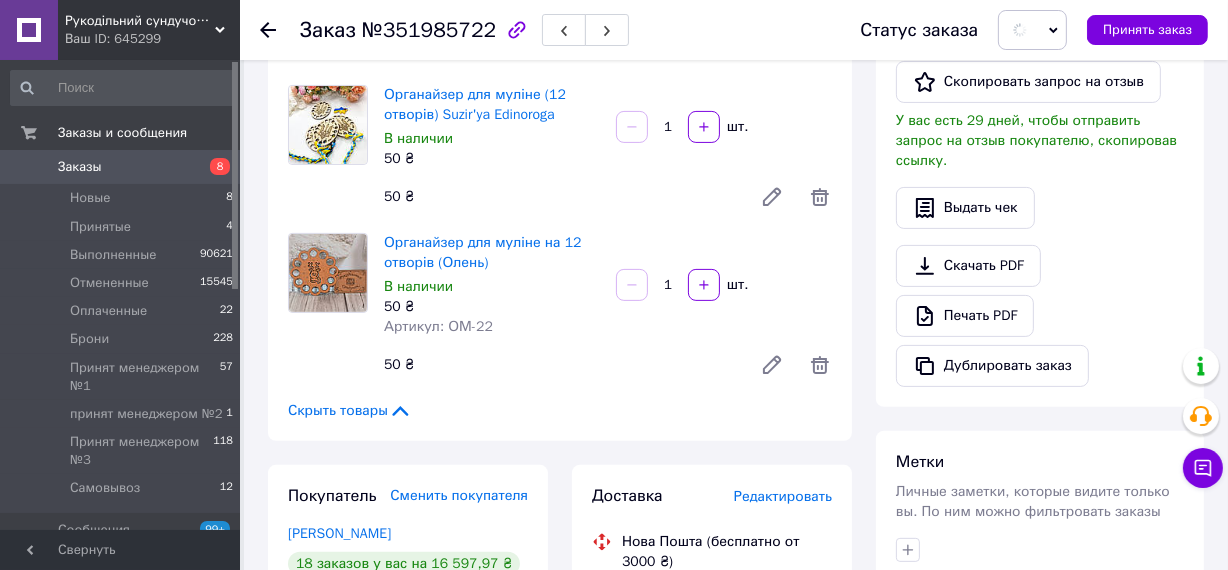 scroll, scrollTop: 545, scrollLeft: 0, axis: vertical 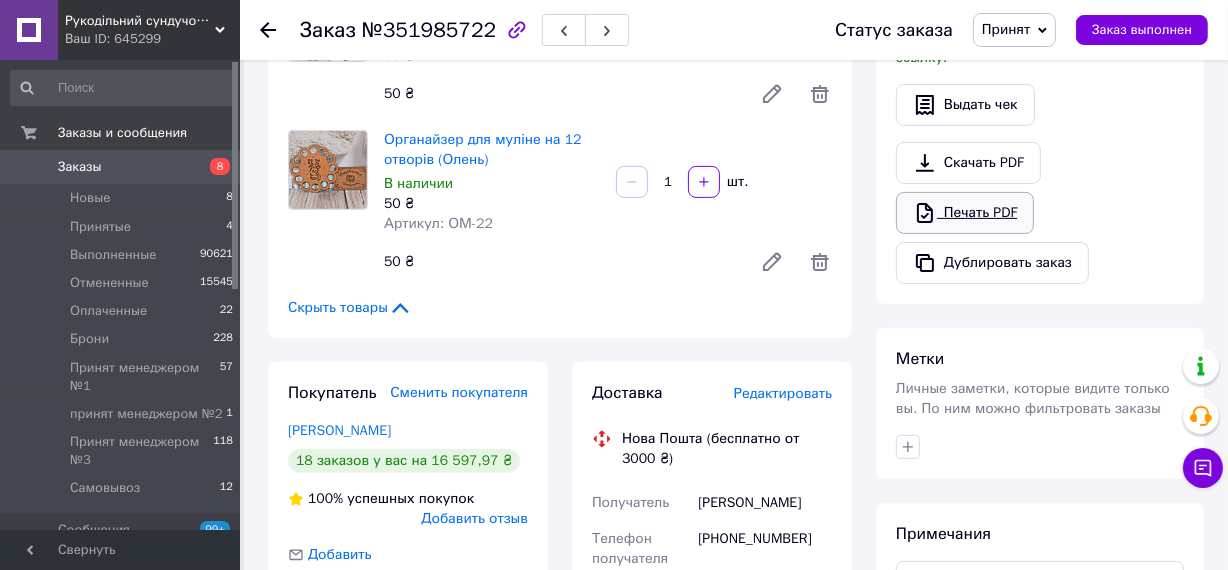 click on "Печать PDF" at bounding box center [965, 213] 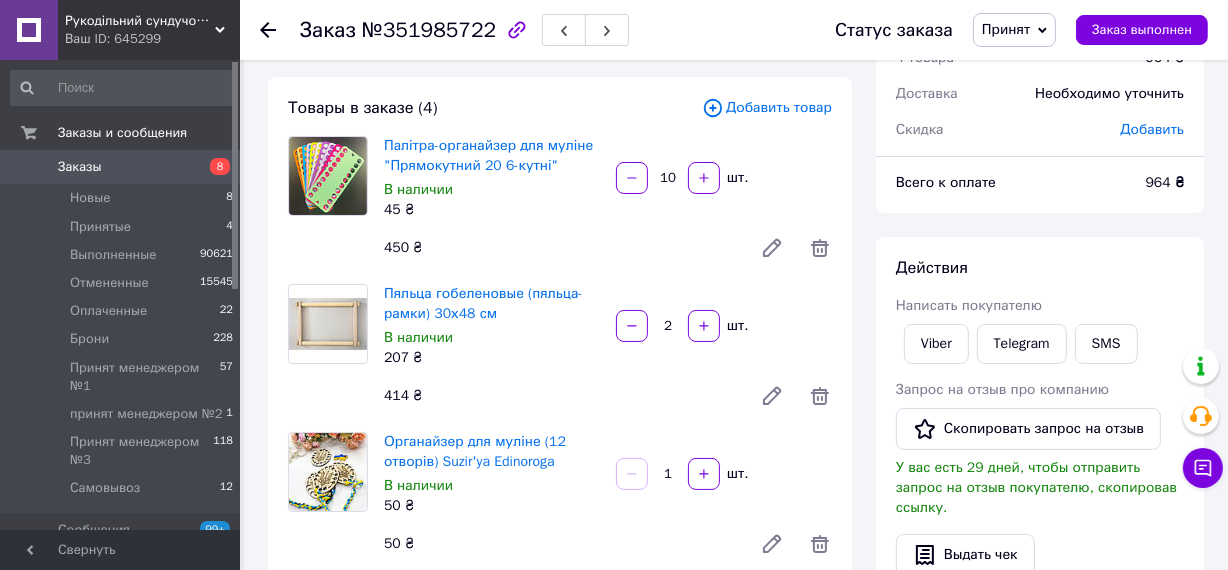 scroll, scrollTop: 90, scrollLeft: 0, axis: vertical 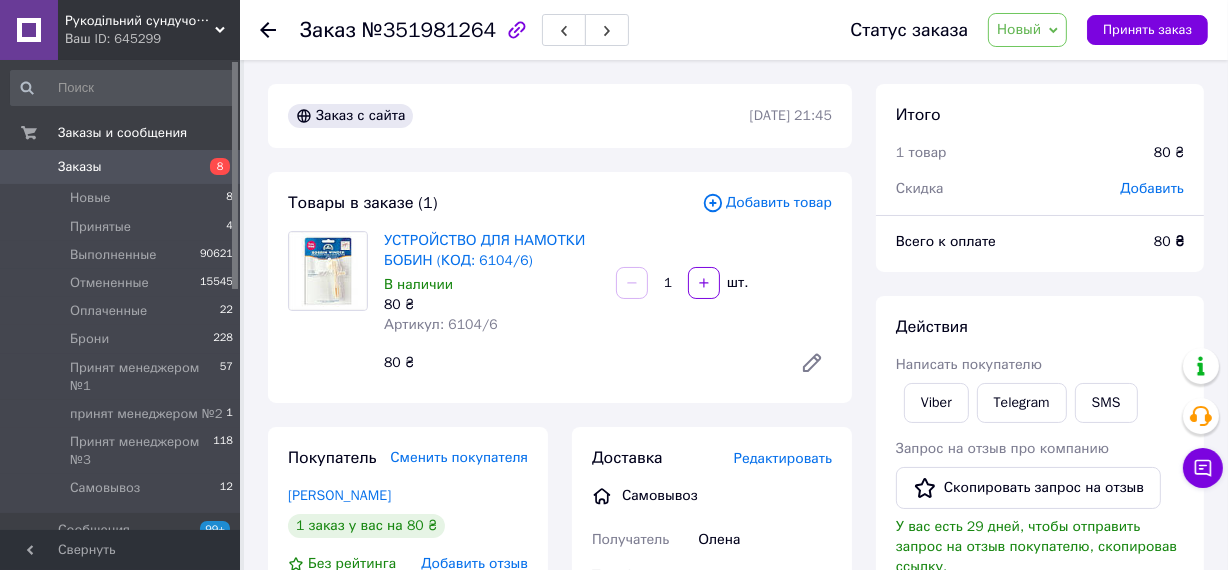 click on "Новый" at bounding box center [1019, 29] 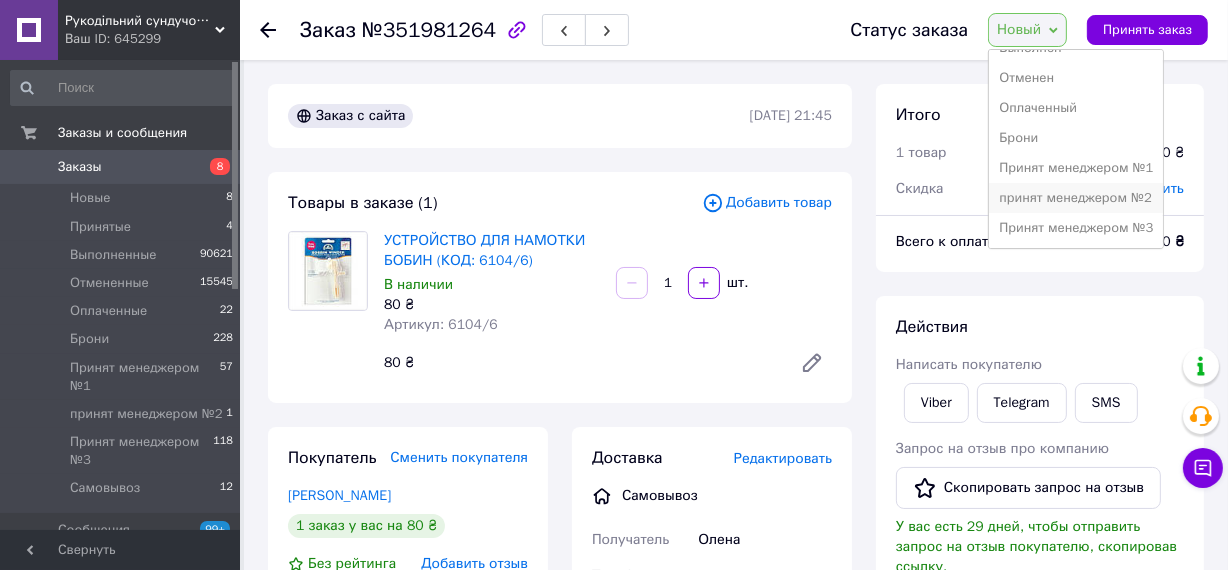 scroll, scrollTop: 81, scrollLeft: 0, axis: vertical 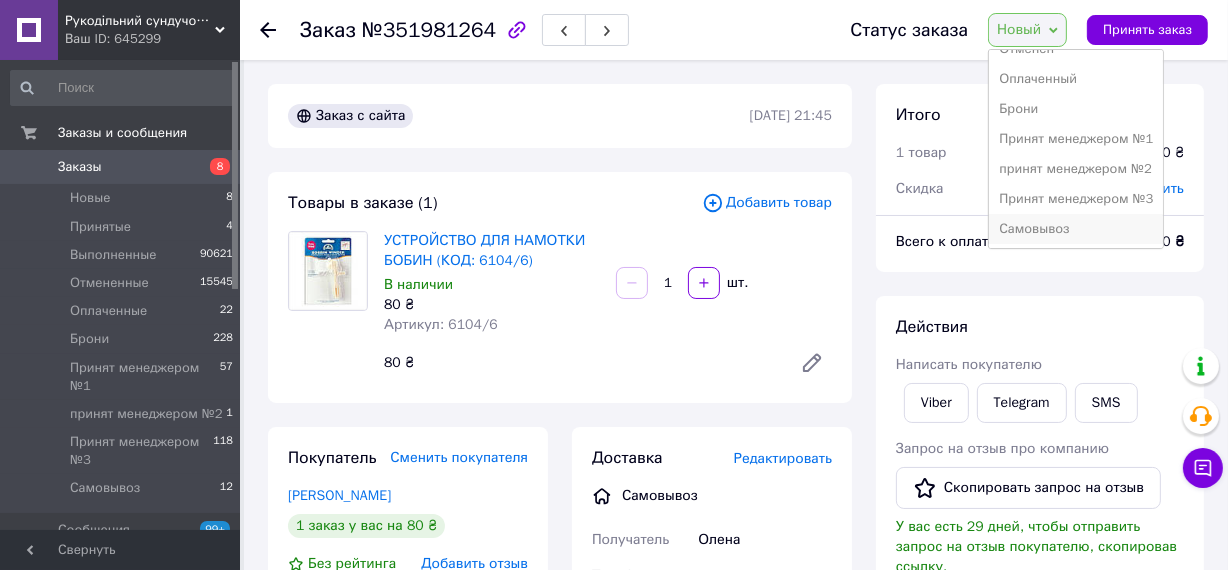 click on "Самовывоз" at bounding box center [1076, 229] 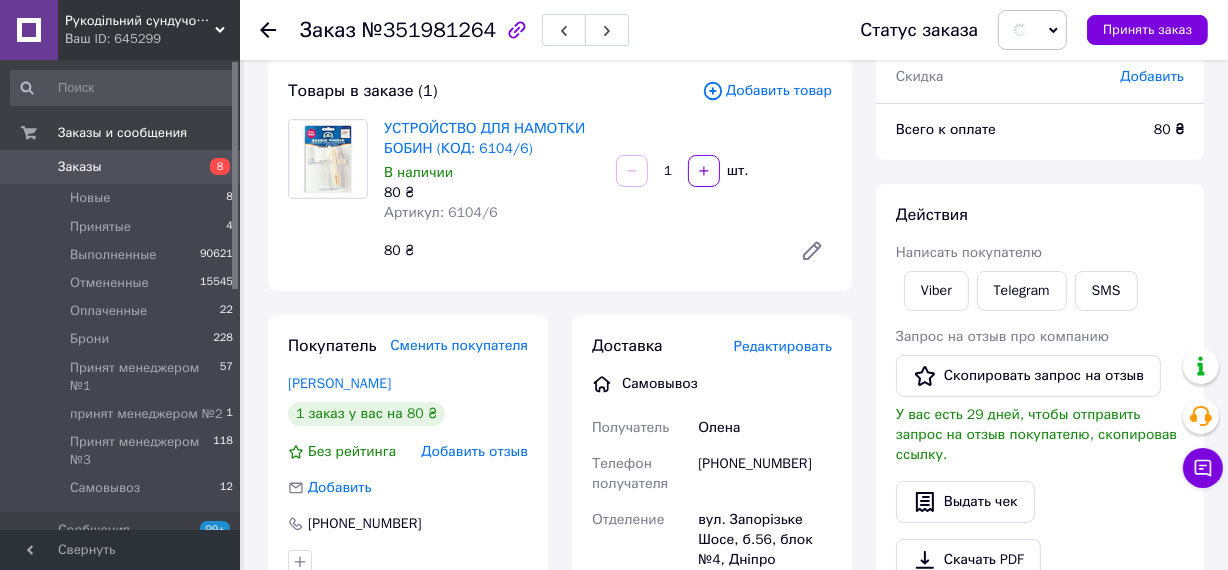 scroll, scrollTop: 272, scrollLeft: 0, axis: vertical 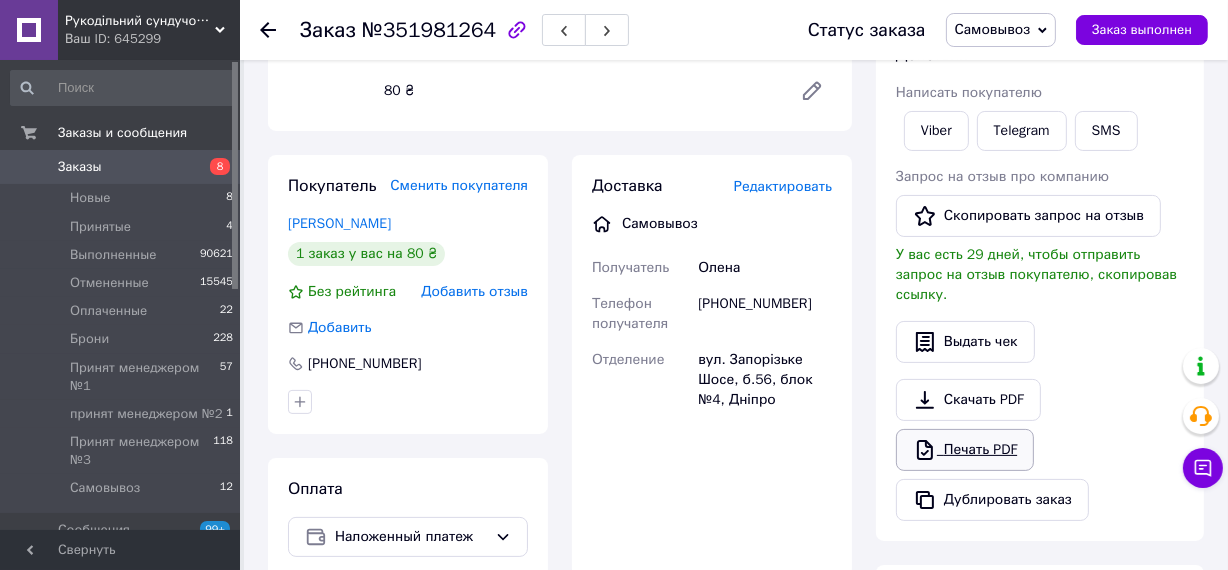 click on "Печать PDF" at bounding box center [965, 450] 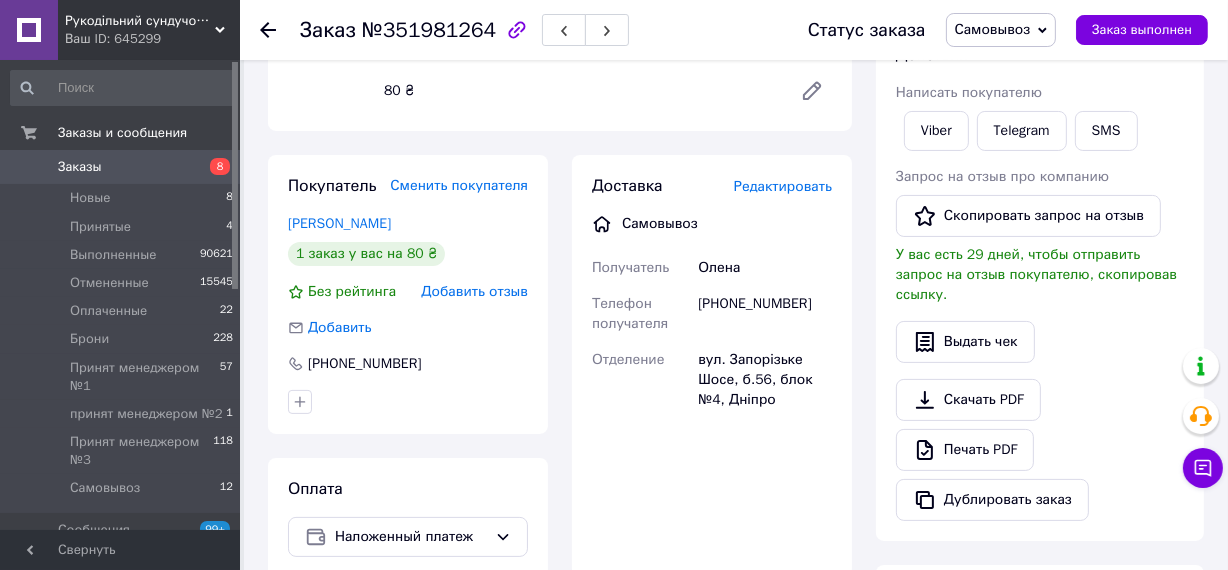 scroll, scrollTop: 0, scrollLeft: 0, axis: both 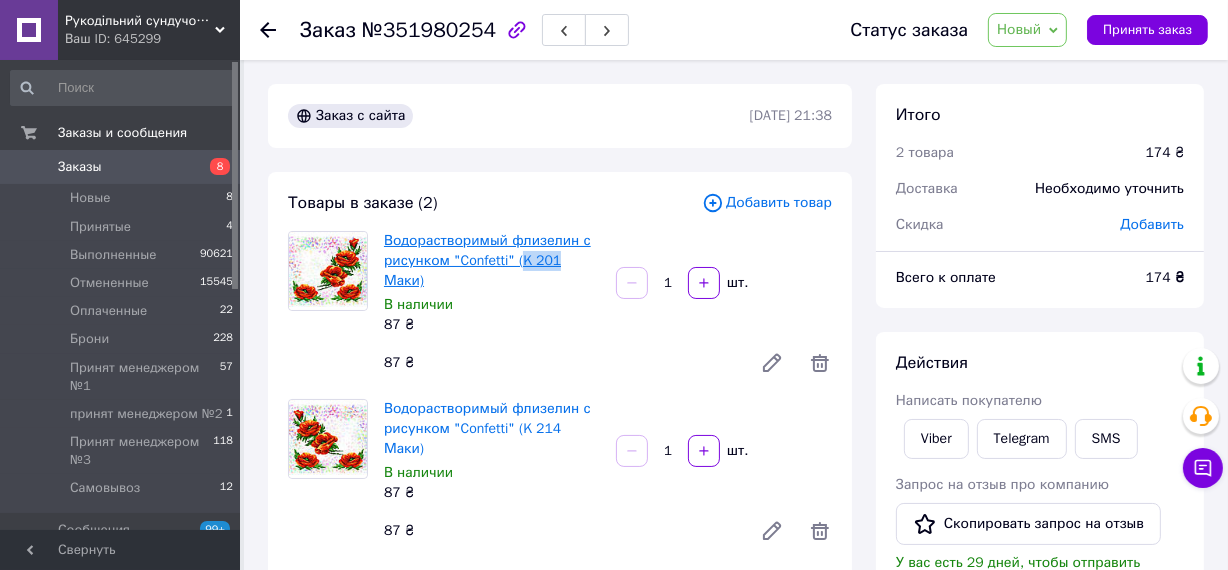 drag, startPoint x: 519, startPoint y: 264, endPoint x: 552, endPoint y: 264, distance: 33 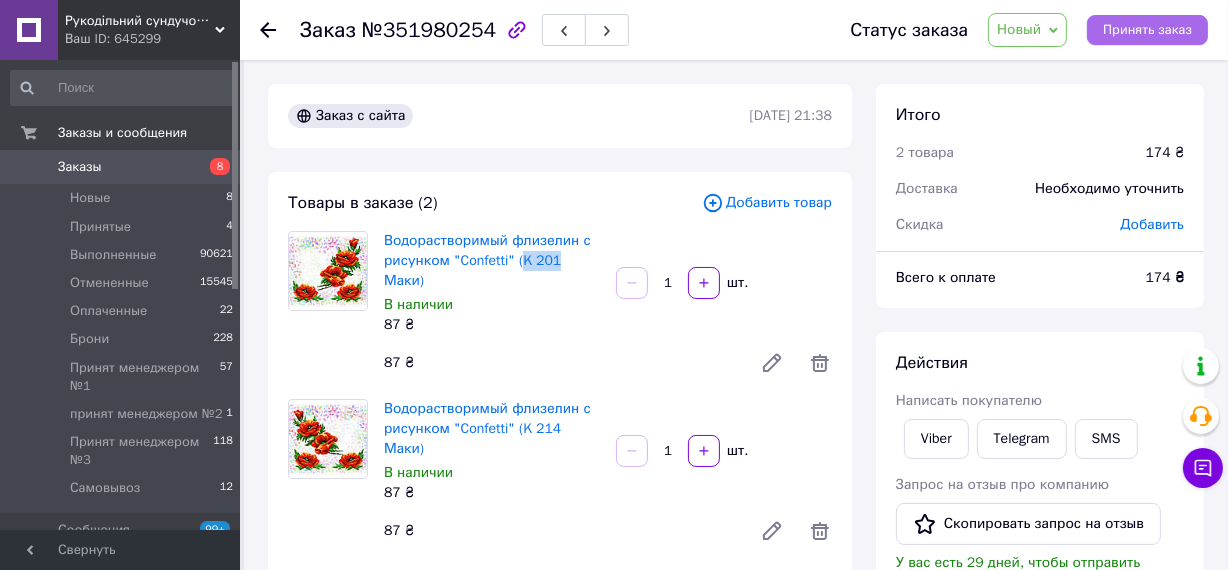 click on "Принять заказ" at bounding box center (1147, 30) 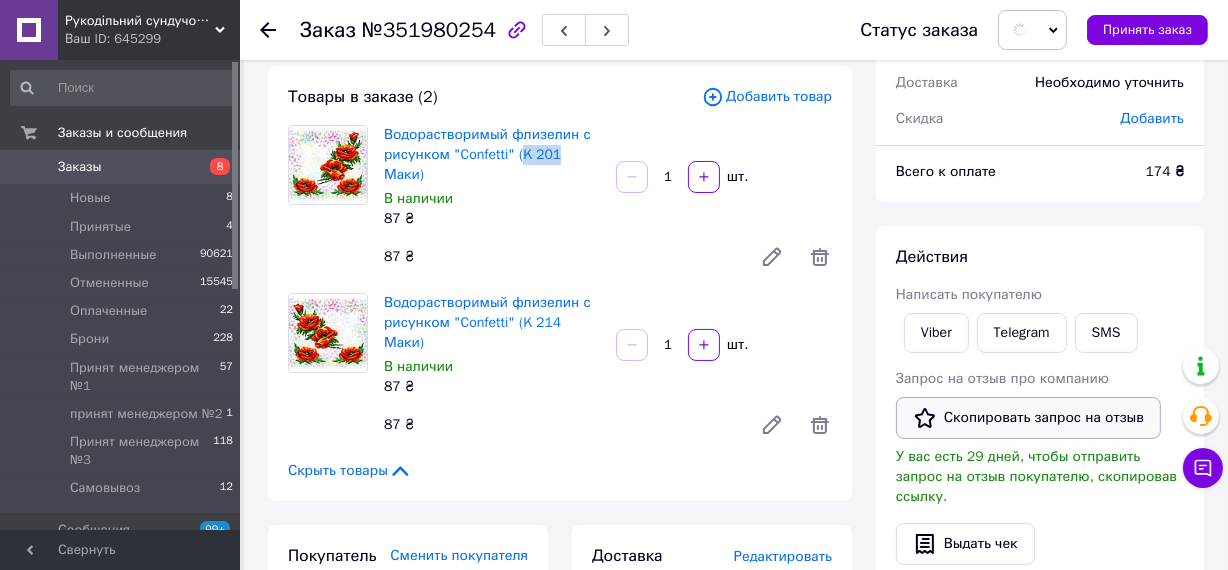 scroll, scrollTop: 272, scrollLeft: 0, axis: vertical 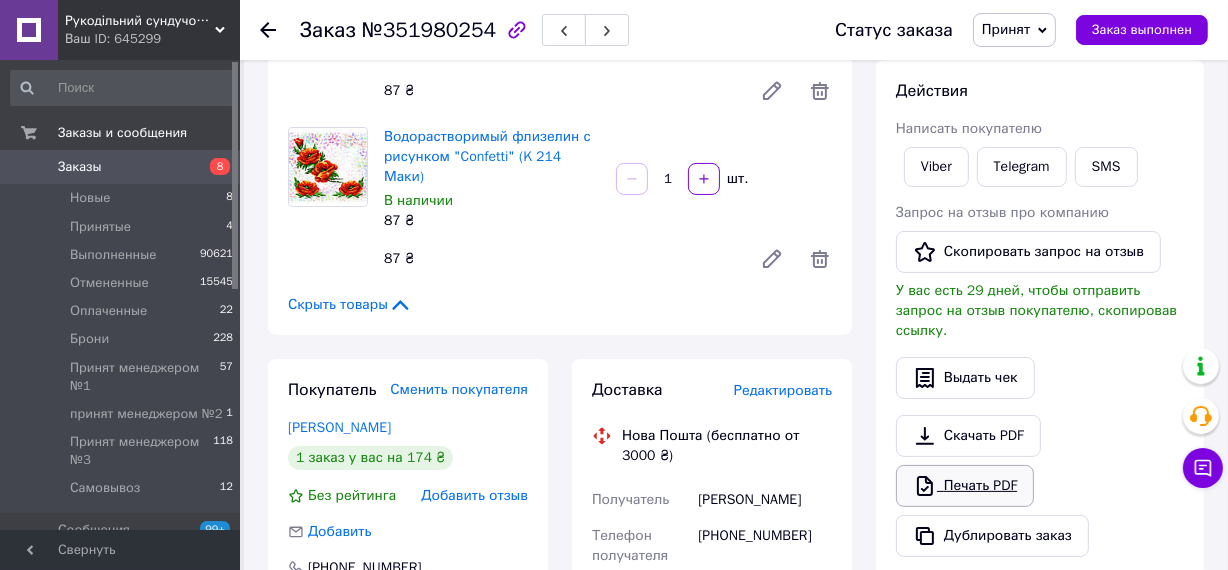 click on "Печать PDF" at bounding box center [965, 486] 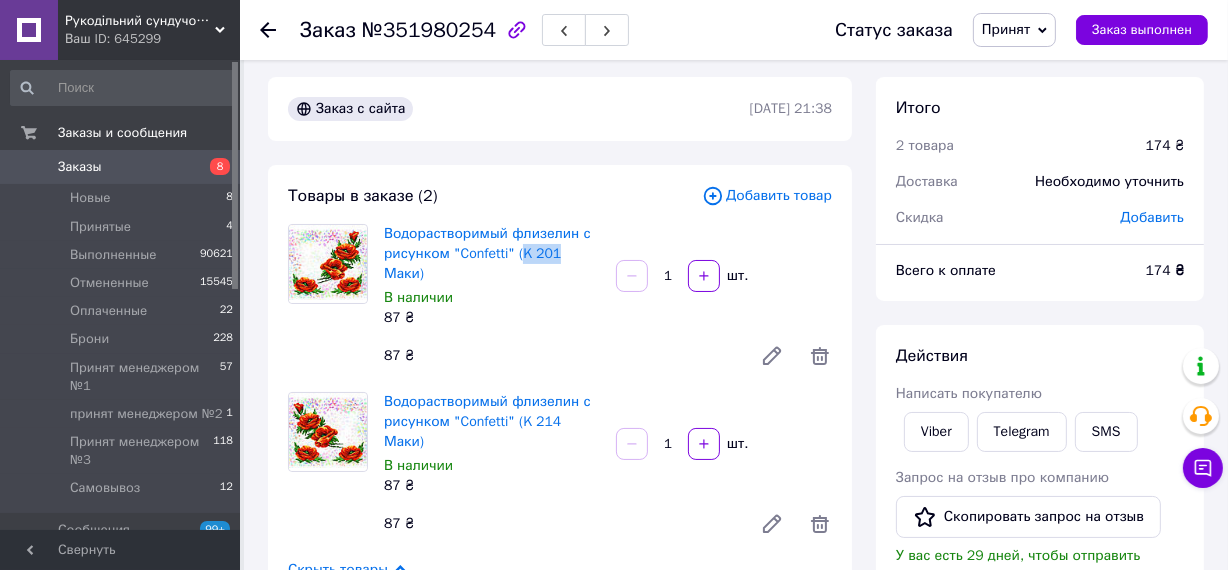 scroll, scrollTop: 0, scrollLeft: 0, axis: both 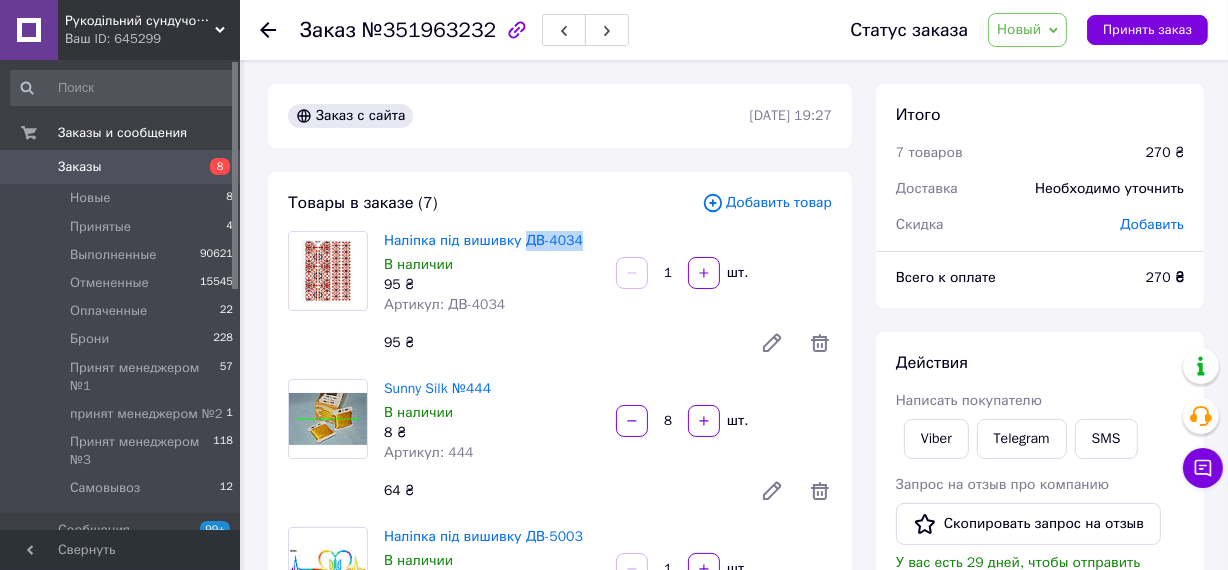 drag, startPoint x: 523, startPoint y: 238, endPoint x: 586, endPoint y: 240, distance: 63.03174 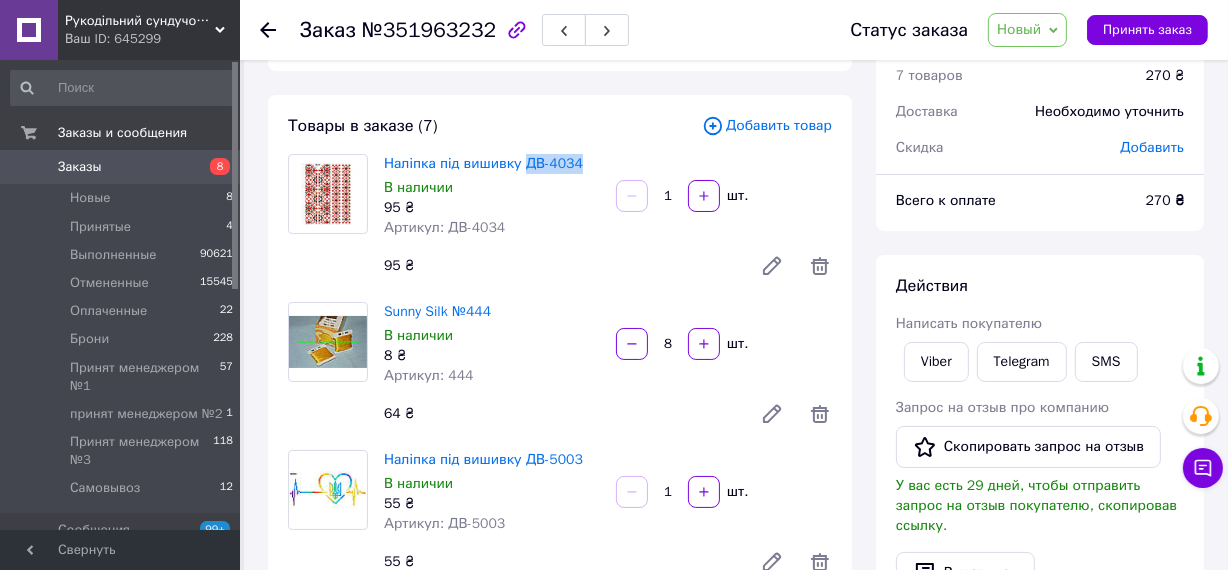 scroll, scrollTop: 181, scrollLeft: 0, axis: vertical 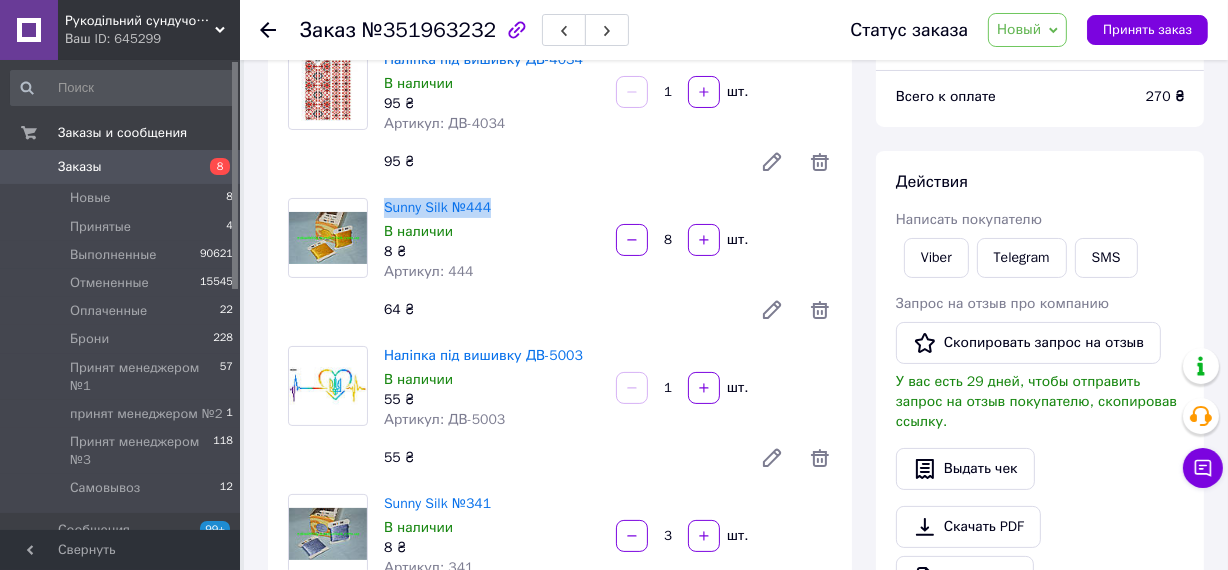 drag, startPoint x: 385, startPoint y: 209, endPoint x: 494, endPoint y: 209, distance: 109 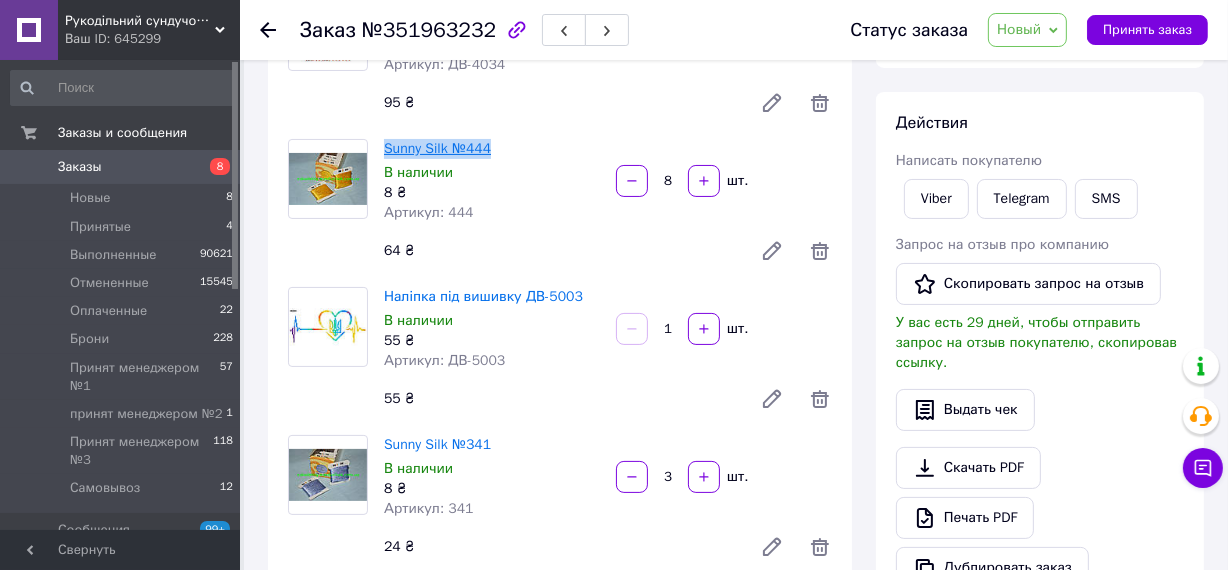 scroll, scrollTop: 272, scrollLeft: 0, axis: vertical 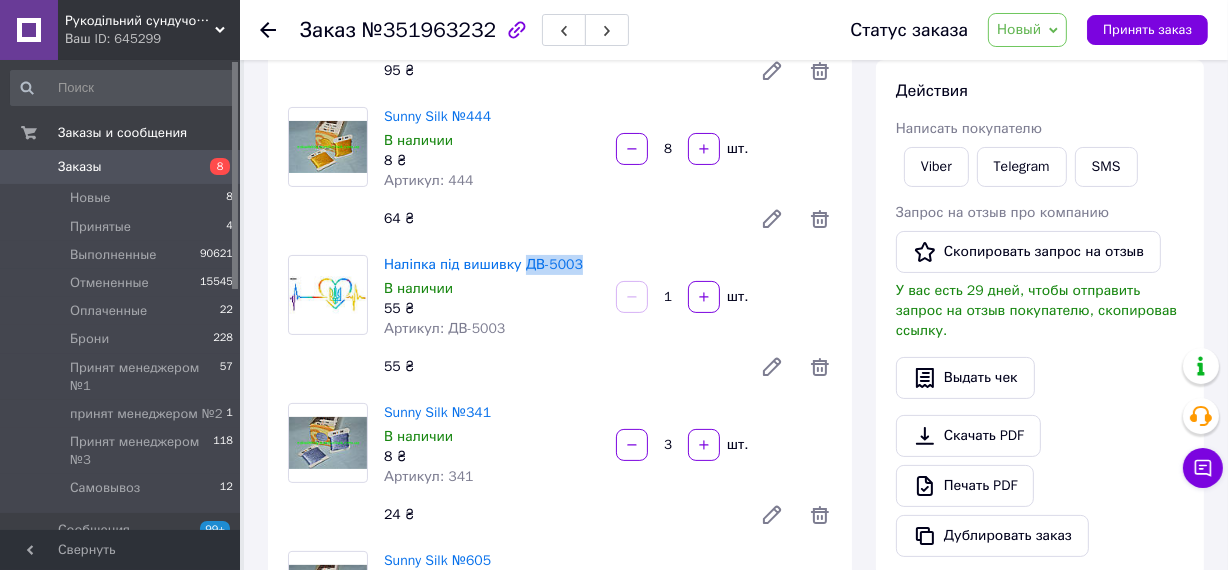 drag, startPoint x: 523, startPoint y: 258, endPoint x: 579, endPoint y: 267, distance: 56.718605 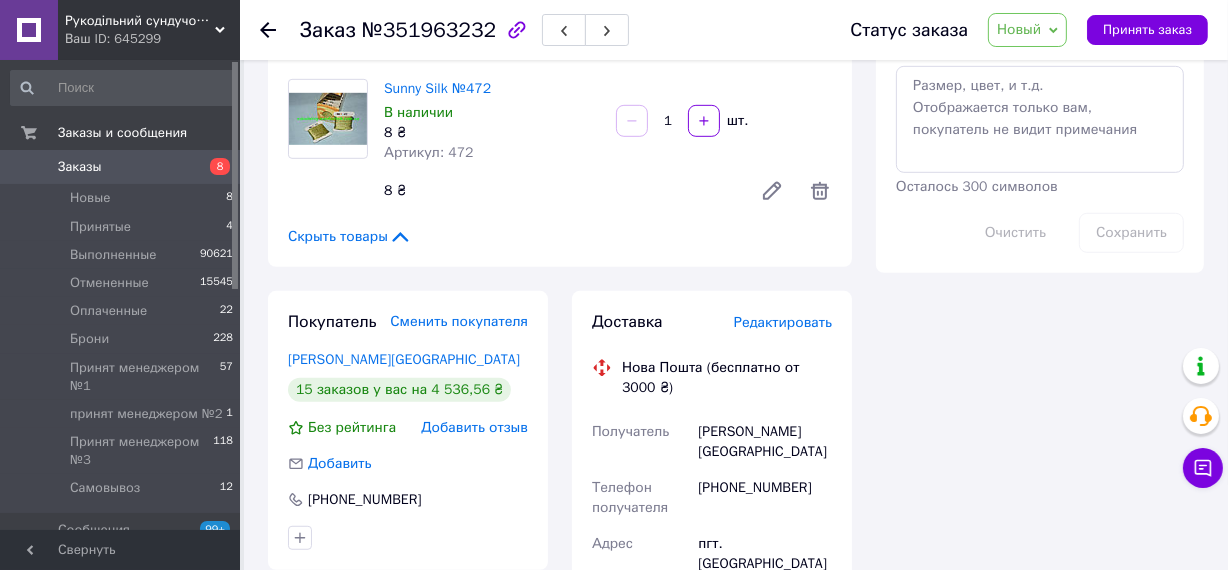 scroll, scrollTop: 1090, scrollLeft: 0, axis: vertical 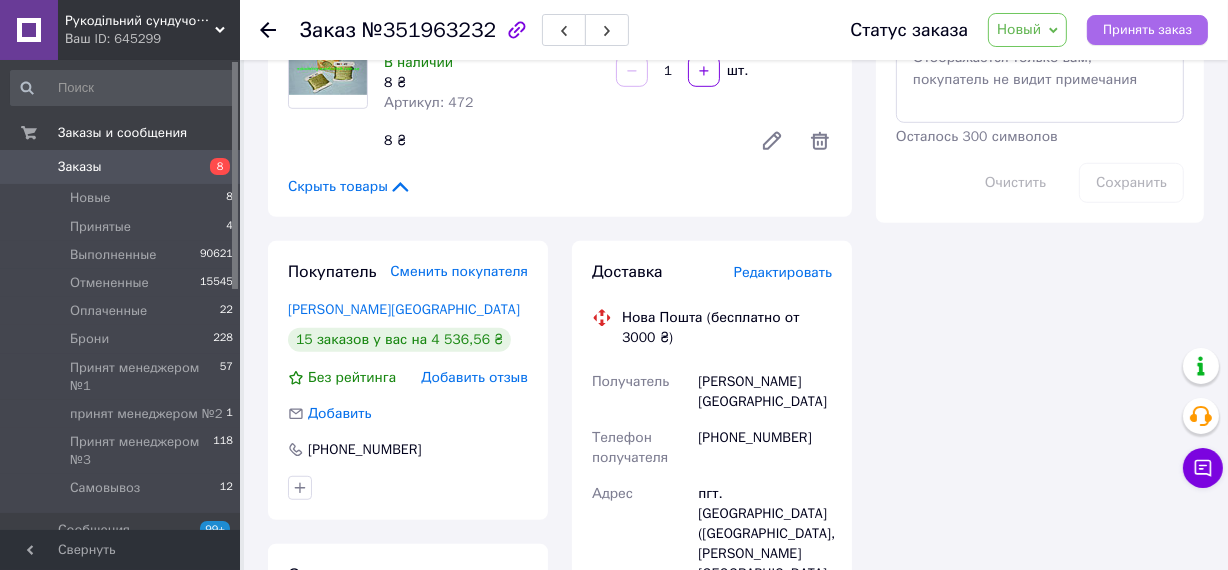 click on "Принять заказ" at bounding box center [1147, 30] 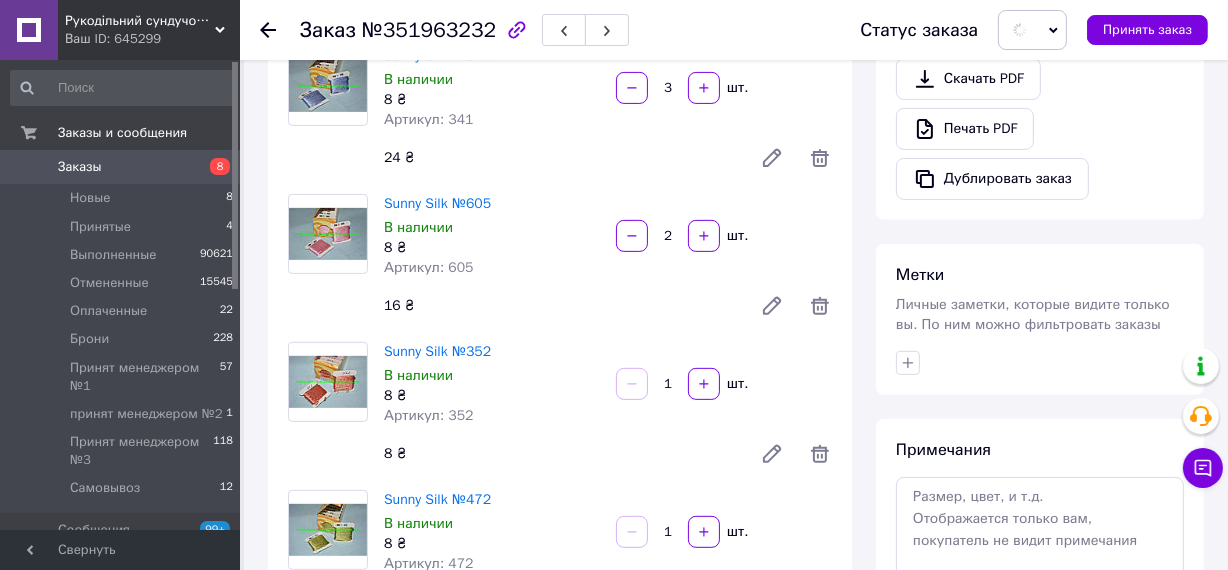 scroll, scrollTop: 545, scrollLeft: 0, axis: vertical 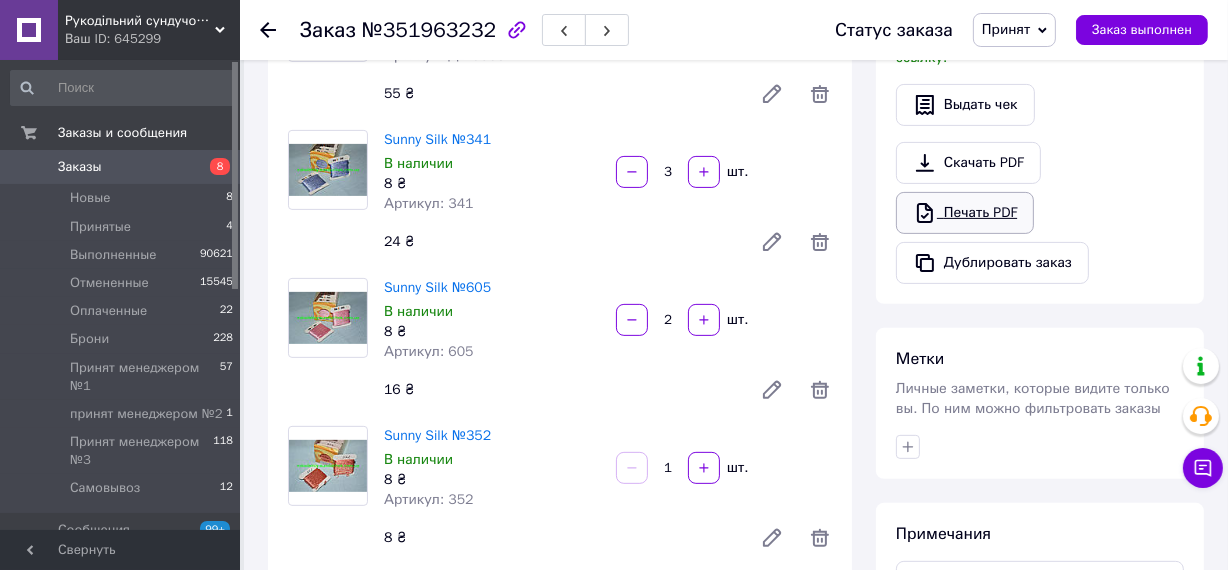 click on "Печать PDF" at bounding box center [965, 213] 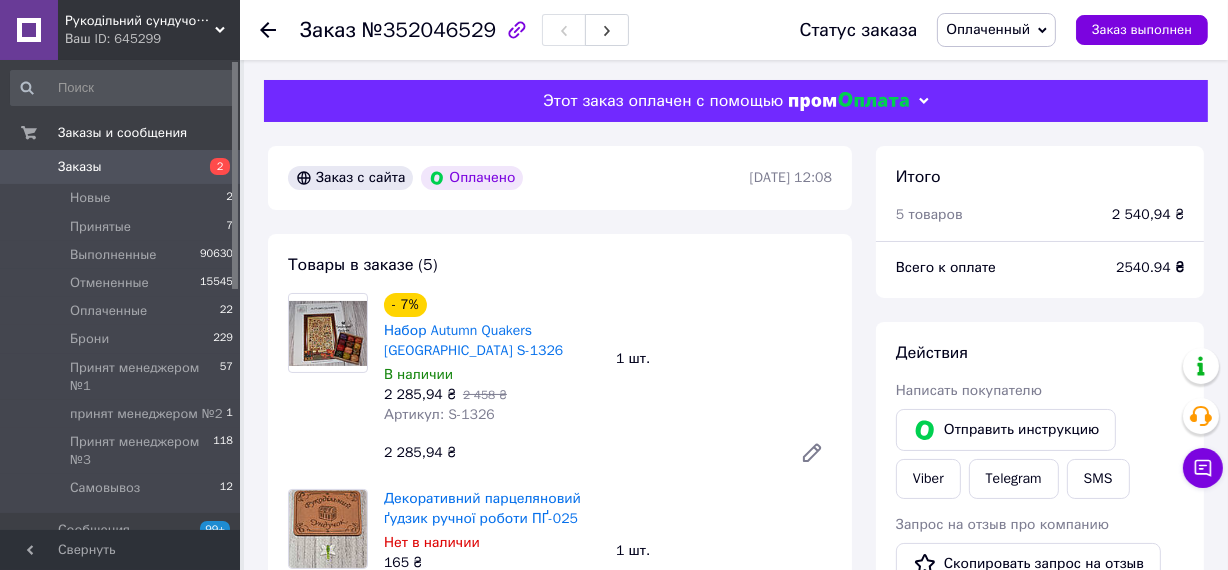 scroll, scrollTop: 90, scrollLeft: 0, axis: vertical 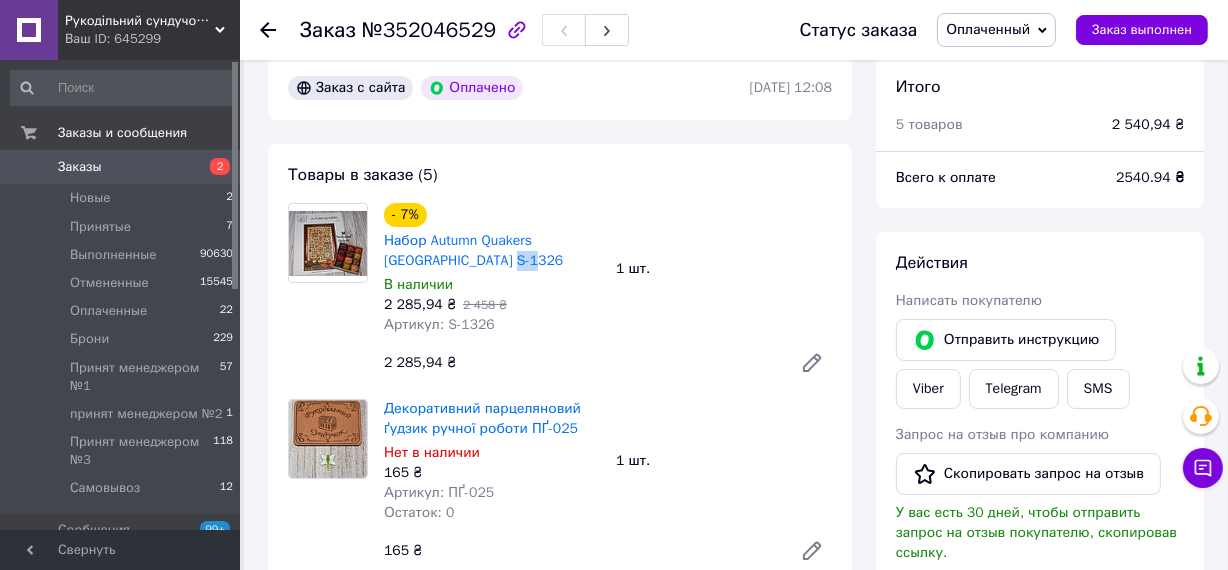 drag, startPoint x: 513, startPoint y: 263, endPoint x: 541, endPoint y: 260, distance: 28.160255 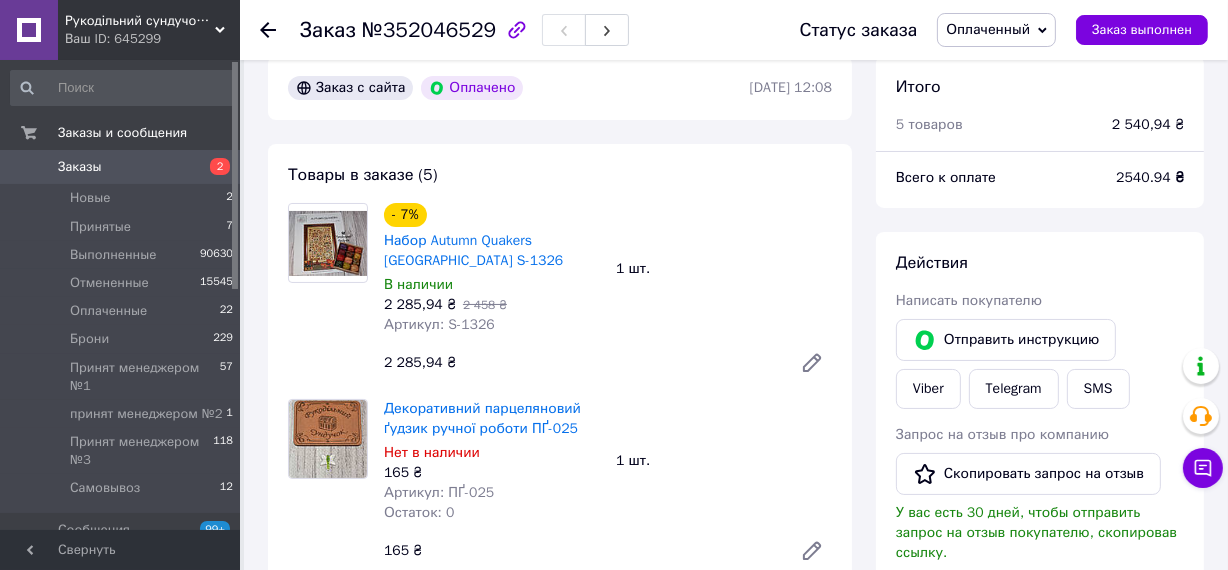 click on "В наличии" at bounding box center [492, 285] 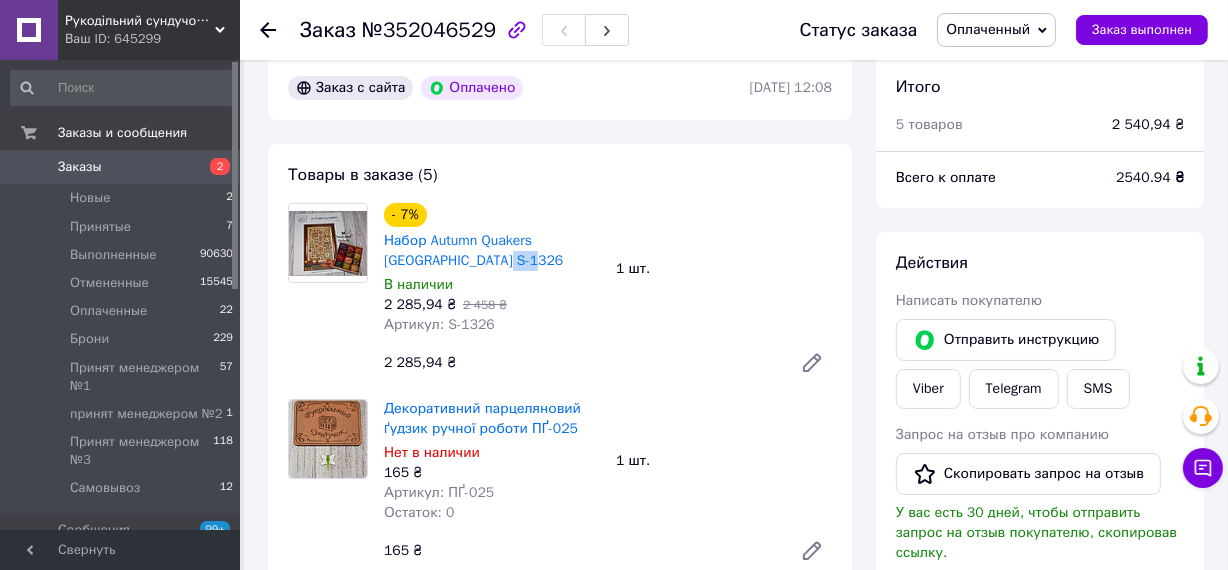 drag, startPoint x: 509, startPoint y: 260, endPoint x: 545, endPoint y: 264, distance: 36.221542 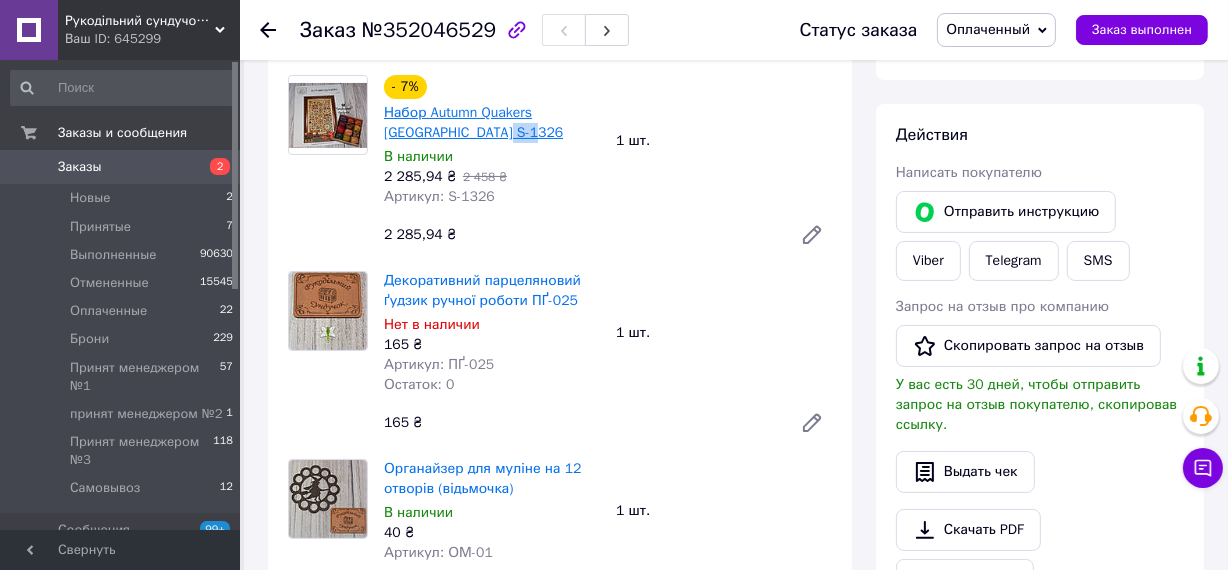 scroll, scrollTop: 363, scrollLeft: 0, axis: vertical 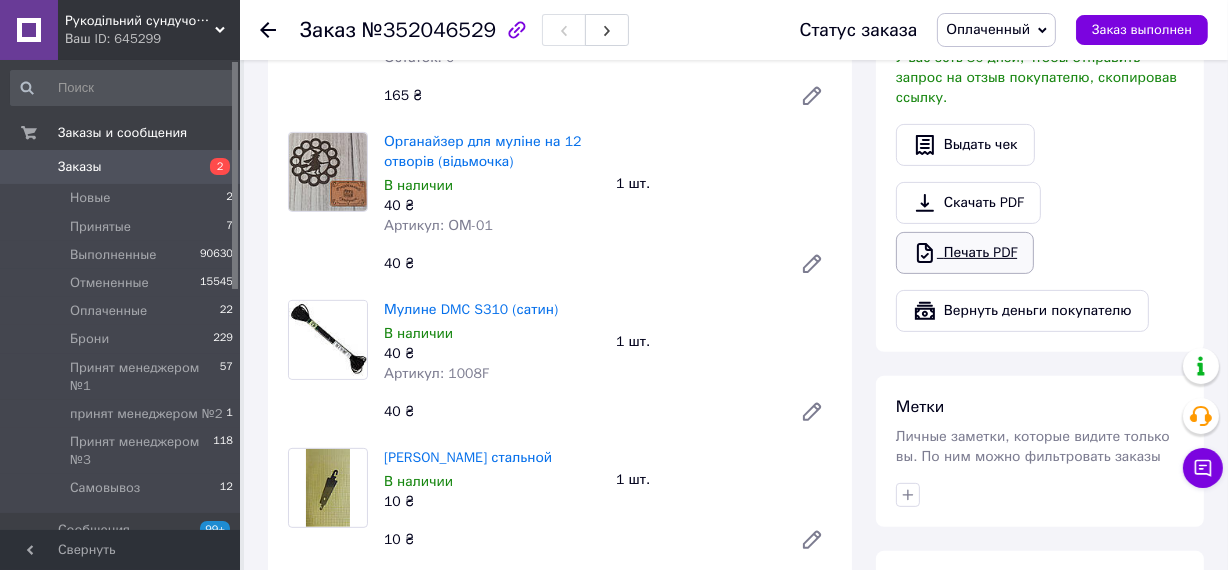 click on "Печать PDF" at bounding box center [965, 253] 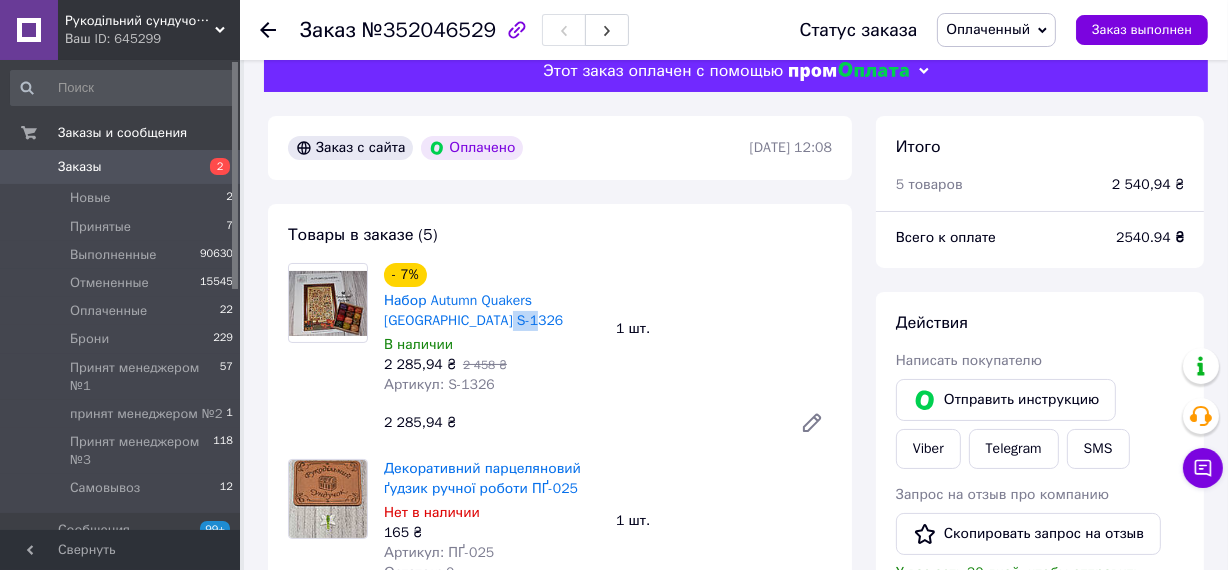 scroll, scrollTop: 0, scrollLeft: 0, axis: both 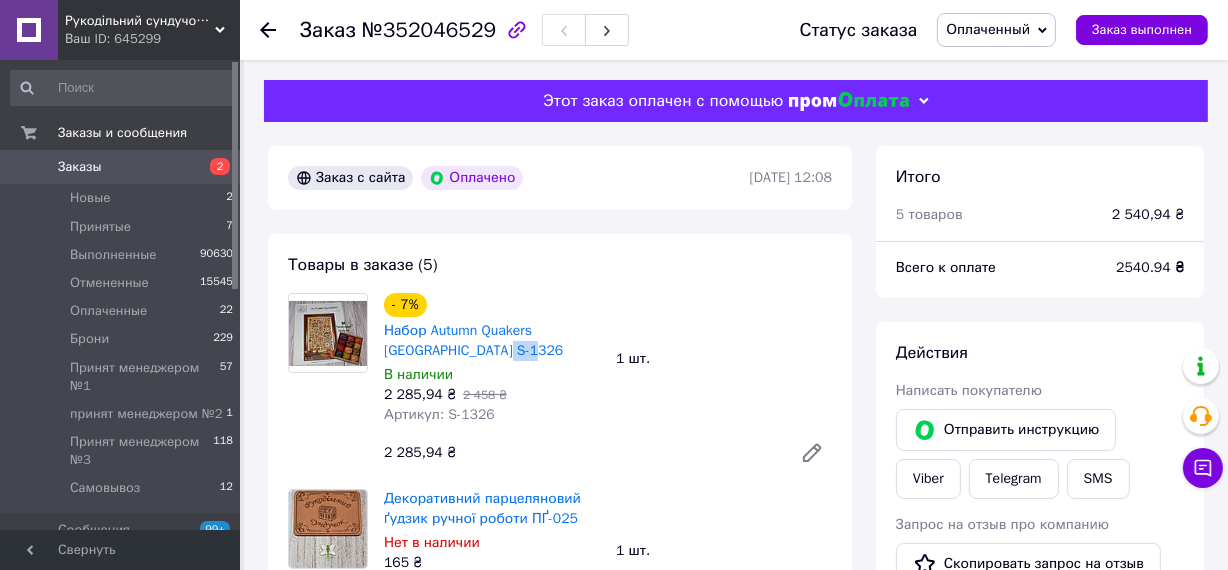 click on "Заказы" at bounding box center (80, 167) 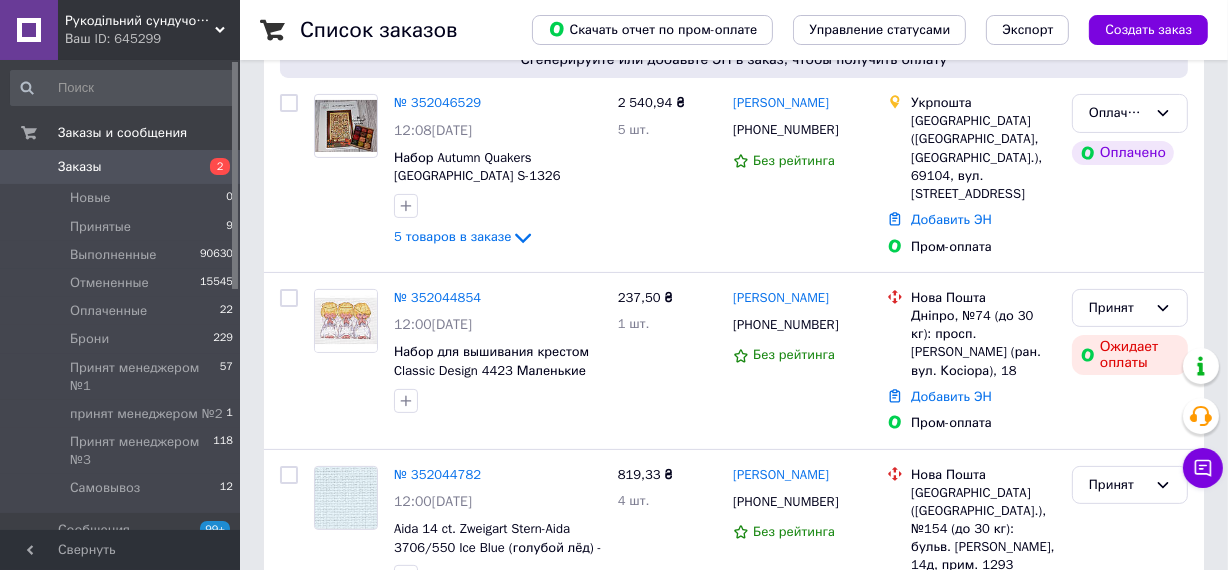 scroll, scrollTop: 0, scrollLeft: 0, axis: both 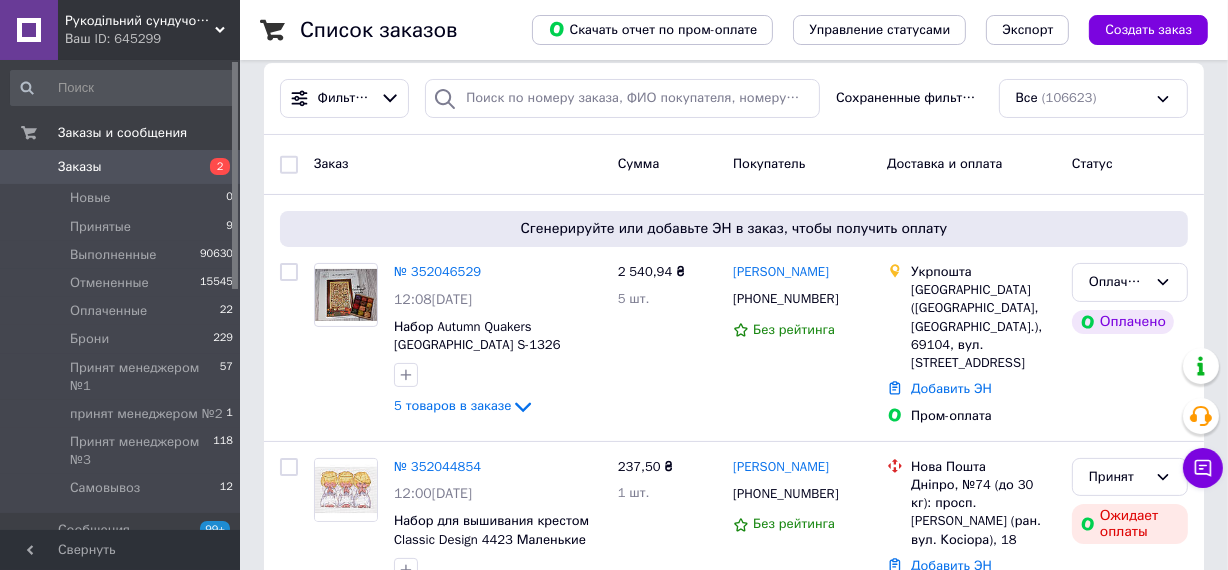 click on "Заказы" at bounding box center [80, 167] 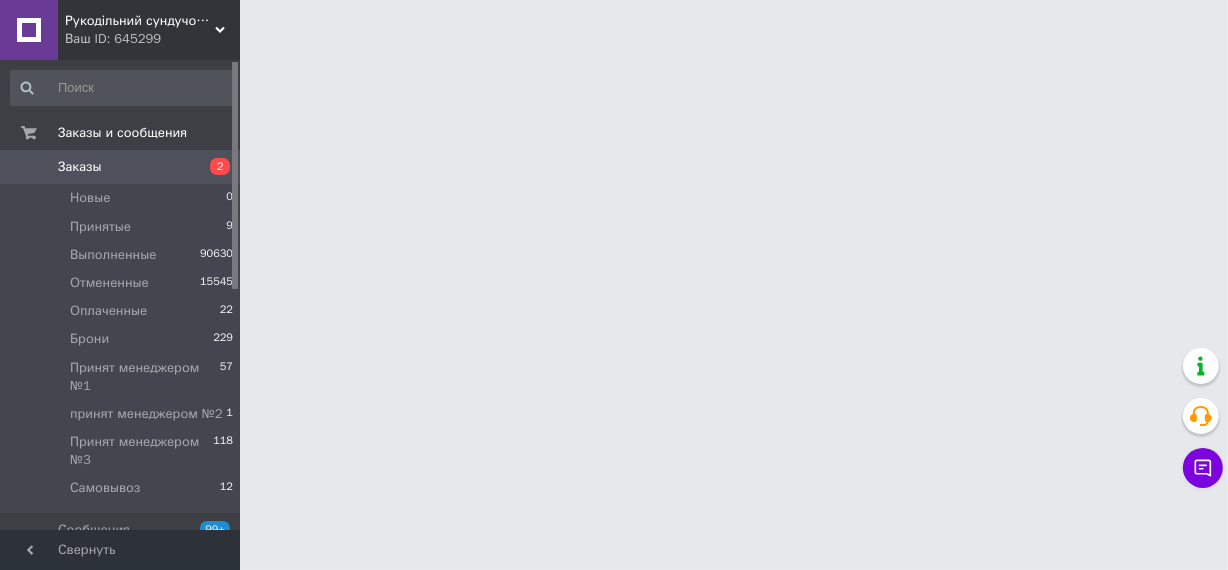 scroll, scrollTop: 0, scrollLeft: 0, axis: both 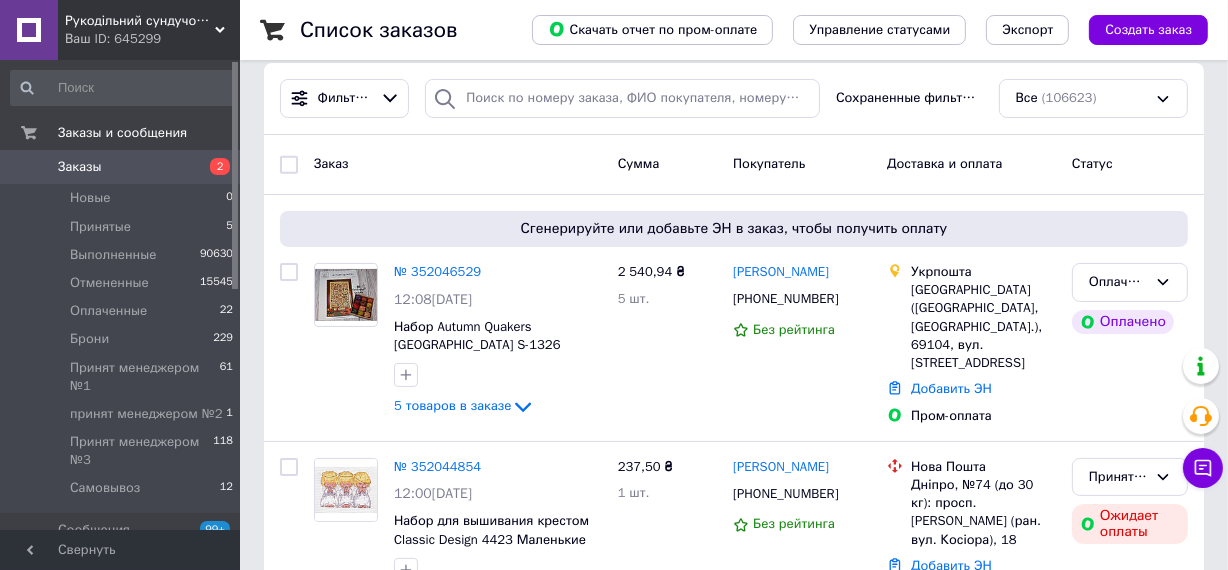 click on "Заказы" at bounding box center (80, 167) 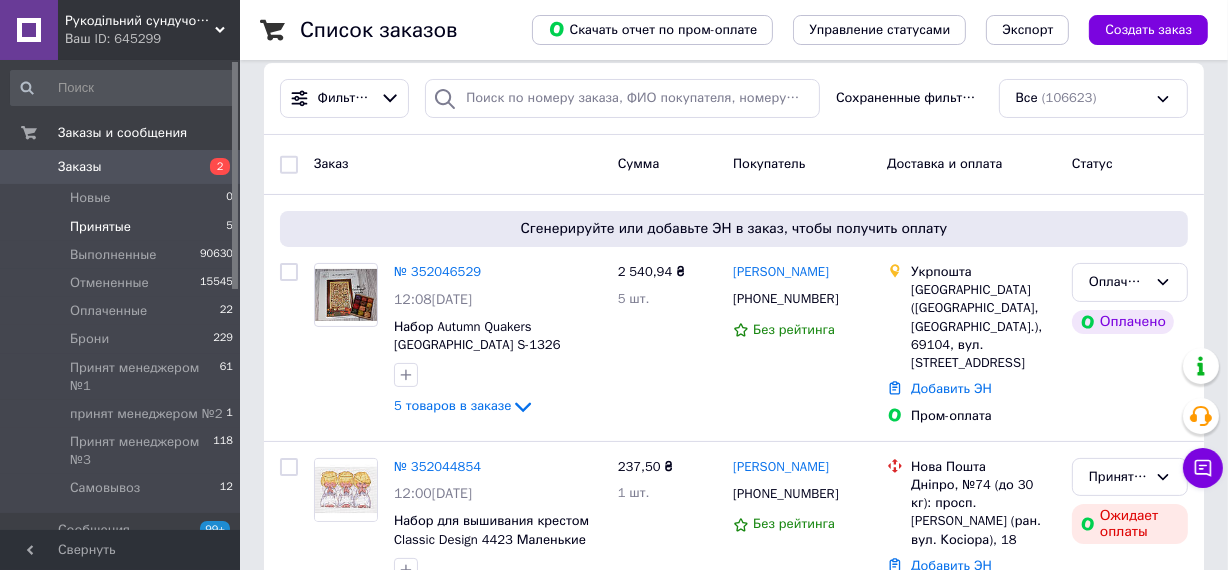 scroll, scrollTop: 0, scrollLeft: 0, axis: both 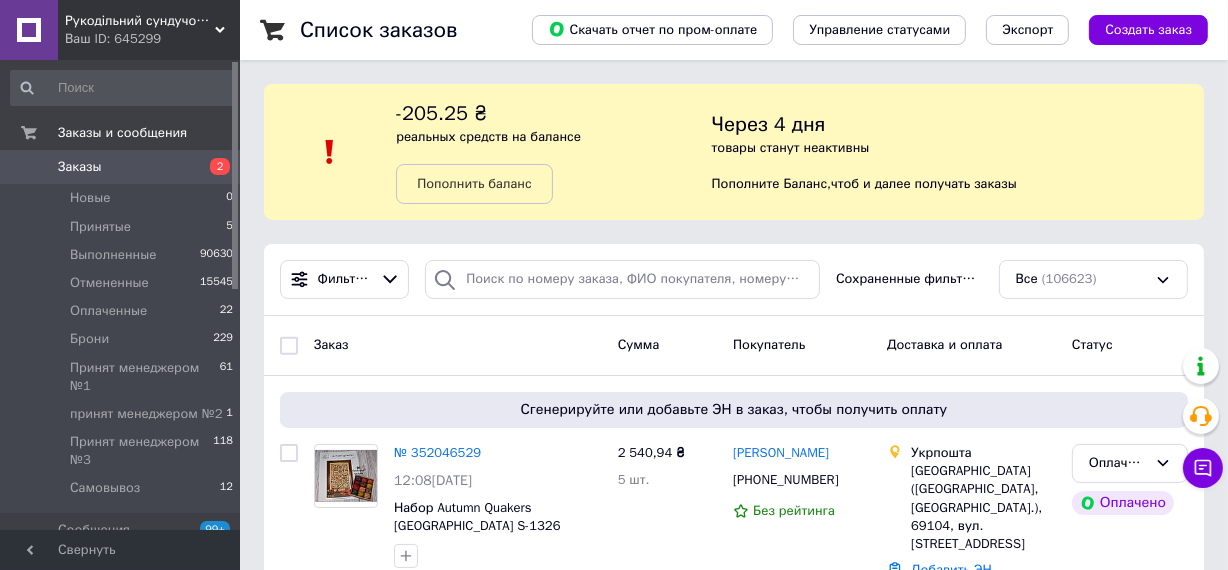 click on "Заказы" at bounding box center [80, 167] 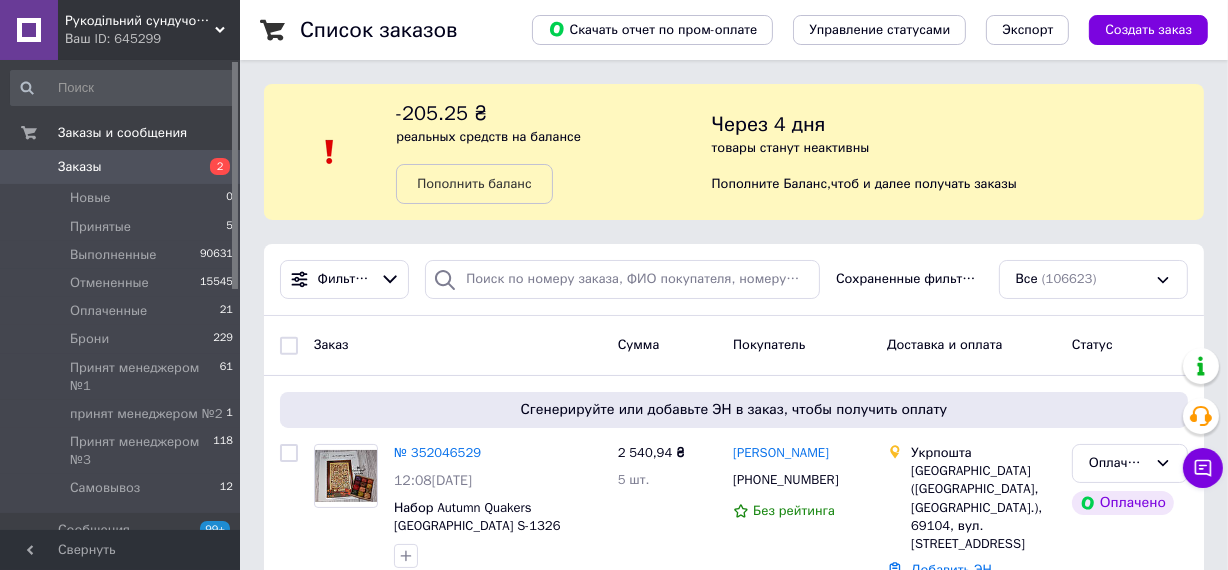 click on "Заказы" at bounding box center (80, 167) 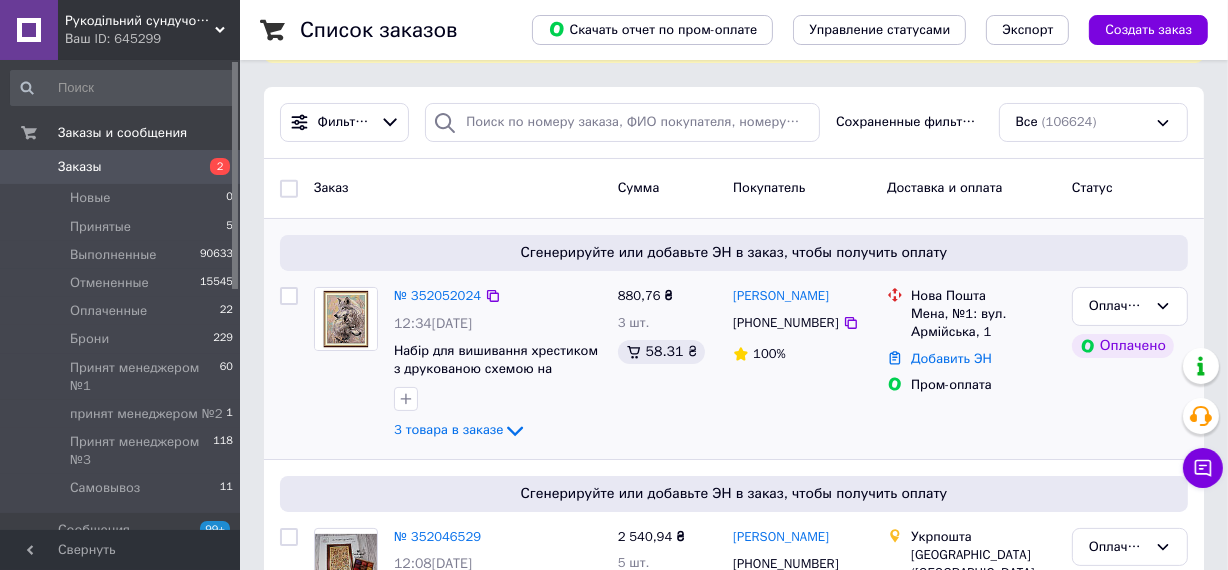 scroll, scrollTop: 272, scrollLeft: 0, axis: vertical 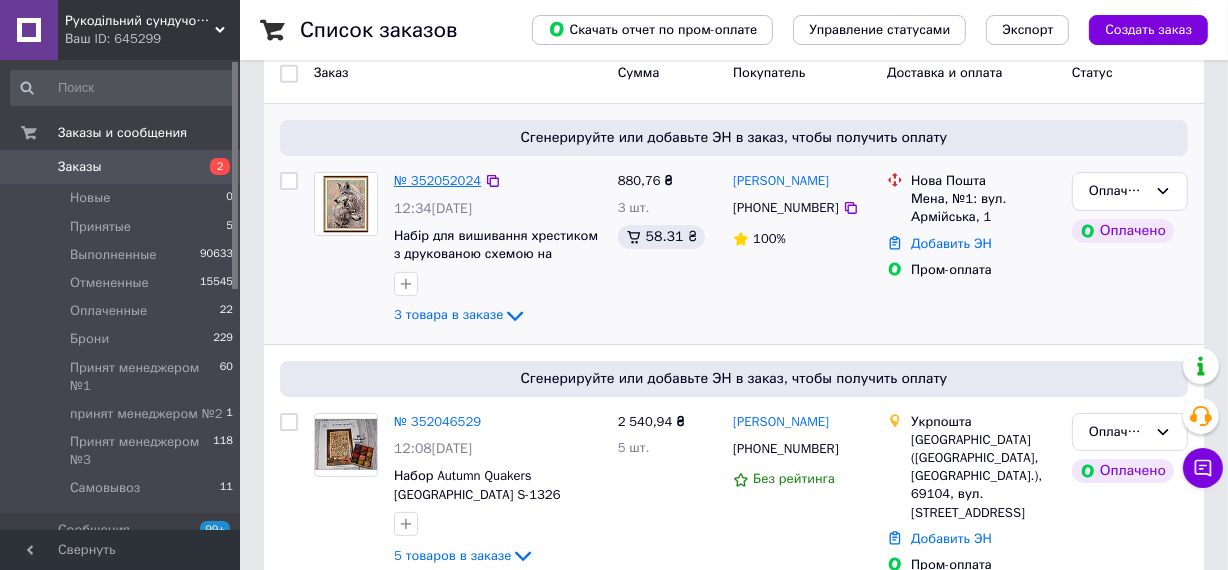 click on "№ 352052024" at bounding box center [437, 180] 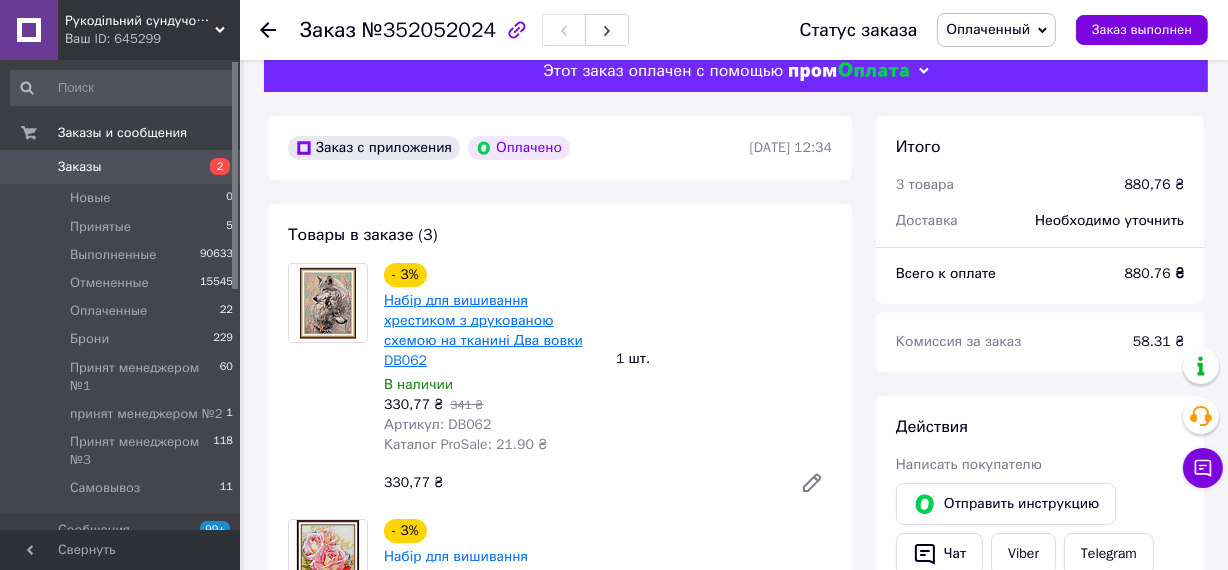 scroll, scrollTop: 0, scrollLeft: 0, axis: both 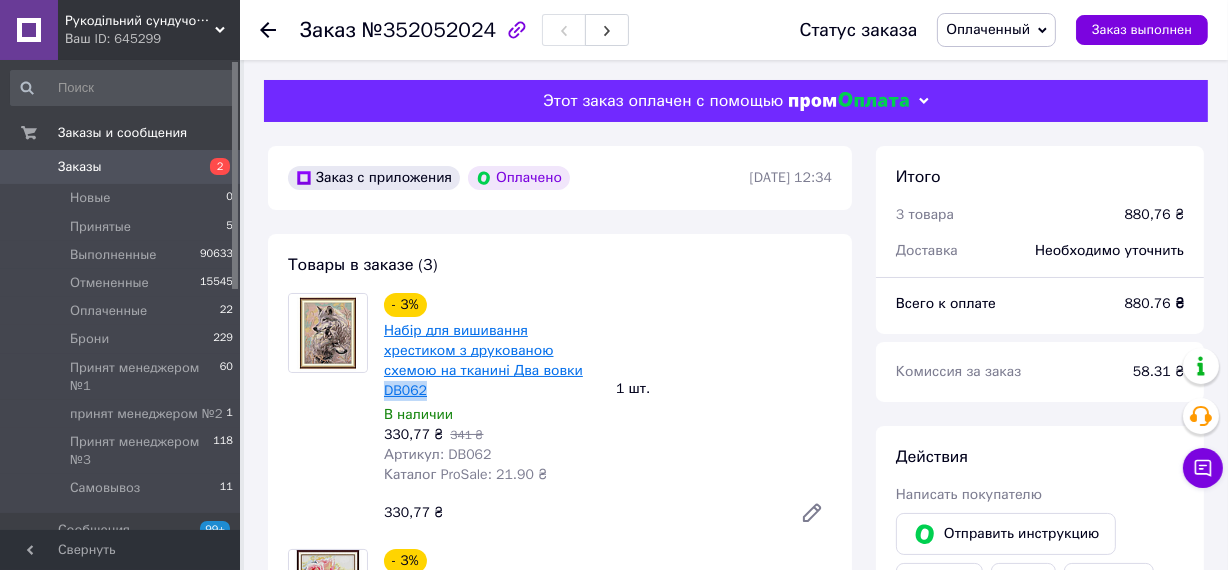 drag, startPoint x: 454, startPoint y: 369, endPoint x: 497, endPoint y: 354, distance: 45.54119 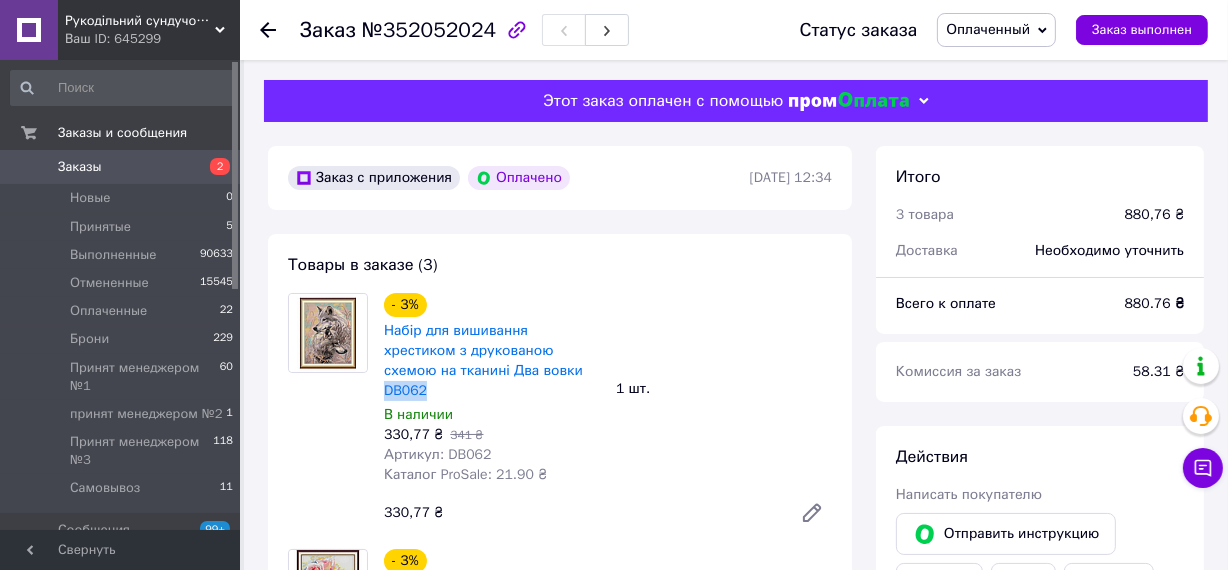 click on "Набір для вишивання хрестиком з друкованою схемою на тканині Два вовки DB062" at bounding box center (492, 361) 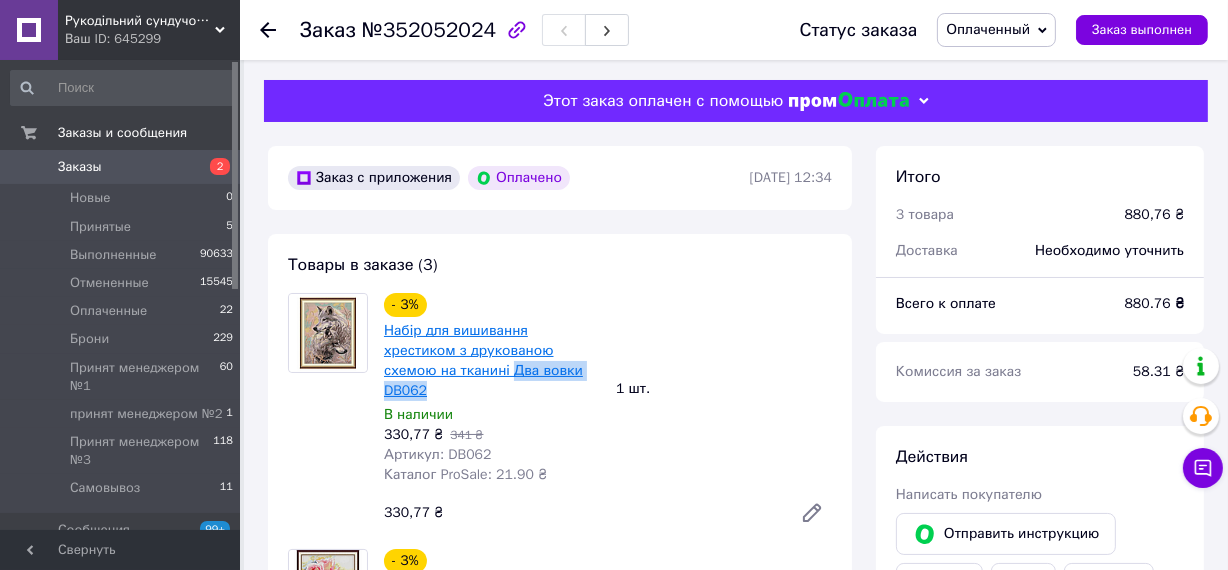 drag, startPoint x: 497, startPoint y: 370, endPoint x: 386, endPoint y: 368, distance: 111.01801 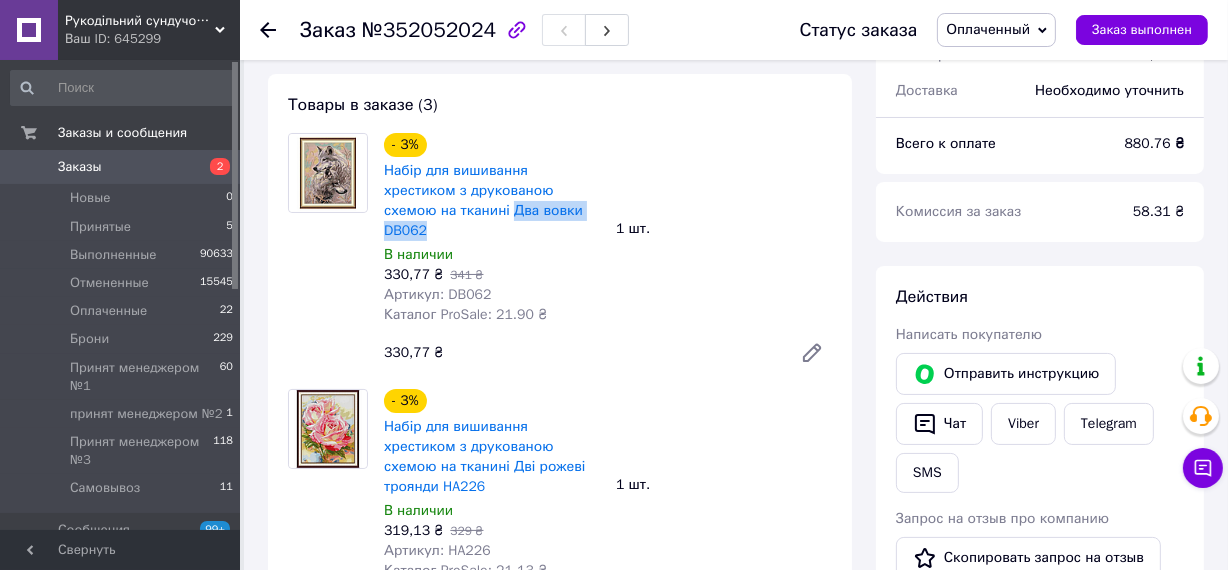 scroll, scrollTop: 272, scrollLeft: 0, axis: vertical 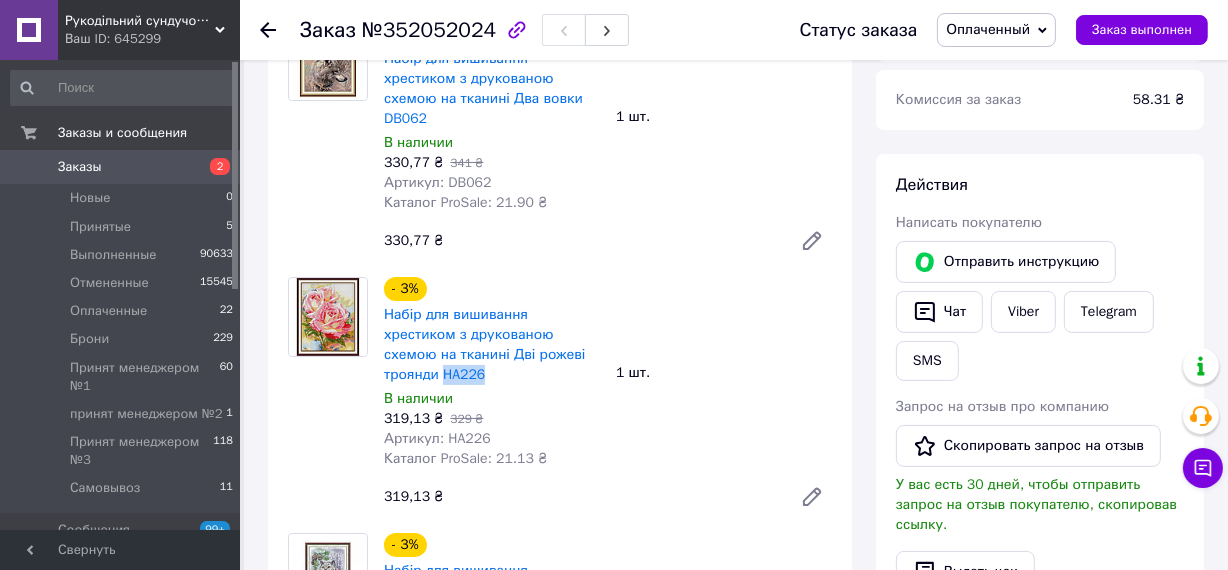 drag, startPoint x: 515, startPoint y: 330, endPoint x: 560, endPoint y: 333, distance: 45.099888 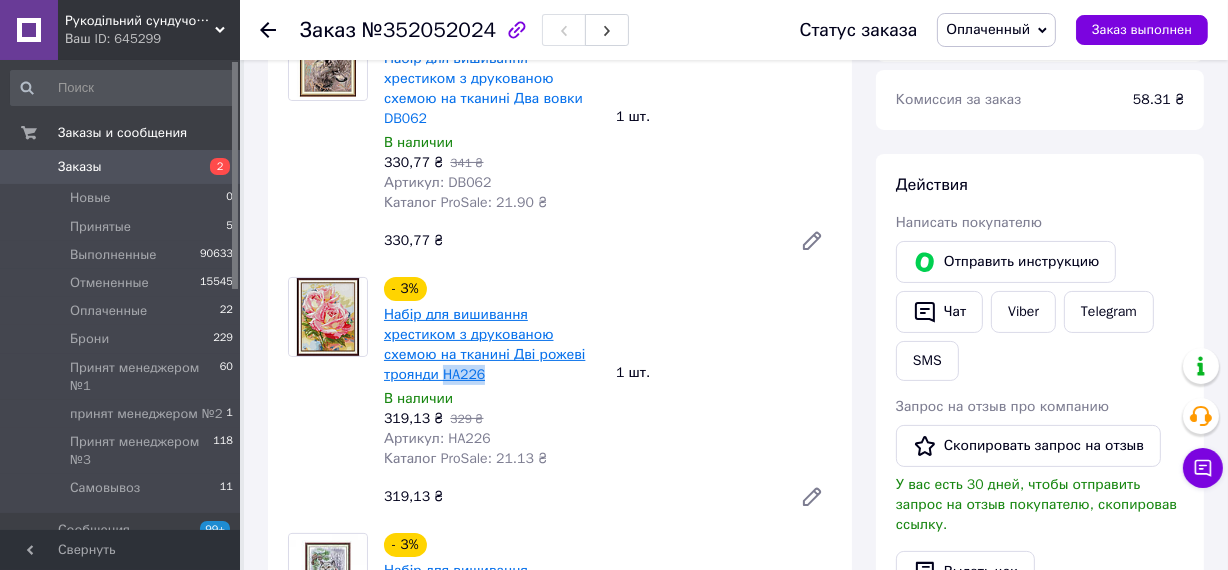 copy on "HA226" 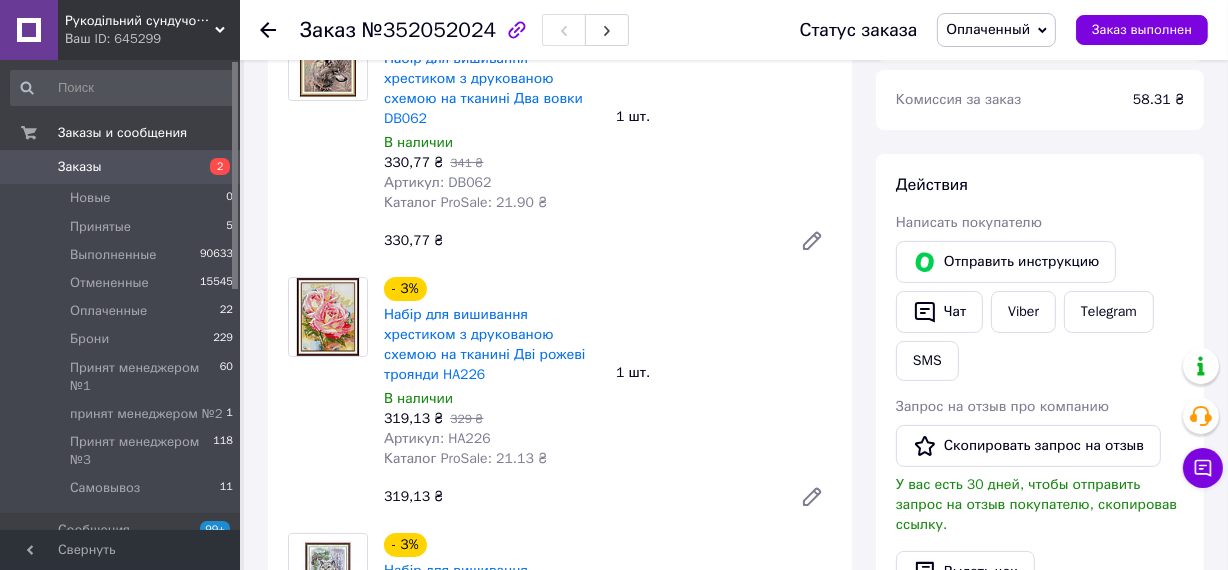 click on "В наличии" at bounding box center [492, 399] 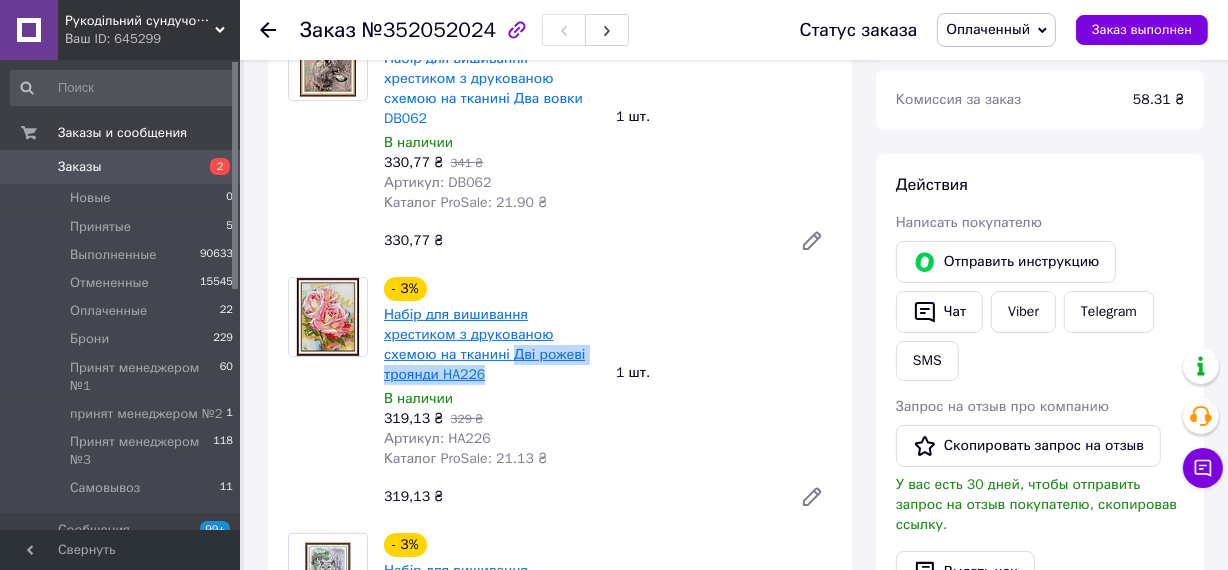 drag, startPoint x: 560, startPoint y: 334, endPoint x: 384, endPoint y: 341, distance: 176.13914 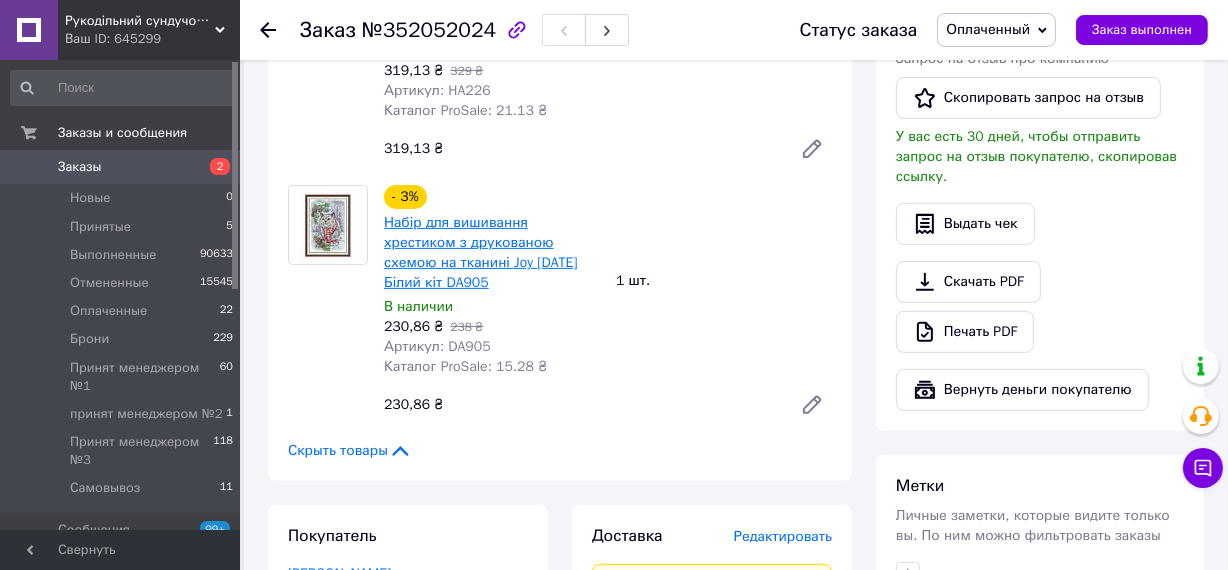 scroll, scrollTop: 636, scrollLeft: 0, axis: vertical 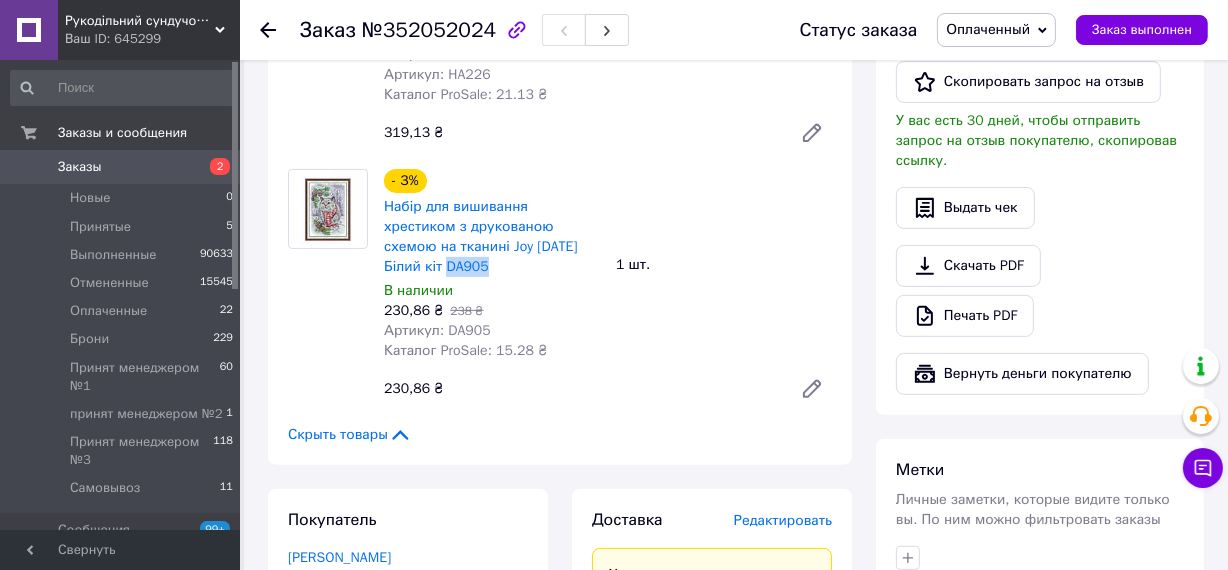 drag, startPoint x: 518, startPoint y: 207, endPoint x: 564, endPoint y: 207, distance: 46 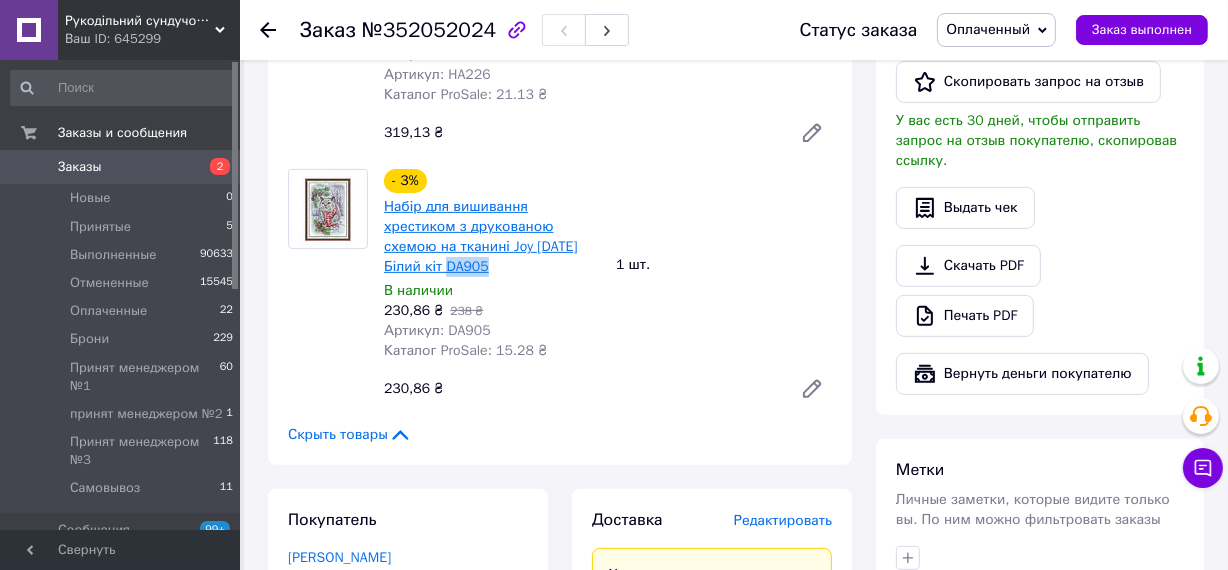 copy on "DA905" 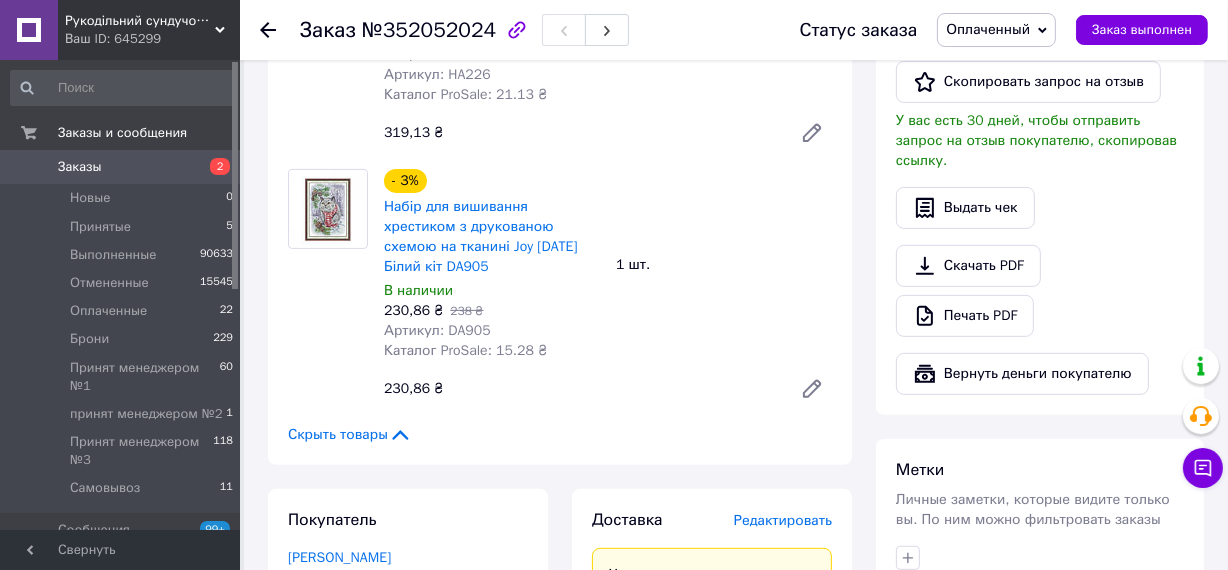 click on "230,86 ₴   238 ₴" at bounding box center (492, 311) 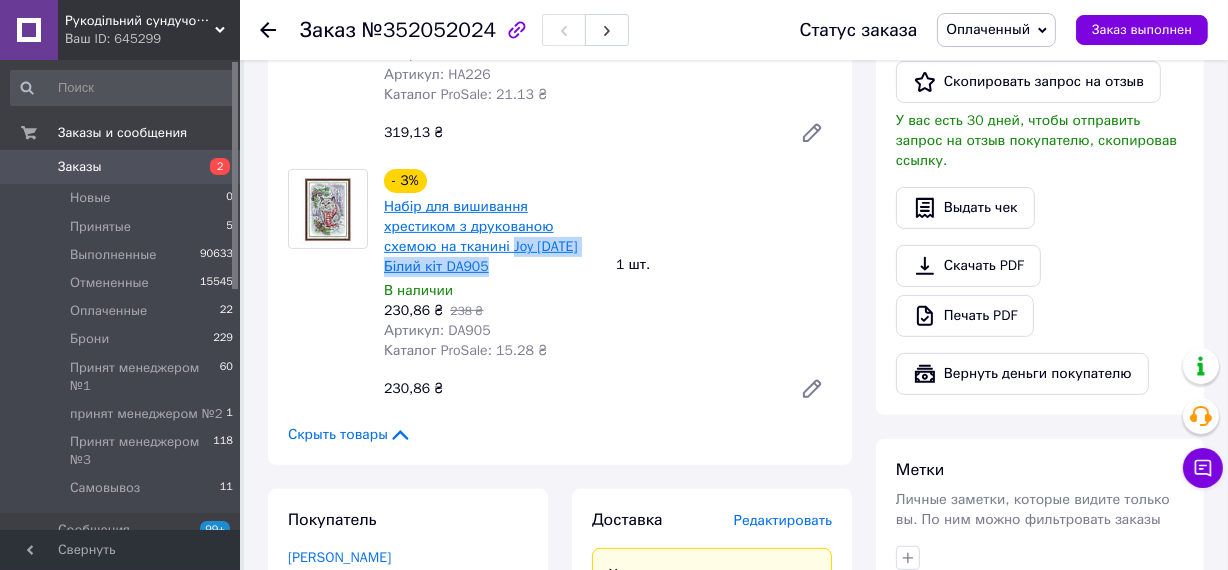 drag, startPoint x: 557, startPoint y: 206, endPoint x: 384, endPoint y: 202, distance: 173.04623 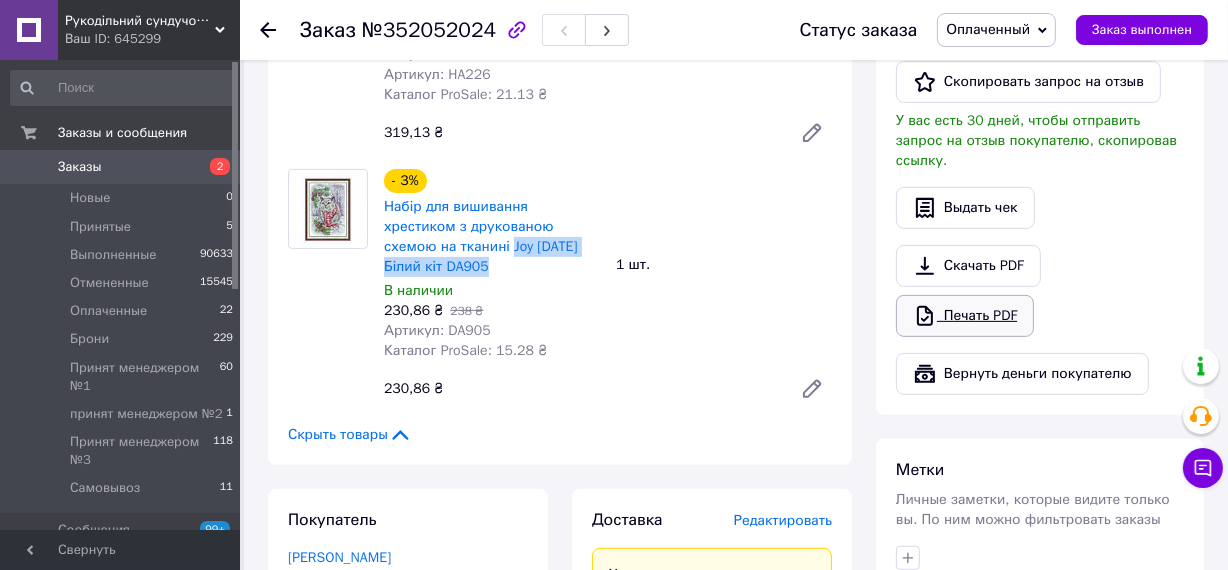 click on "Печать PDF" at bounding box center (965, 316) 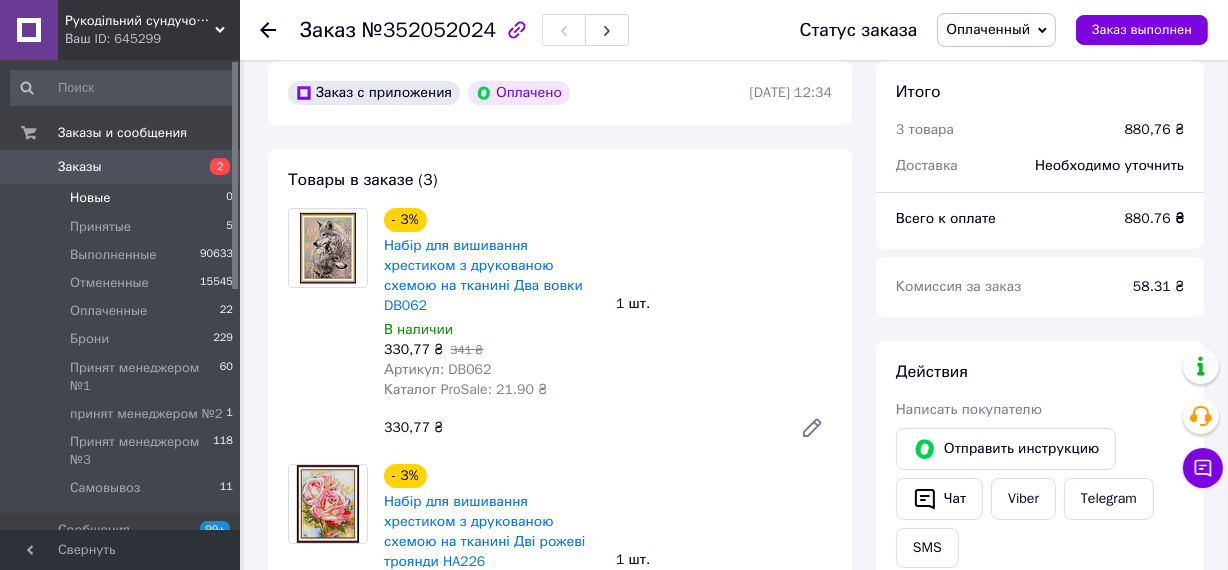 scroll, scrollTop: 0, scrollLeft: 0, axis: both 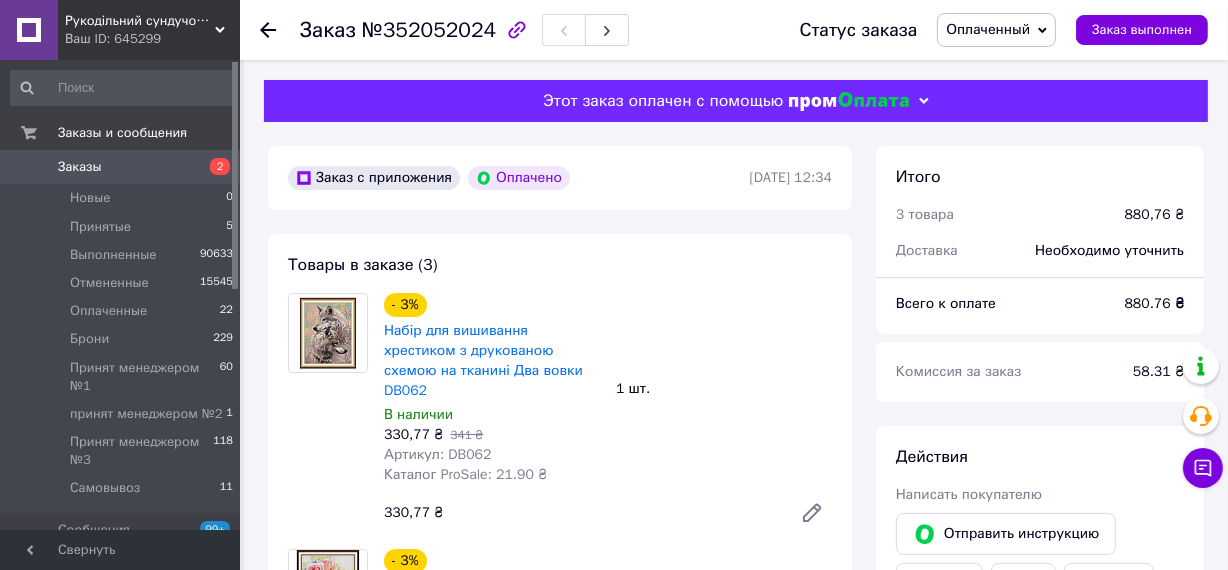 click on "Заказы 2" at bounding box center [122, 167] 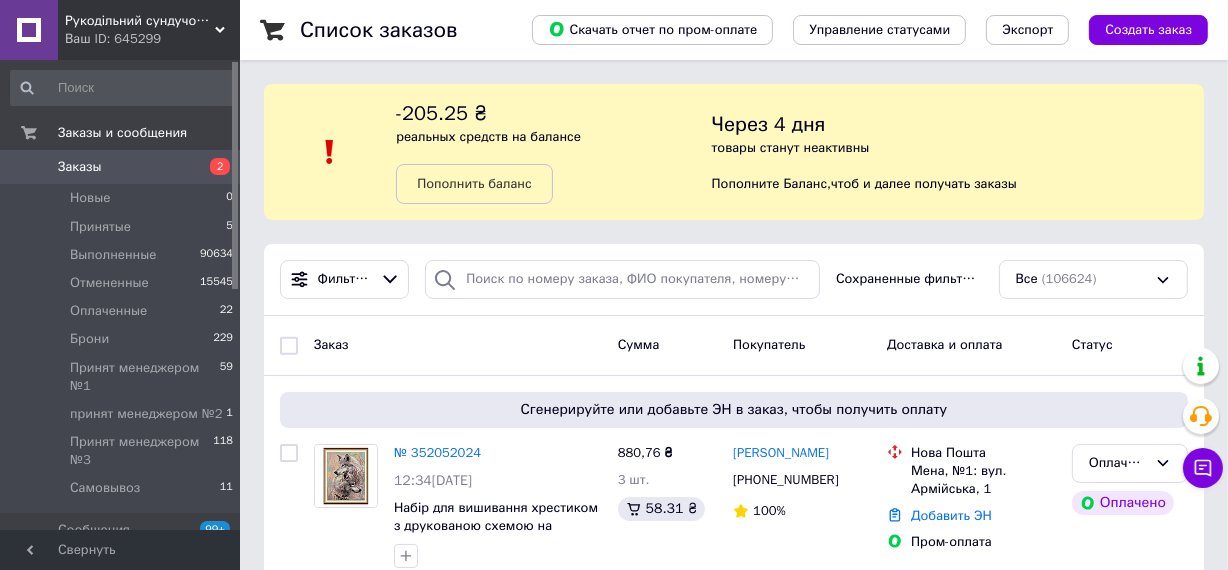 scroll, scrollTop: 90, scrollLeft: 0, axis: vertical 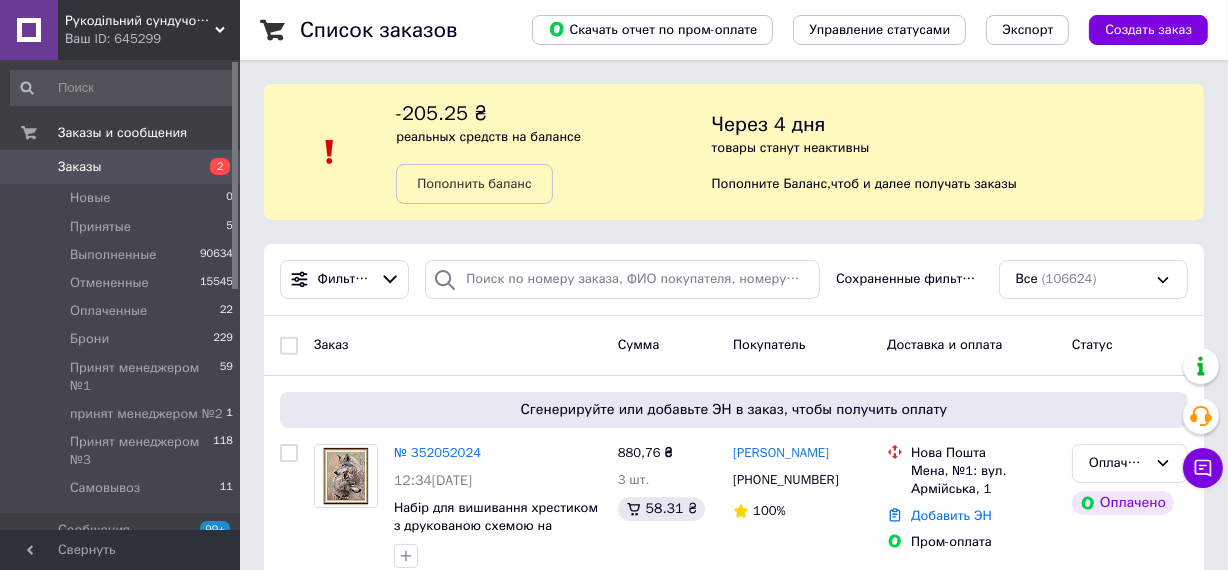 click on "Заказы" at bounding box center (80, 167) 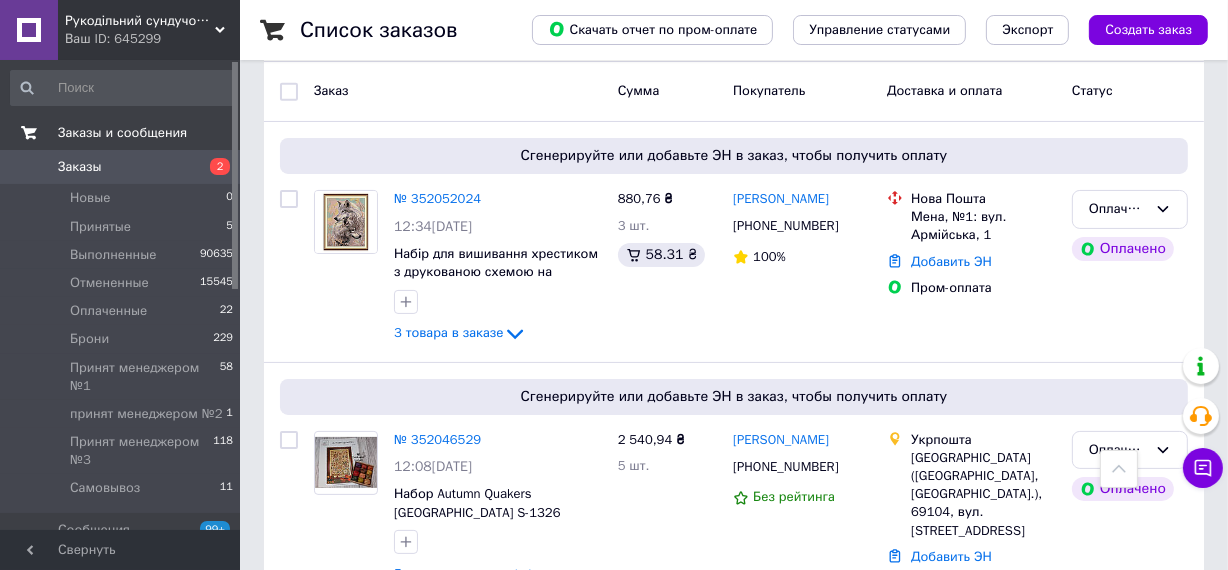scroll, scrollTop: 0, scrollLeft: 0, axis: both 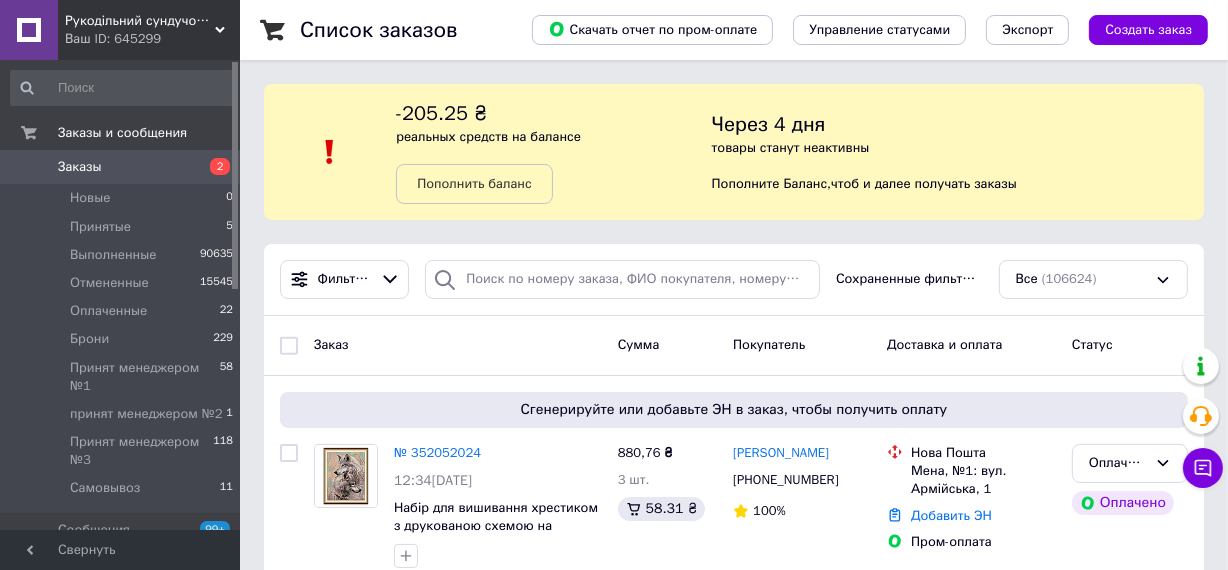 click on "Заказы" at bounding box center [80, 167] 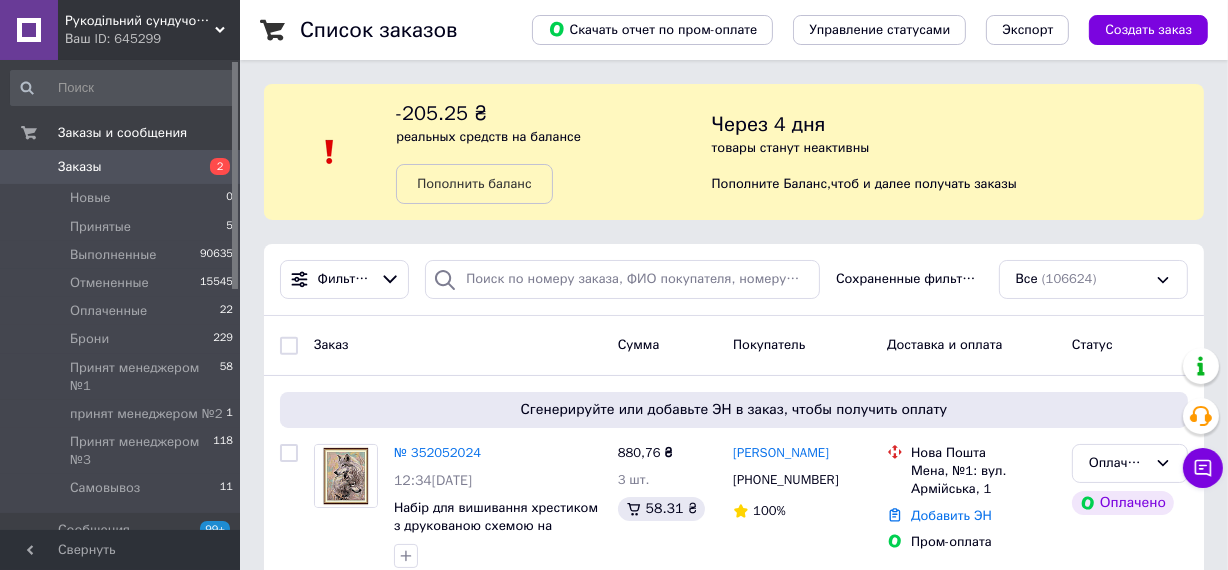 click on "Заказы 2" at bounding box center [122, 167] 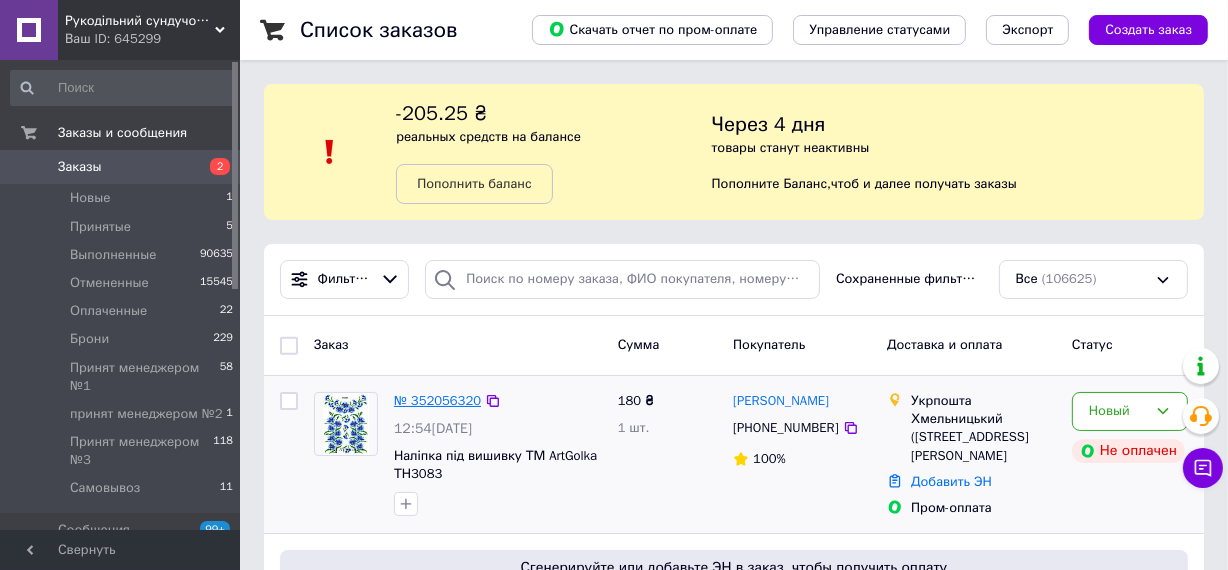 click on "№ 352056320" at bounding box center [437, 400] 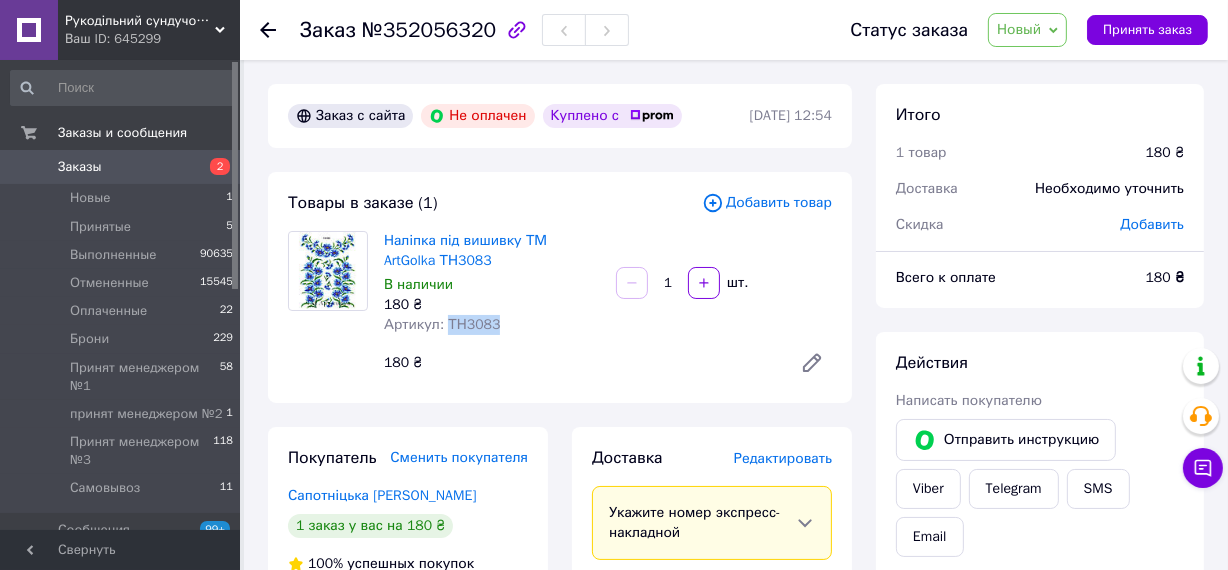 drag, startPoint x: 445, startPoint y: 324, endPoint x: 492, endPoint y: 327, distance: 47.095646 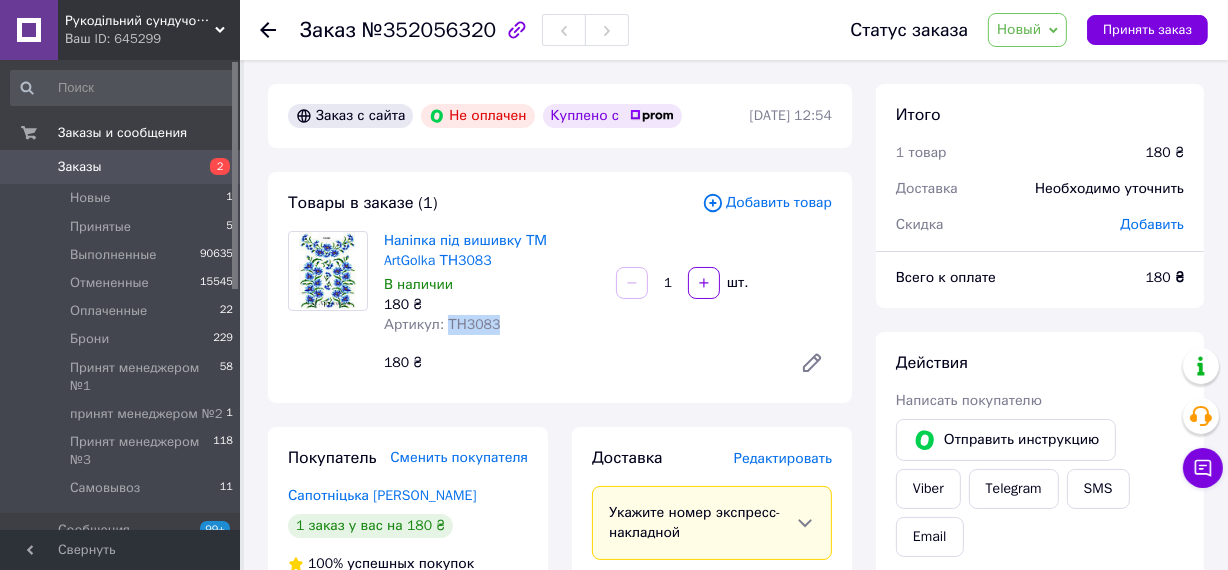 copy on "ТН3083" 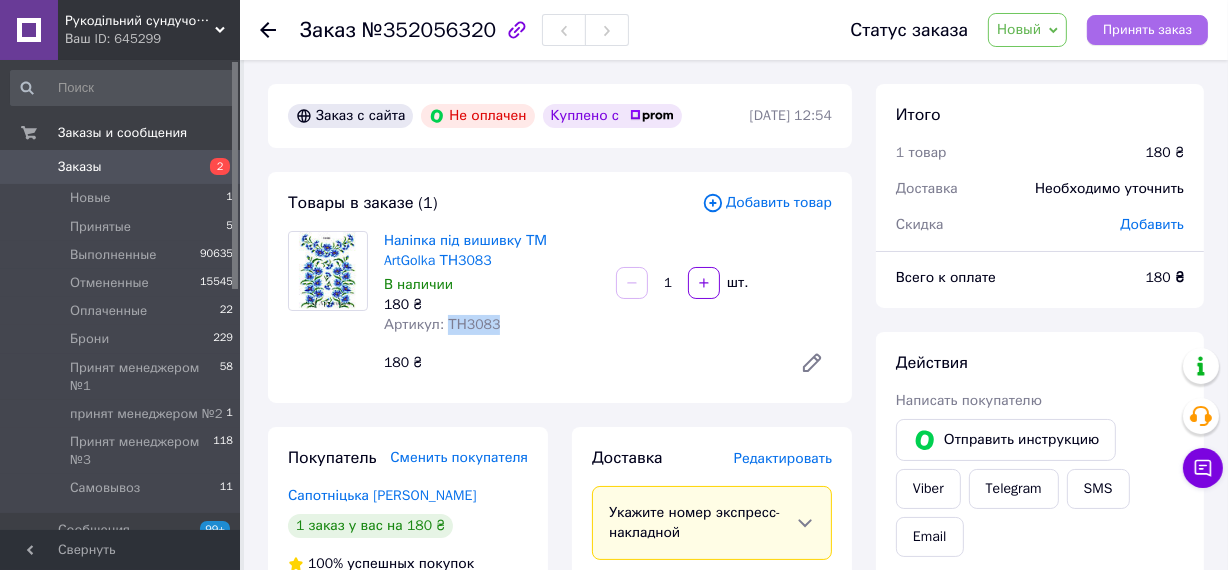 click on "Принять заказ" at bounding box center [1147, 30] 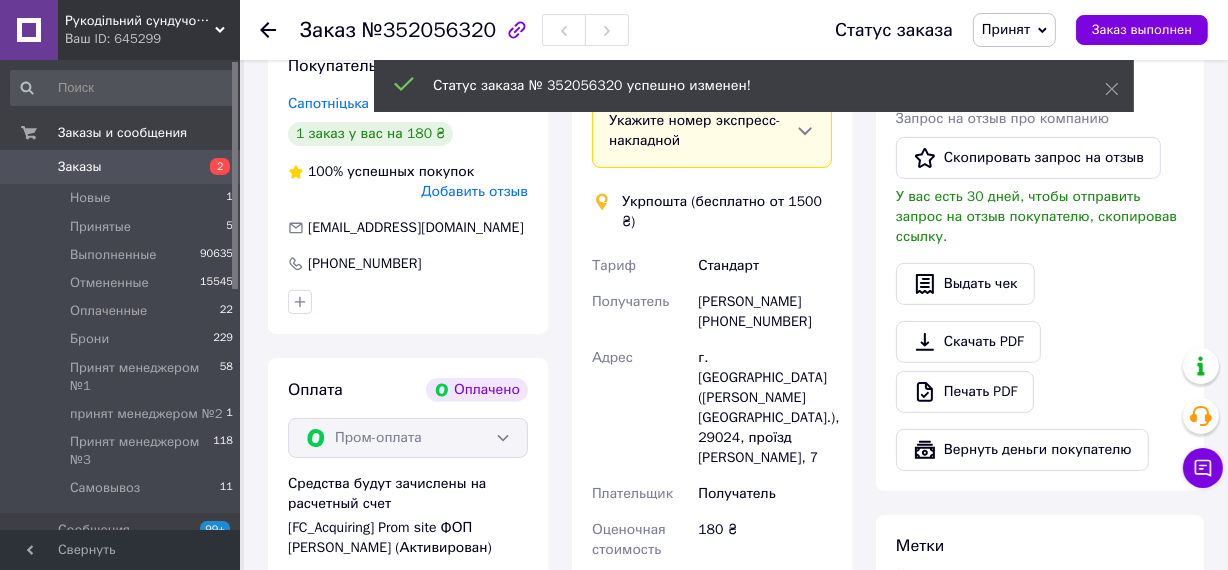 scroll, scrollTop: 518, scrollLeft: 0, axis: vertical 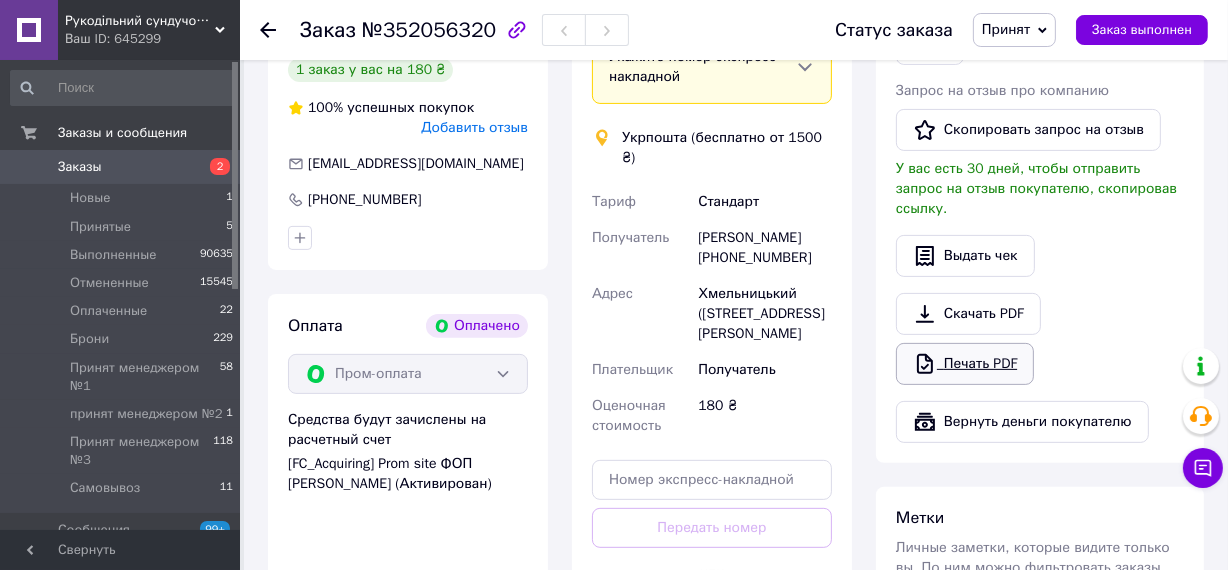click on "Печать PDF" at bounding box center [965, 364] 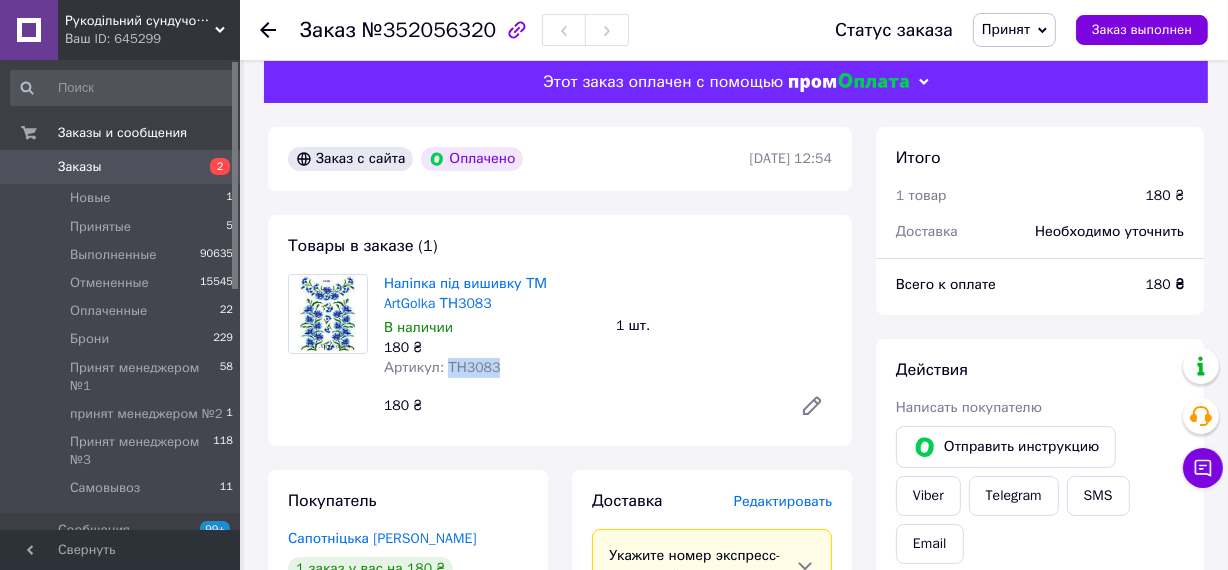 scroll, scrollTop: 0, scrollLeft: 0, axis: both 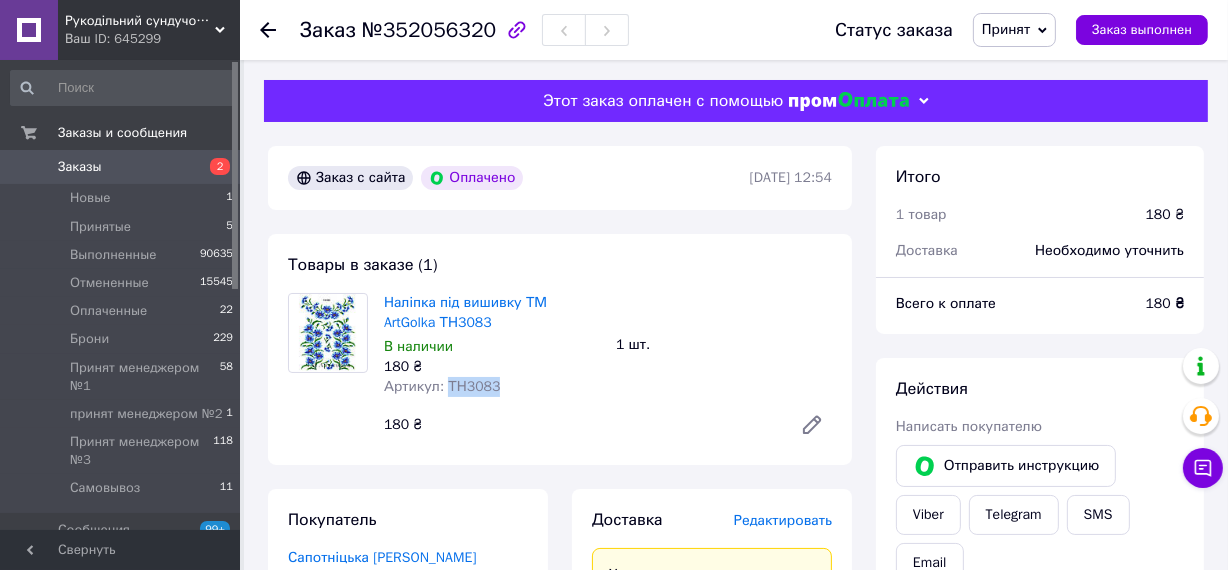 click on "Принят" at bounding box center [1006, 29] 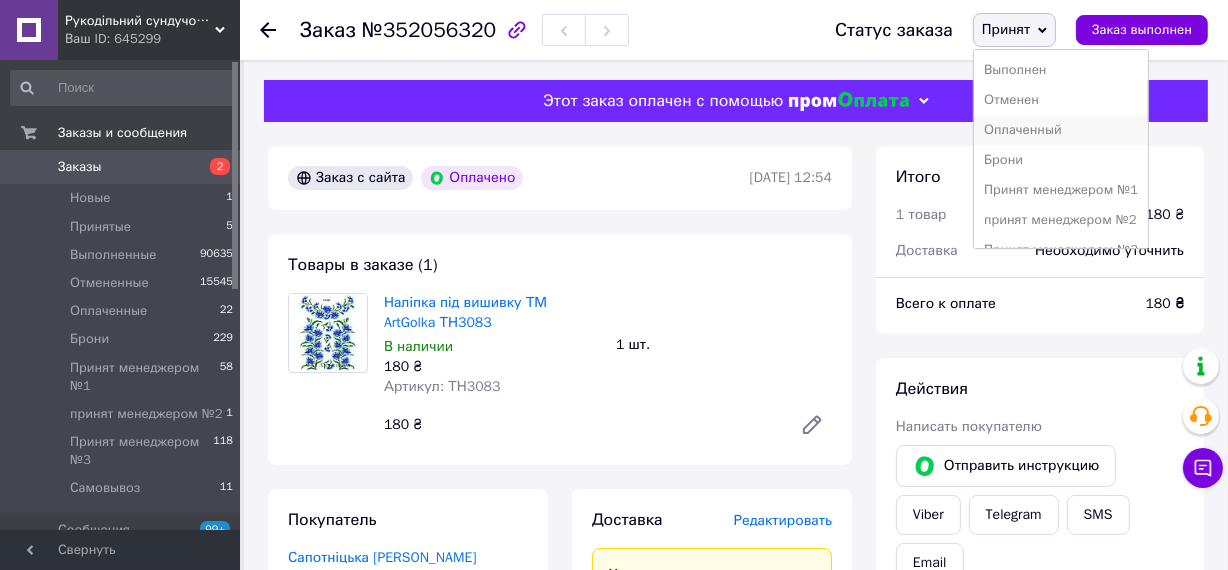 click on "Оплаченный" at bounding box center (1061, 130) 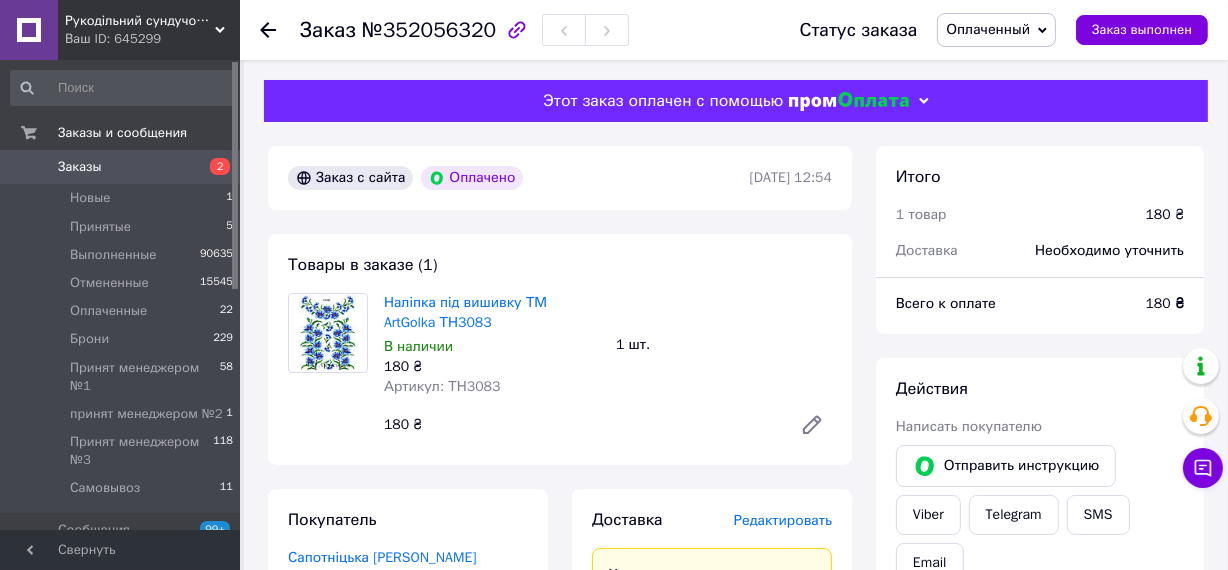 click on "Заказы" at bounding box center [80, 167] 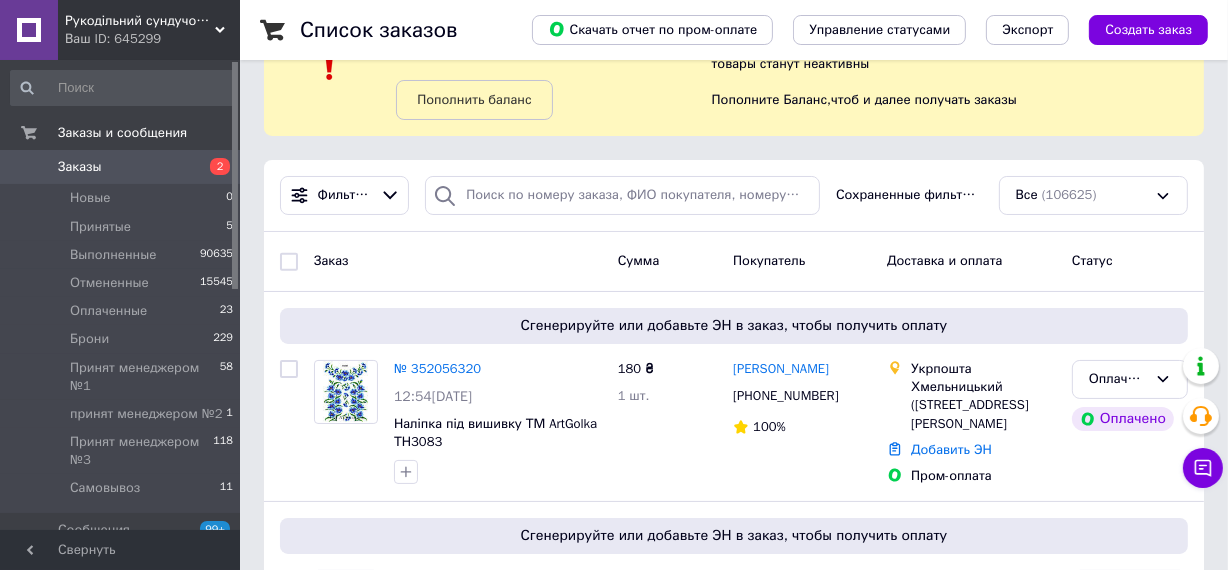 scroll, scrollTop: 181, scrollLeft: 0, axis: vertical 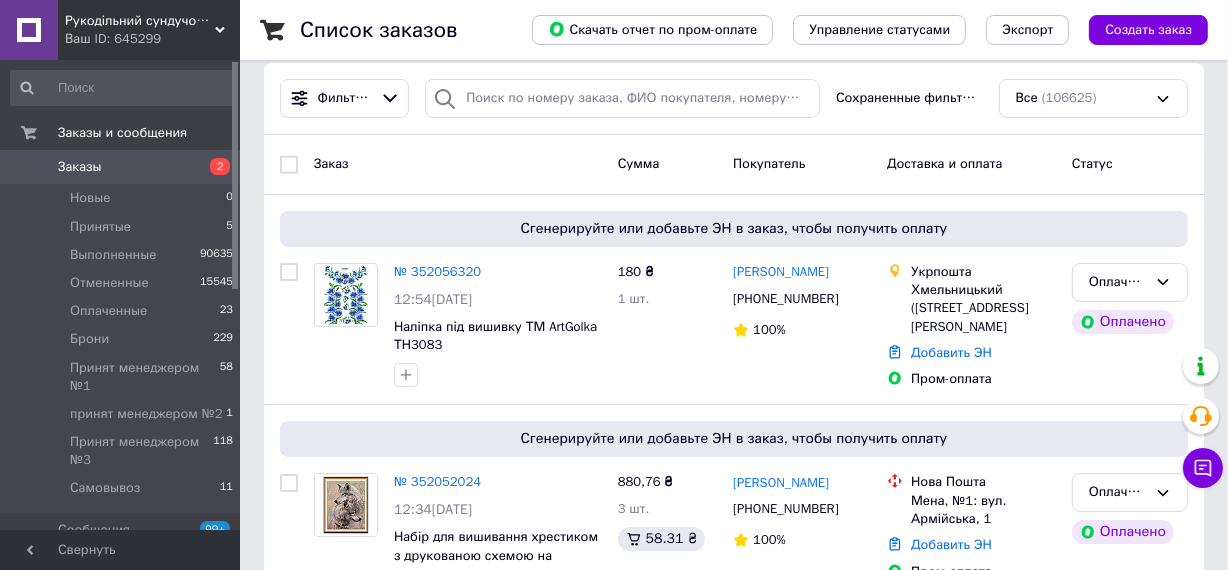 click on "Заказы" at bounding box center [80, 167] 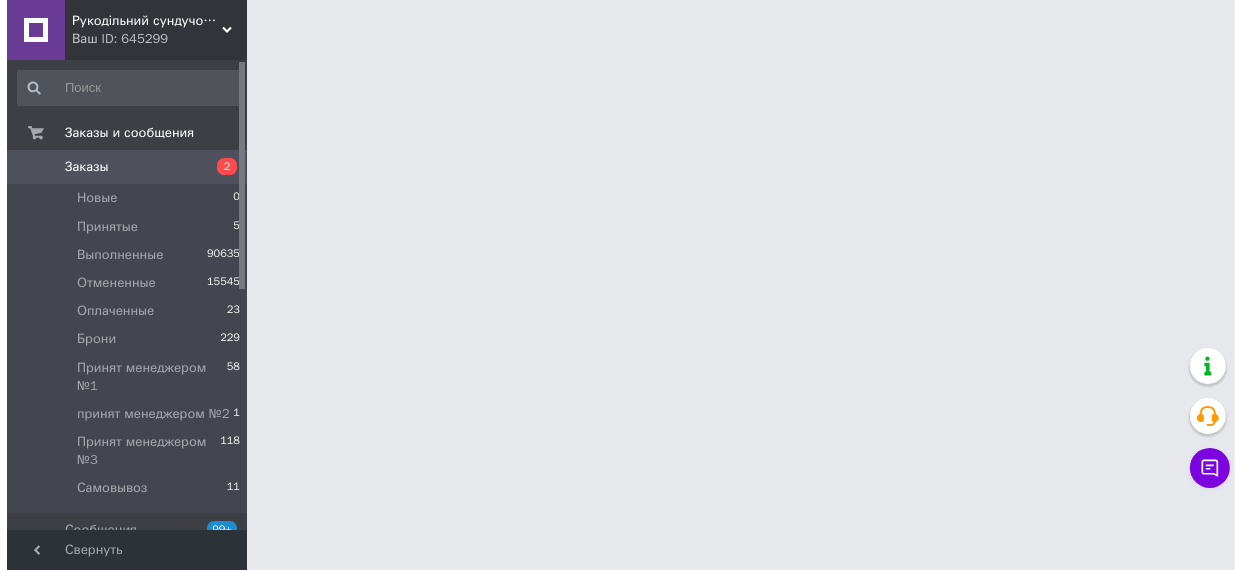 scroll, scrollTop: 0, scrollLeft: 0, axis: both 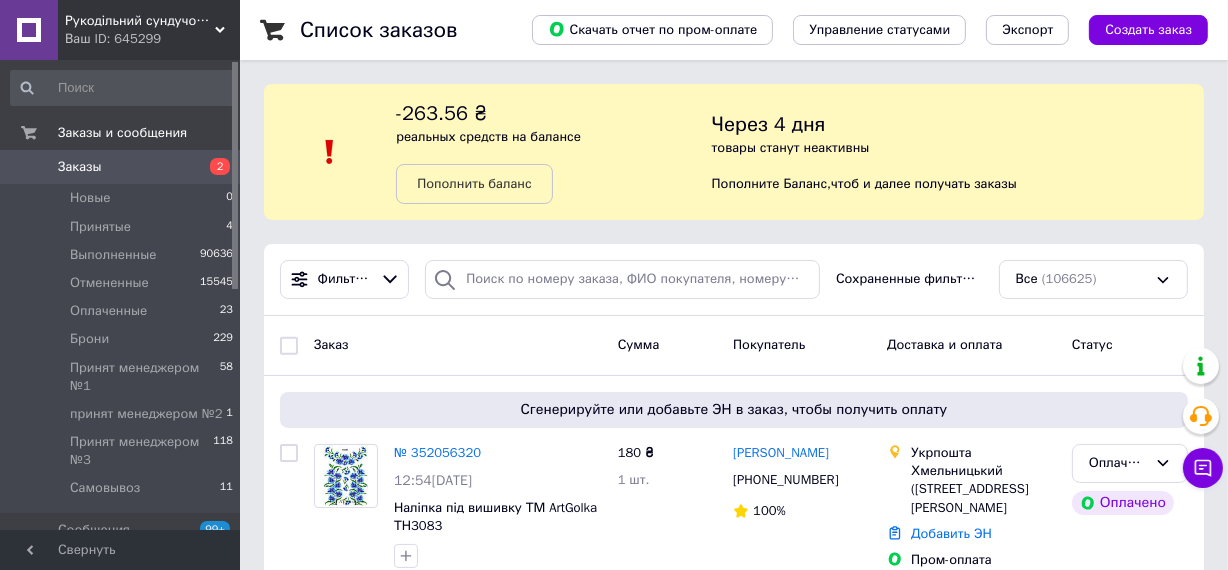 click on "Заказы" at bounding box center (80, 167) 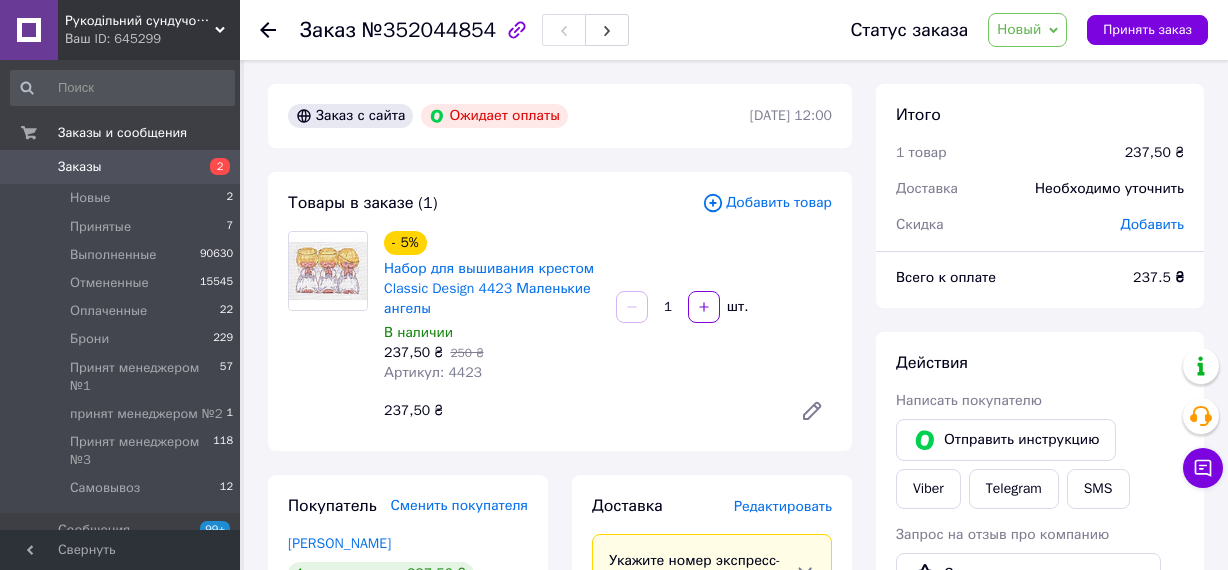 scroll, scrollTop: 0, scrollLeft: 0, axis: both 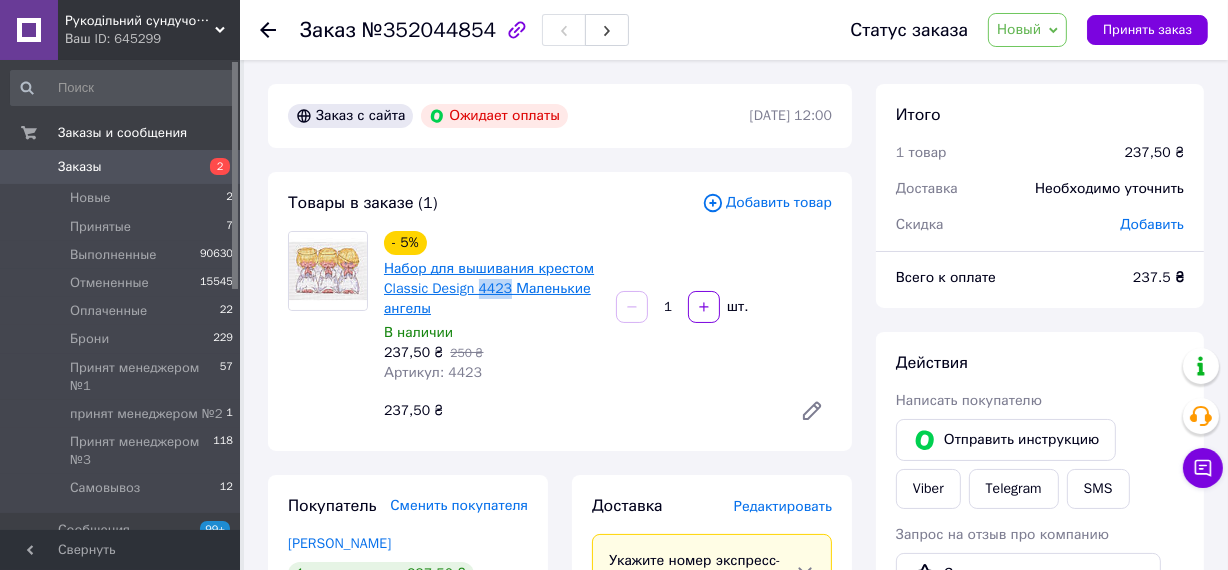 drag, startPoint x: 475, startPoint y: 286, endPoint x: 506, endPoint y: 290, distance: 31.257 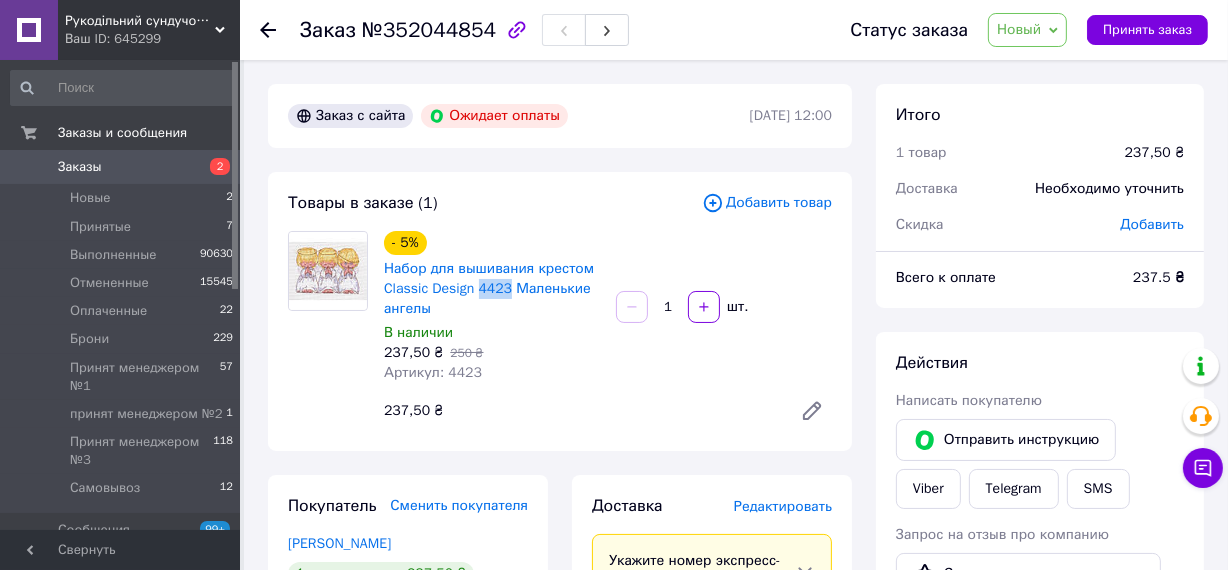scroll, scrollTop: 181, scrollLeft: 0, axis: vertical 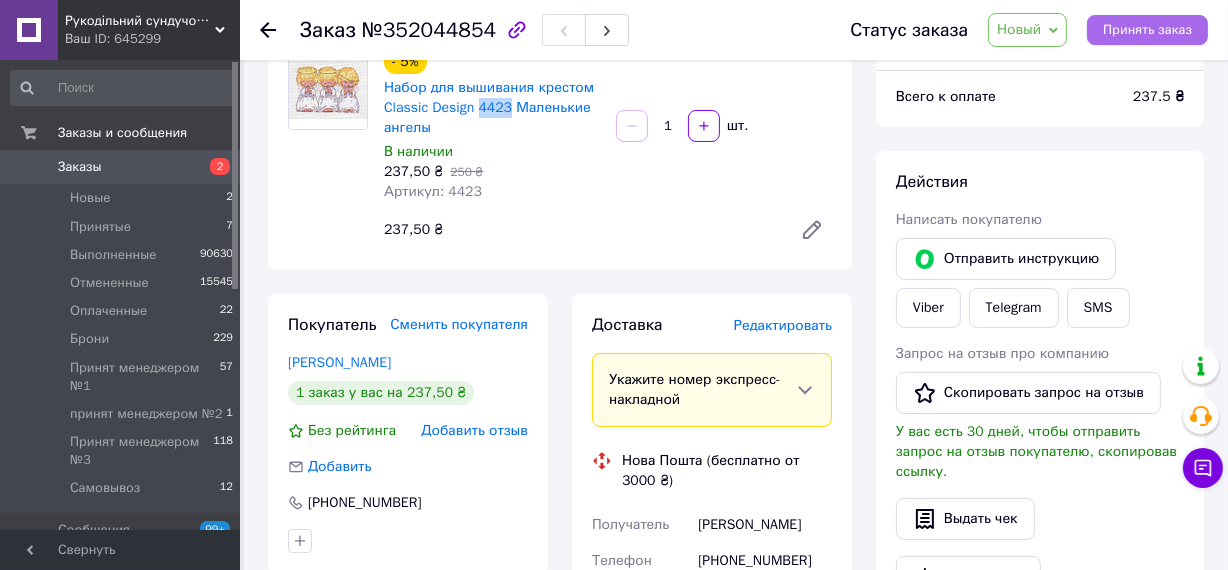 click on "Принять заказ" at bounding box center [1147, 30] 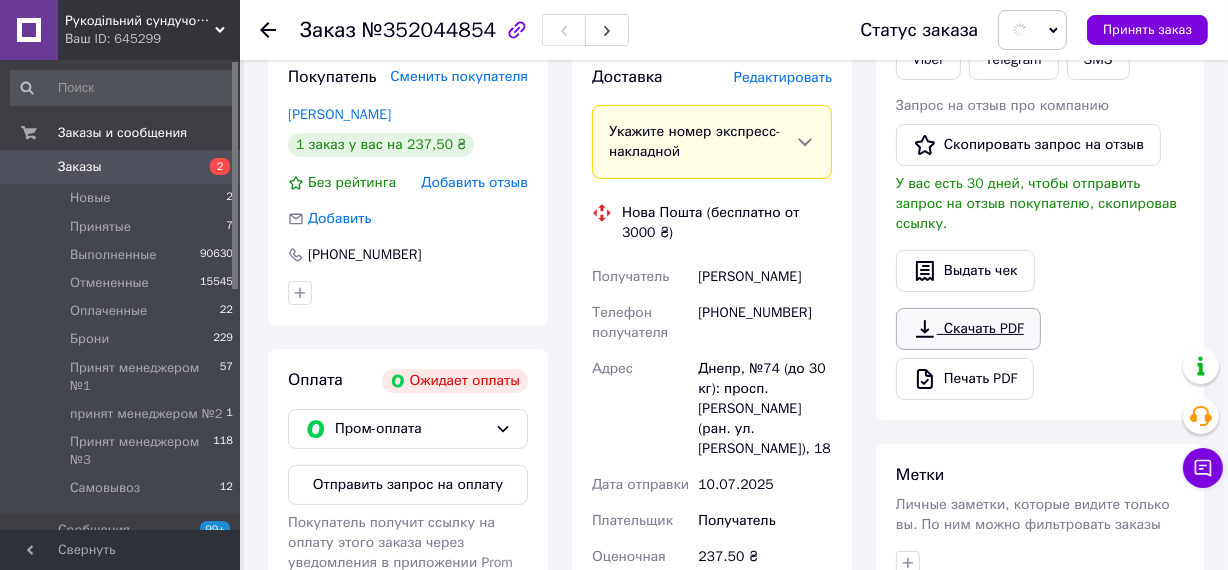 scroll, scrollTop: 454, scrollLeft: 0, axis: vertical 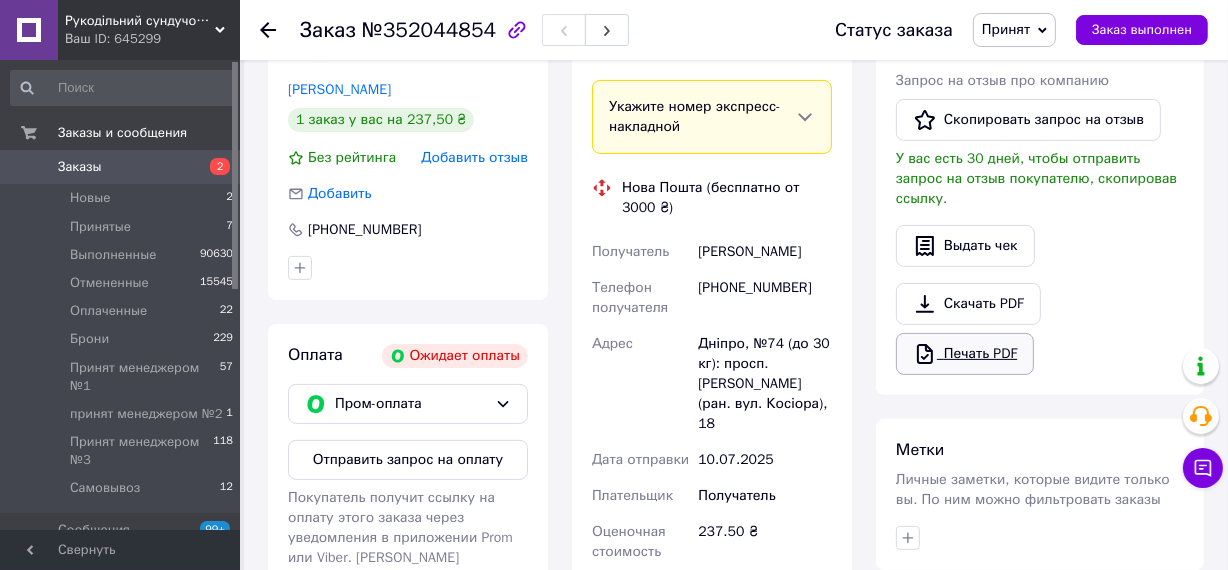 click on "Печать PDF" at bounding box center (965, 354) 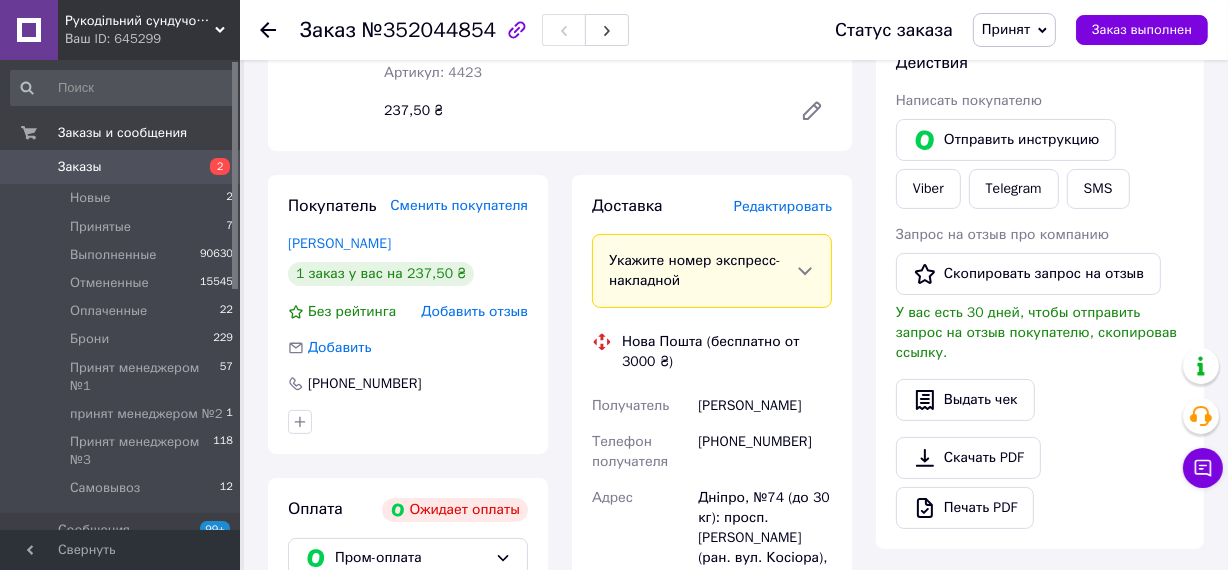 scroll, scrollTop: 0, scrollLeft: 0, axis: both 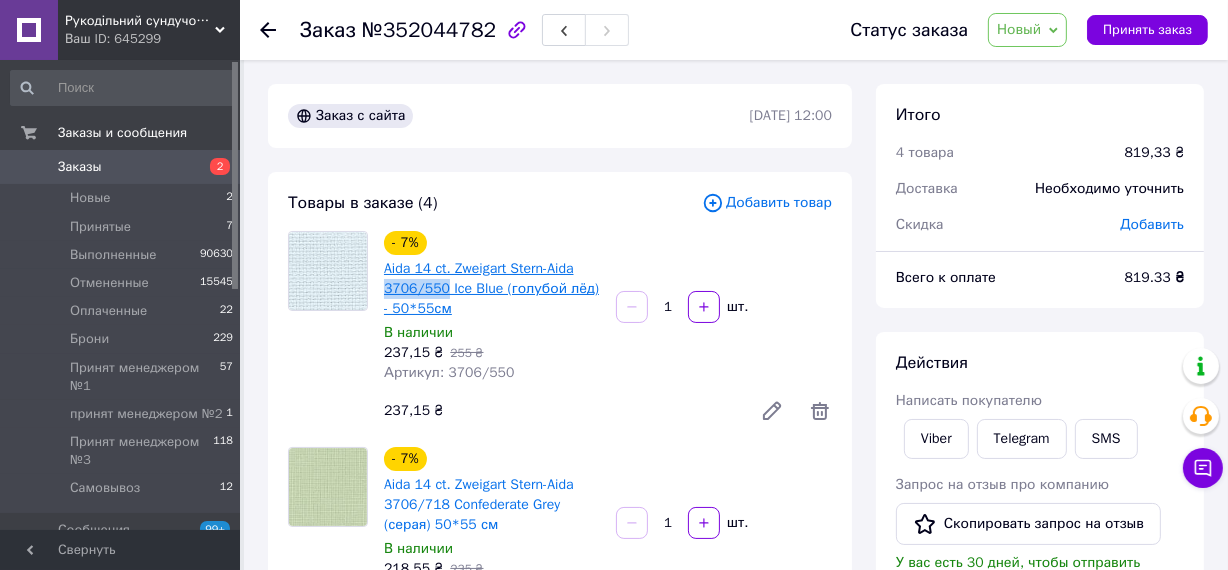drag, startPoint x: 383, startPoint y: 285, endPoint x: 441, endPoint y: 290, distance: 58.21512 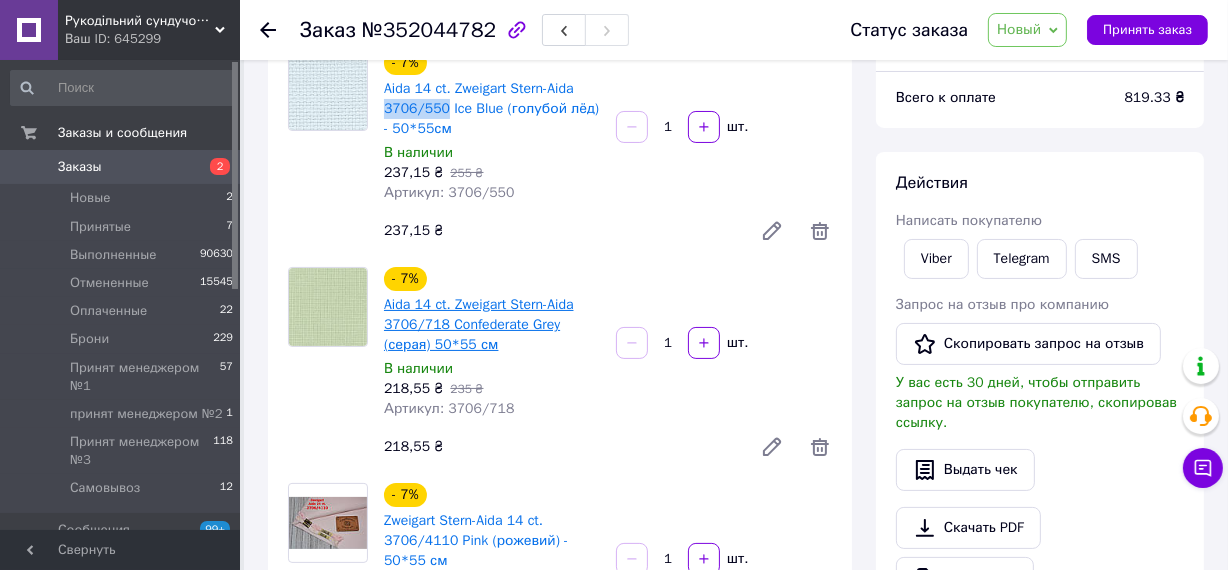 scroll, scrollTop: 181, scrollLeft: 0, axis: vertical 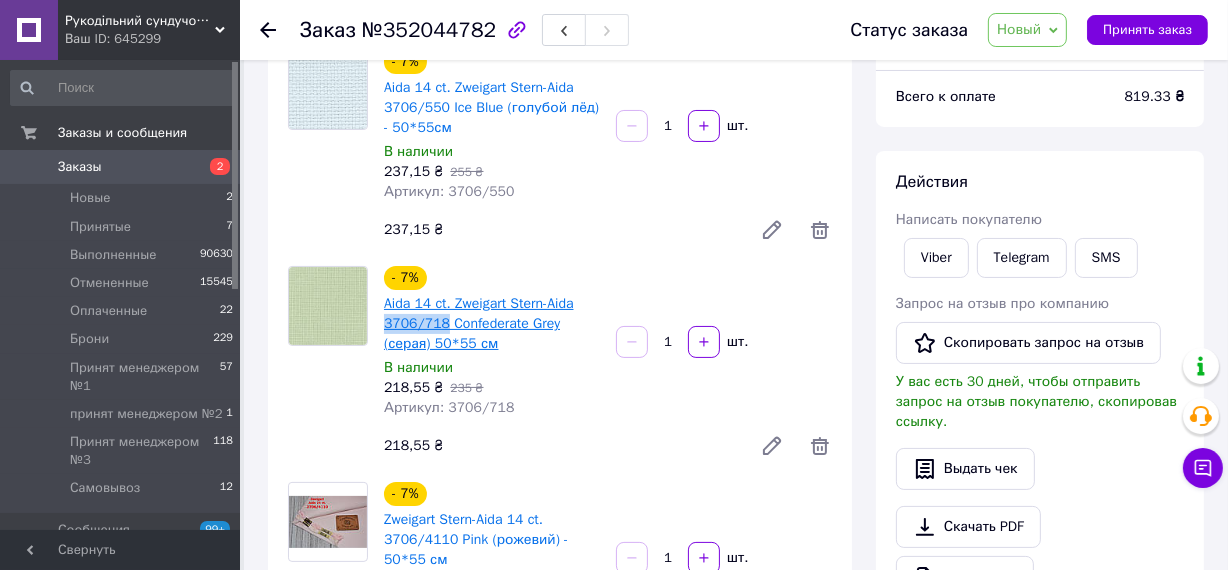drag, startPoint x: 383, startPoint y: 326, endPoint x: 443, endPoint y: 324, distance: 60.033325 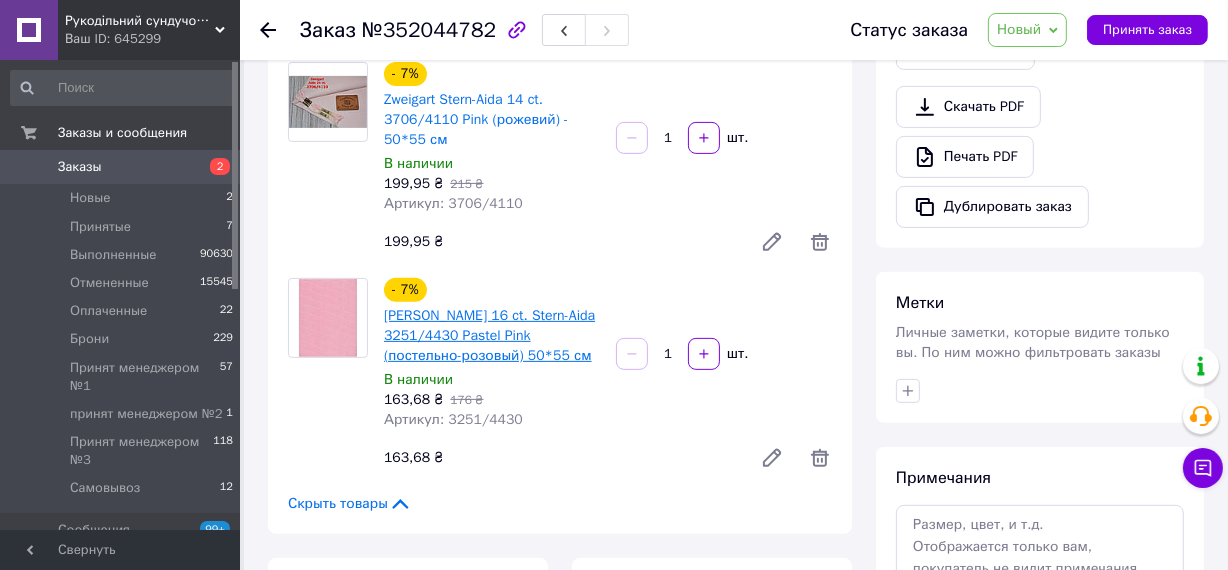 scroll, scrollTop: 636, scrollLeft: 0, axis: vertical 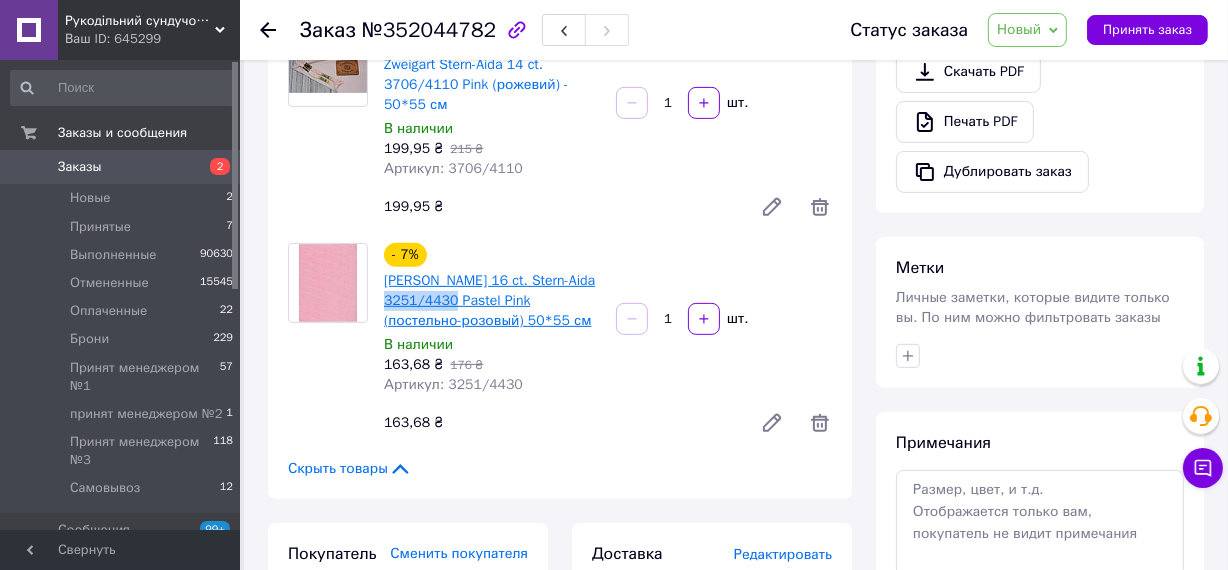 drag, startPoint x: 386, startPoint y: 302, endPoint x: 448, endPoint y: 300, distance: 62.03225 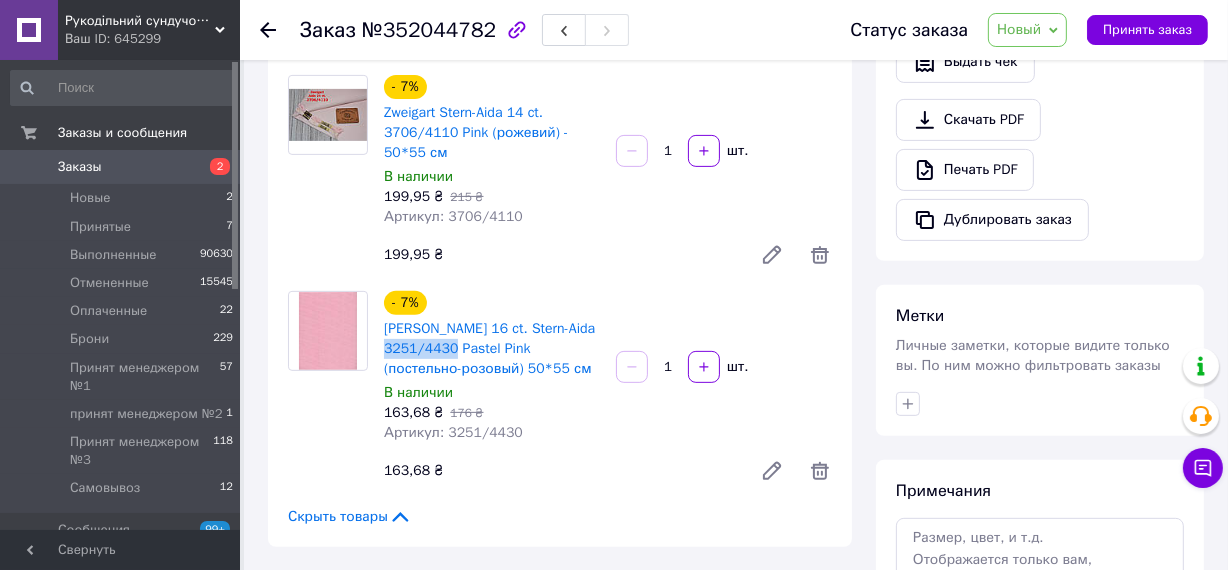 scroll, scrollTop: 363, scrollLeft: 0, axis: vertical 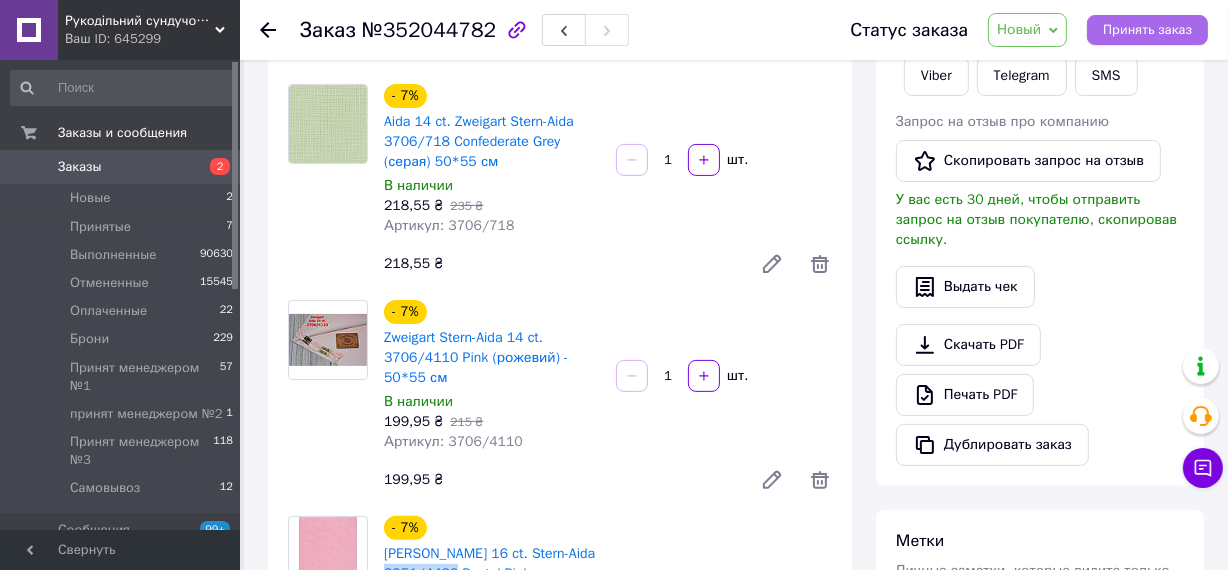 click on "Принять заказ" at bounding box center [1147, 30] 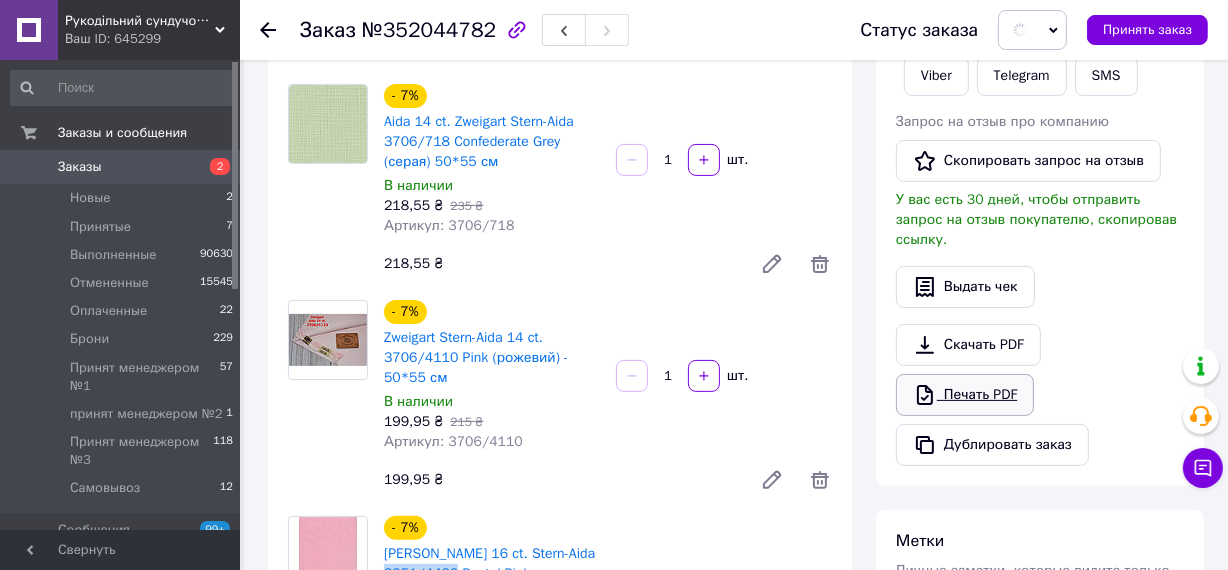 click on "Печать PDF" at bounding box center [965, 395] 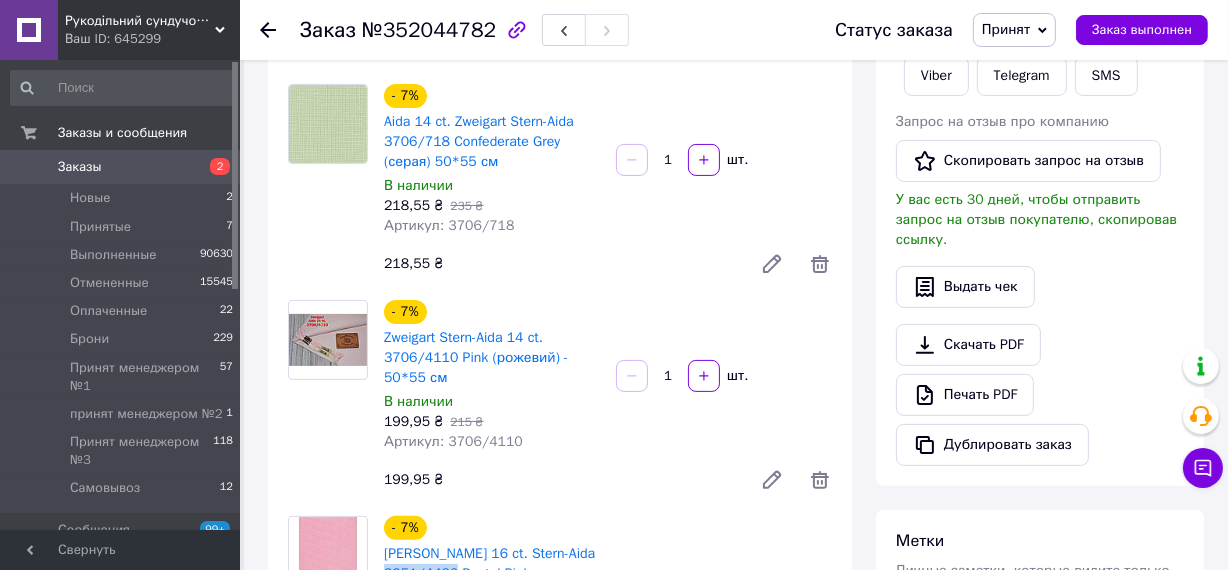 scroll, scrollTop: 0, scrollLeft: 0, axis: both 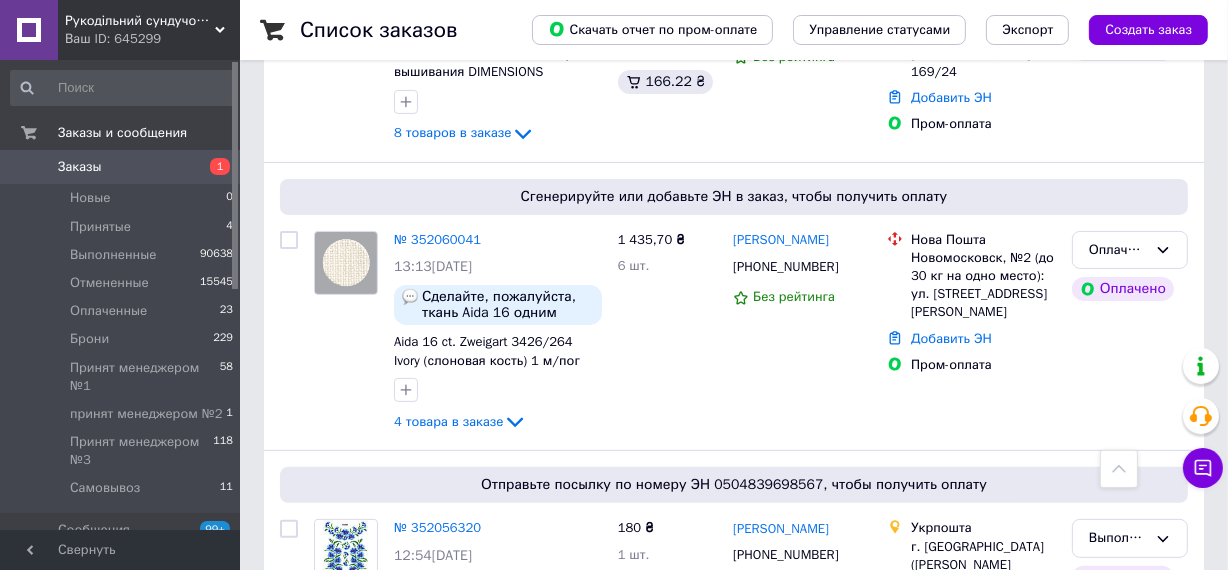 drag, startPoint x: 449, startPoint y: 243, endPoint x: 429, endPoint y: 235, distance: 21.540659 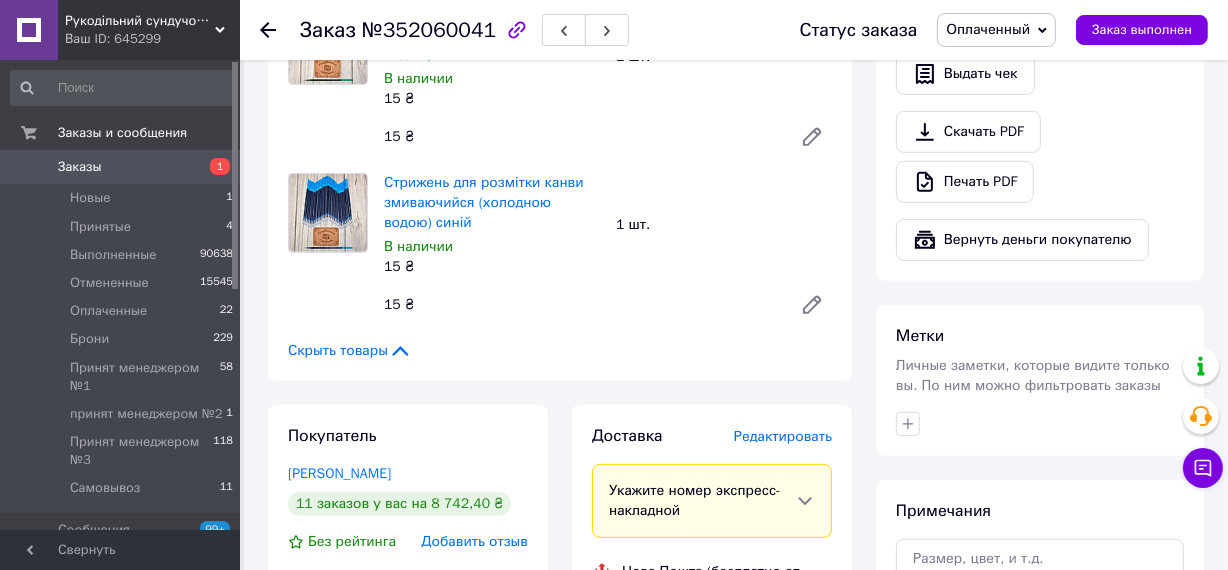 scroll, scrollTop: 727, scrollLeft: 0, axis: vertical 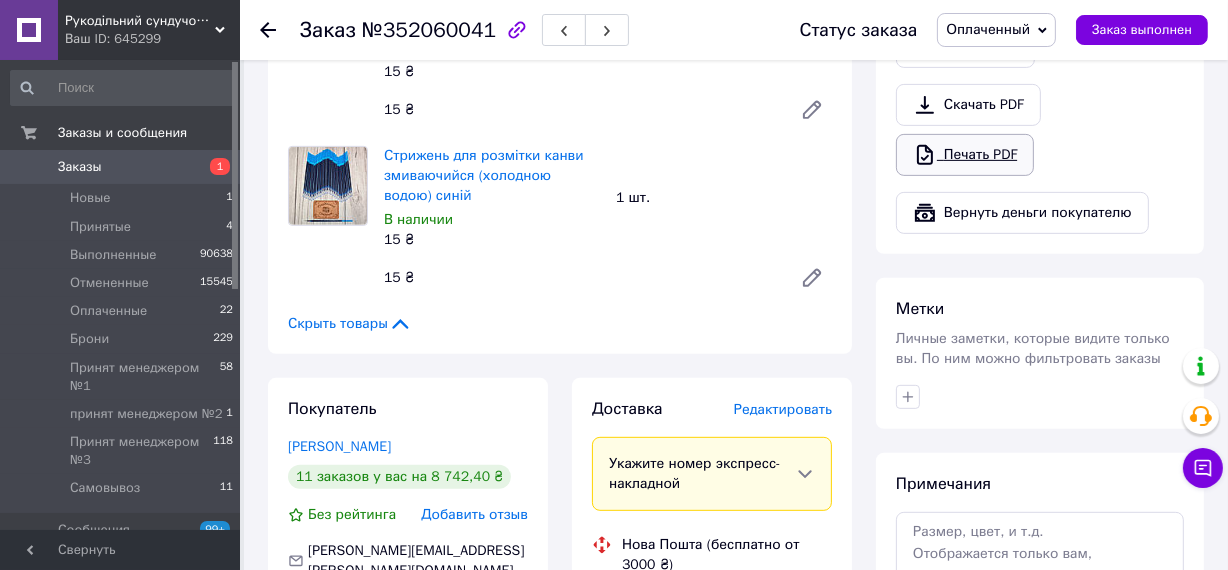 click on "Печать PDF" at bounding box center (965, 155) 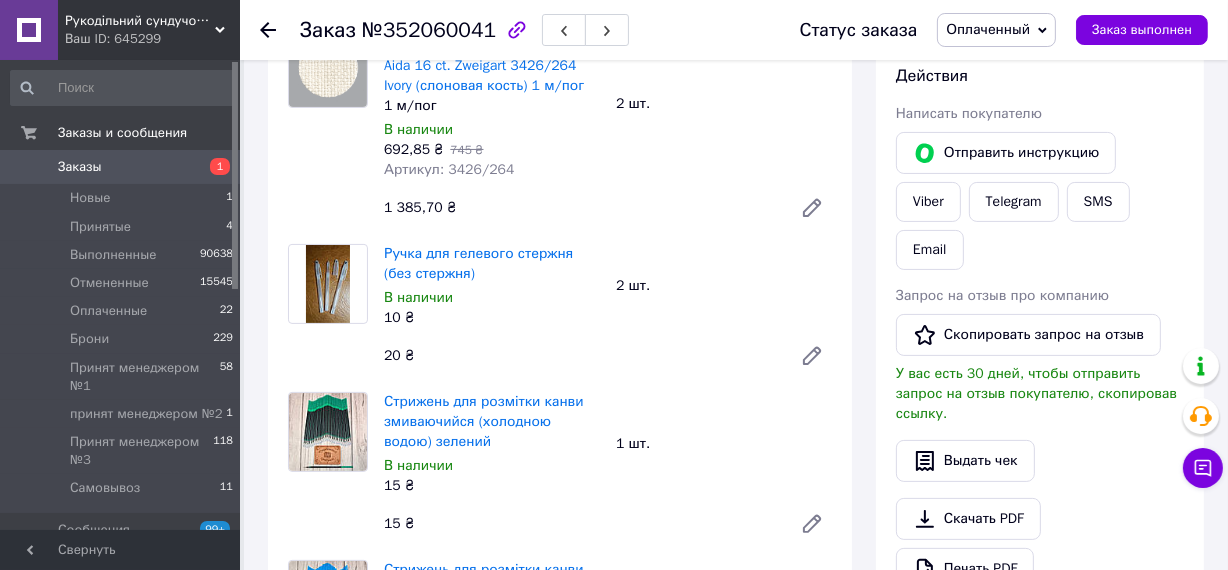 scroll, scrollTop: 272, scrollLeft: 0, axis: vertical 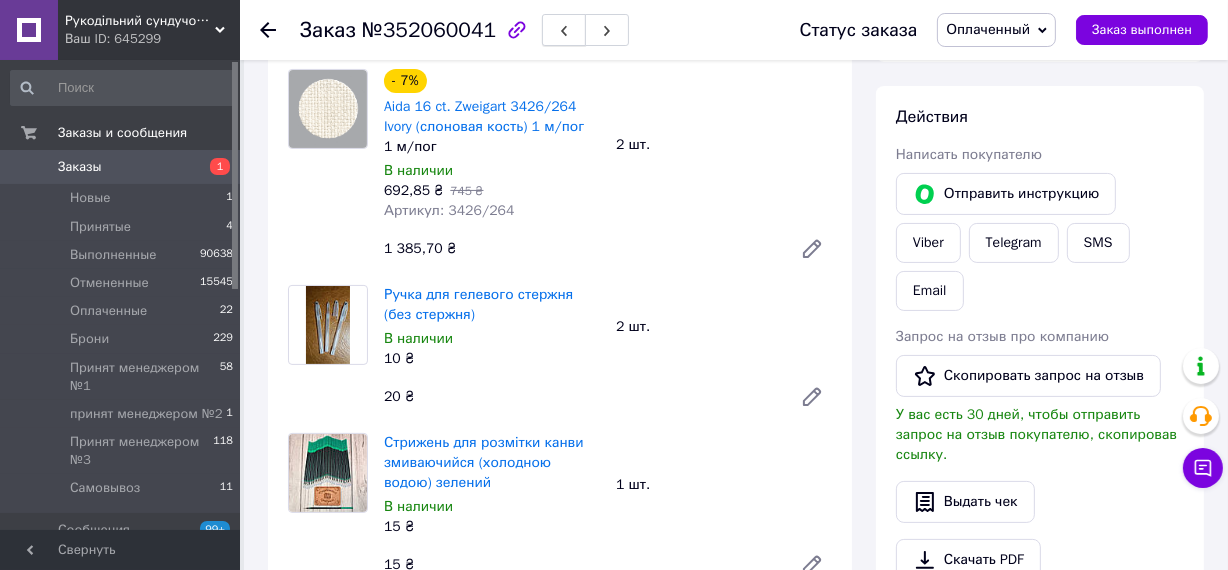 click at bounding box center (564, 30) 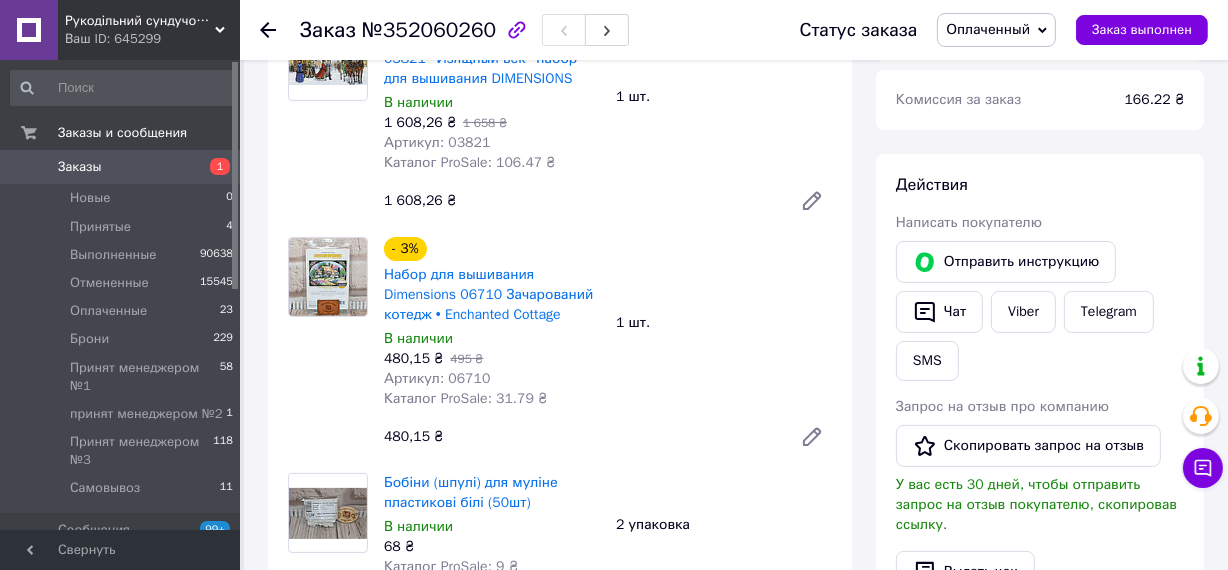 scroll, scrollTop: 181, scrollLeft: 0, axis: vertical 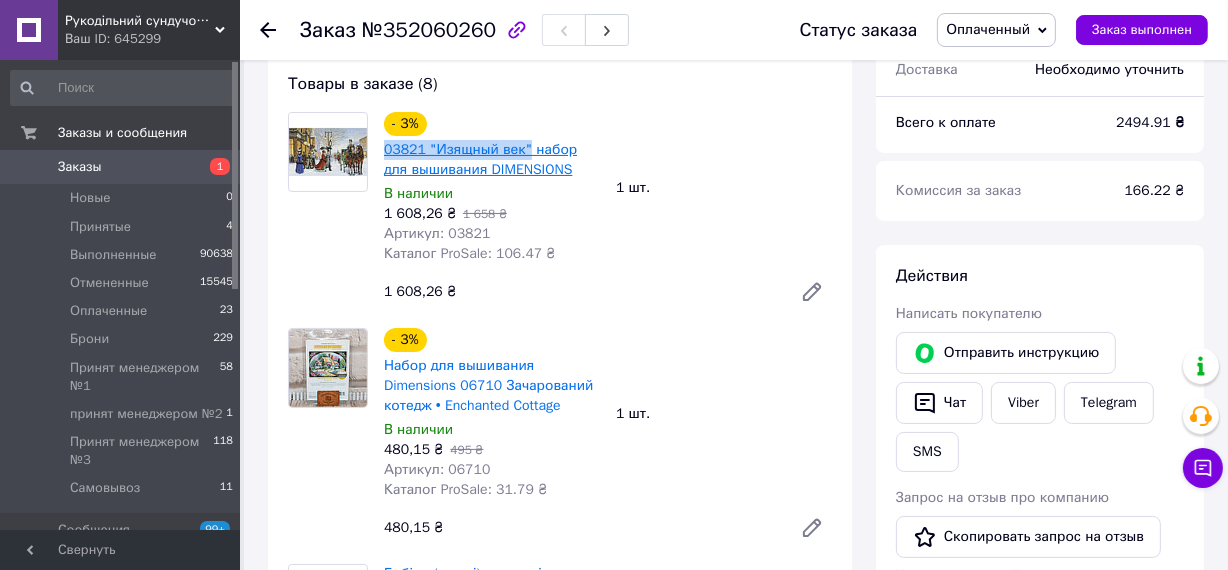 drag, startPoint x: 382, startPoint y: 150, endPoint x: 524, endPoint y: 150, distance: 142 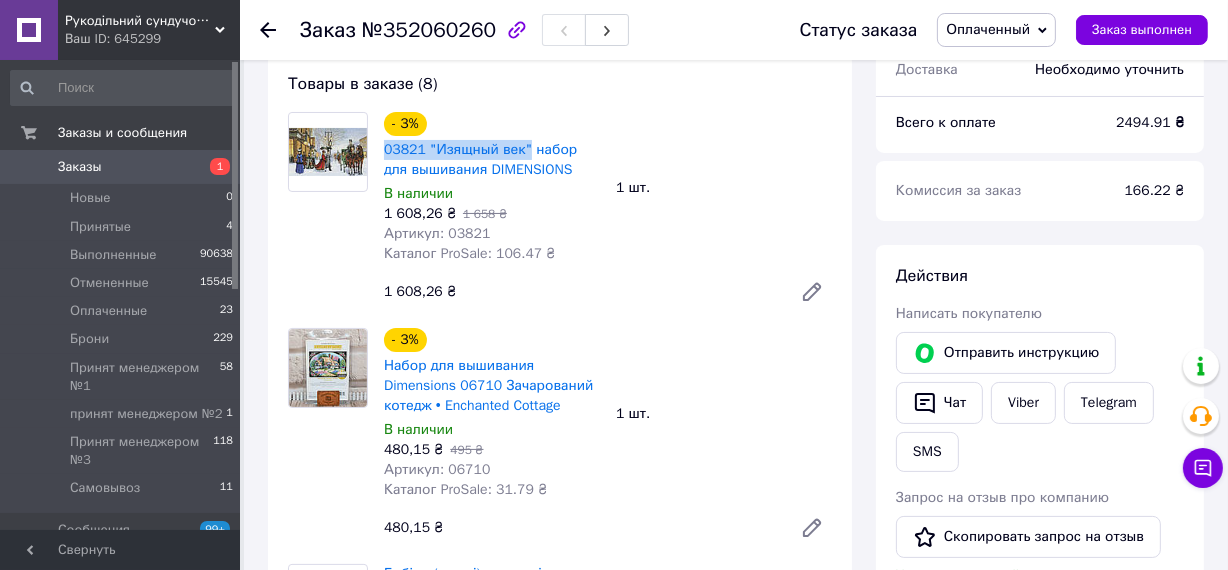 copy on "03821 "Изящный век"" 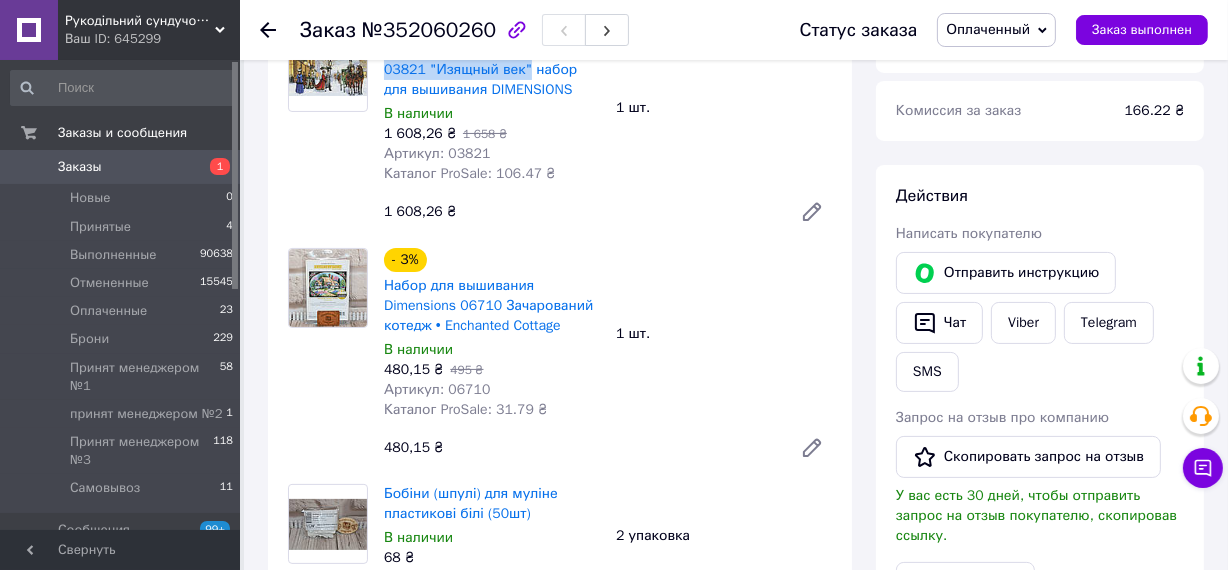 scroll, scrollTop: 363, scrollLeft: 0, axis: vertical 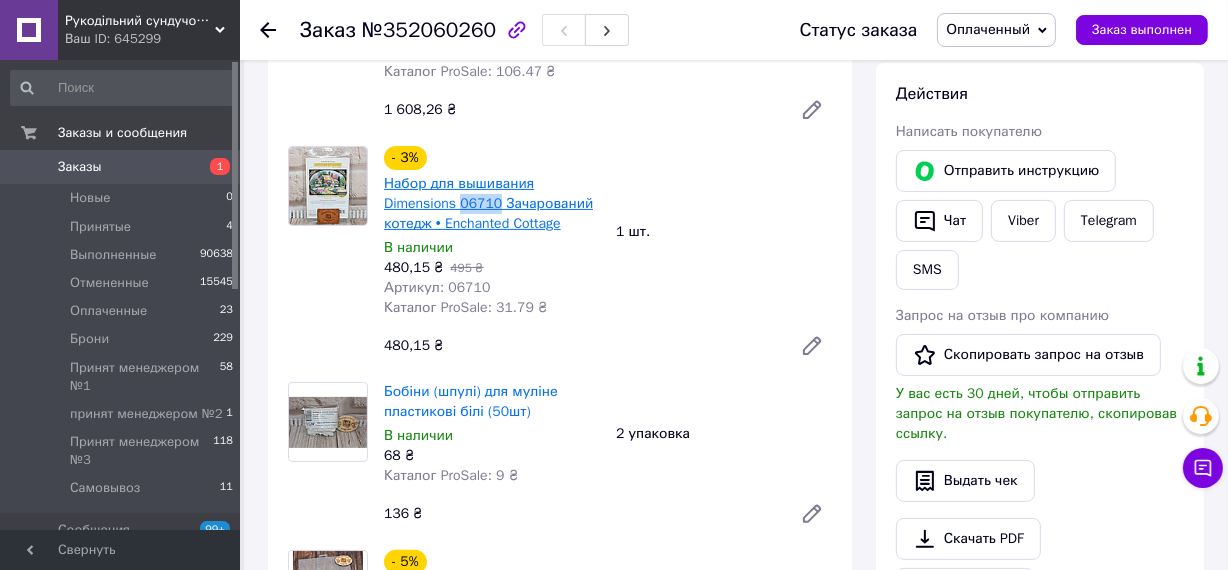 drag, startPoint x: 459, startPoint y: 202, endPoint x: 497, endPoint y: 206, distance: 38.209946 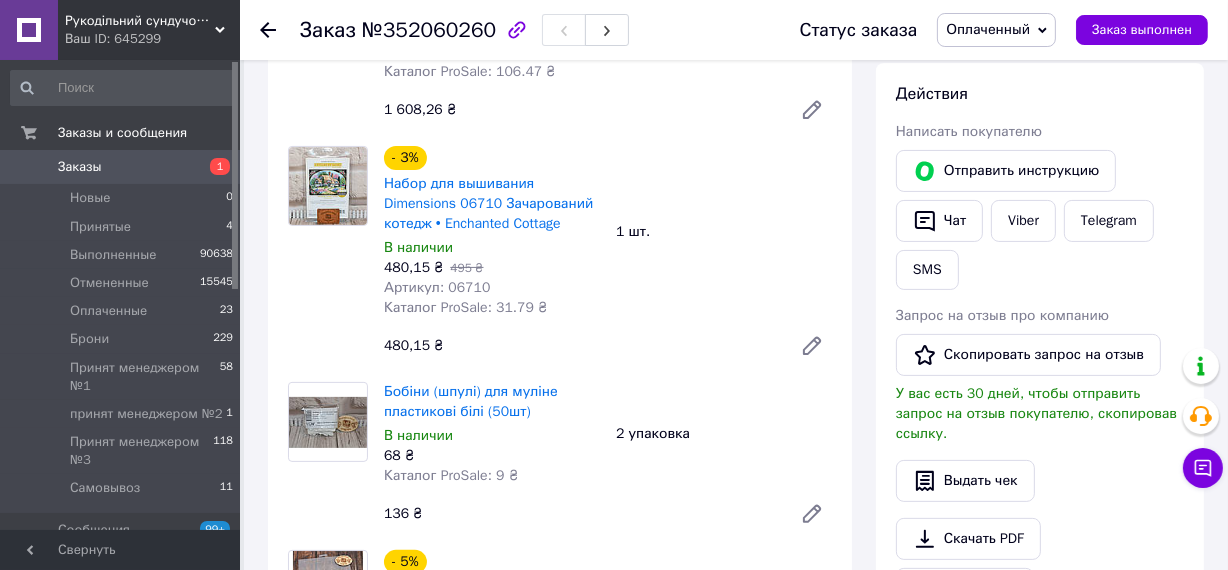 click on "480,15 ₴   495 ₴" at bounding box center [492, 268] 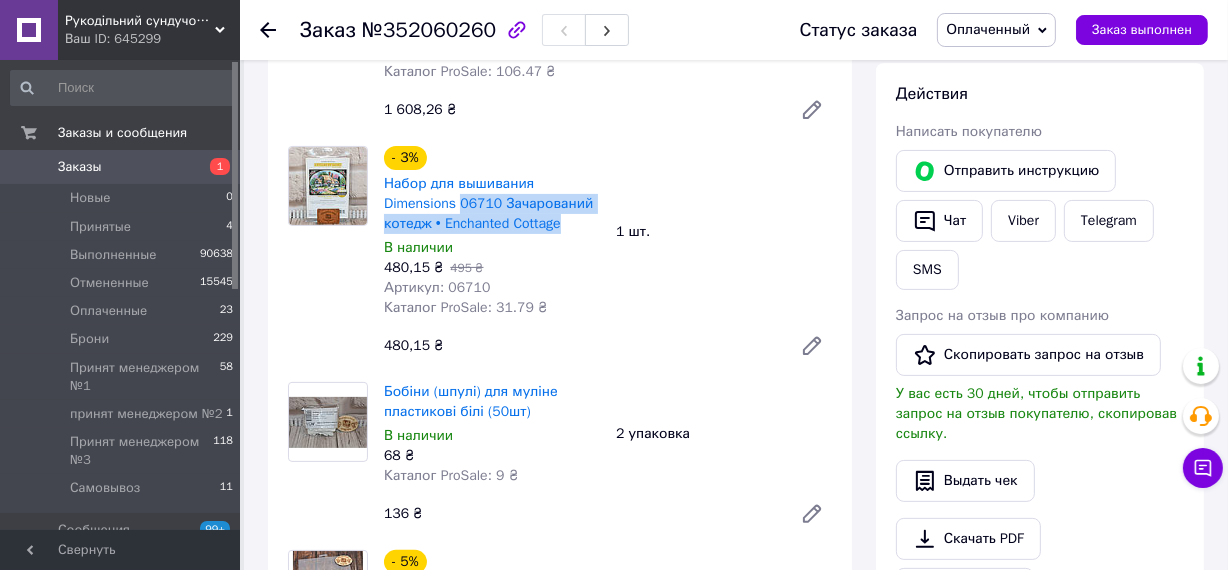 drag, startPoint x: 462, startPoint y: 200, endPoint x: 564, endPoint y: 231, distance: 106.60675 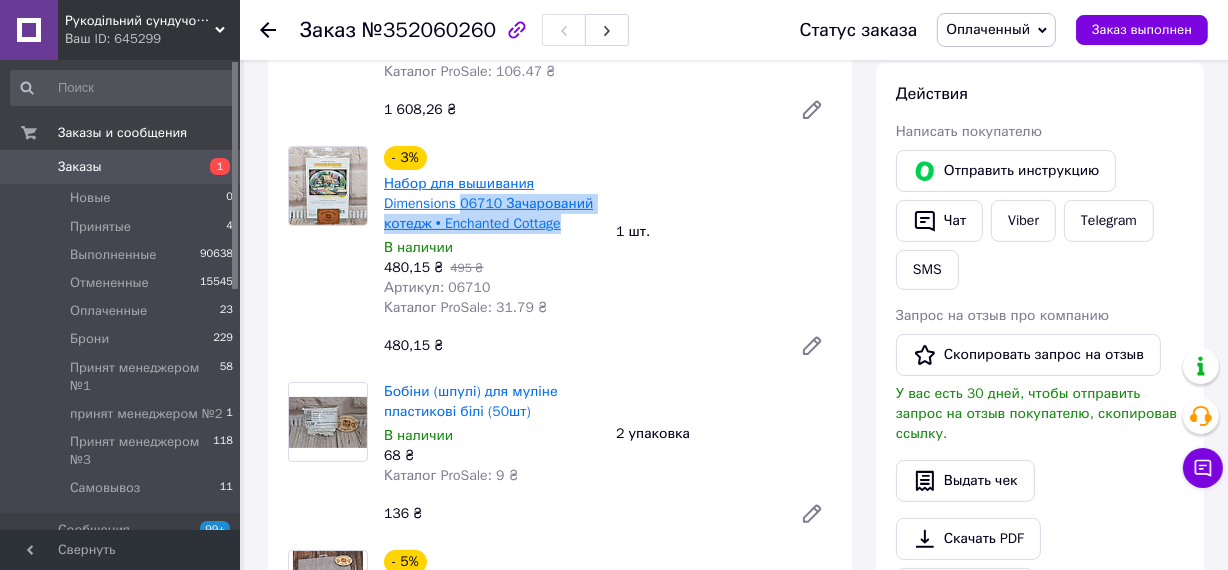 copy on "06710 Зачарований котедж • Enchanted Cottage" 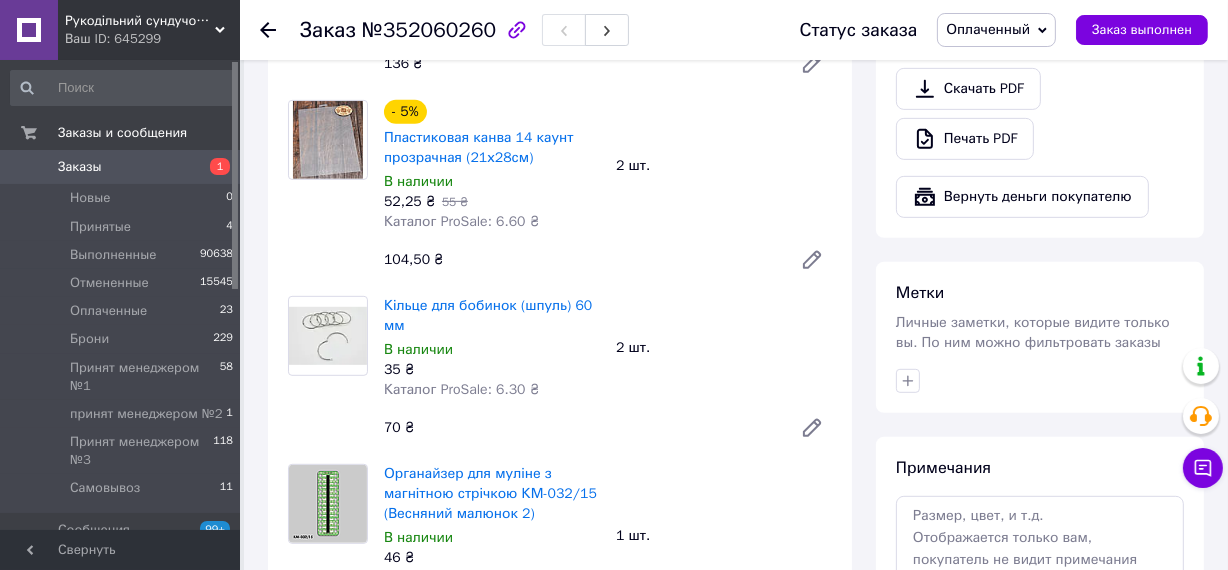 scroll, scrollTop: 727, scrollLeft: 0, axis: vertical 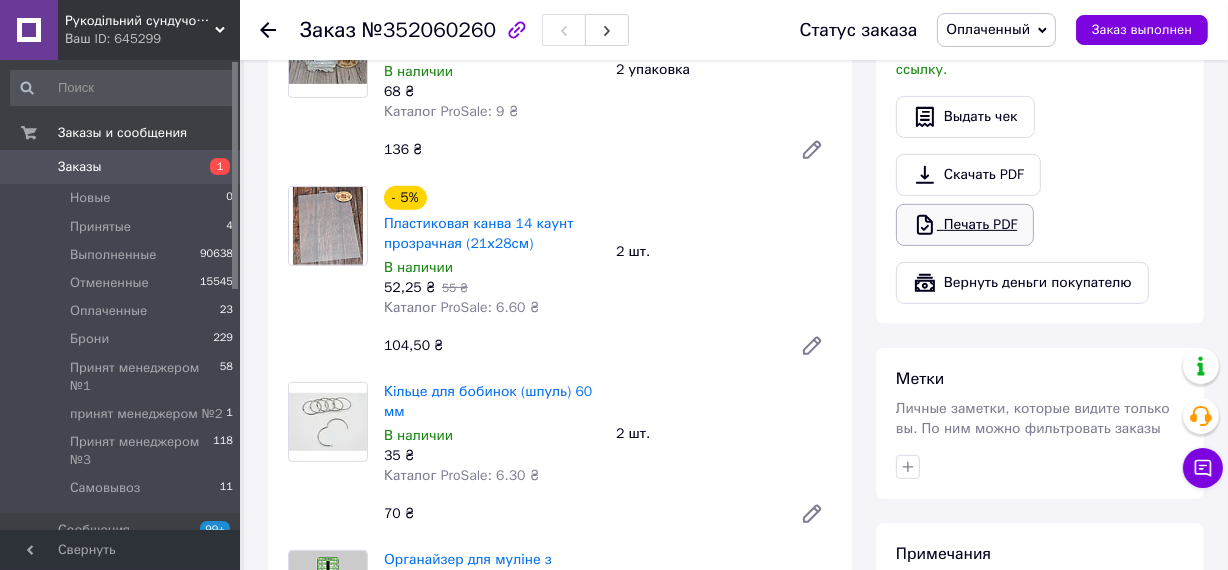 click on "Печать PDF" at bounding box center (965, 225) 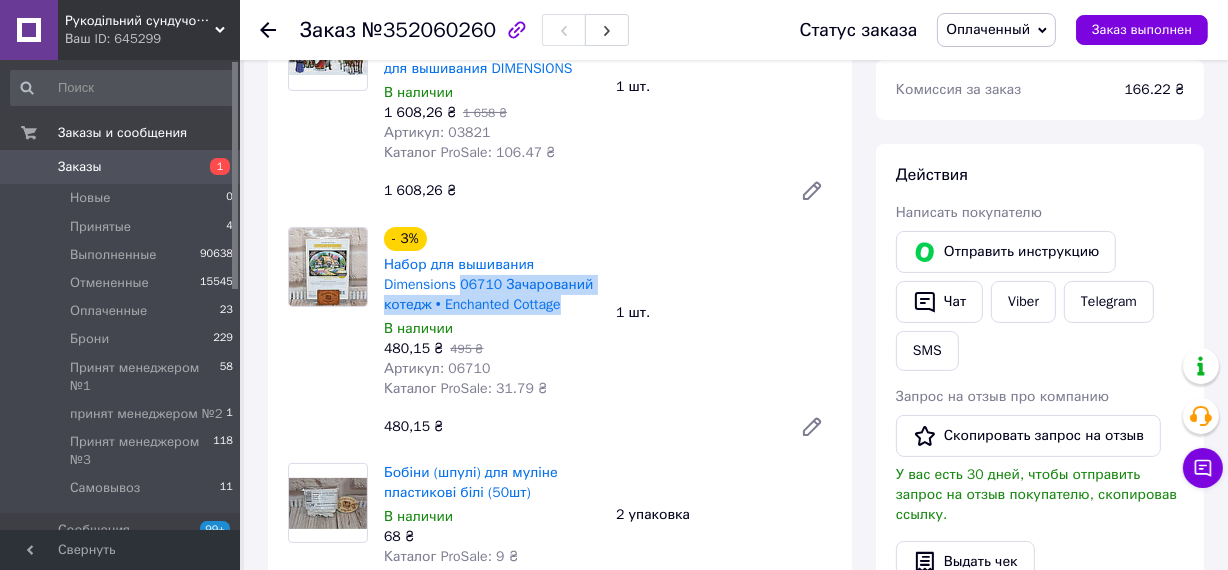 scroll, scrollTop: 272, scrollLeft: 0, axis: vertical 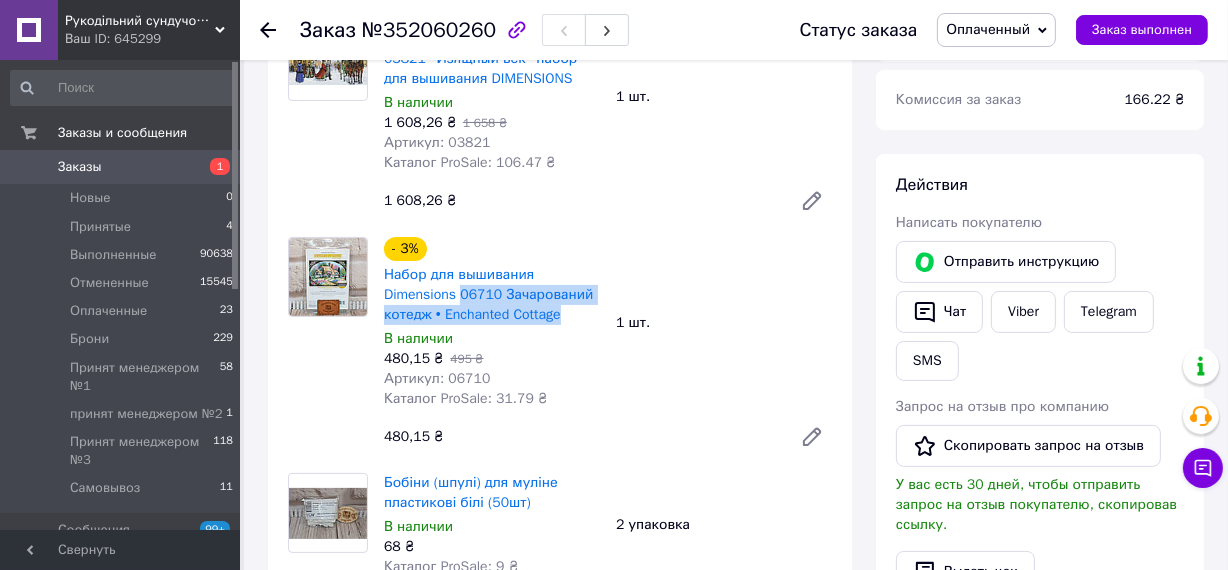 click on "Заказы" at bounding box center [121, 167] 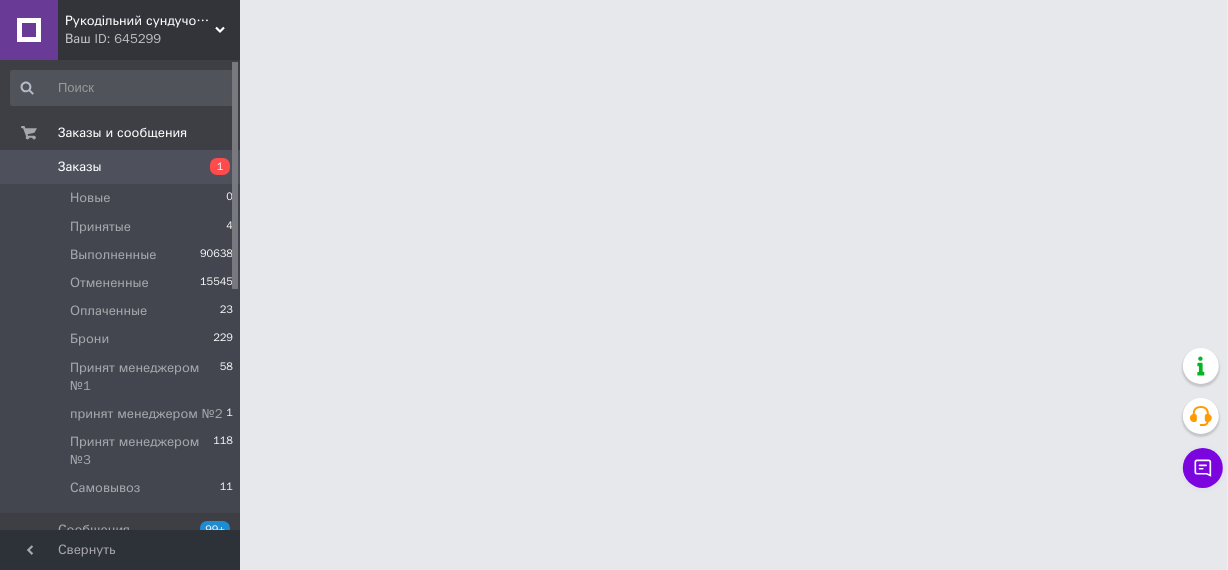 scroll, scrollTop: 0, scrollLeft: 0, axis: both 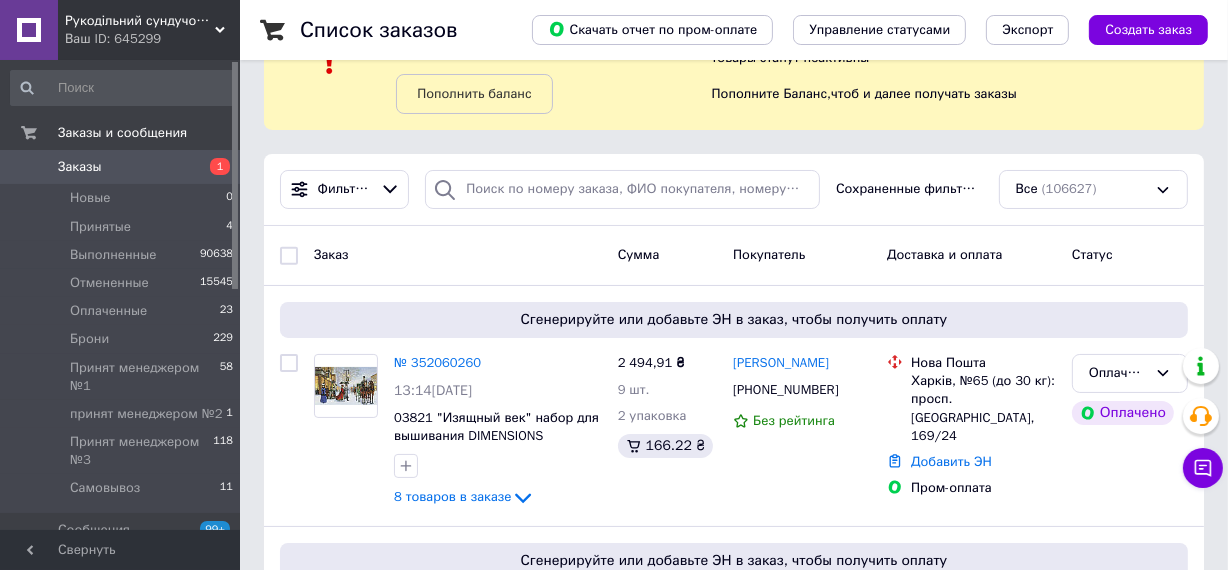click on "Заказы 1" at bounding box center (122, 167) 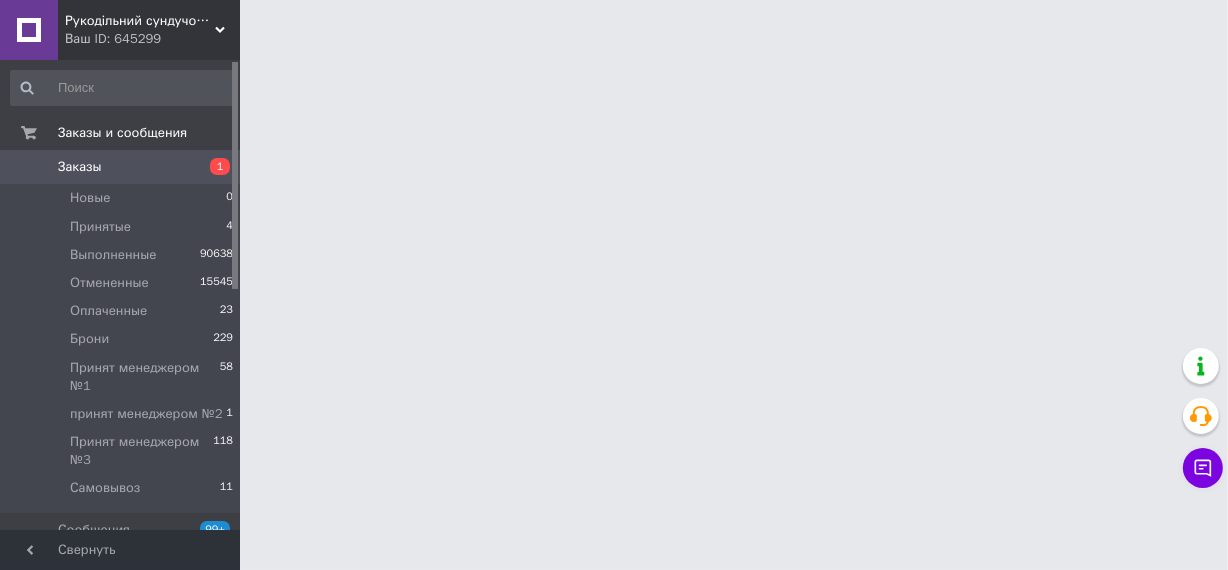 scroll, scrollTop: 0, scrollLeft: 0, axis: both 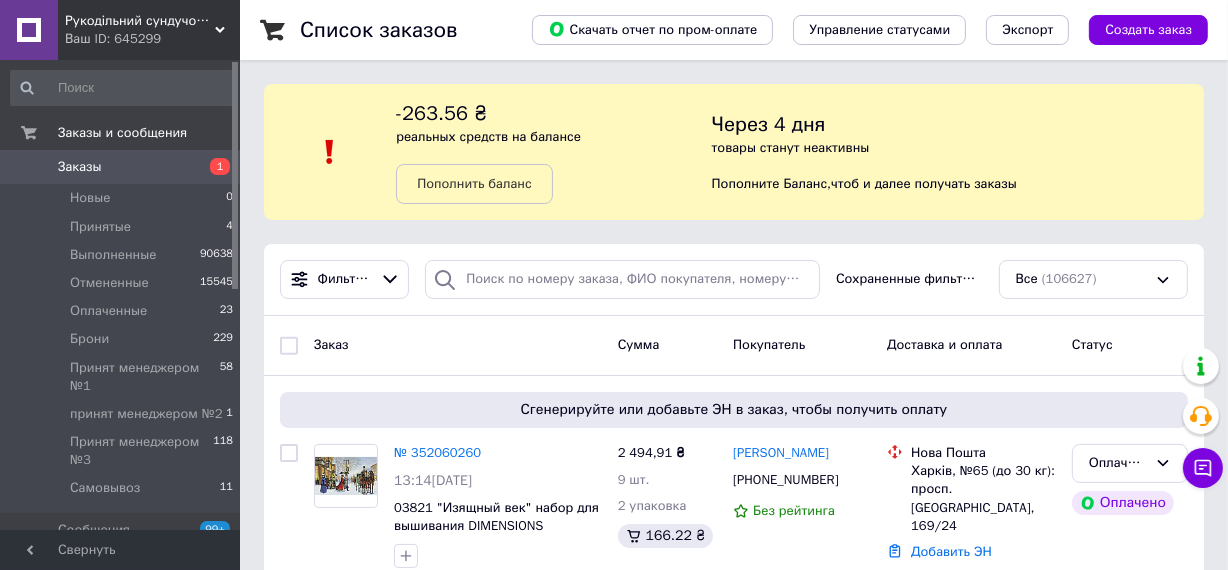click on "Заказы" at bounding box center [80, 167] 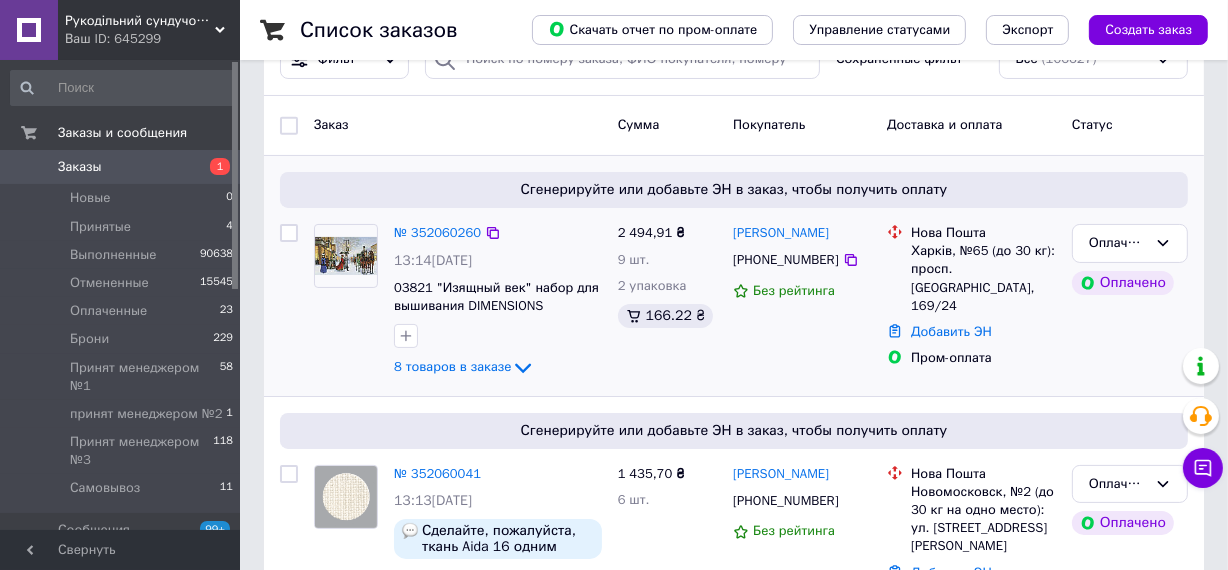 scroll, scrollTop: 272, scrollLeft: 0, axis: vertical 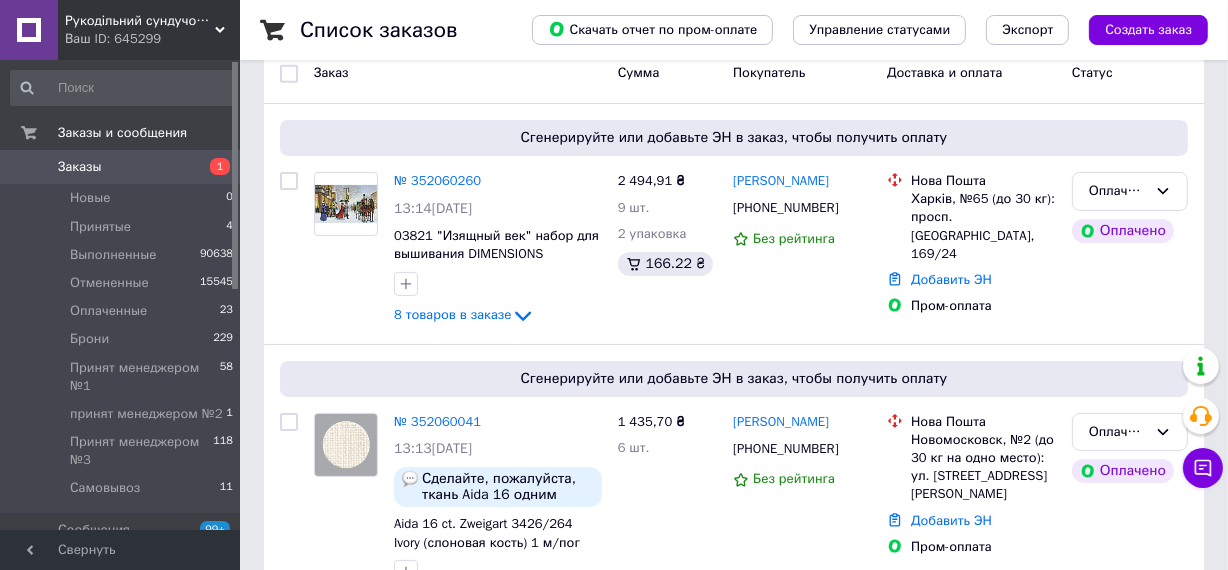 click on "Заказы 1" at bounding box center [122, 167] 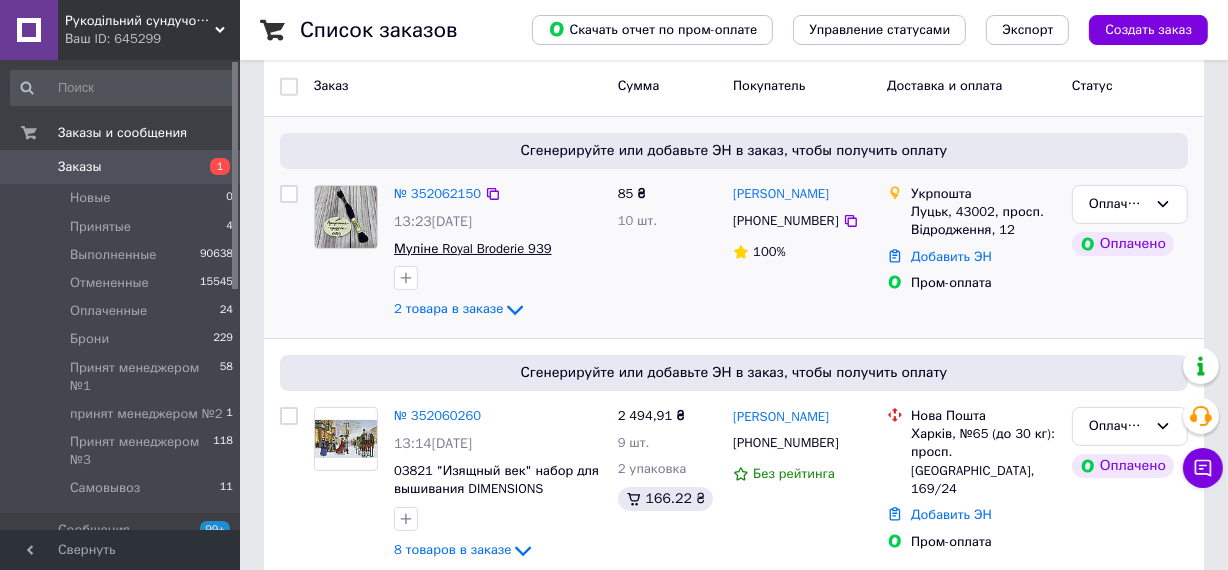 scroll, scrollTop: 272, scrollLeft: 0, axis: vertical 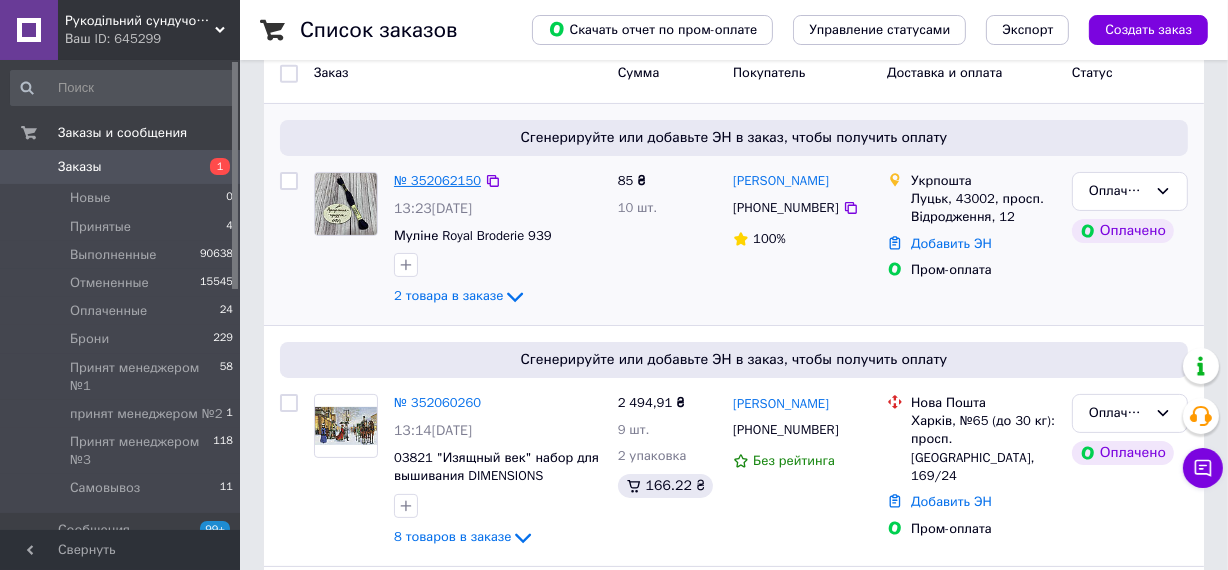 click on "№ 352062150" at bounding box center (437, 180) 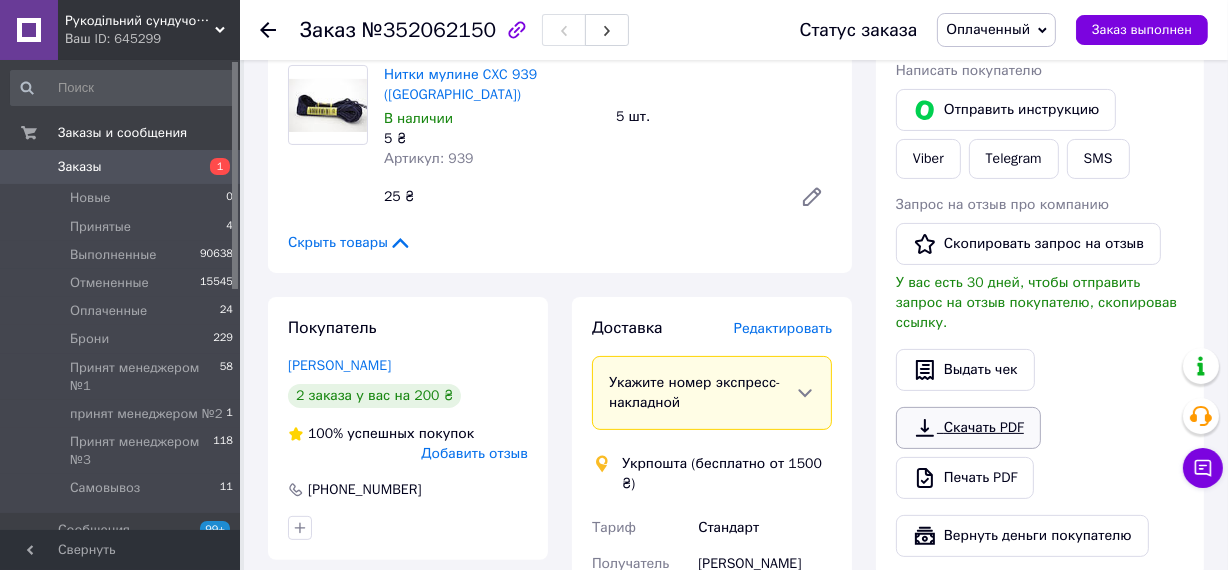 scroll, scrollTop: 363, scrollLeft: 0, axis: vertical 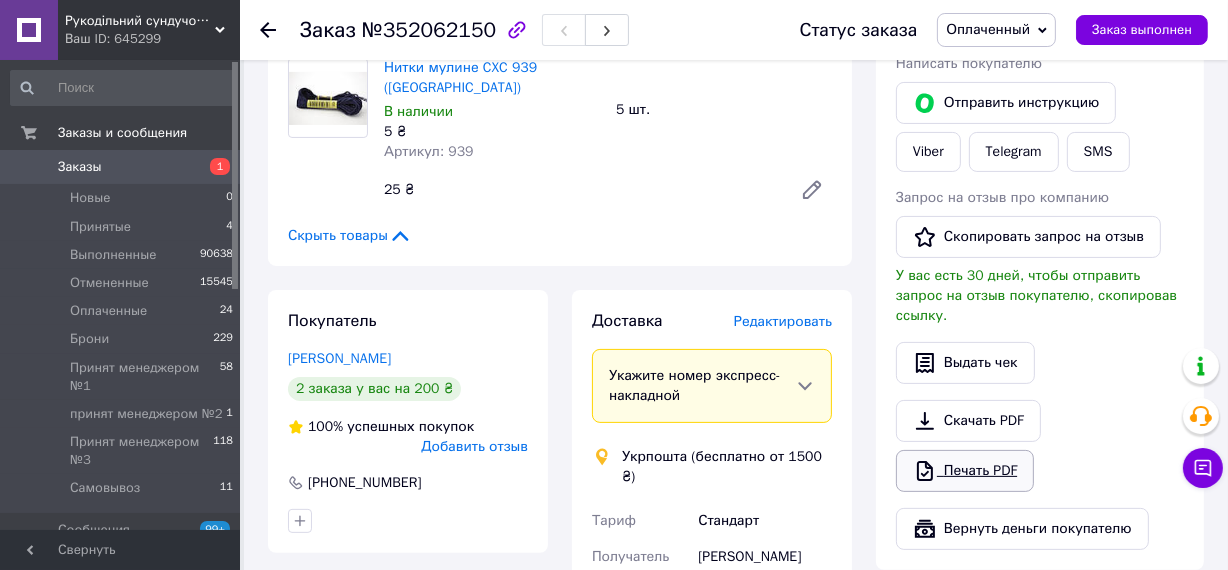 click on "Печать PDF" at bounding box center (965, 471) 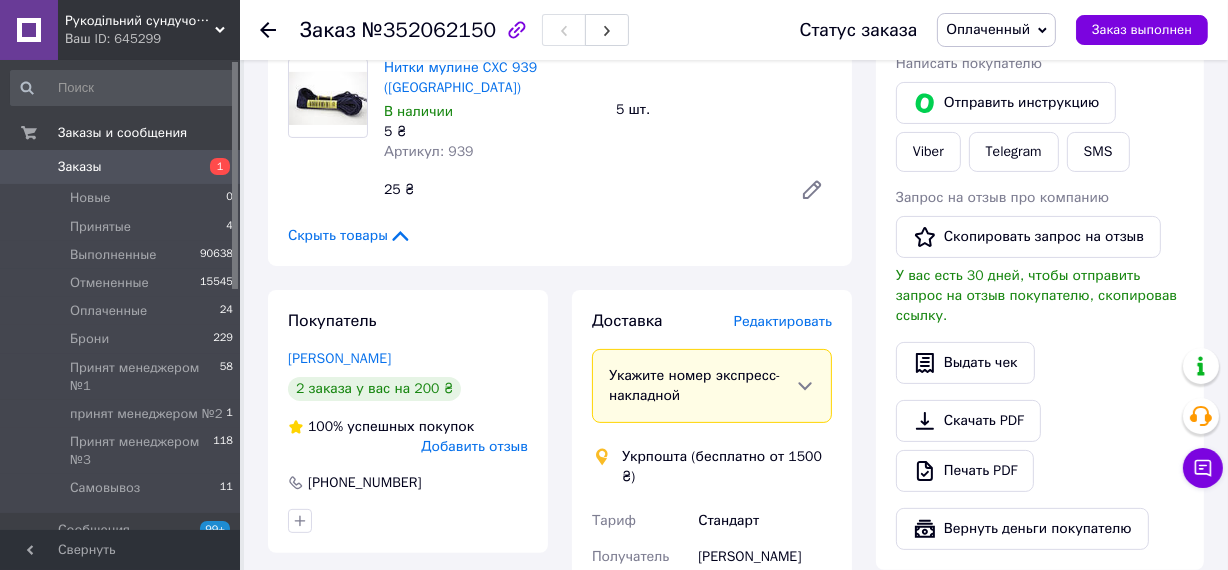 scroll, scrollTop: 0, scrollLeft: 0, axis: both 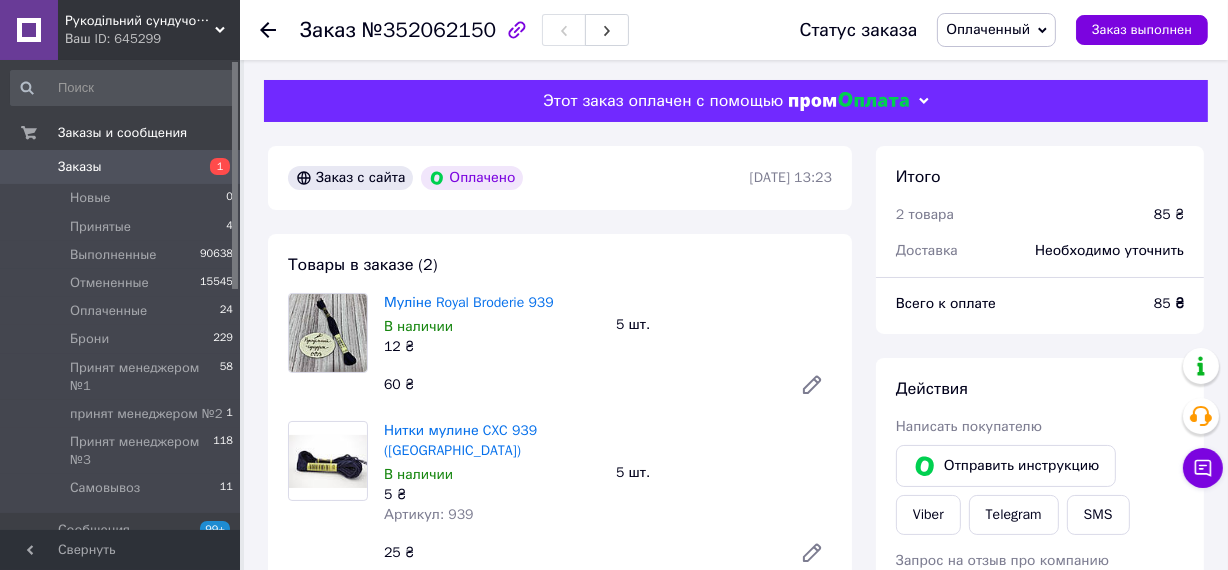 click on "Заказы" at bounding box center [80, 167] 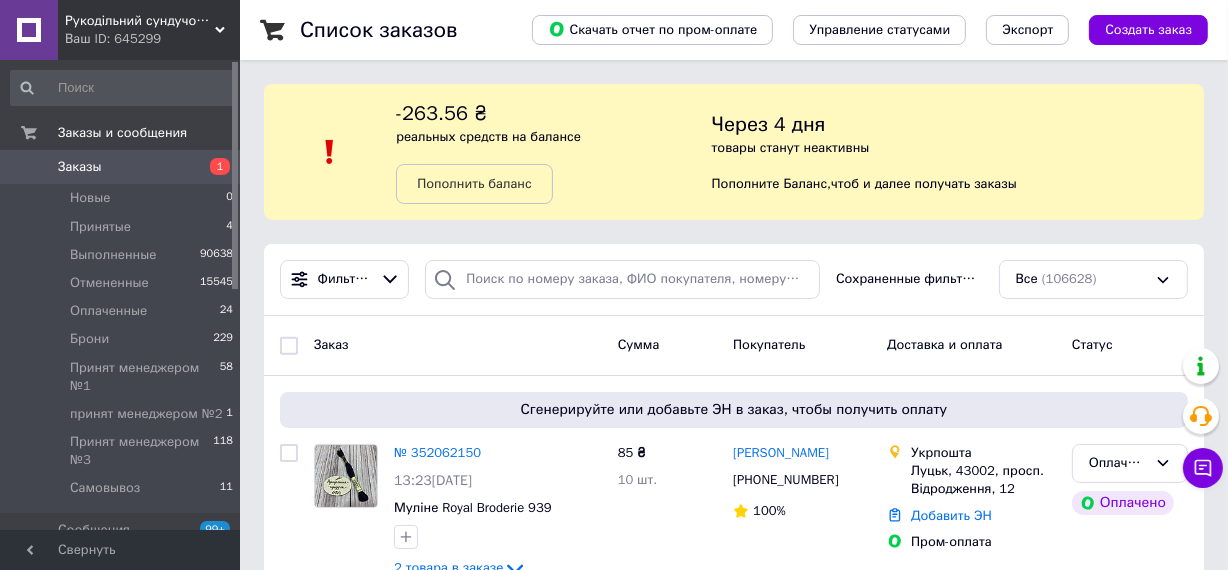 click on "Заказы" at bounding box center (80, 167) 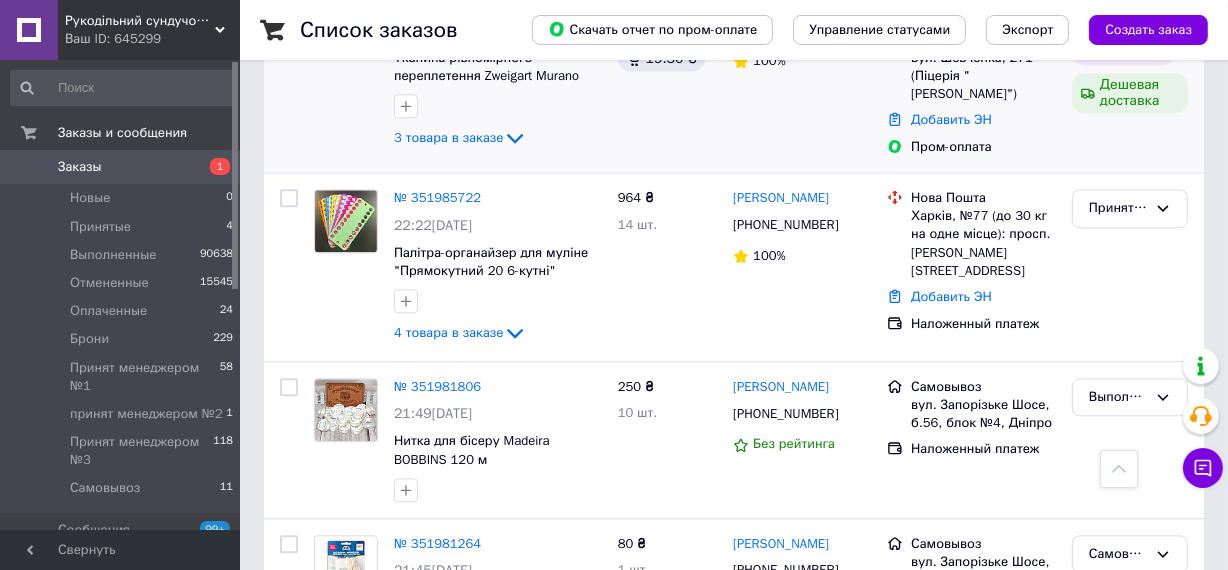 scroll, scrollTop: 4163, scrollLeft: 0, axis: vertical 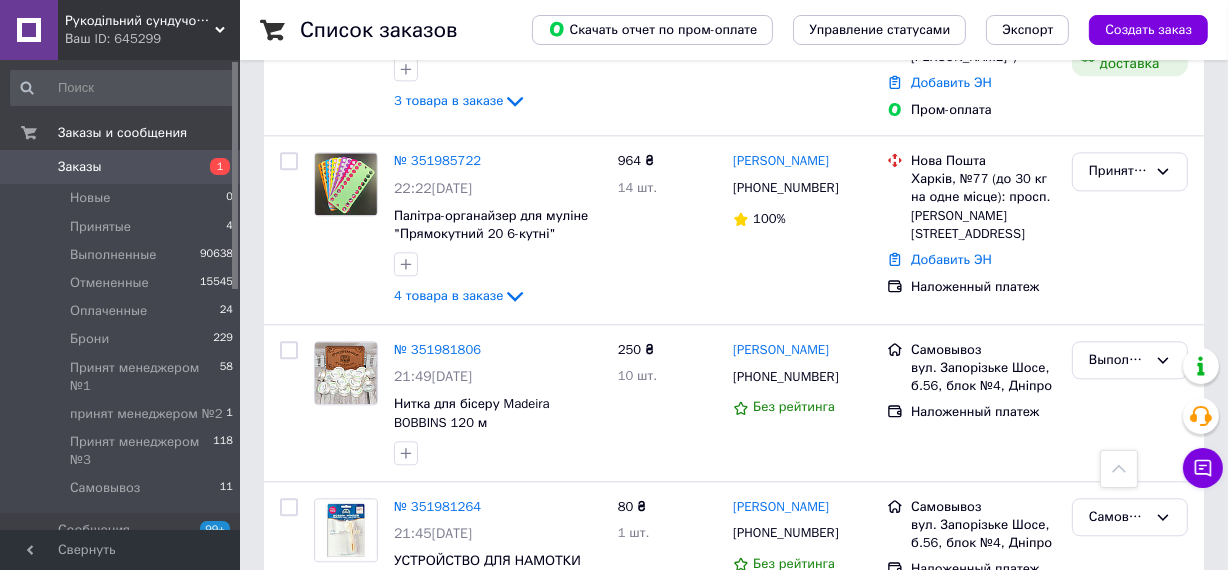 click on "Заказы" at bounding box center (80, 167) 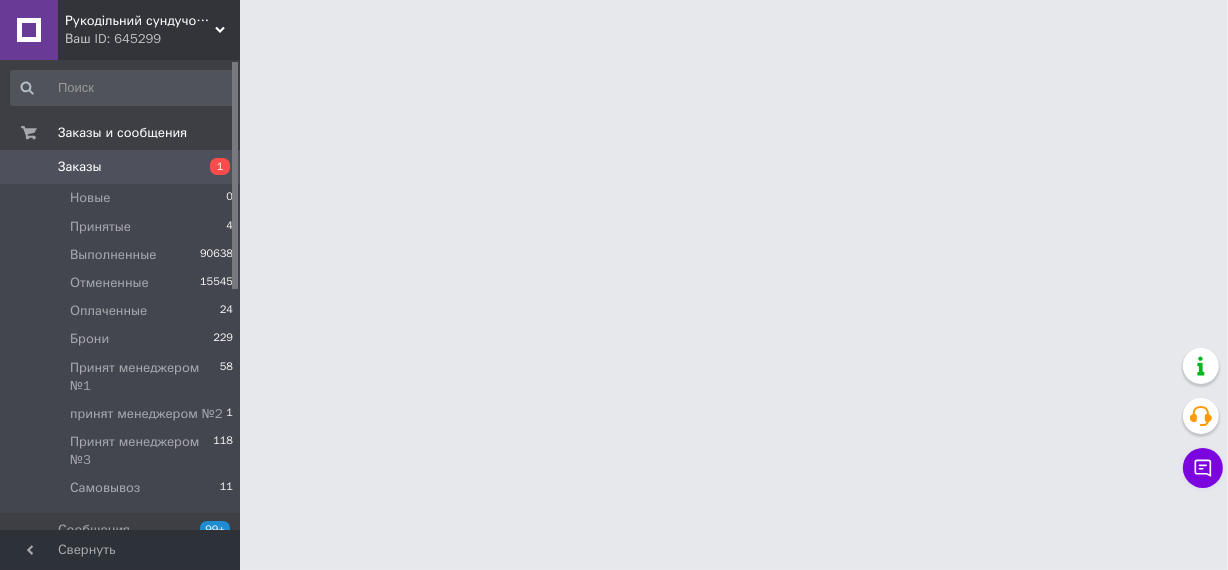 scroll, scrollTop: 0, scrollLeft: 0, axis: both 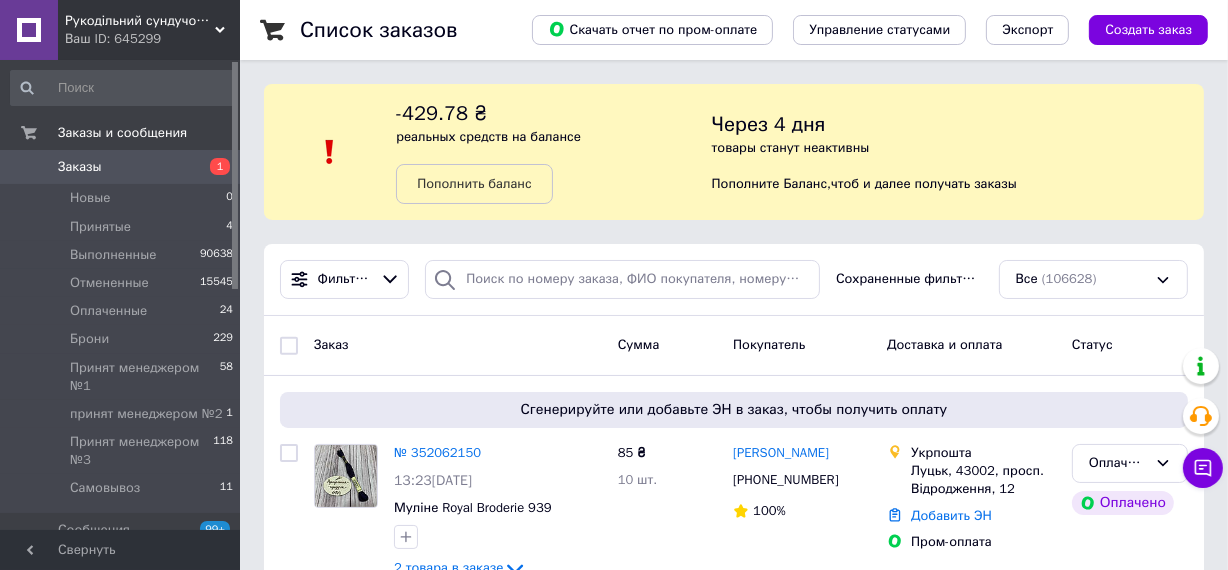 click on "Заказы" at bounding box center (80, 167) 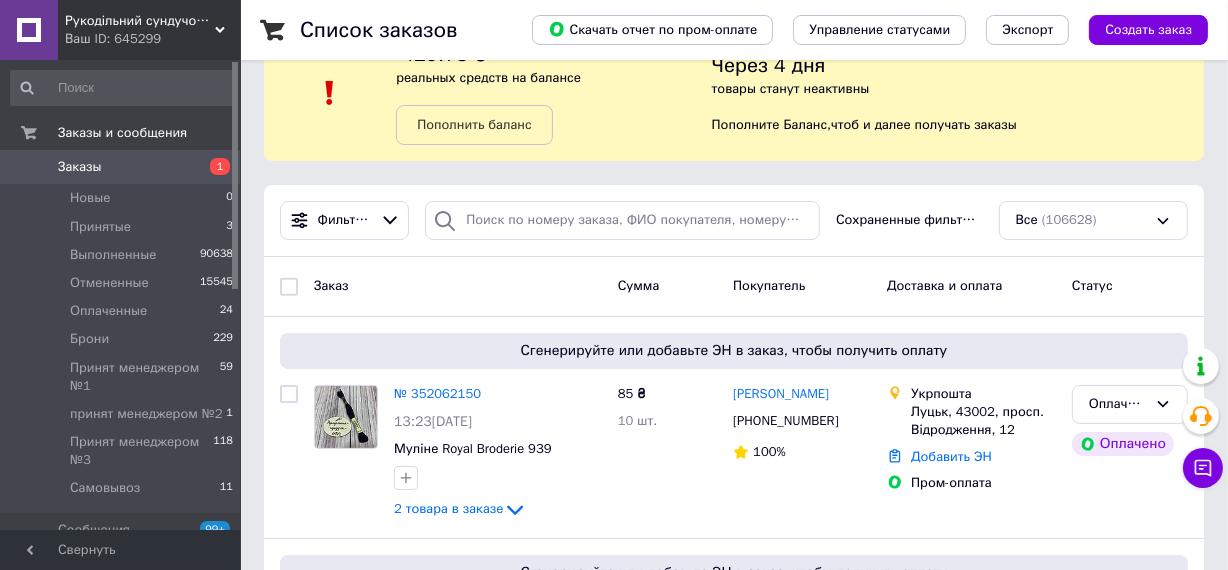 scroll, scrollTop: 90, scrollLeft: 0, axis: vertical 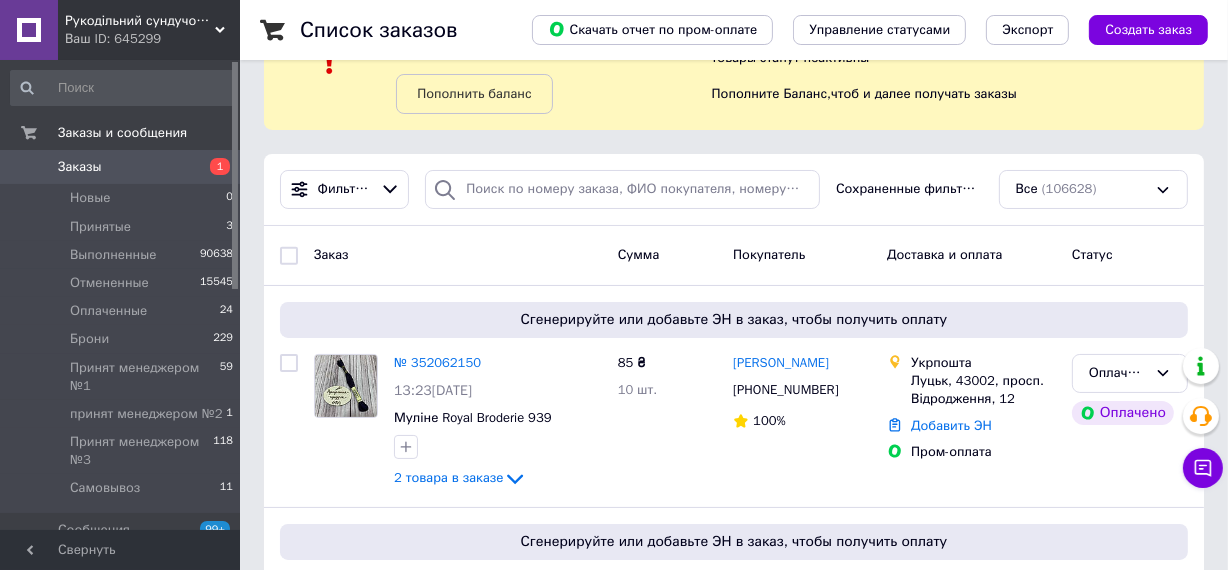 click on "Заказы" at bounding box center [80, 167] 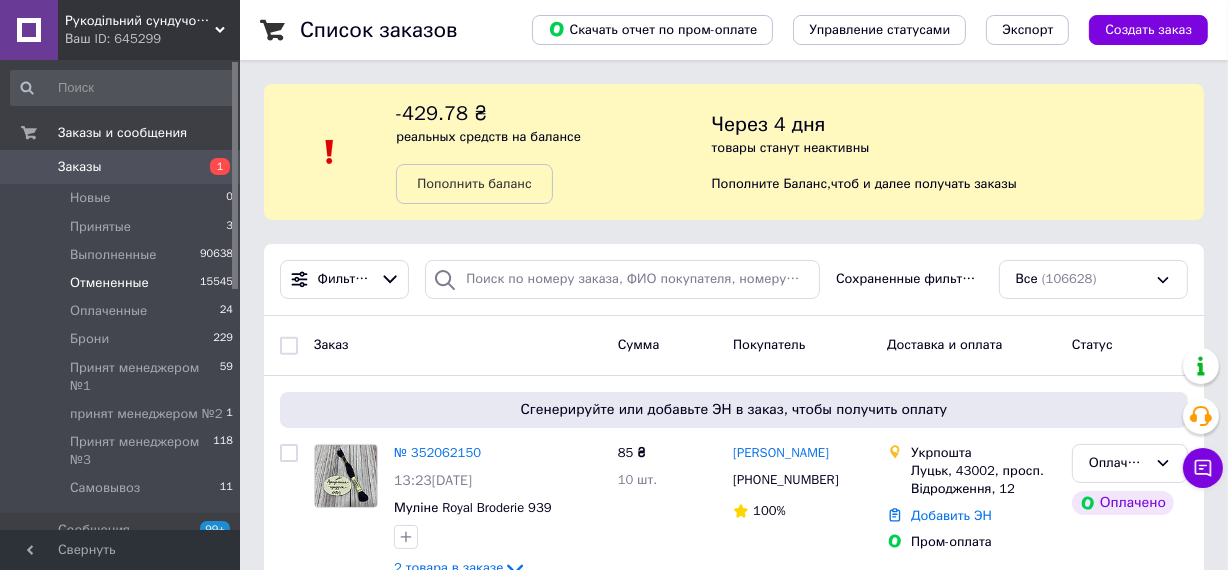 scroll, scrollTop: 90, scrollLeft: 0, axis: vertical 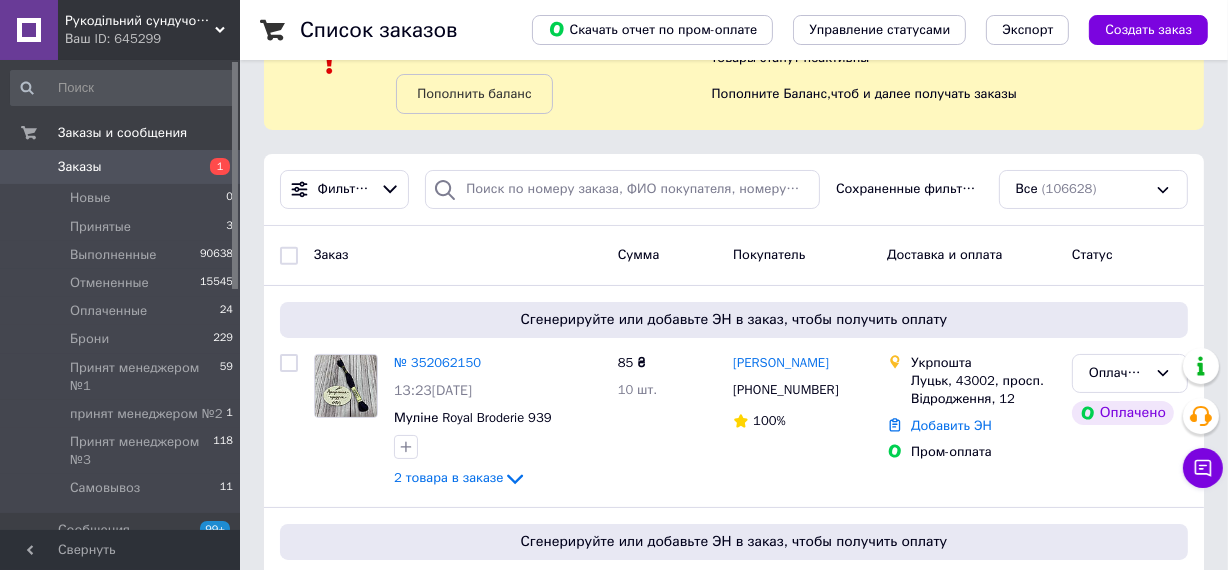 click on "Заказы" at bounding box center [80, 167] 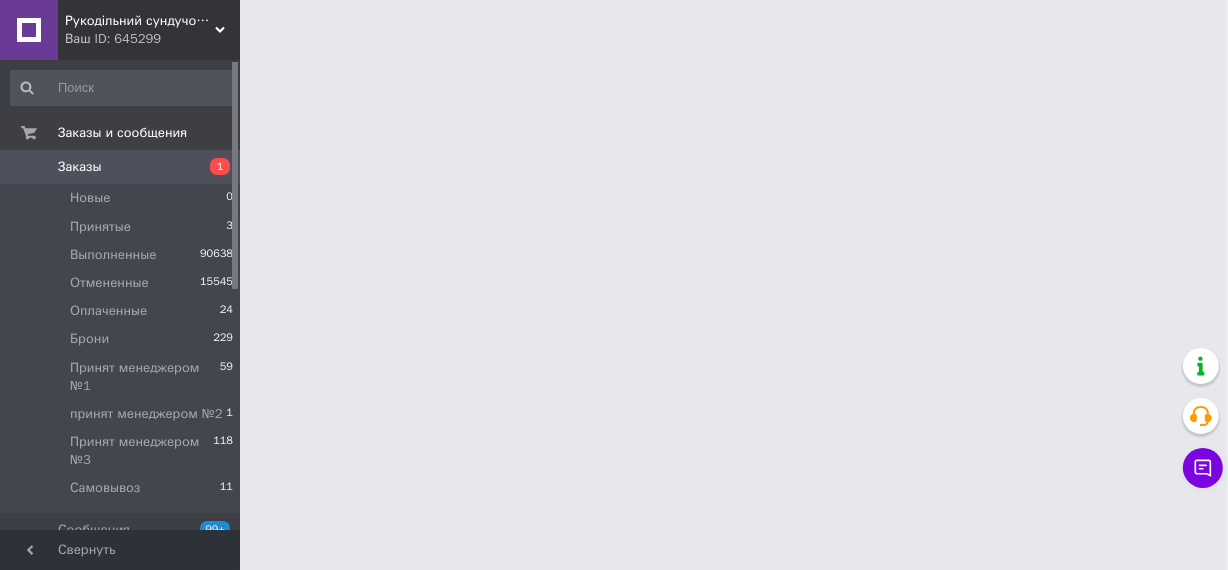 scroll, scrollTop: 0, scrollLeft: 0, axis: both 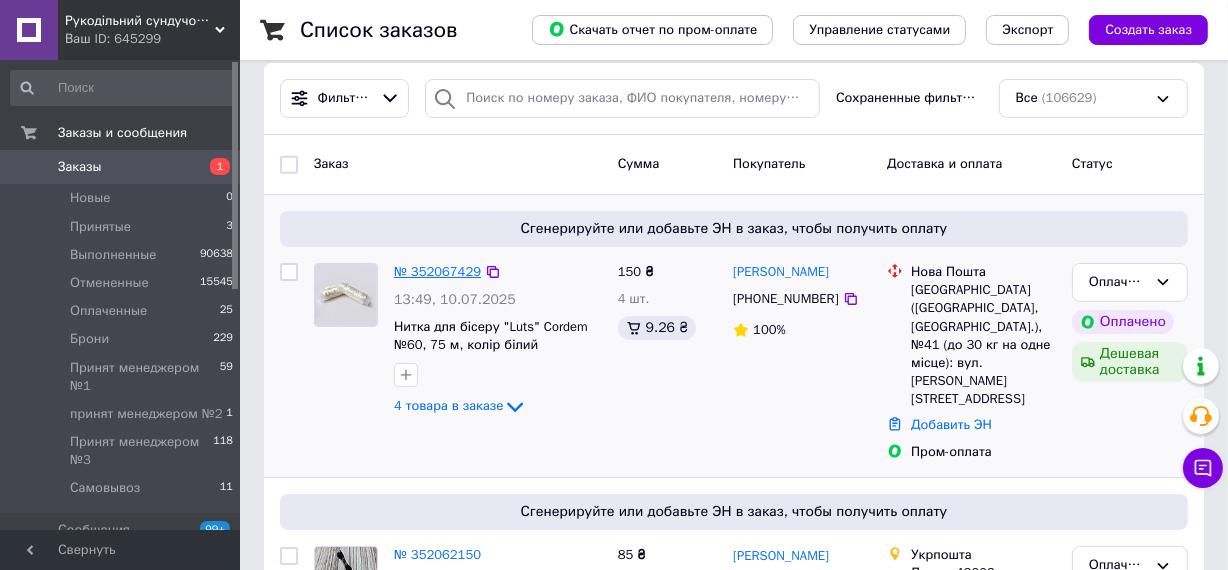 click on "№ 352067429" at bounding box center [437, 271] 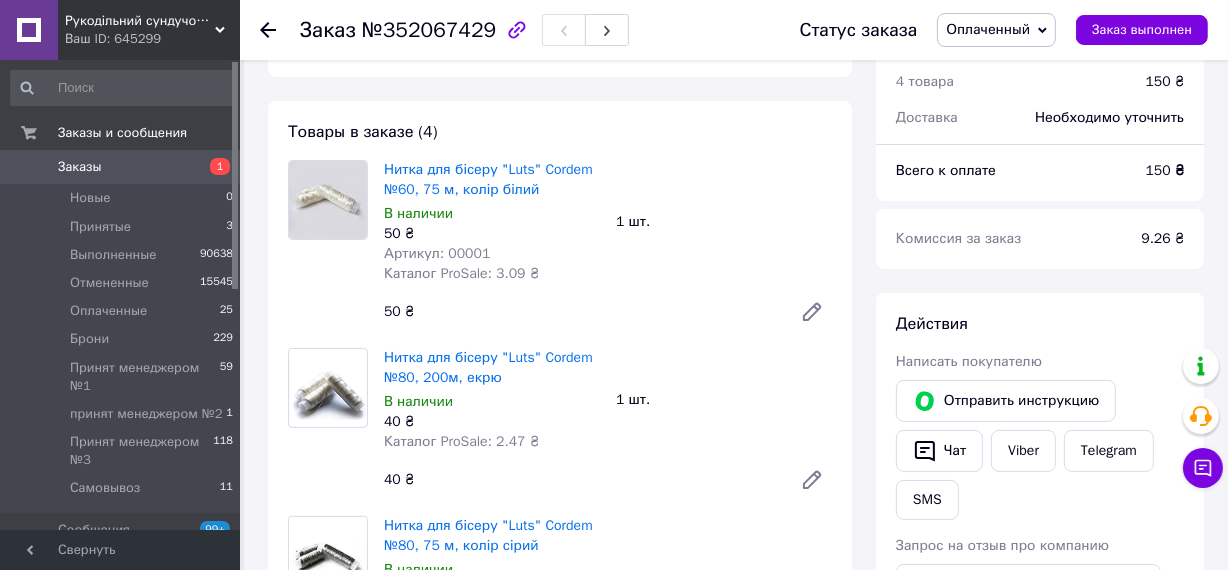 scroll, scrollTop: 90, scrollLeft: 0, axis: vertical 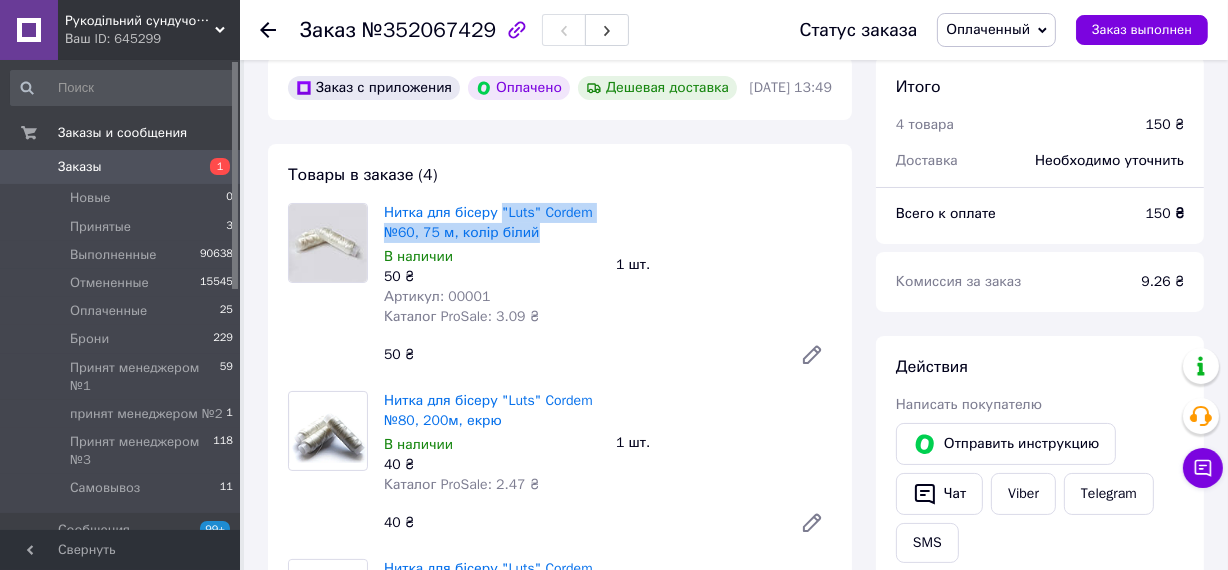 drag, startPoint x: 497, startPoint y: 239, endPoint x: 542, endPoint y: 266, distance: 52.478565 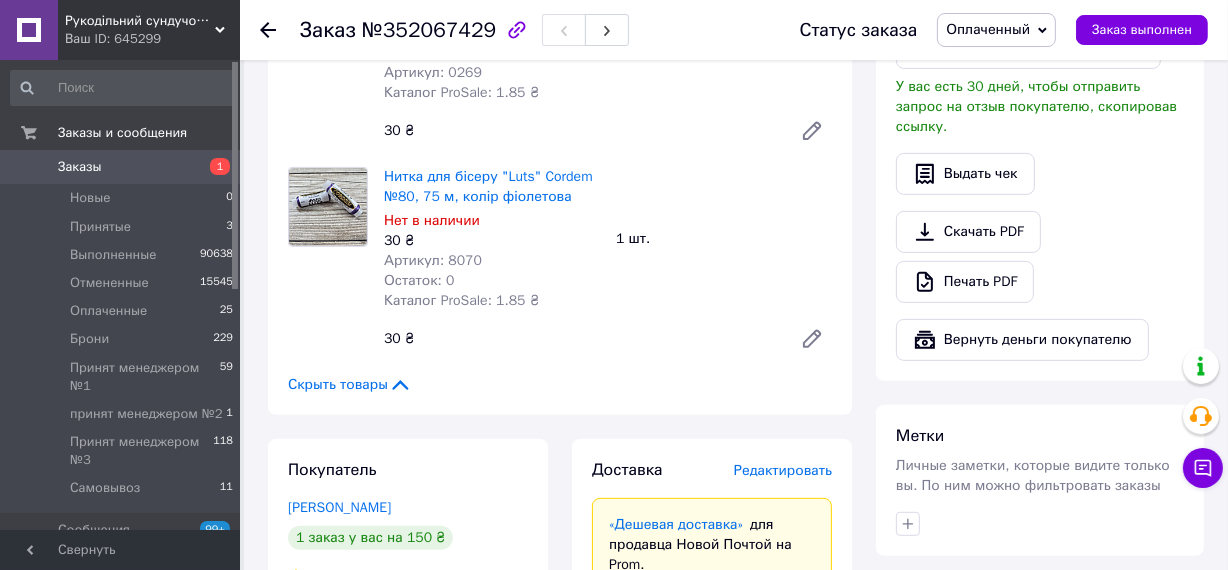 scroll, scrollTop: 636, scrollLeft: 0, axis: vertical 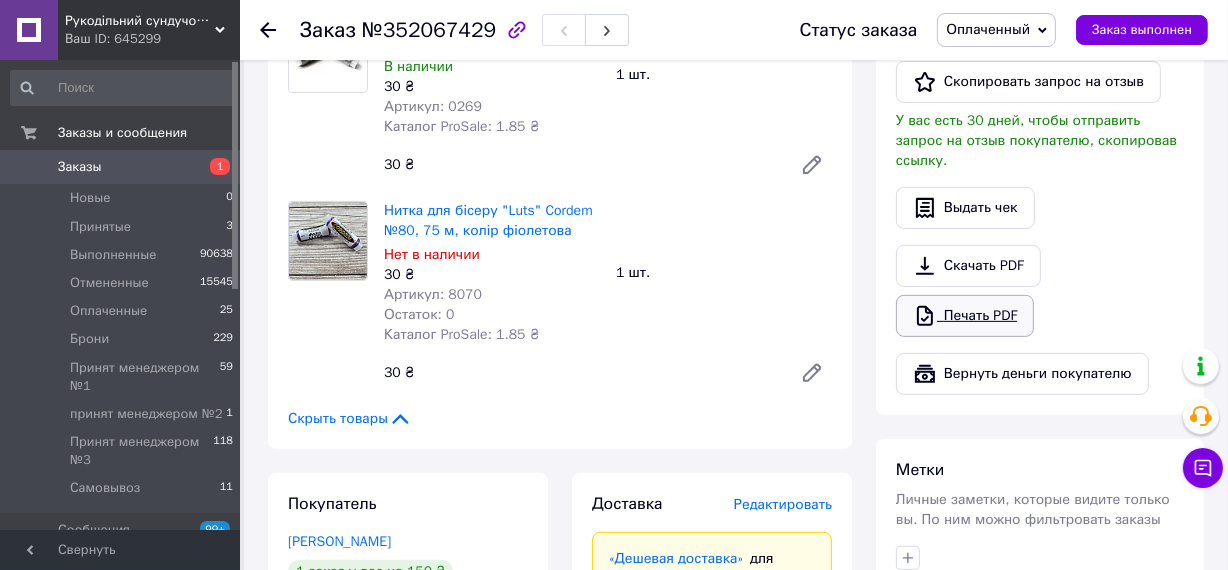 click on "Печать PDF" at bounding box center [965, 316] 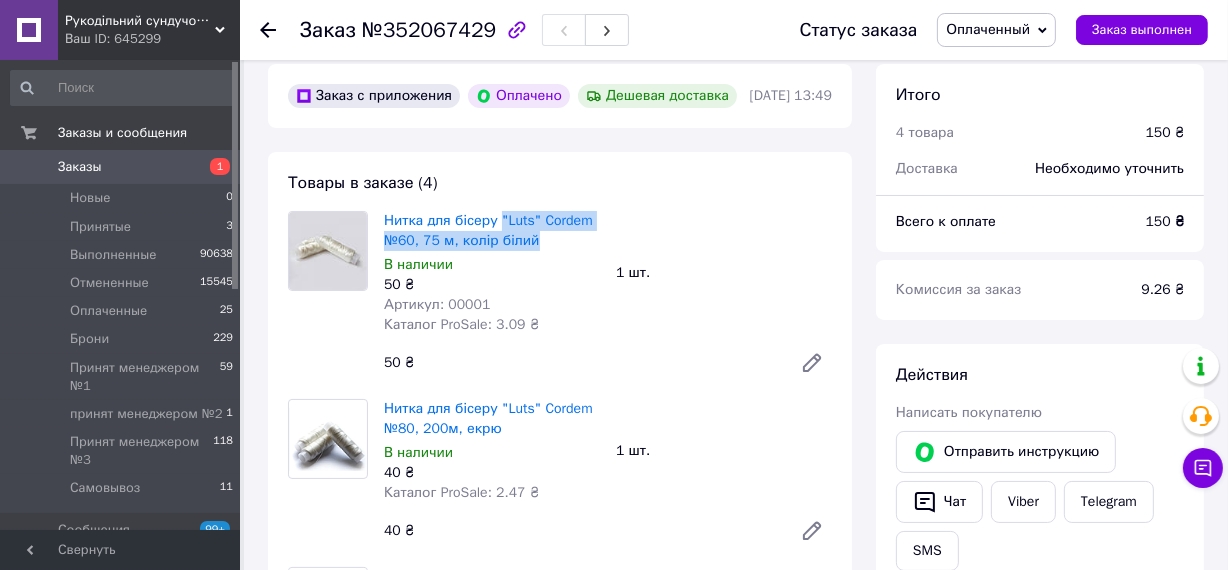 scroll, scrollTop: 0, scrollLeft: 0, axis: both 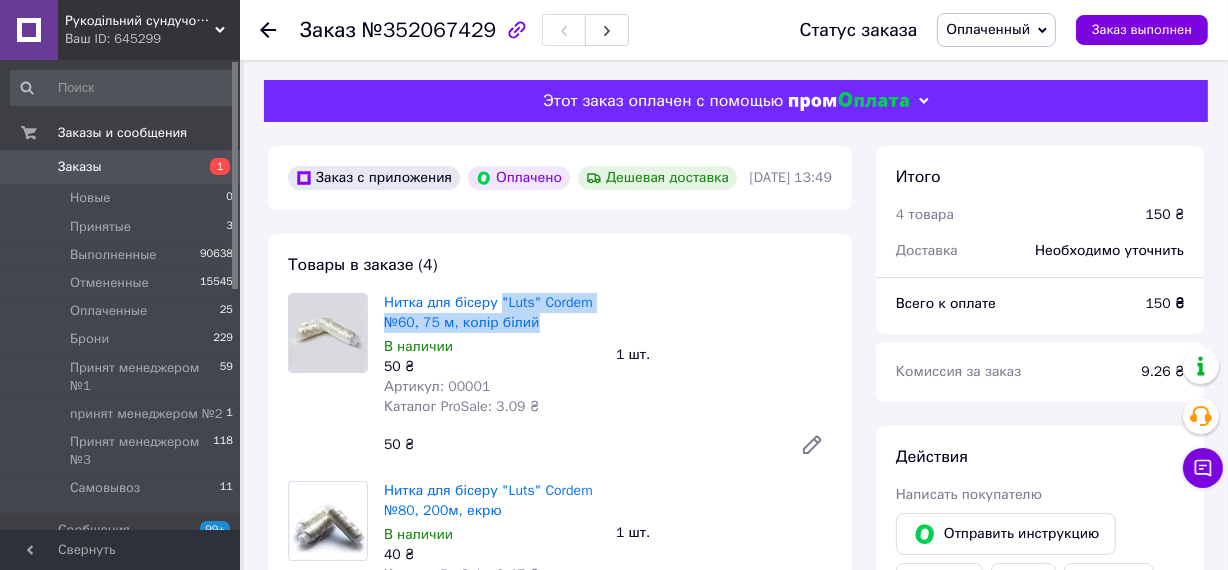 click on "Заказы" at bounding box center [80, 167] 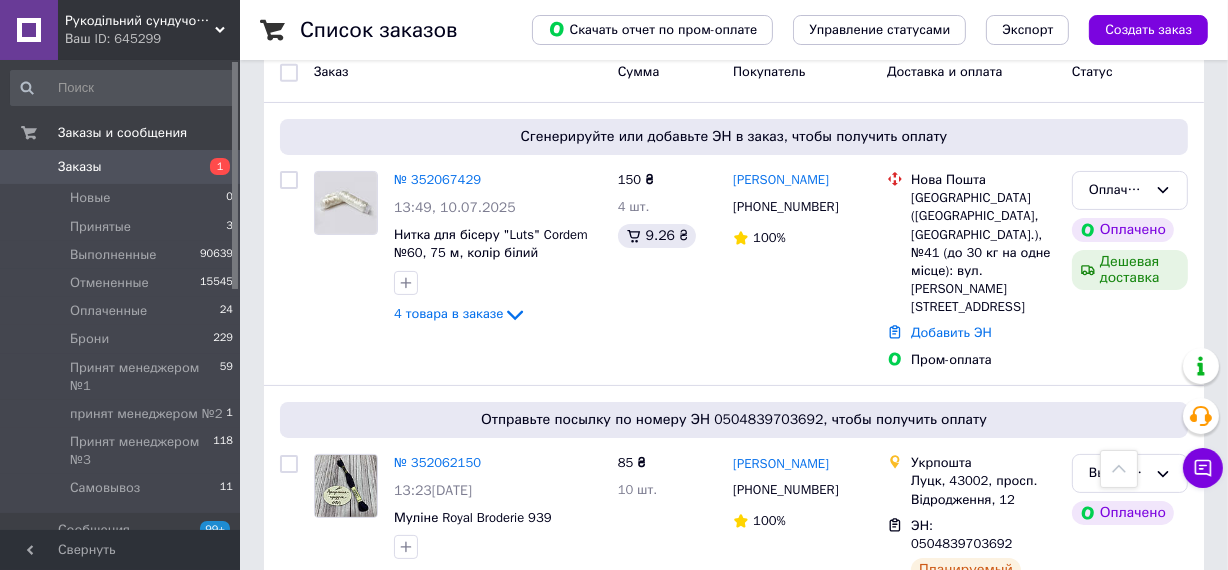 scroll, scrollTop: 0, scrollLeft: 0, axis: both 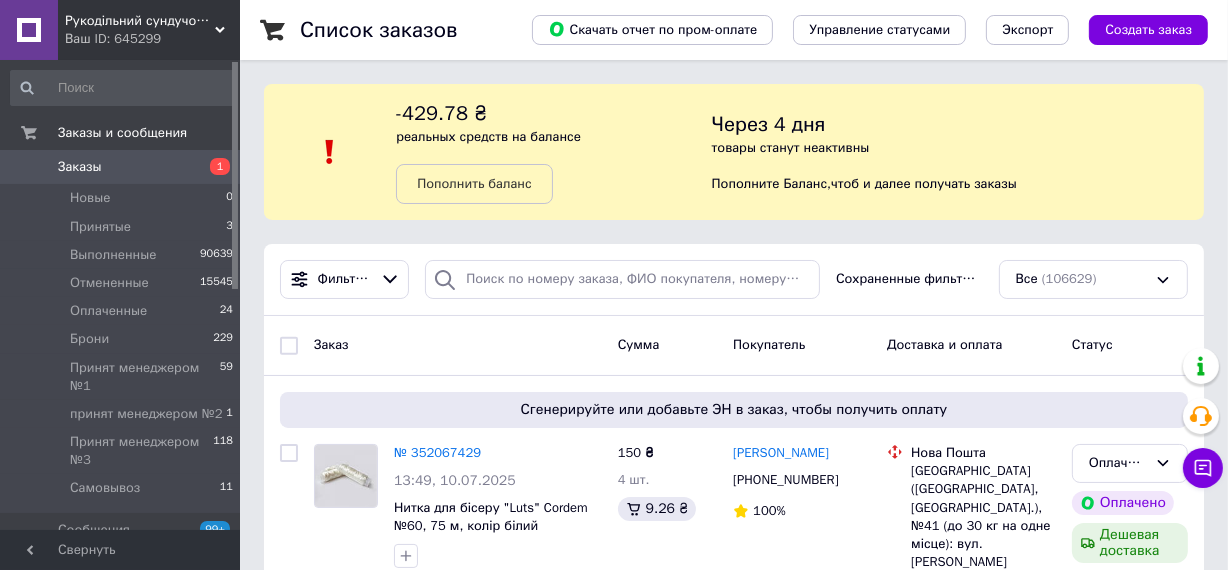 click on "Заказы" at bounding box center [80, 167] 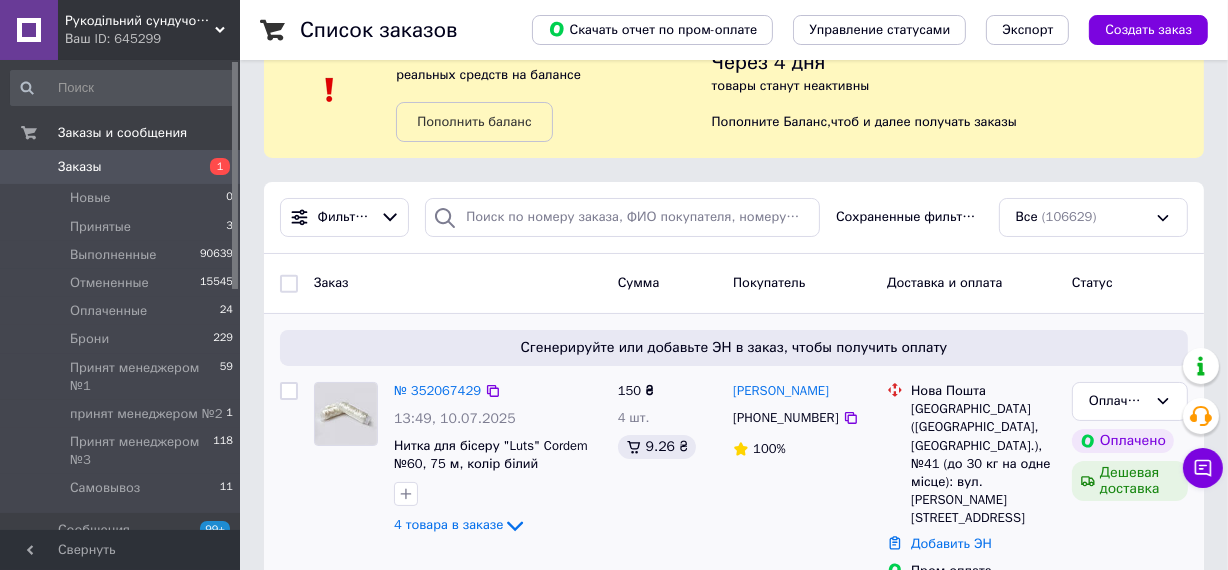 scroll, scrollTop: 181, scrollLeft: 0, axis: vertical 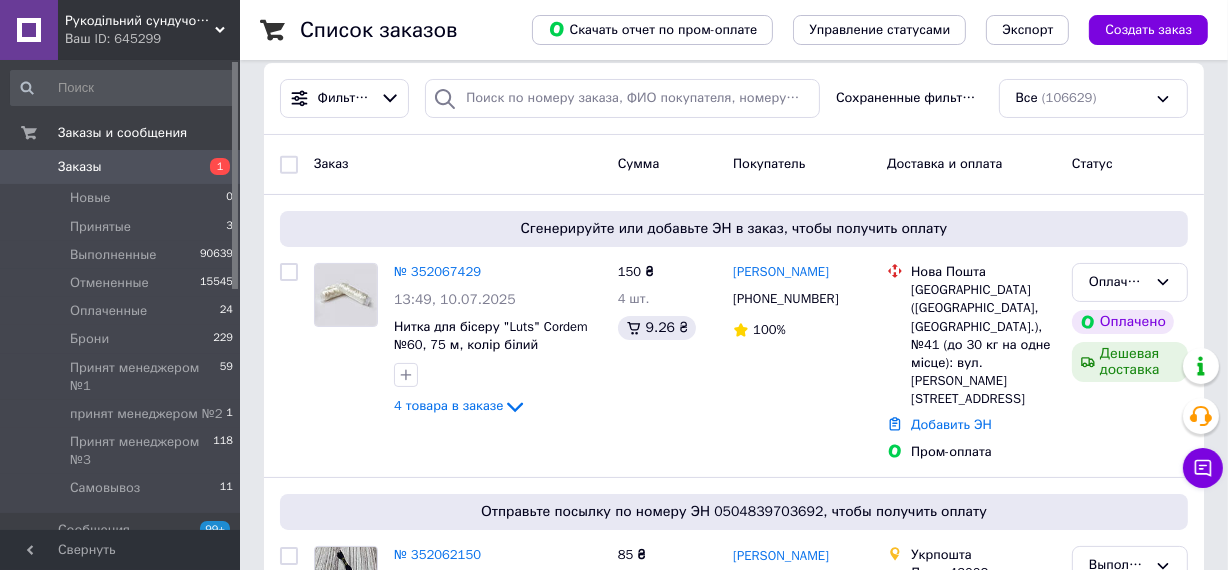 click on "Заказы" at bounding box center [80, 167] 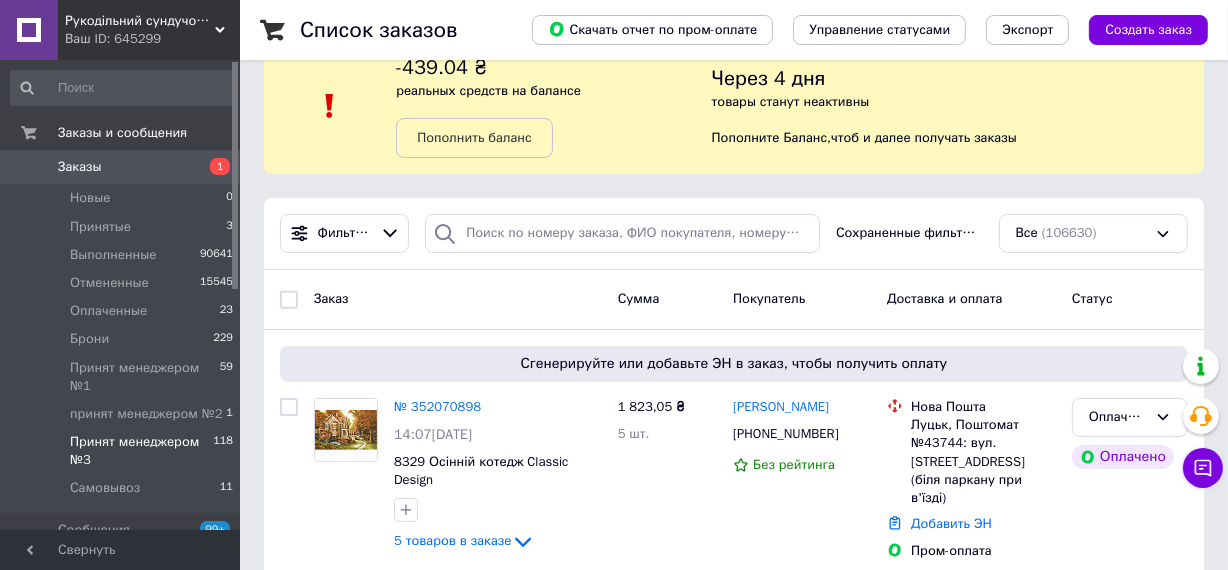 scroll, scrollTop: 90, scrollLeft: 0, axis: vertical 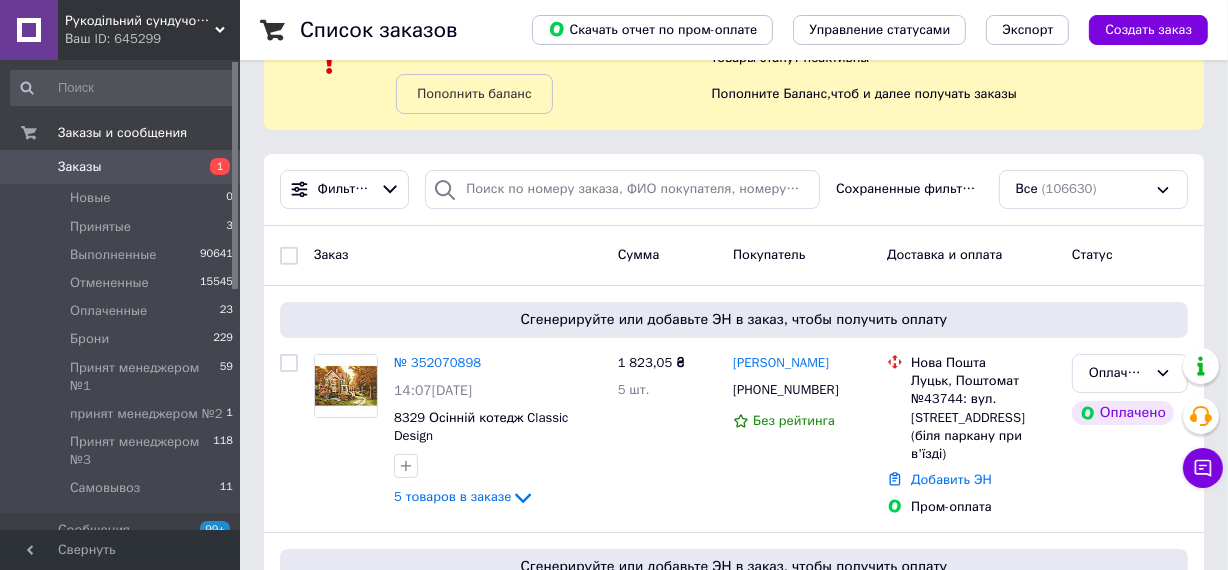 click on "Заказы" at bounding box center [80, 167] 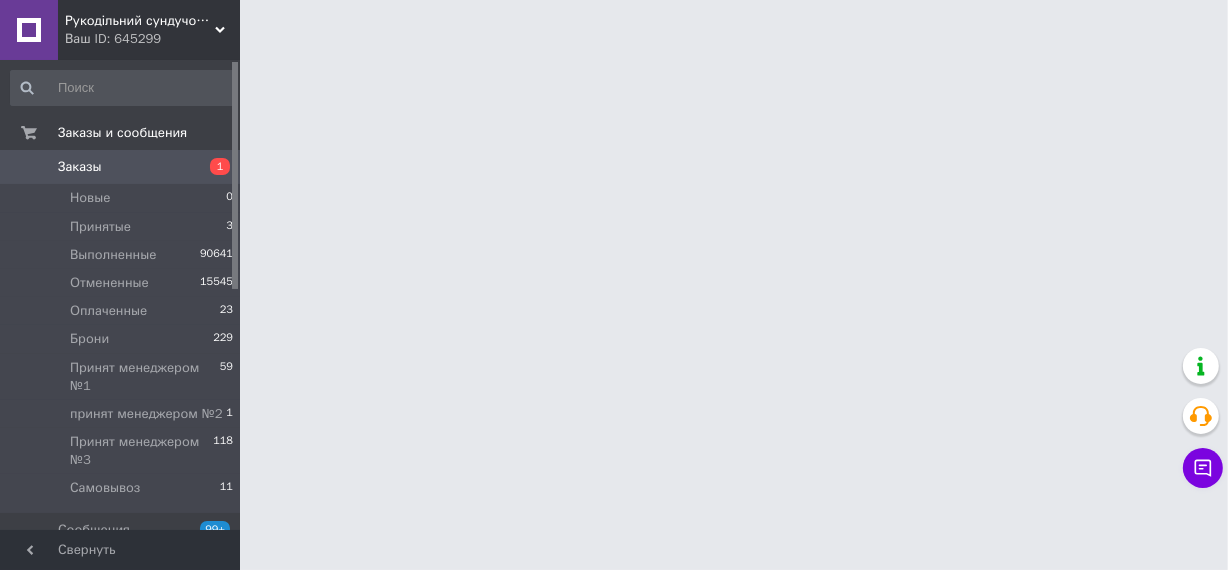 scroll, scrollTop: 0, scrollLeft: 0, axis: both 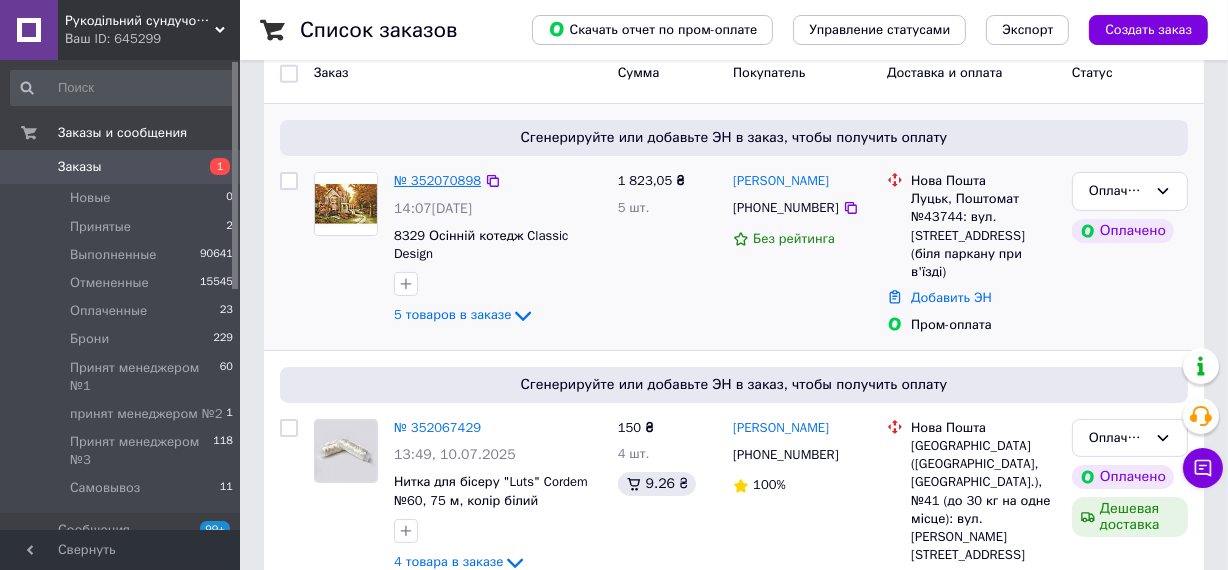 click on "№ 352070898" at bounding box center [437, 180] 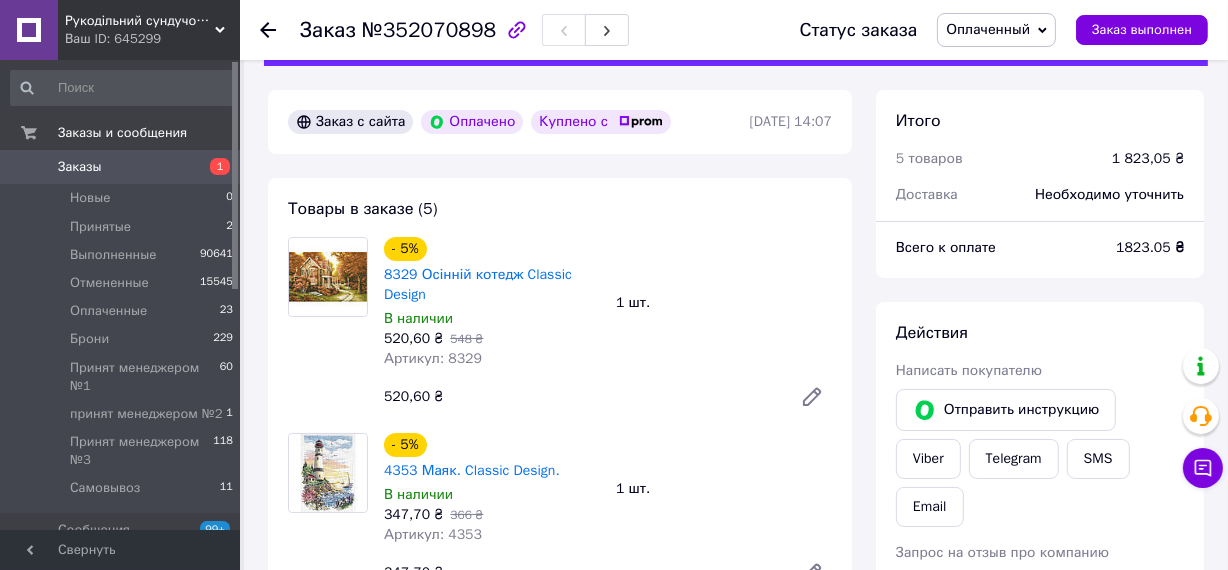 scroll, scrollTop: 0, scrollLeft: 0, axis: both 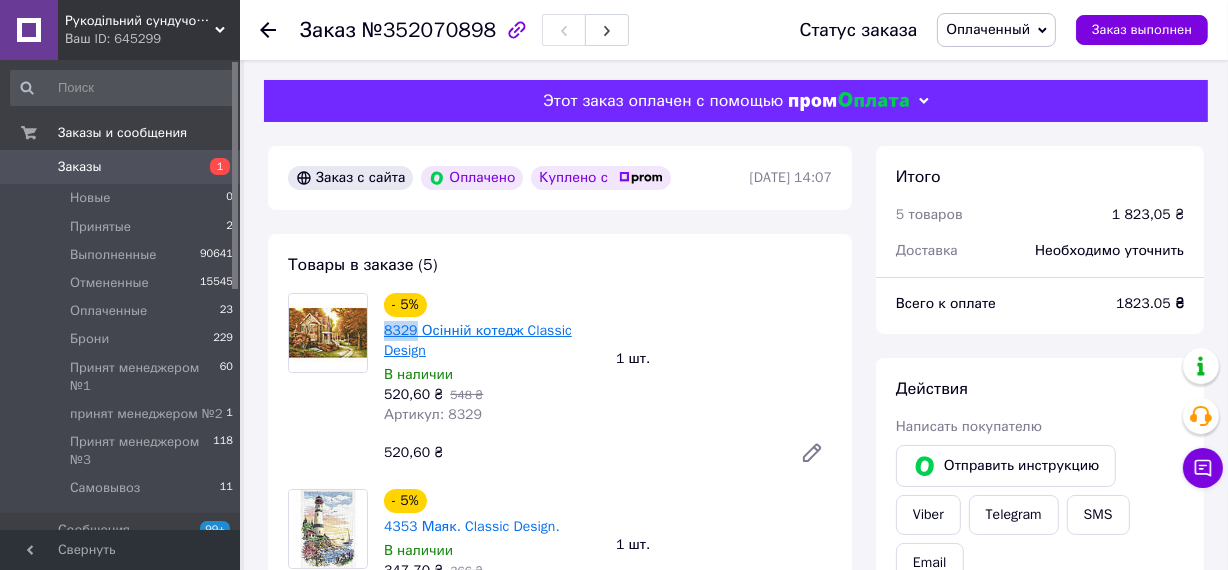 drag, startPoint x: 387, startPoint y: 330, endPoint x: 411, endPoint y: 336, distance: 24.738634 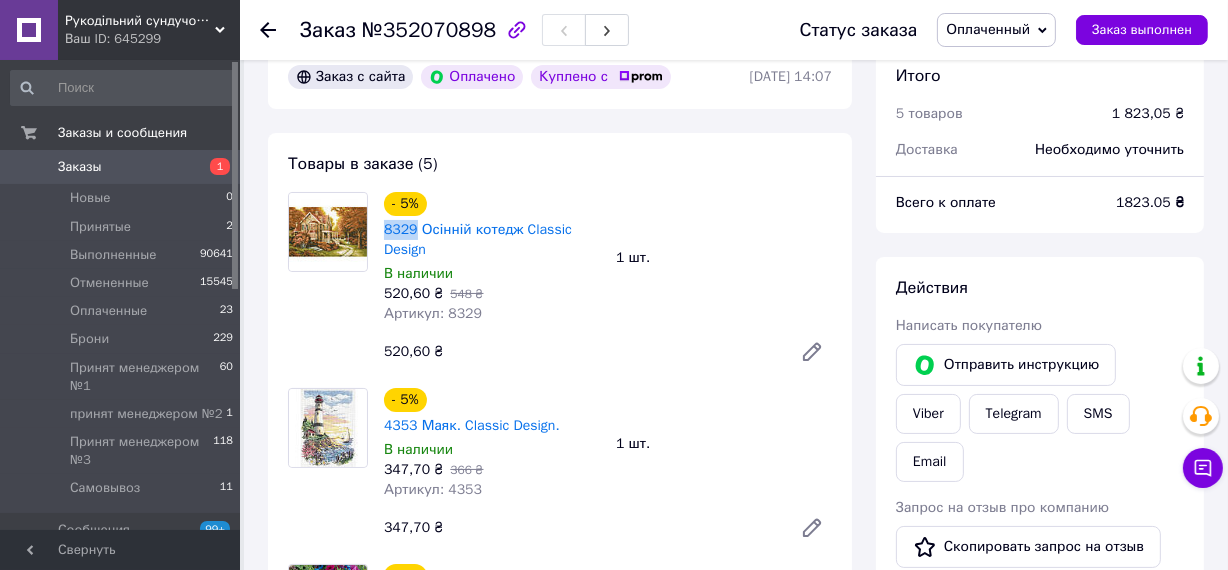 scroll, scrollTop: 272, scrollLeft: 0, axis: vertical 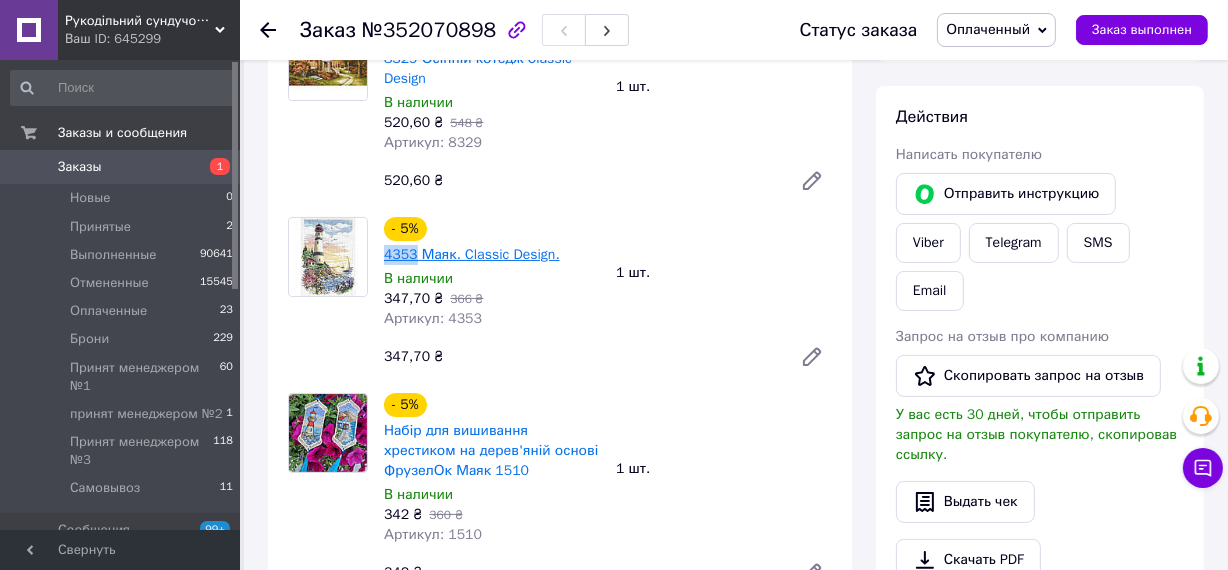 drag, startPoint x: 433, startPoint y: 229, endPoint x: 463, endPoint y: 230, distance: 30.016663 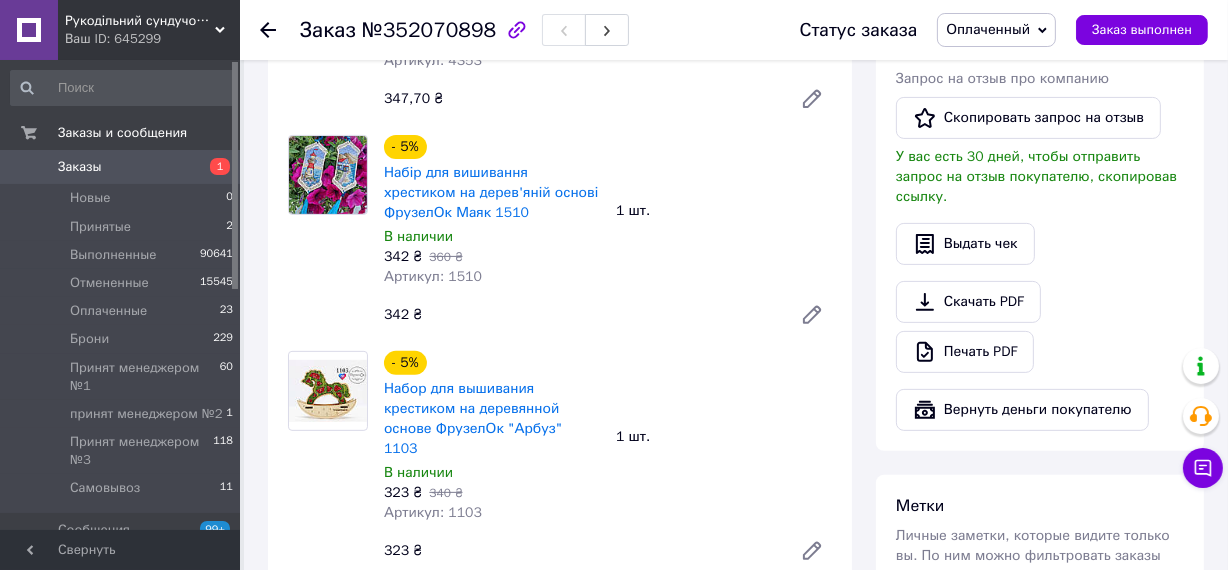 scroll, scrollTop: 545, scrollLeft: 0, axis: vertical 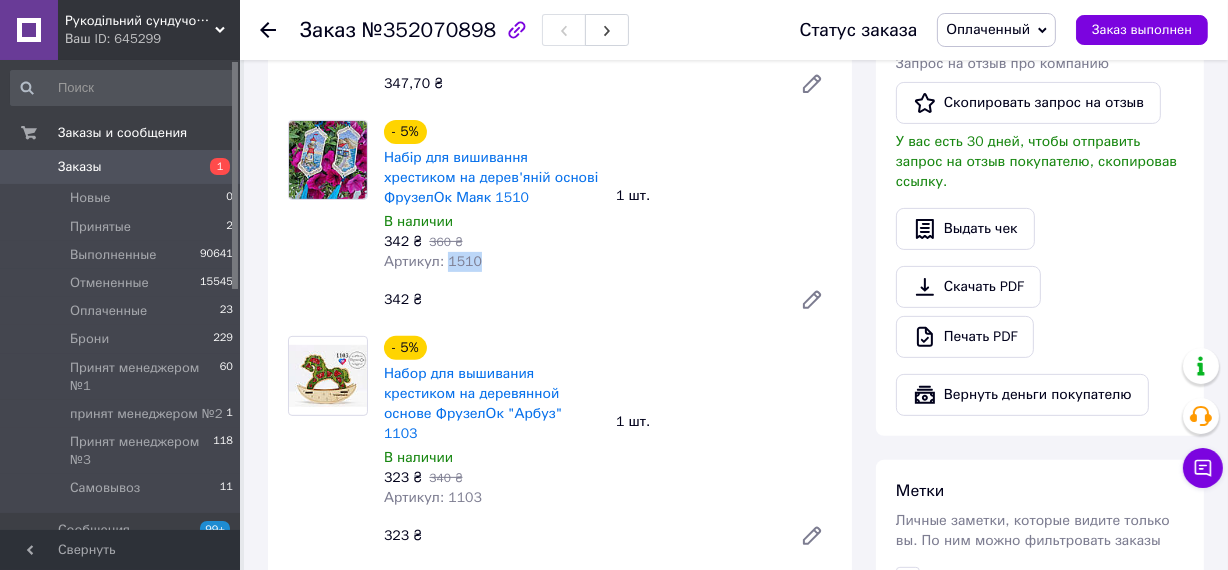 drag, startPoint x: 444, startPoint y: 239, endPoint x: 482, endPoint y: 239, distance: 38 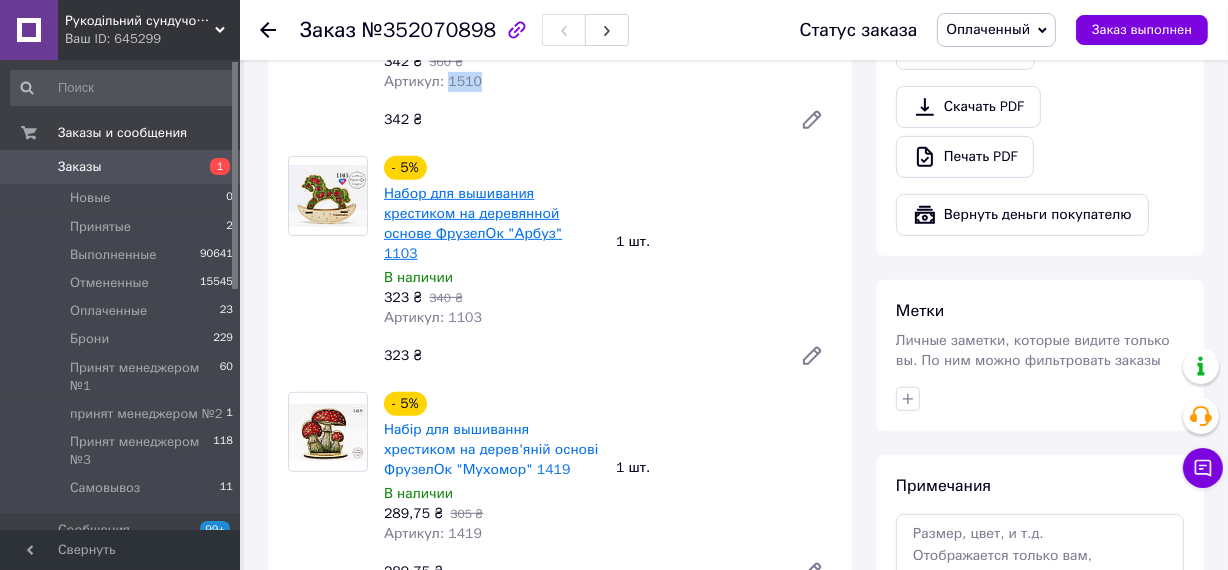 scroll, scrollTop: 727, scrollLeft: 0, axis: vertical 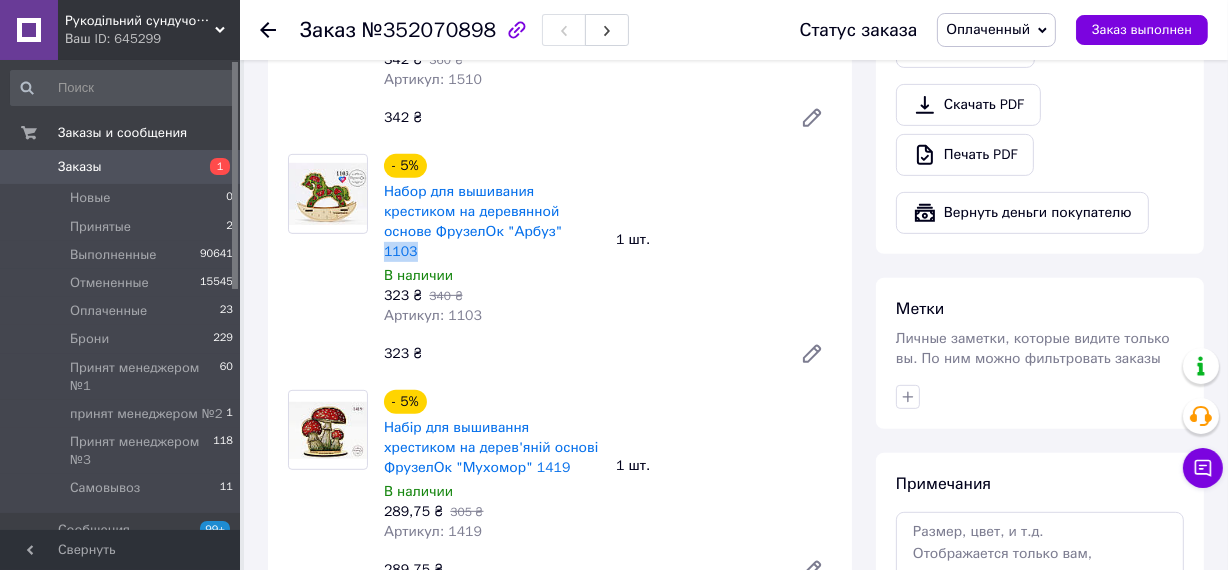 drag, startPoint x: 556, startPoint y: 210, endPoint x: 589, endPoint y: 210, distance: 33 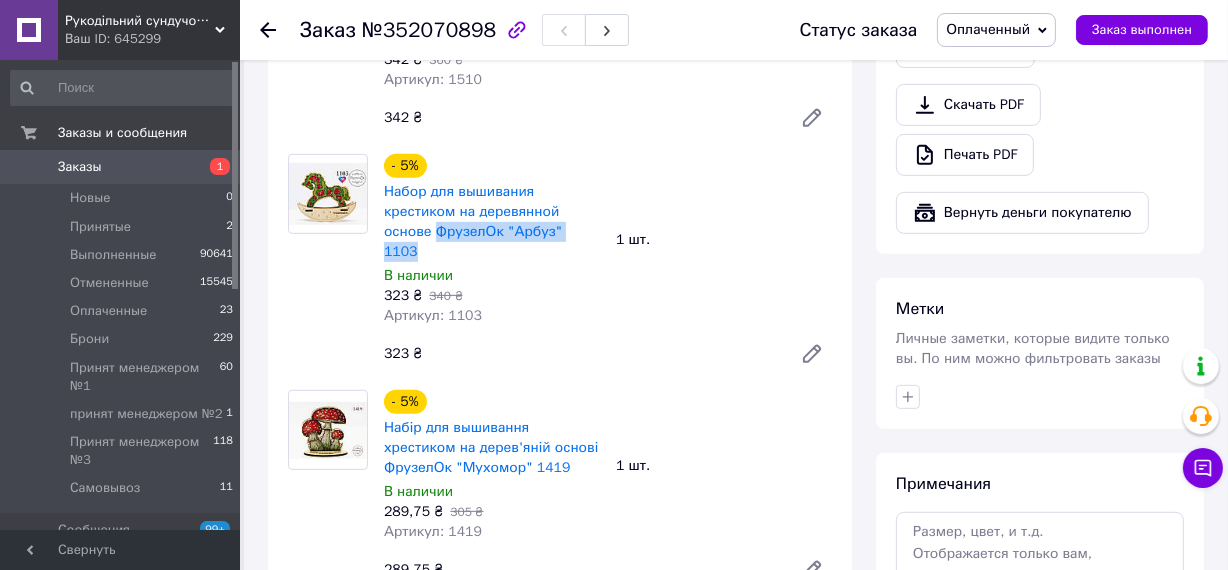 drag, startPoint x: 435, startPoint y: 210, endPoint x: 589, endPoint y: 211, distance: 154.00325 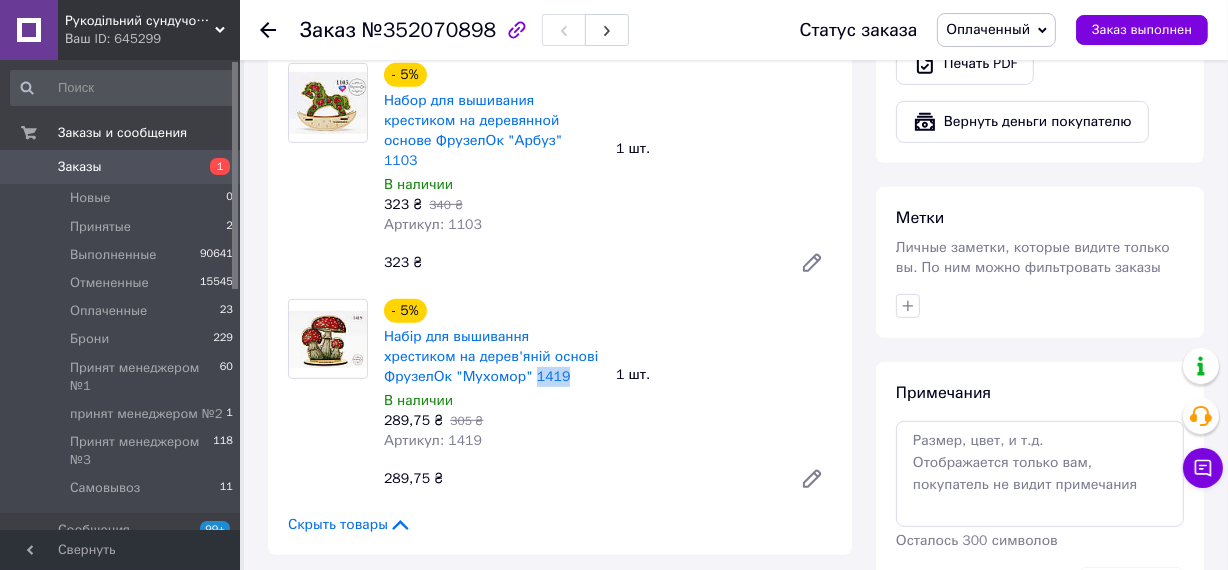 drag, startPoint x: 459, startPoint y: 330, endPoint x: 491, endPoint y: 335, distance: 32.38827 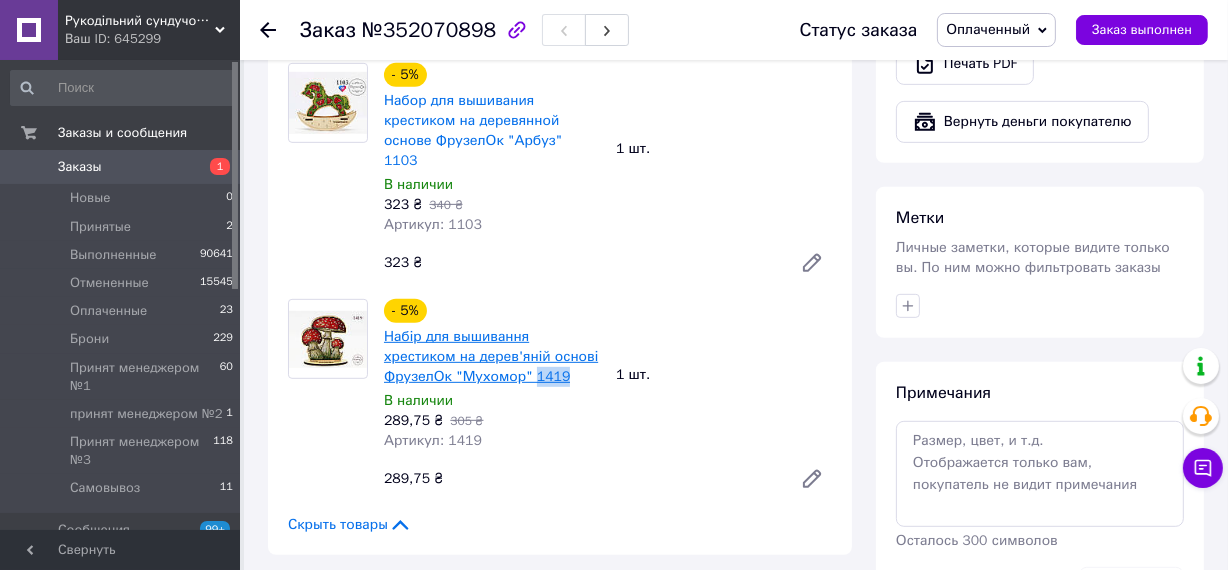 copy on "1419" 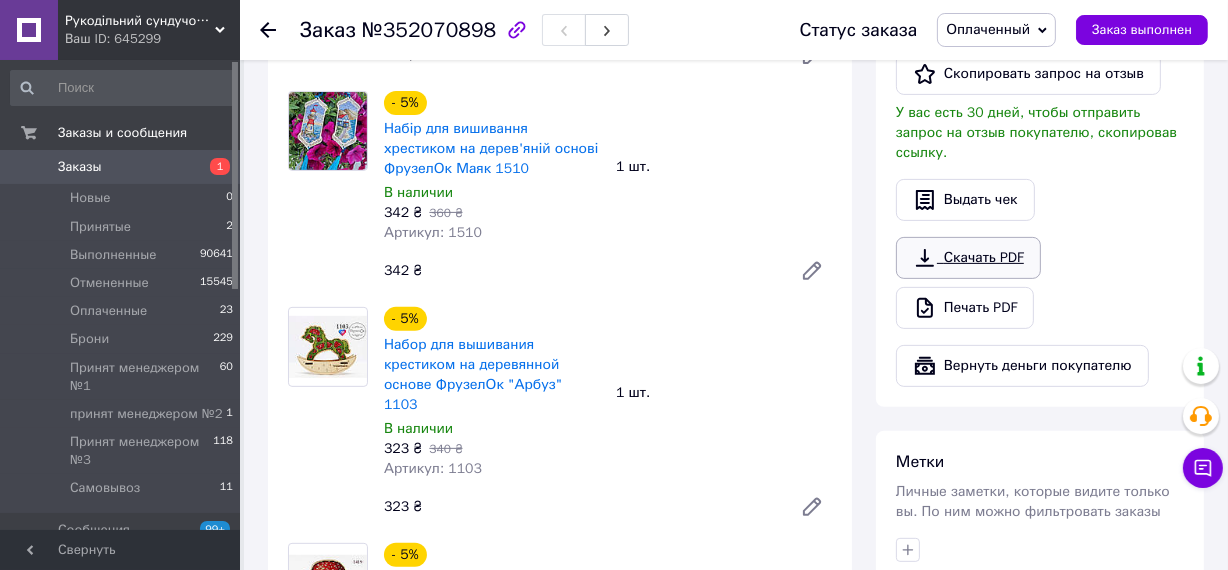 scroll, scrollTop: 545, scrollLeft: 0, axis: vertical 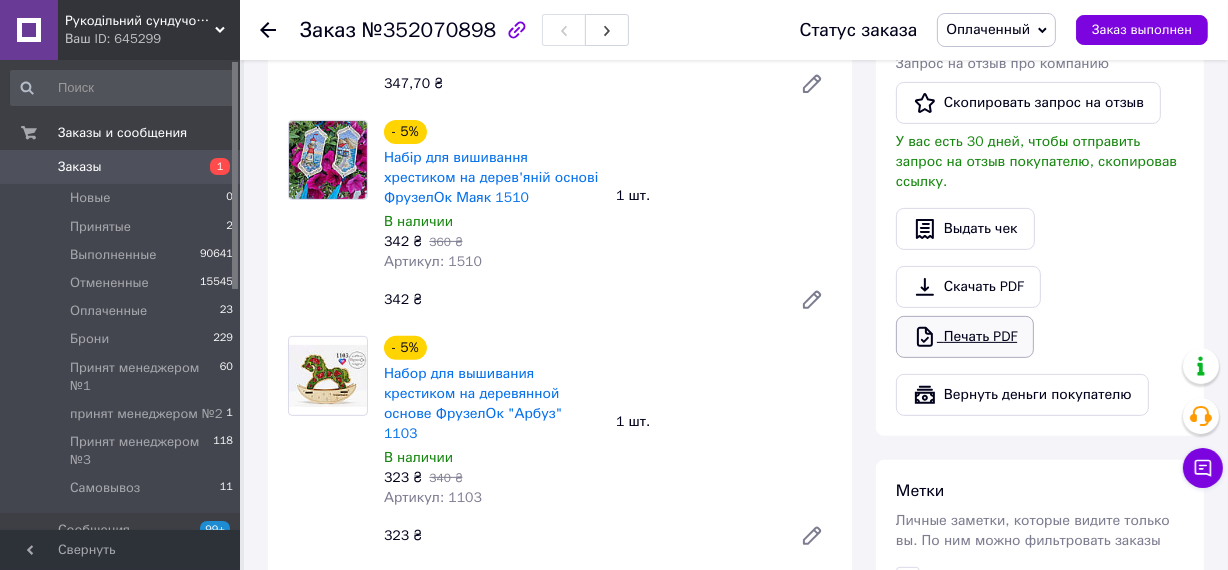 click on "Печать PDF" at bounding box center [965, 337] 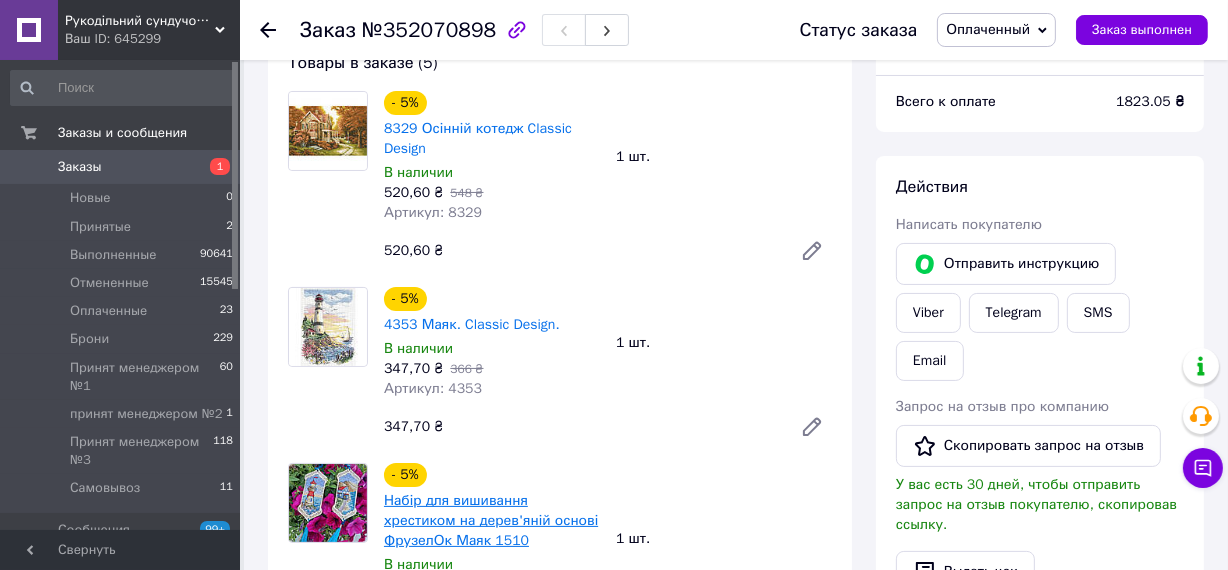 scroll, scrollTop: 181, scrollLeft: 0, axis: vertical 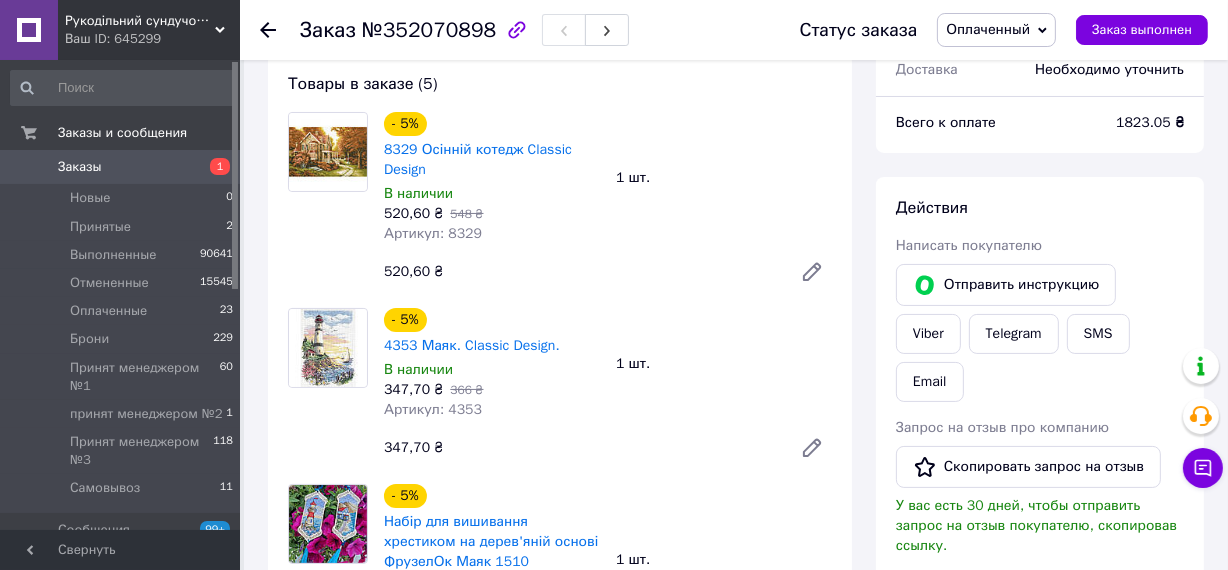 click on "Заказы" at bounding box center (80, 167) 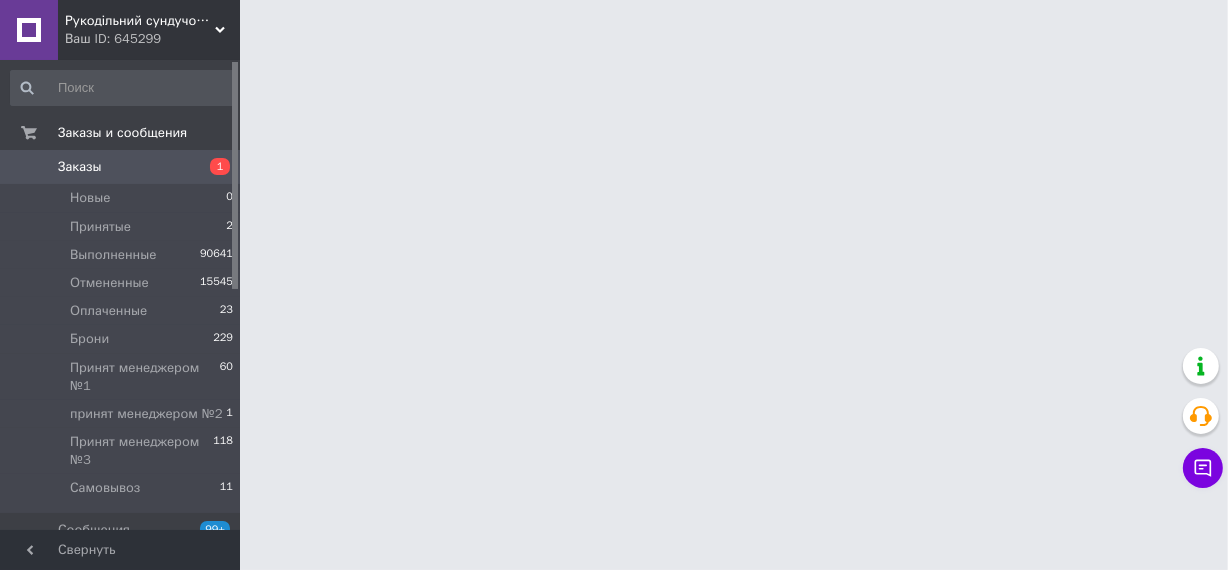 scroll, scrollTop: 0, scrollLeft: 0, axis: both 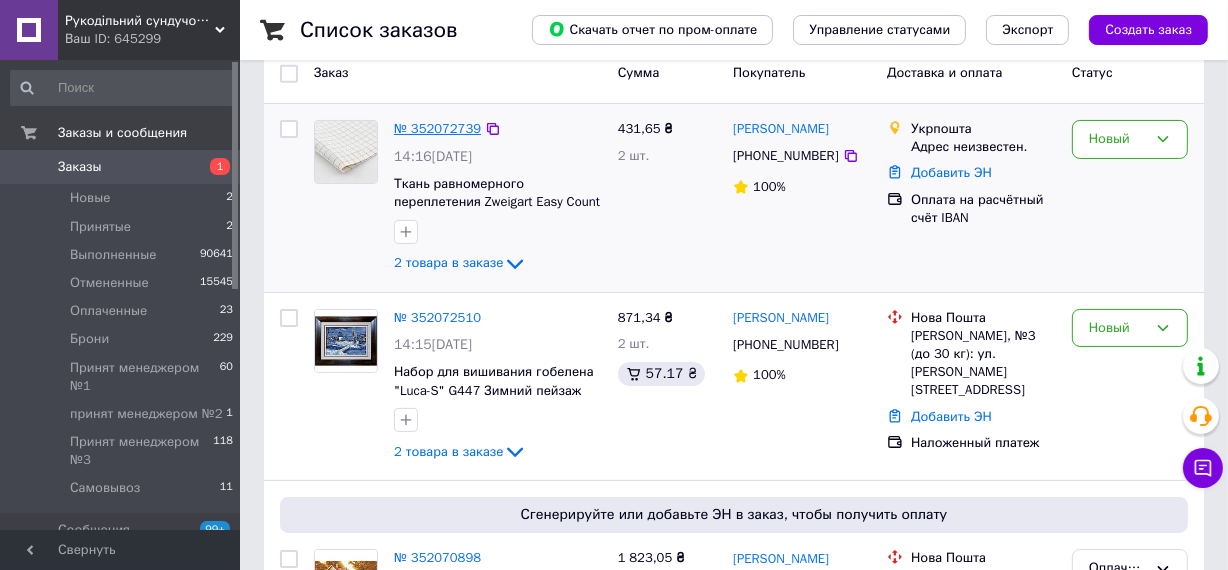 click on "№ 352072739" at bounding box center [437, 128] 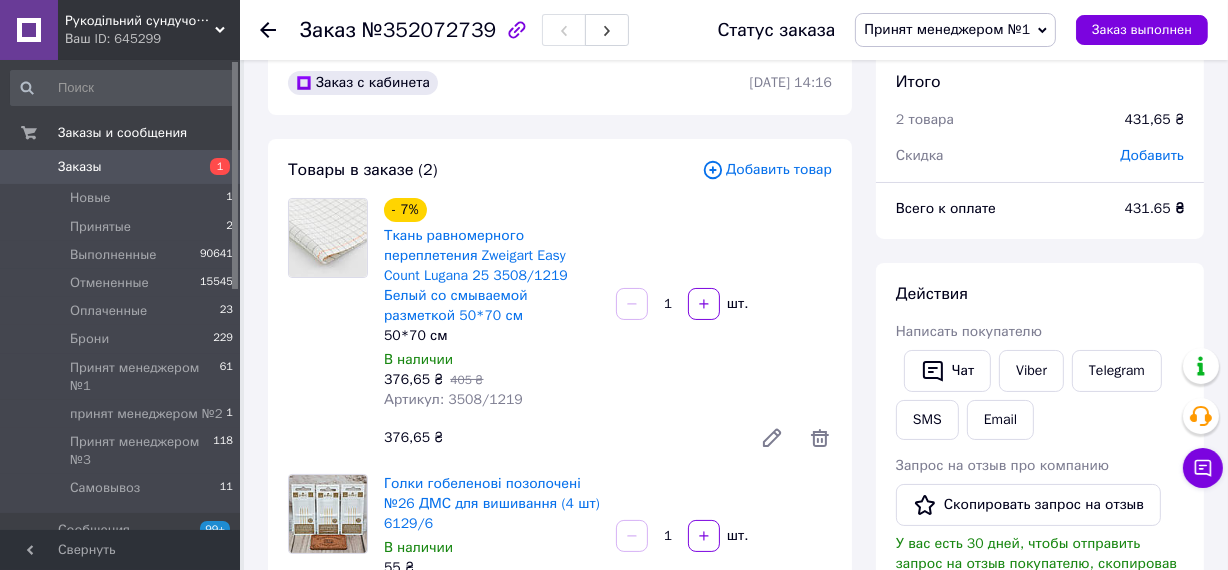 scroll, scrollTop: 0, scrollLeft: 0, axis: both 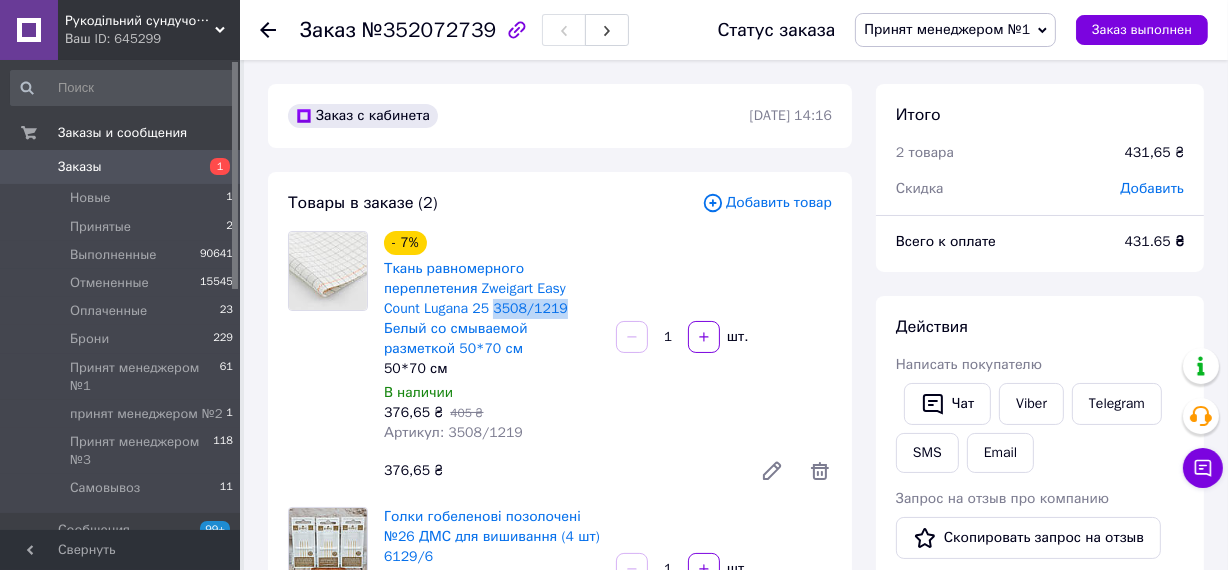 drag, startPoint x: 494, startPoint y: 307, endPoint x: 563, endPoint y: 308, distance: 69.00725 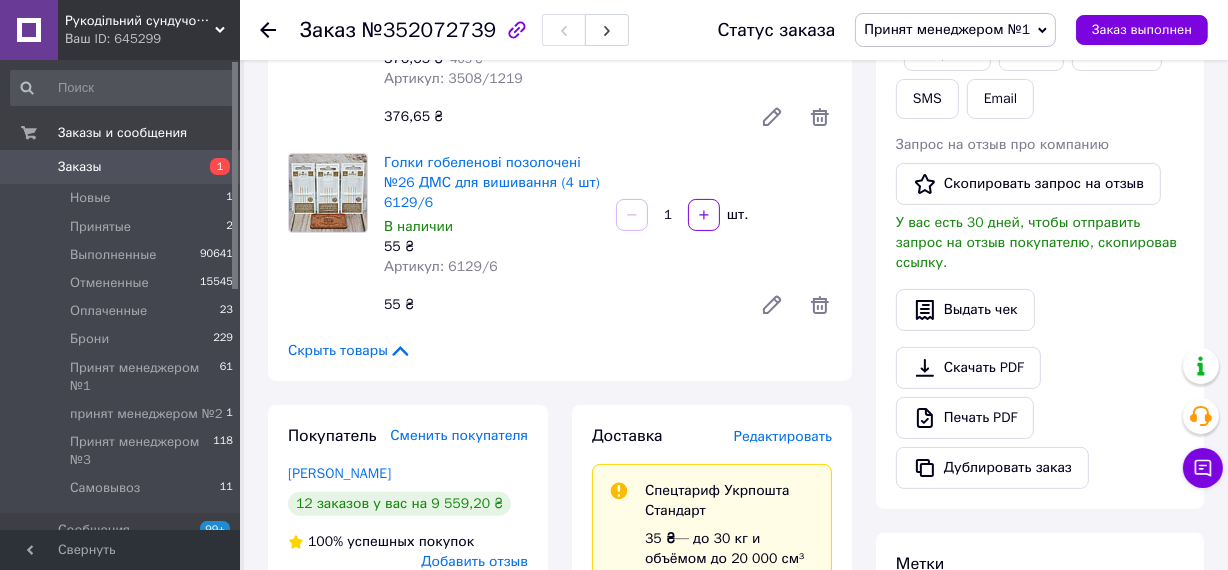 scroll, scrollTop: 363, scrollLeft: 0, axis: vertical 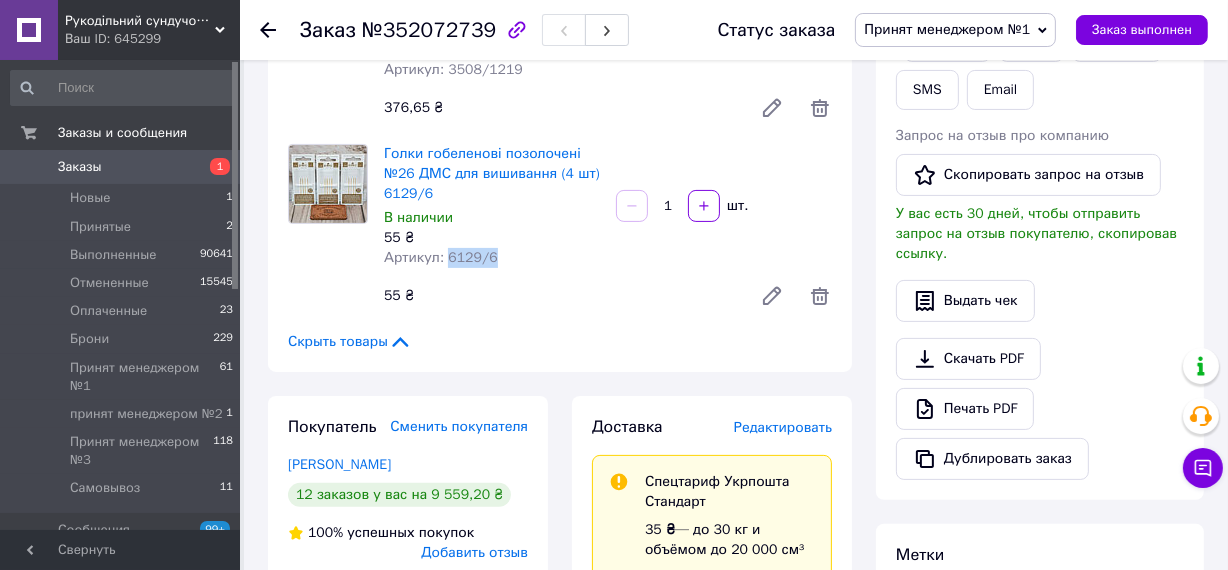 drag, startPoint x: 443, startPoint y: 259, endPoint x: 494, endPoint y: 260, distance: 51.009804 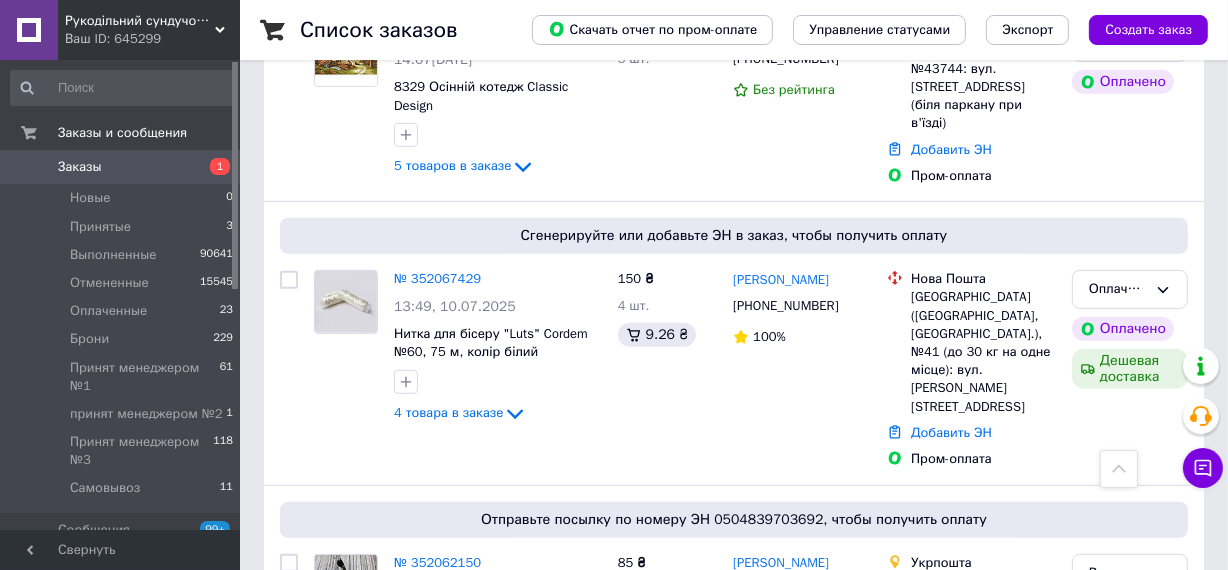 scroll, scrollTop: 454, scrollLeft: 0, axis: vertical 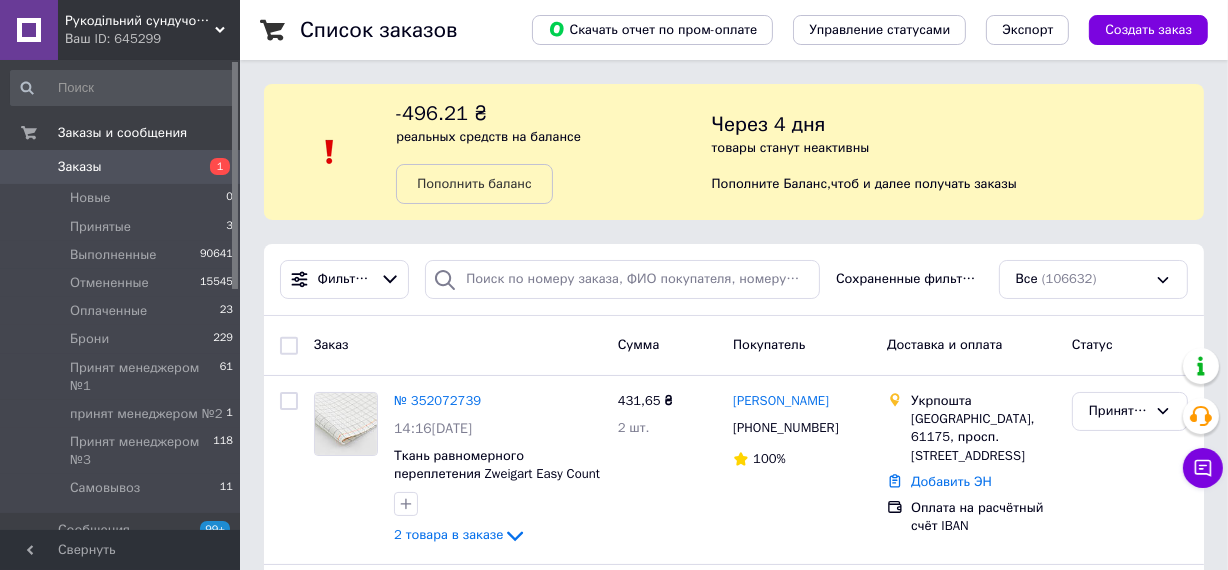 click on "Заказы 1" at bounding box center [122, 167] 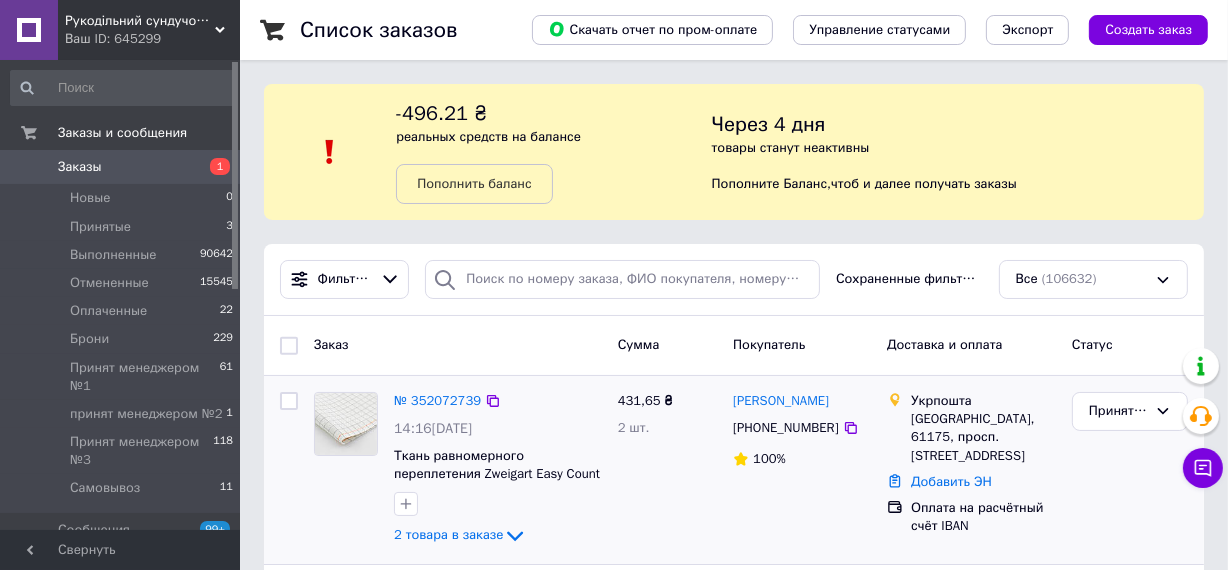 scroll, scrollTop: 181, scrollLeft: 0, axis: vertical 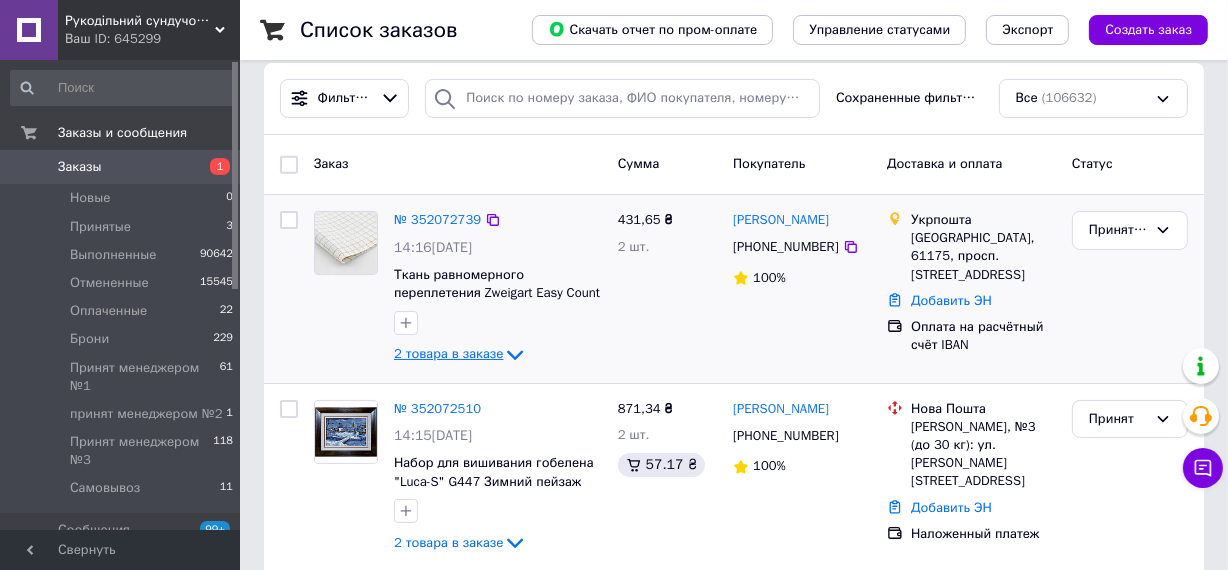 click on "2 товара в заказе" at bounding box center [448, 353] 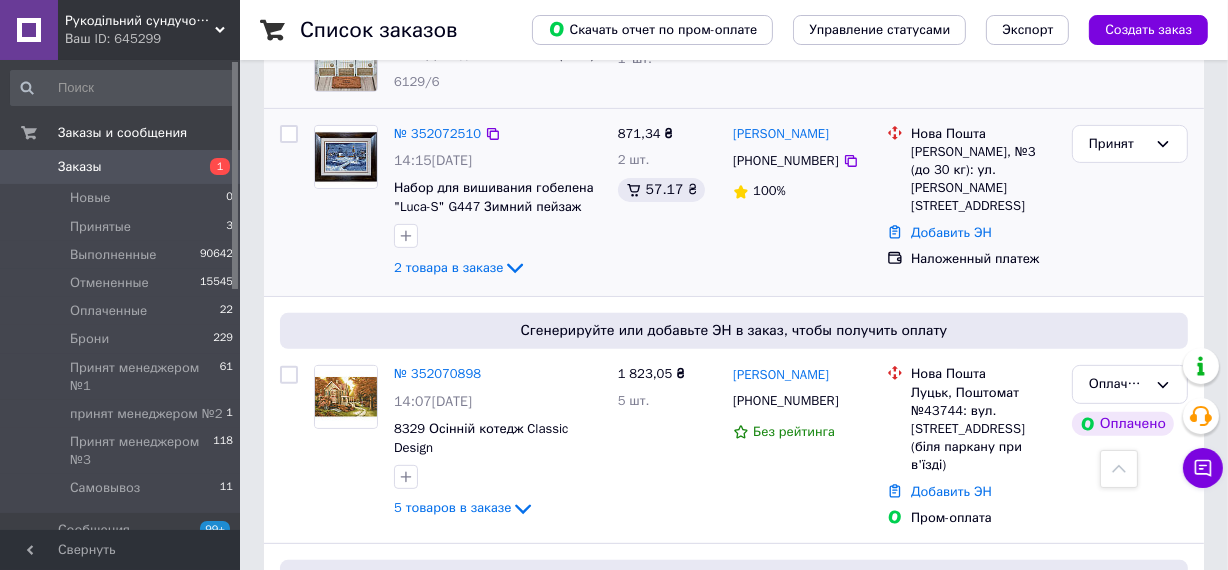 scroll, scrollTop: 636, scrollLeft: 0, axis: vertical 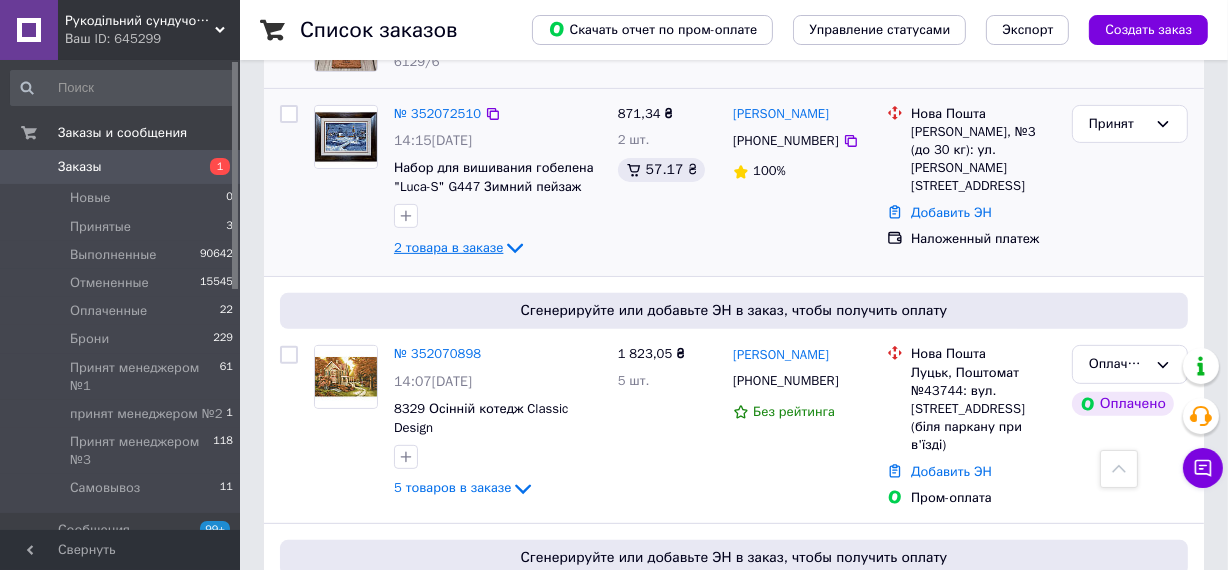 click on "2 товара в заказе" at bounding box center [448, 247] 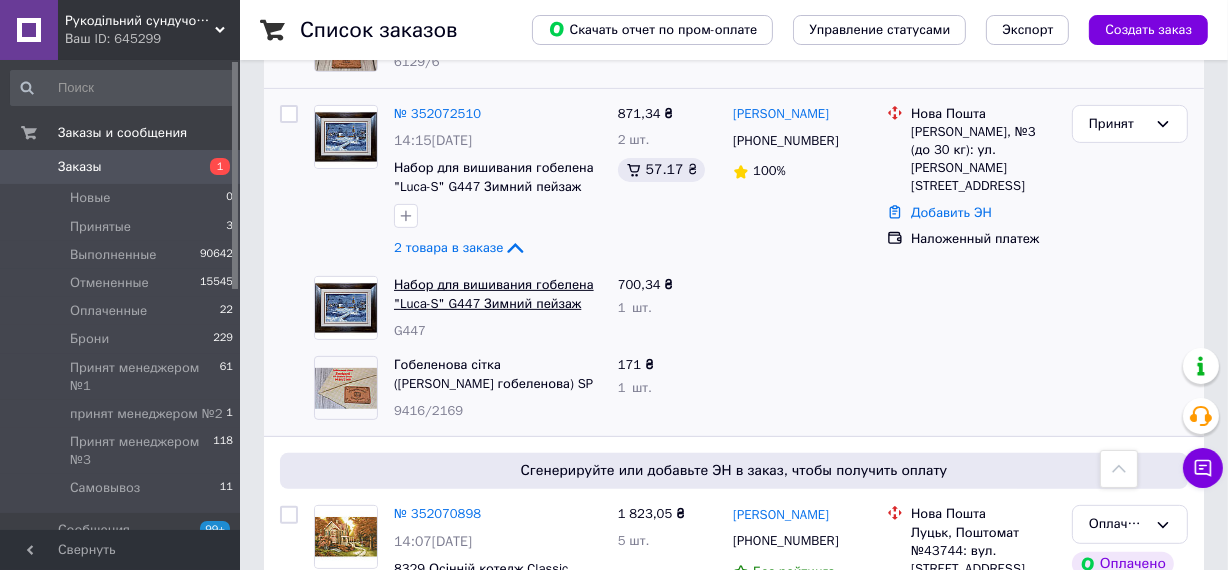 click on "Набор для вишивания гобелена "Luca-S" G447 Зимний пейзаж" at bounding box center [494, 294] 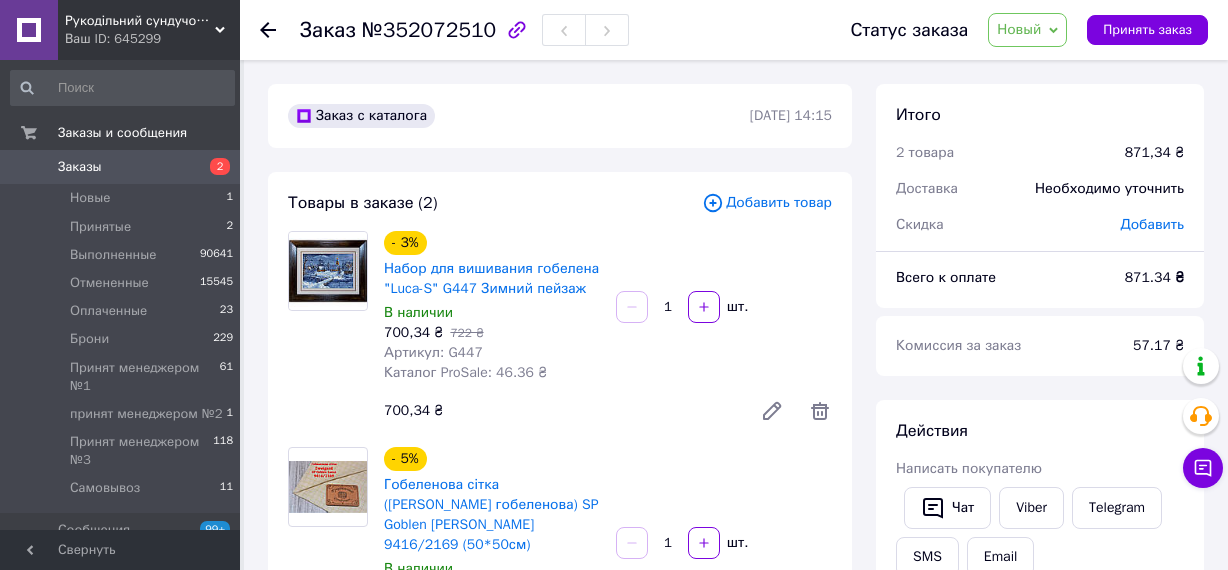 scroll, scrollTop: 0, scrollLeft: 0, axis: both 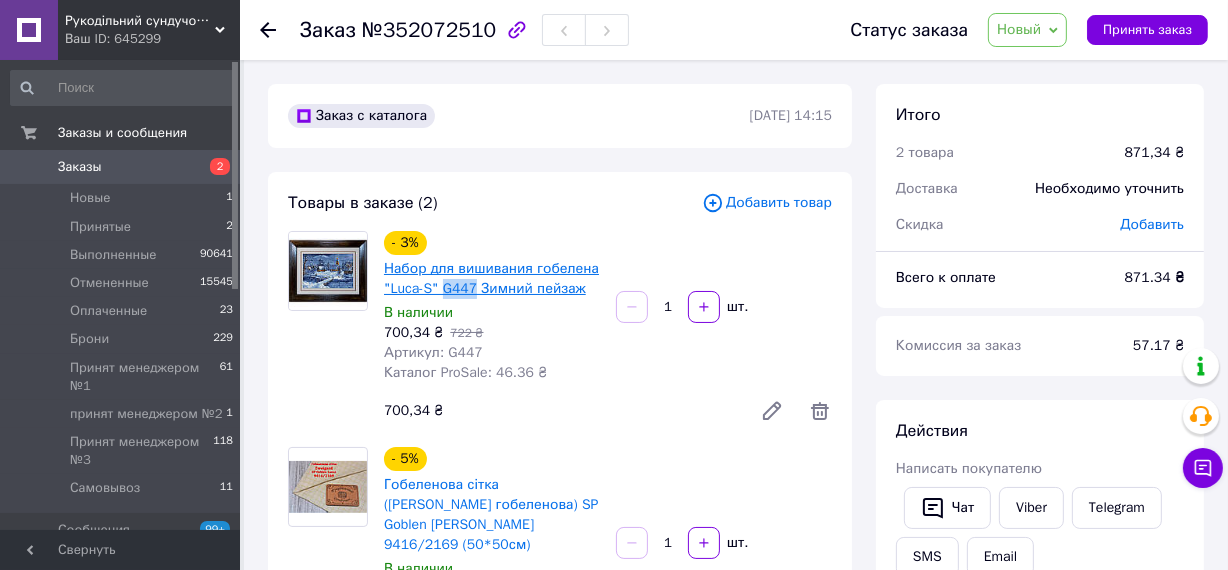 drag, startPoint x: 439, startPoint y: 288, endPoint x: 471, endPoint y: 290, distance: 32.06244 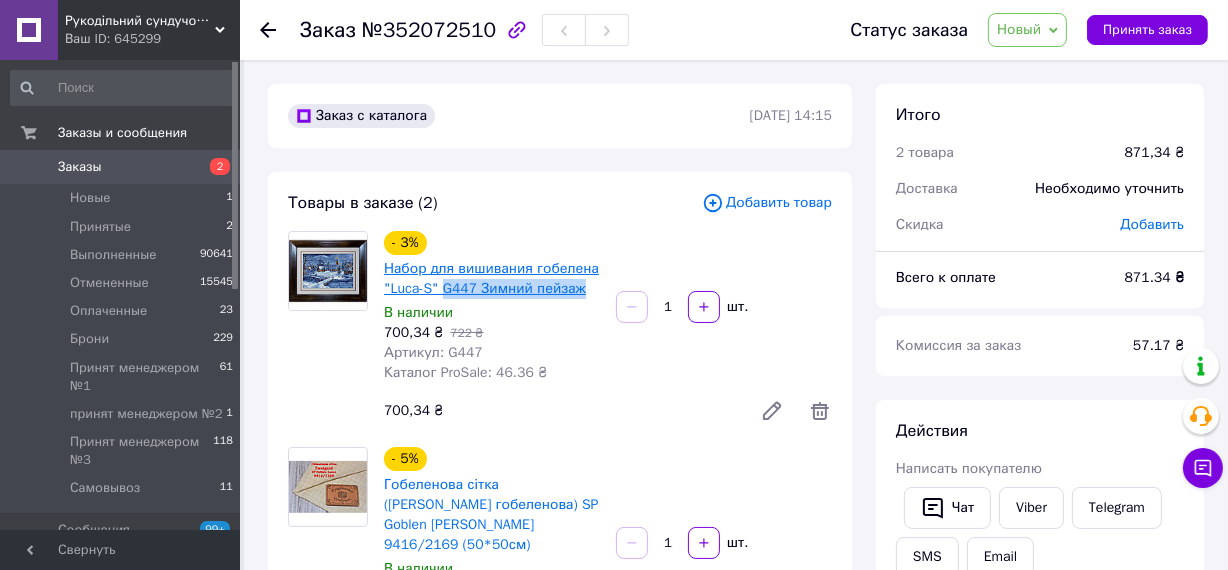 drag, startPoint x: 578, startPoint y: 290, endPoint x: 439, endPoint y: 288, distance: 139.01439 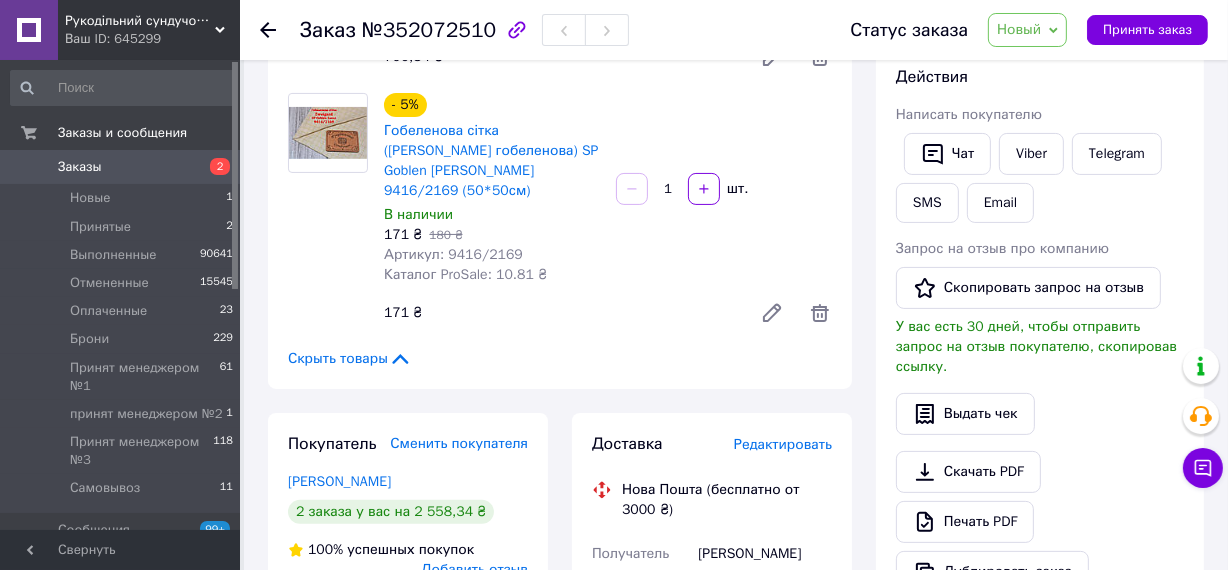 scroll, scrollTop: 363, scrollLeft: 0, axis: vertical 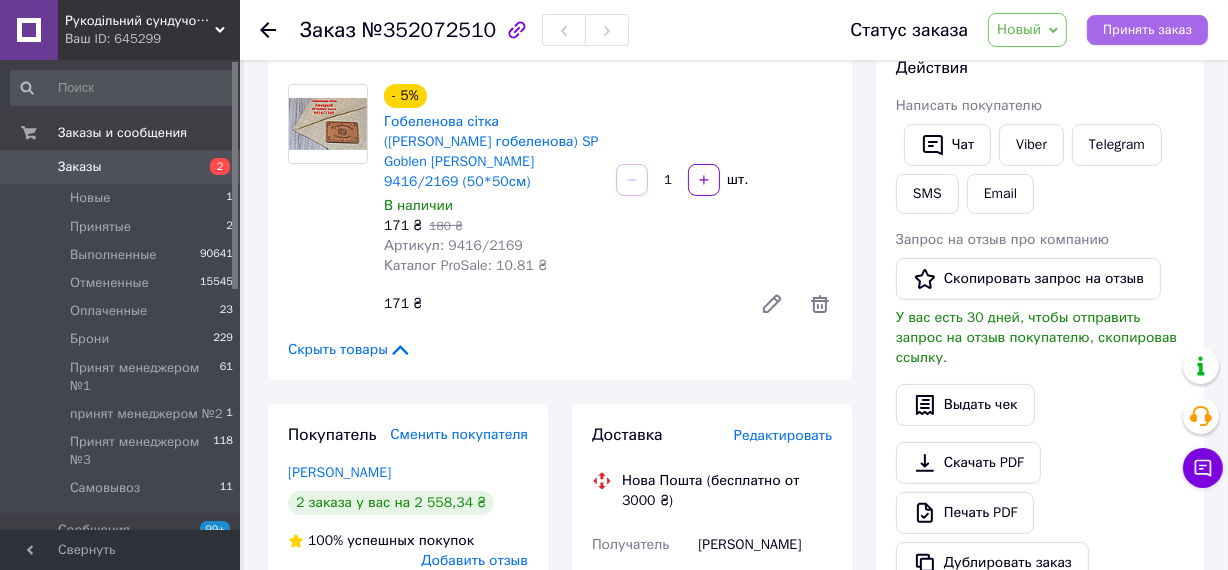 click on "Принять заказ" at bounding box center (1147, 30) 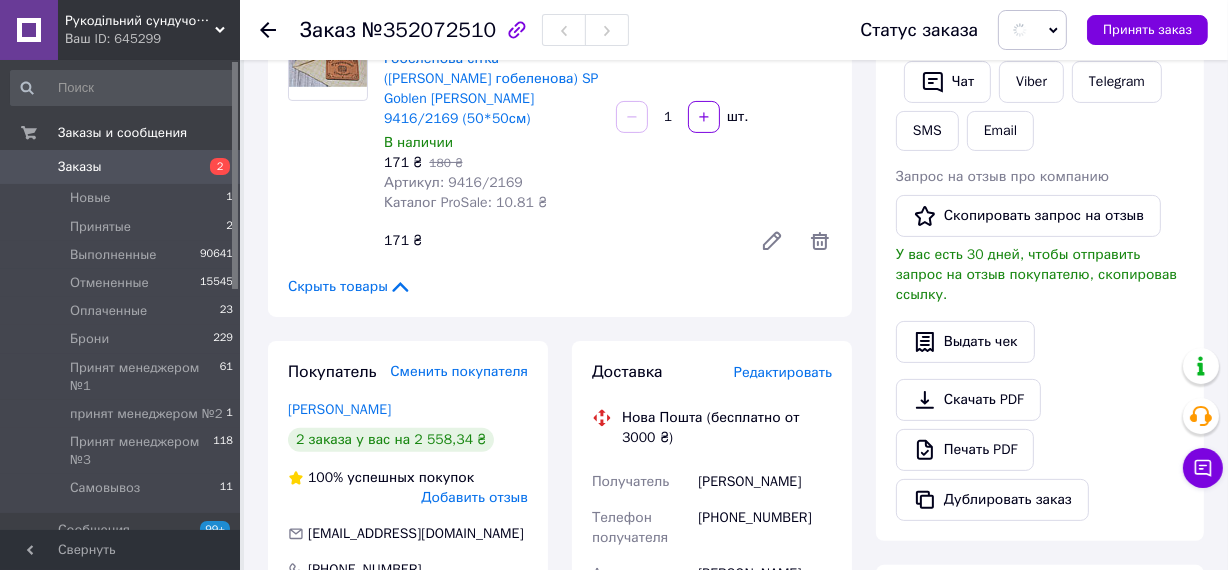 scroll, scrollTop: 545, scrollLeft: 0, axis: vertical 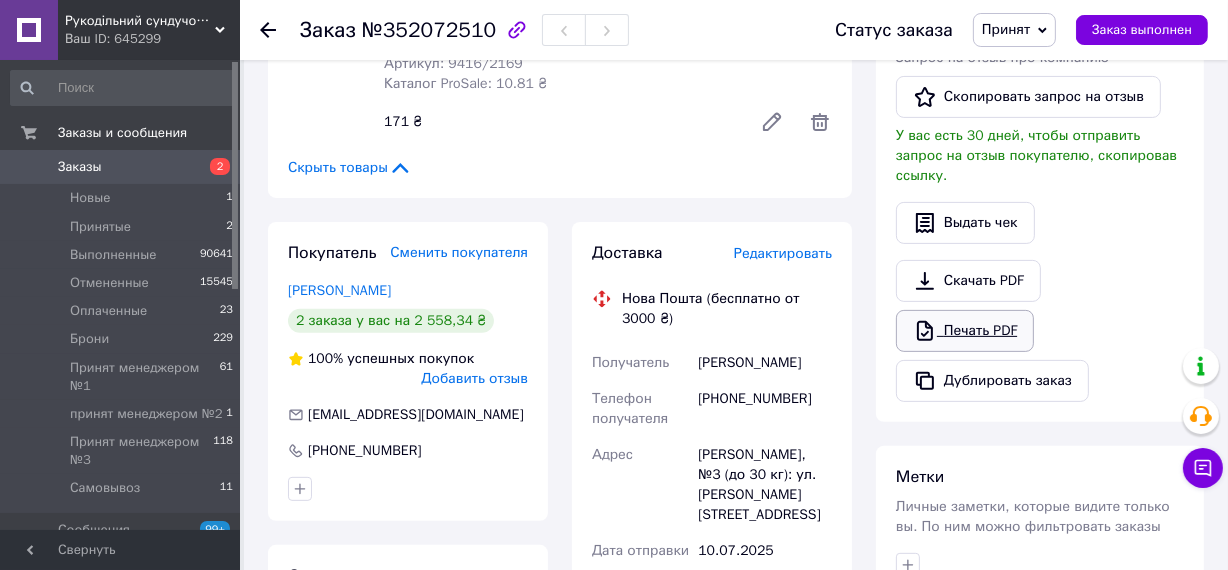 click on "Печать PDF" at bounding box center [965, 331] 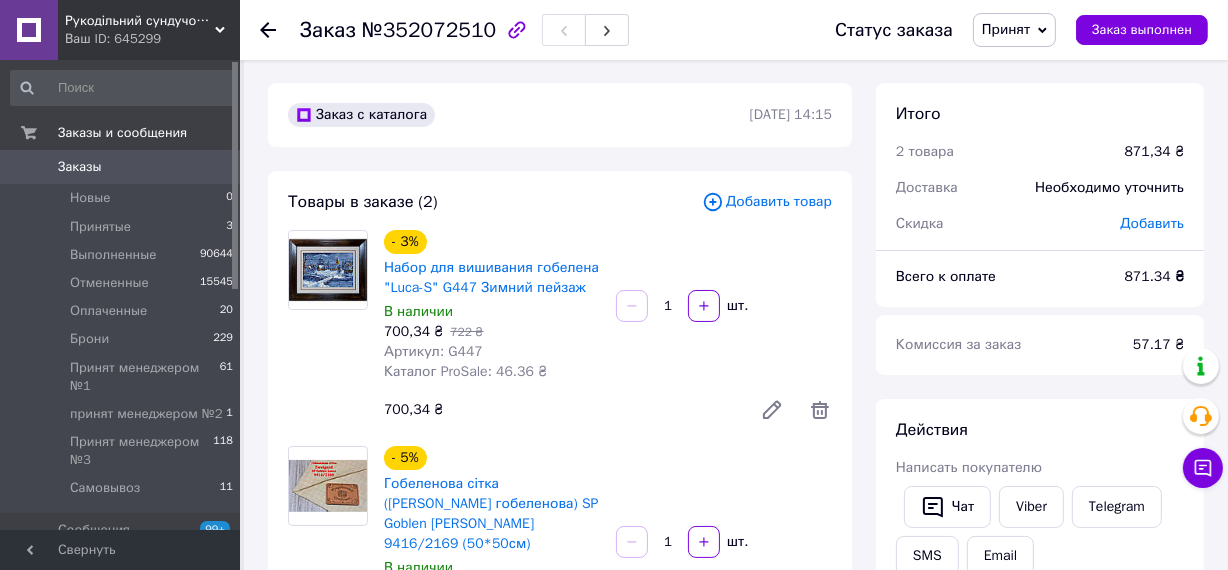 scroll, scrollTop: 0, scrollLeft: 0, axis: both 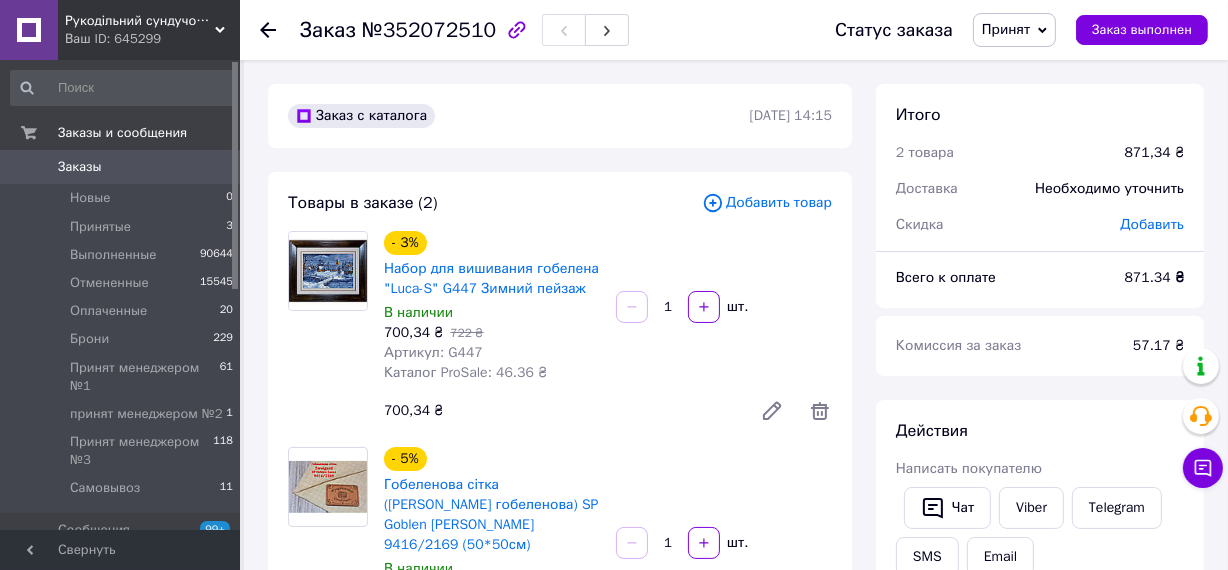 click 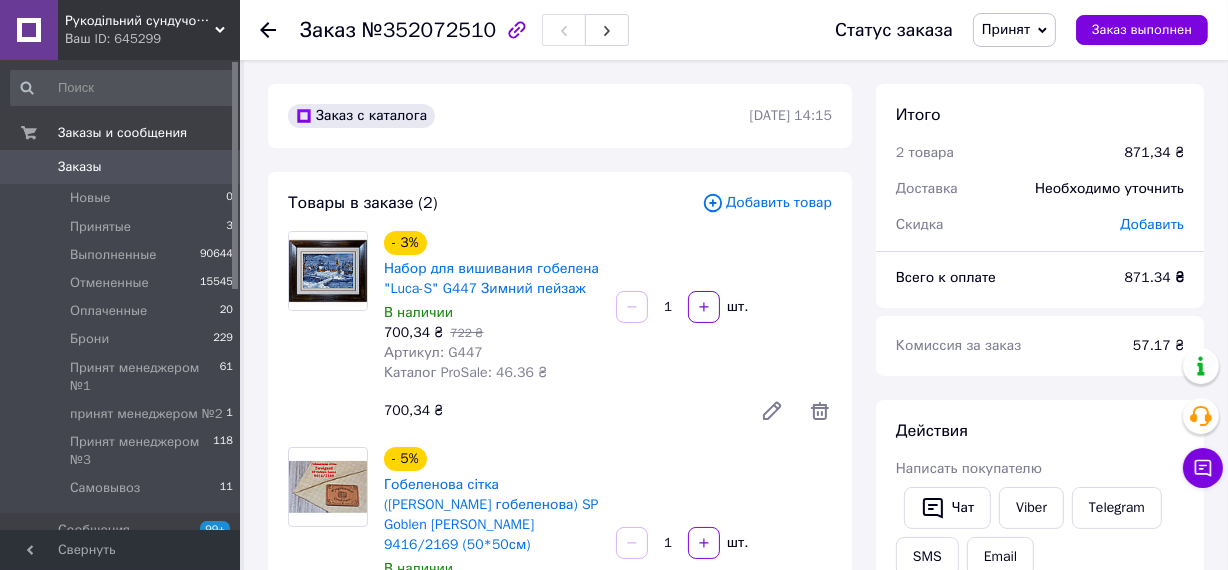 click on "Заказы" at bounding box center (80, 167) 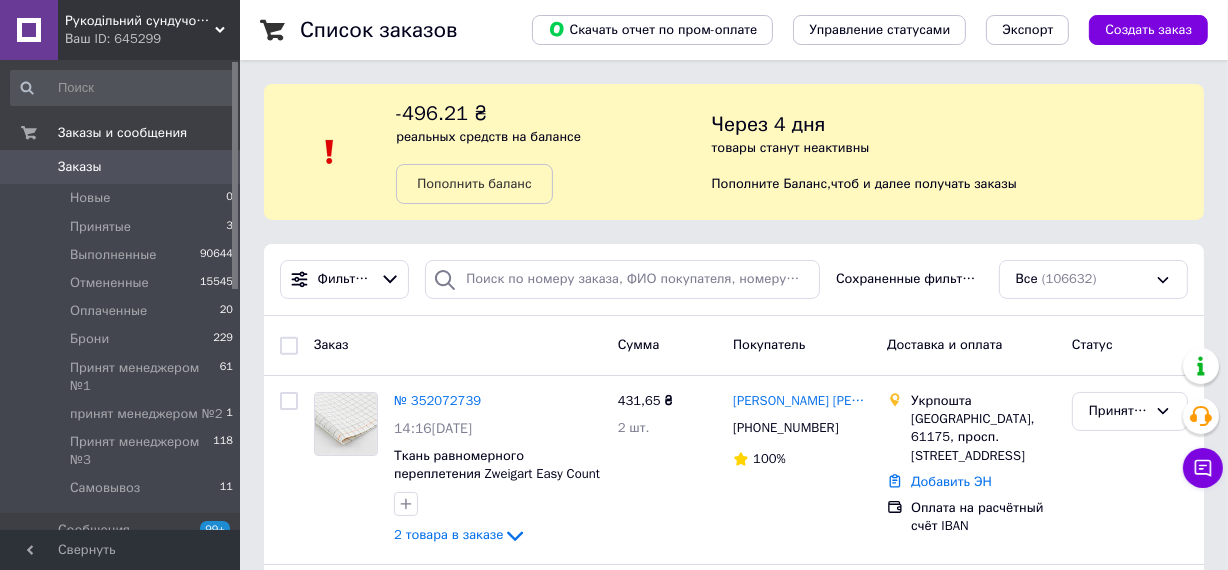 click on "Заказы 0" at bounding box center (122, 167) 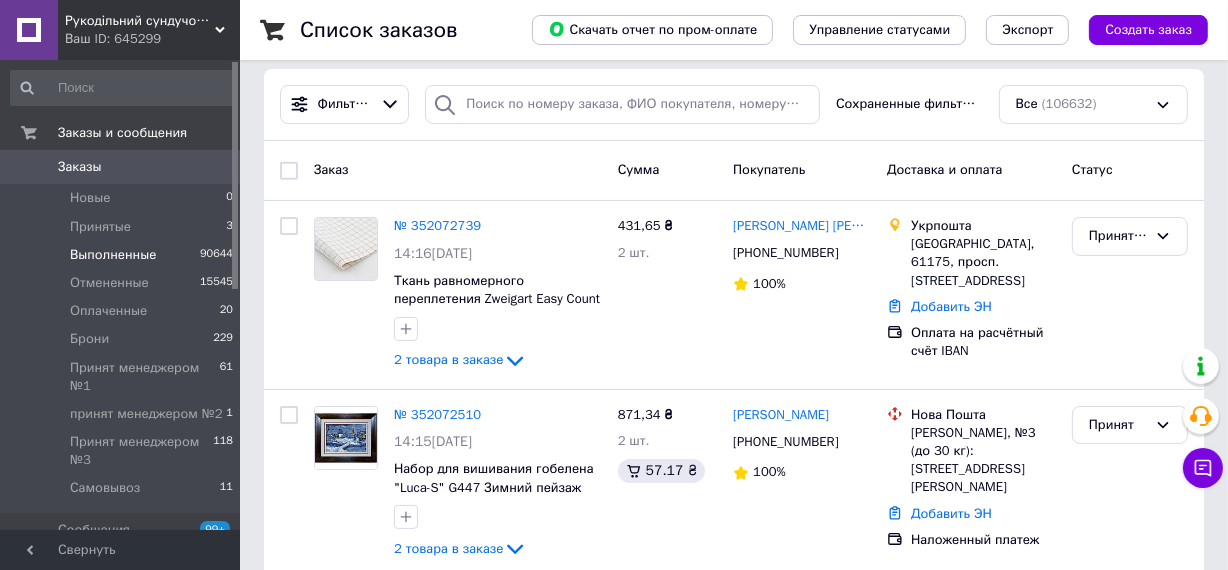 scroll, scrollTop: 181, scrollLeft: 0, axis: vertical 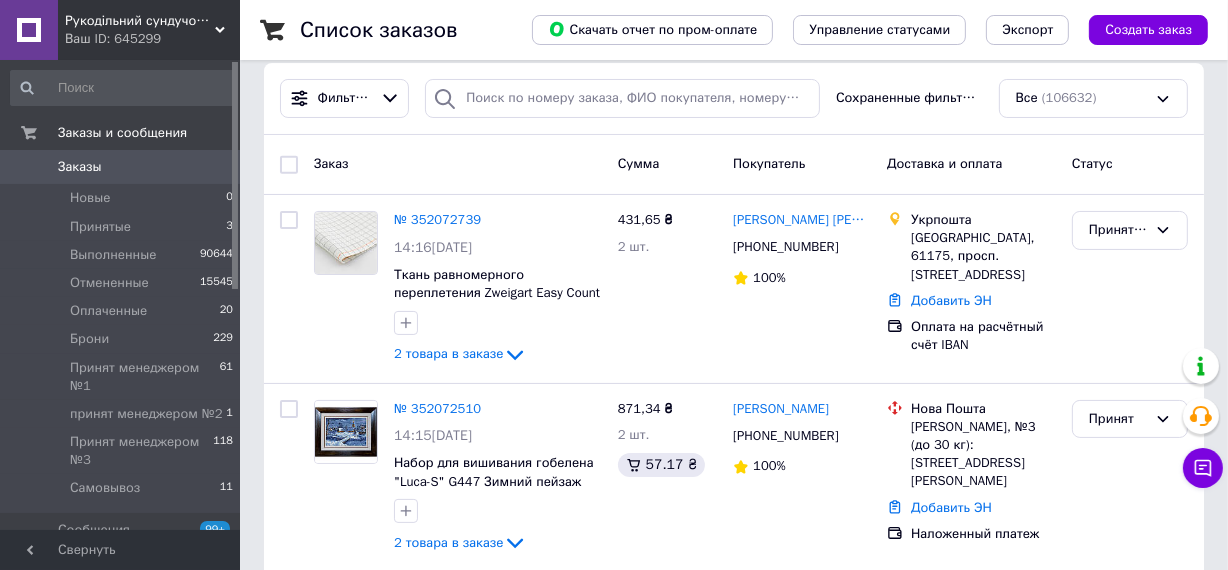 click on "Заказы" at bounding box center (80, 167) 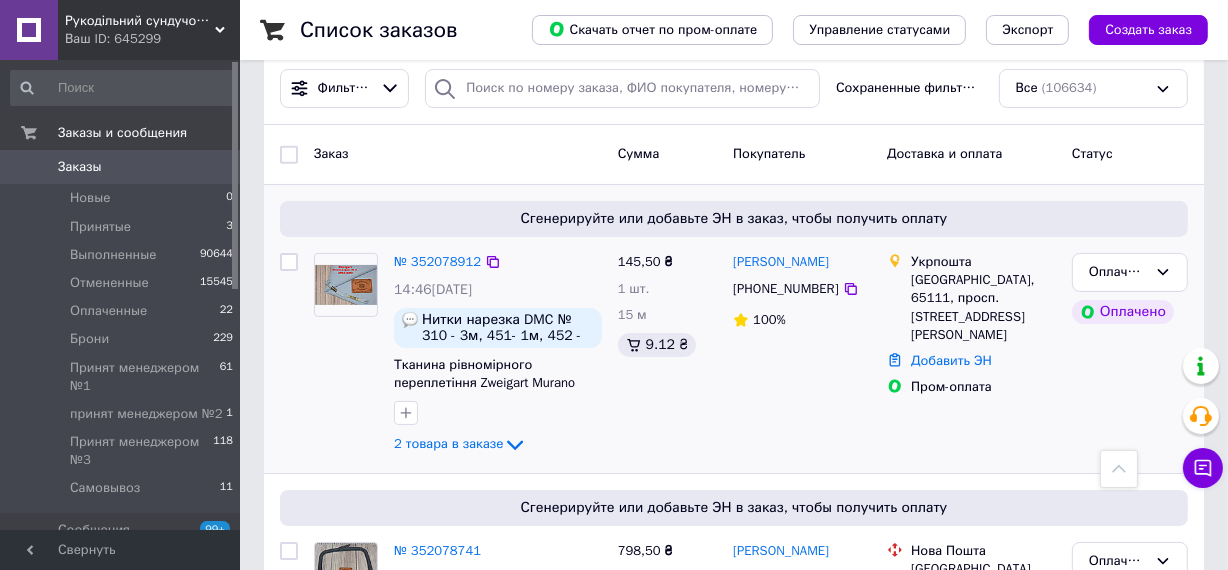 scroll, scrollTop: 181, scrollLeft: 0, axis: vertical 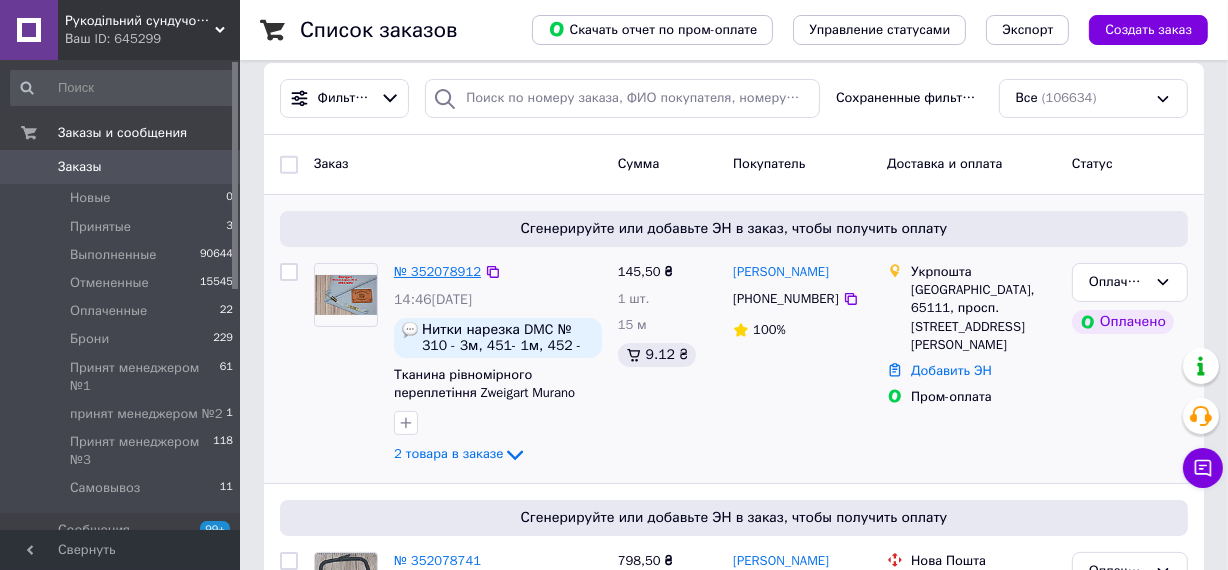 click on "№ 352078912" at bounding box center (437, 271) 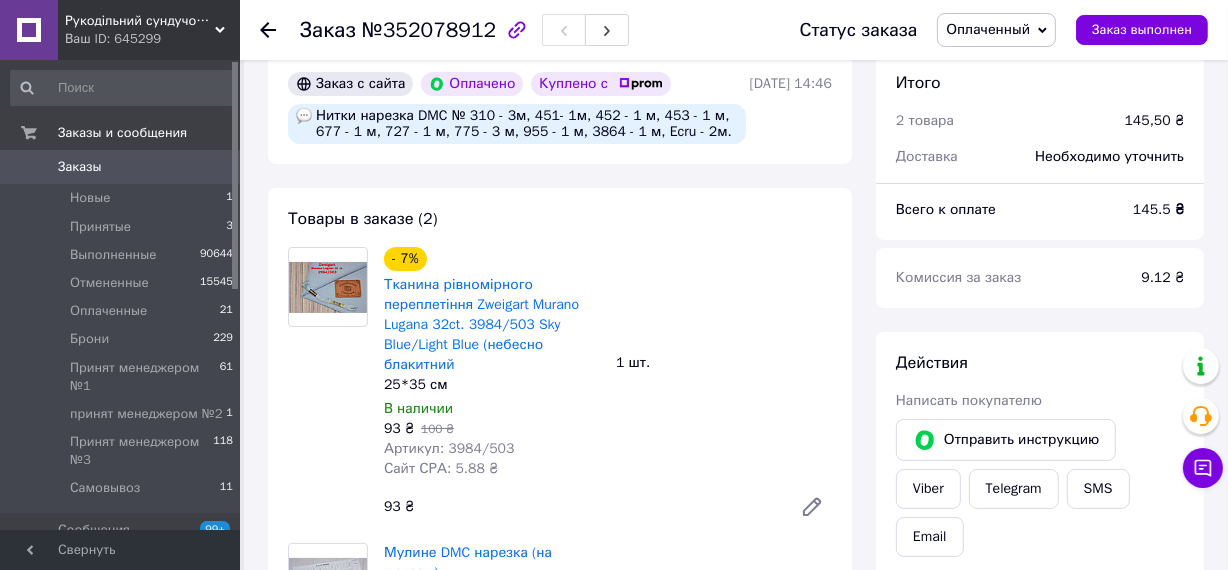scroll, scrollTop: 90, scrollLeft: 0, axis: vertical 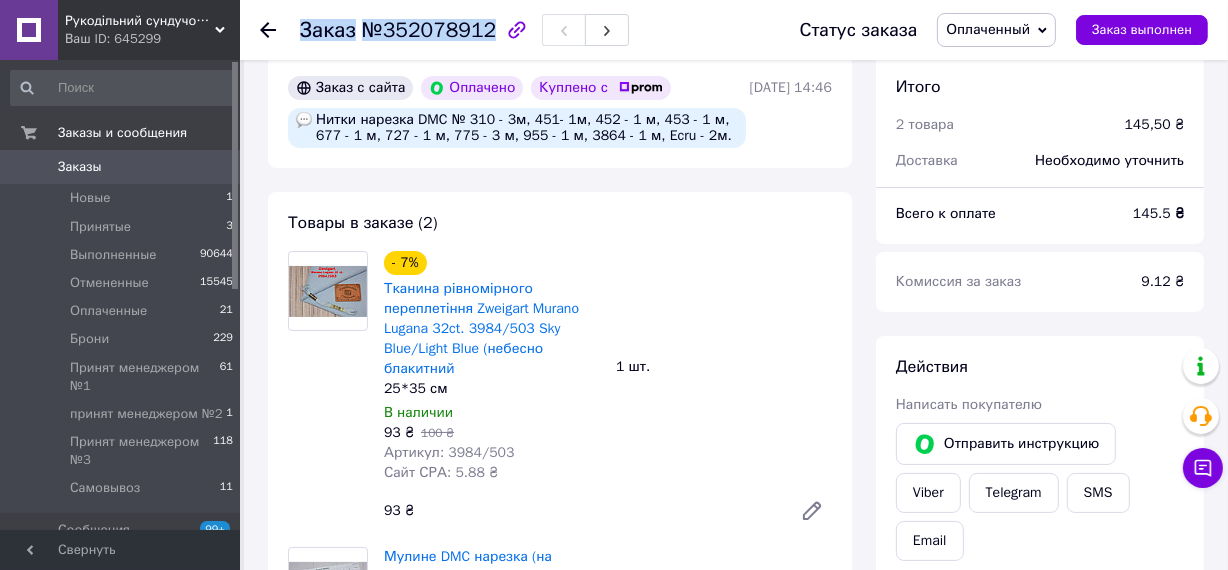 drag, startPoint x: 300, startPoint y: 27, endPoint x: 482, endPoint y: 34, distance: 182.13457 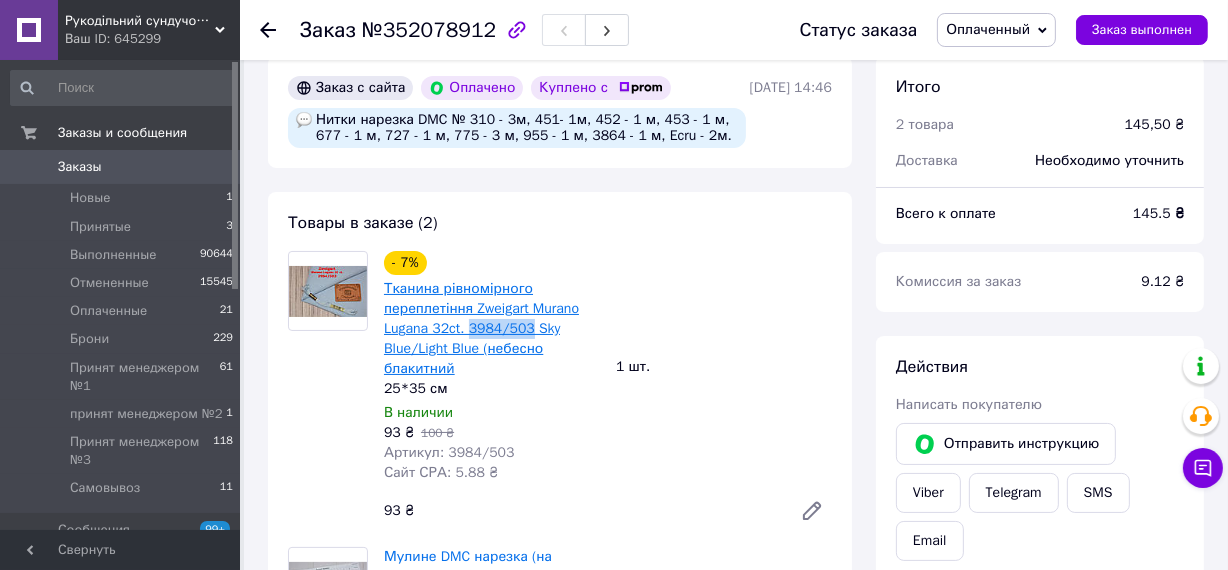 drag, startPoint x: 466, startPoint y: 330, endPoint x: 521, endPoint y: 329, distance: 55.00909 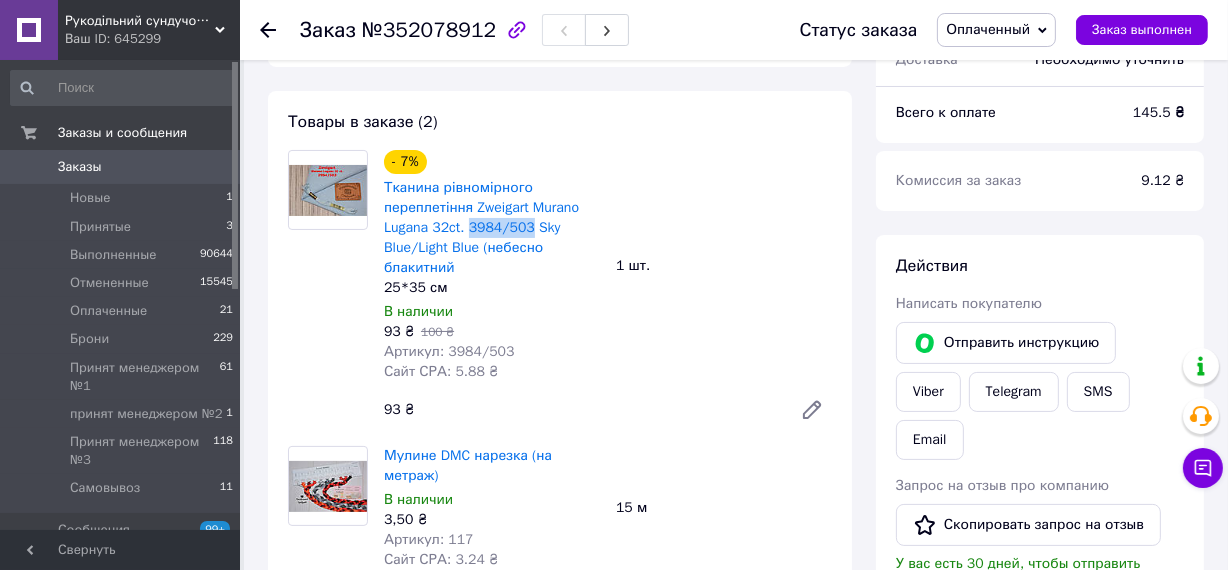 scroll, scrollTop: 454, scrollLeft: 0, axis: vertical 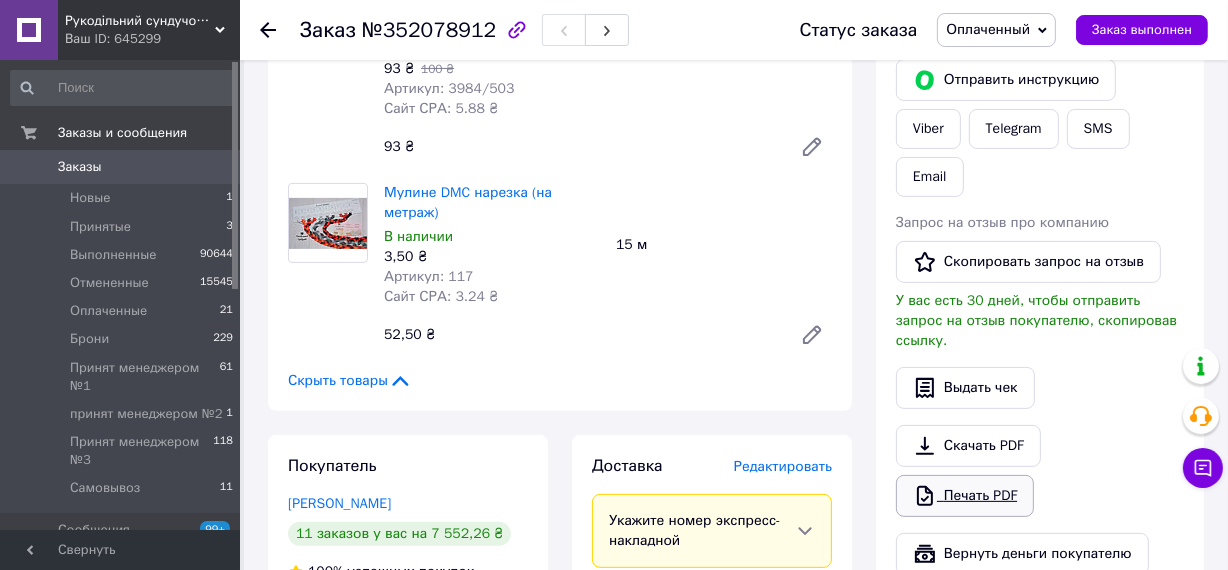 click on "Печать PDF" at bounding box center (965, 496) 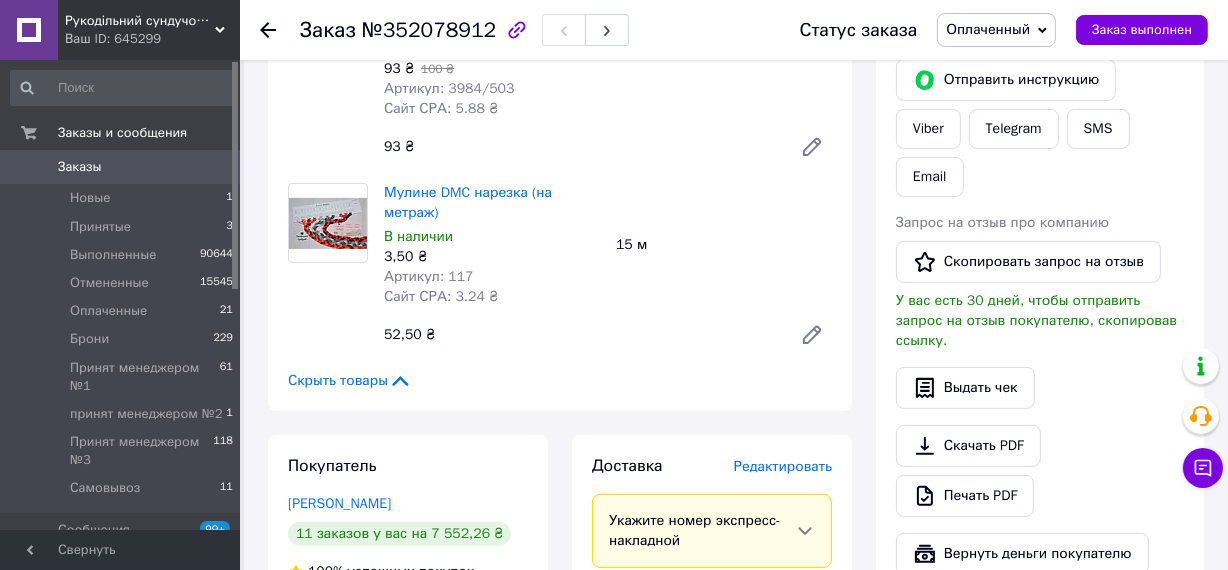 scroll, scrollTop: 0, scrollLeft: 0, axis: both 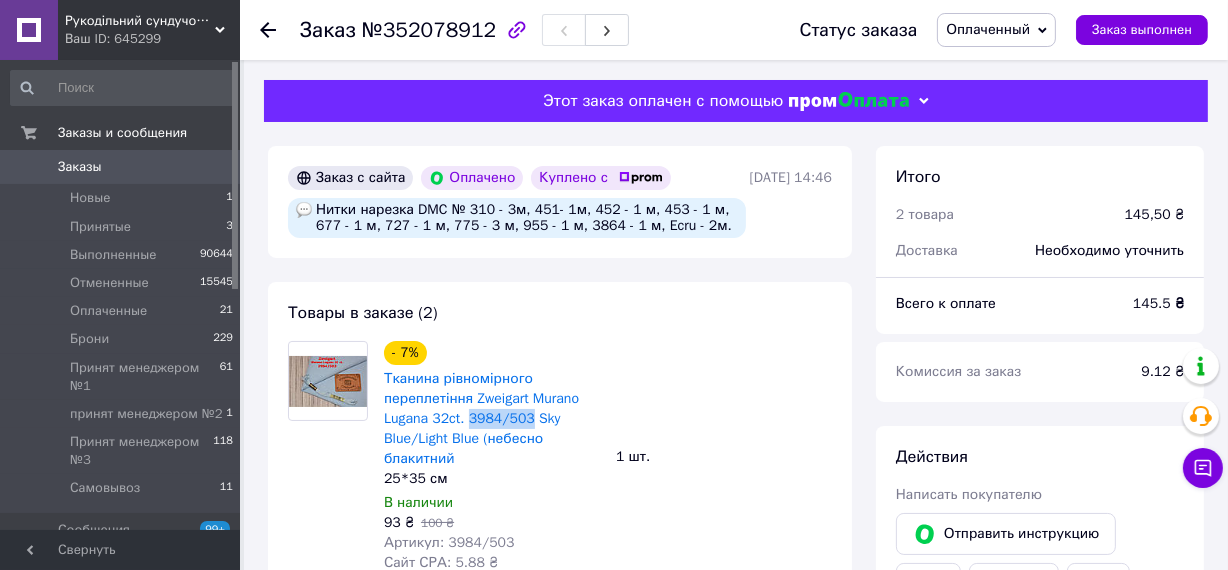 click on "Заказы" at bounding box center (80, 167) 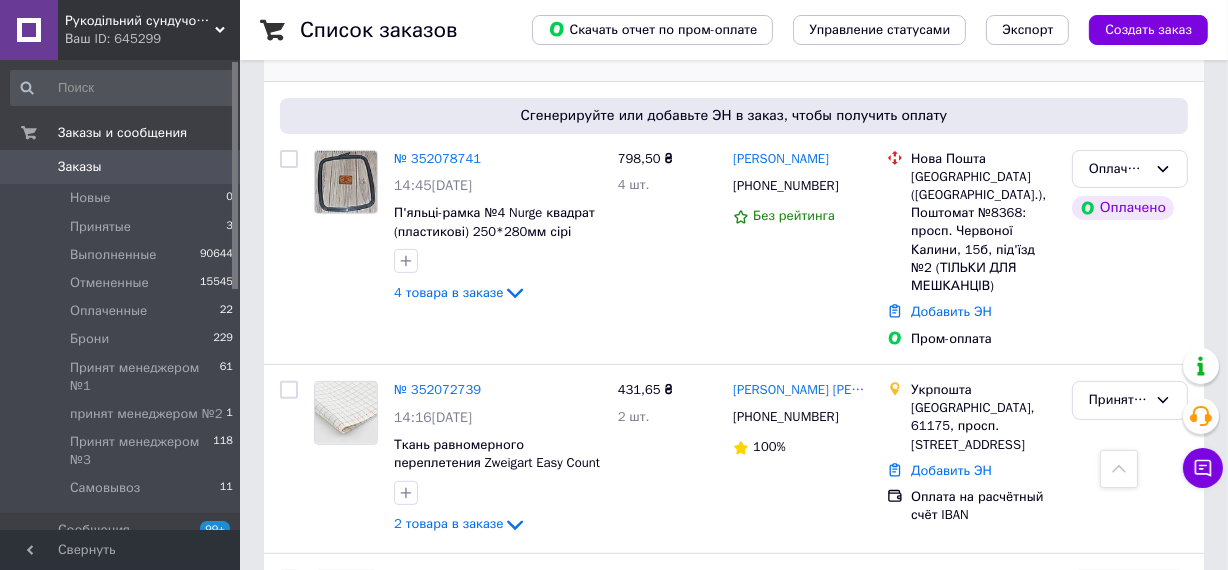 scroll, scrollTop: 615, scrollLeft: 0, axis: vertical 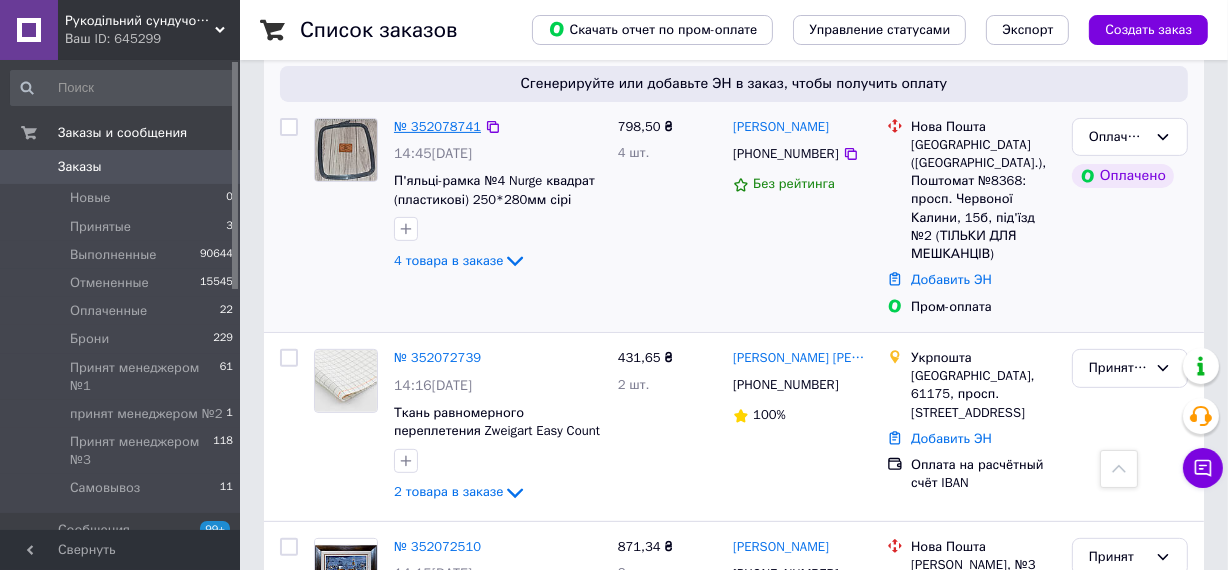 click on "№ 352078741" at bounding box center (437, 126) 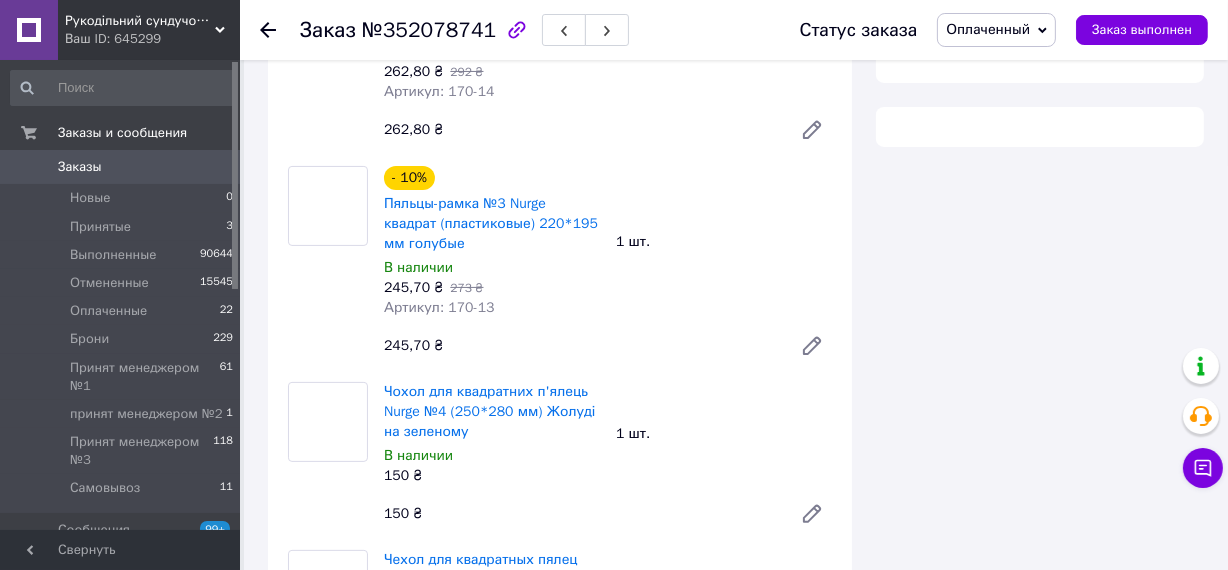 scroll, scrollTop: 615, scrollLeft: 0, axis: vertical 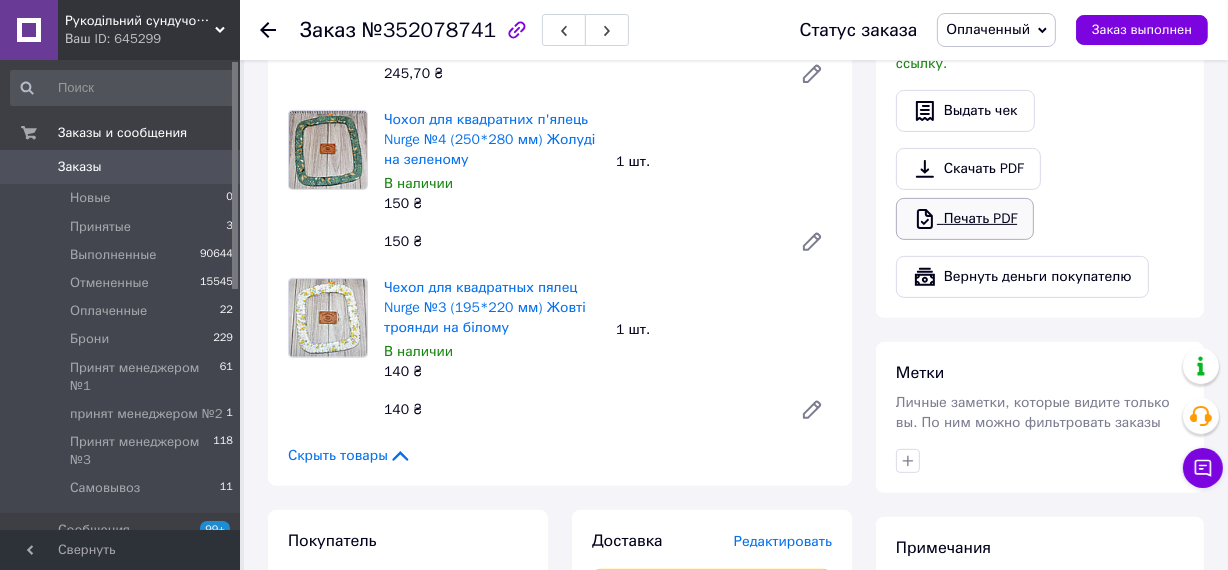 click on "Печать PDF" at bounding box center [965, 219] 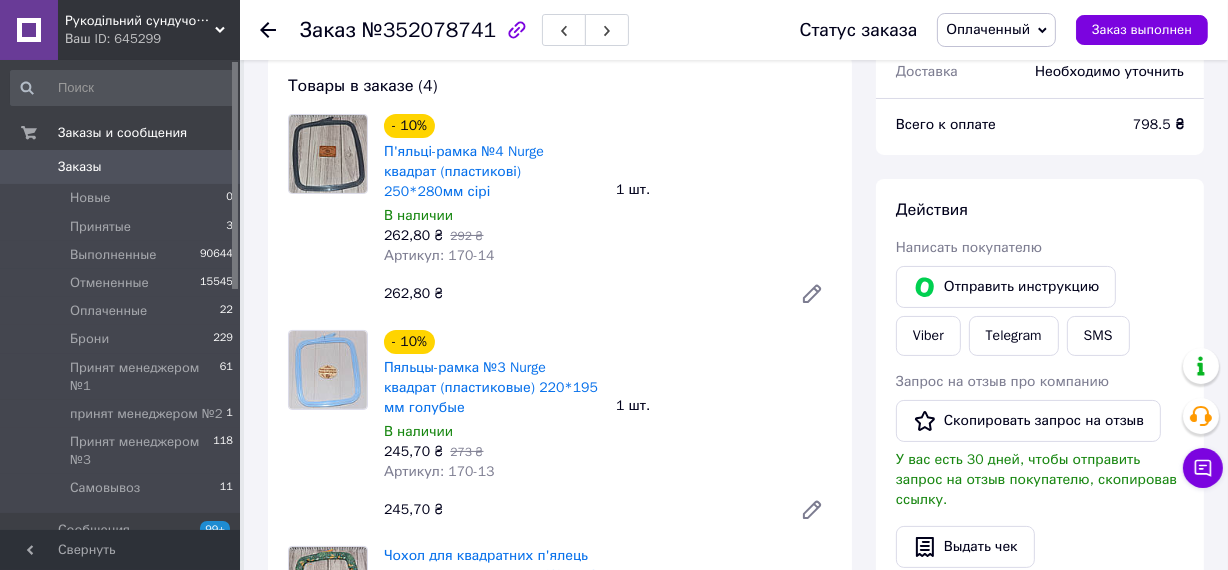 scroll, scrollTop: 160, scrollLeft: 0, axis: vertical 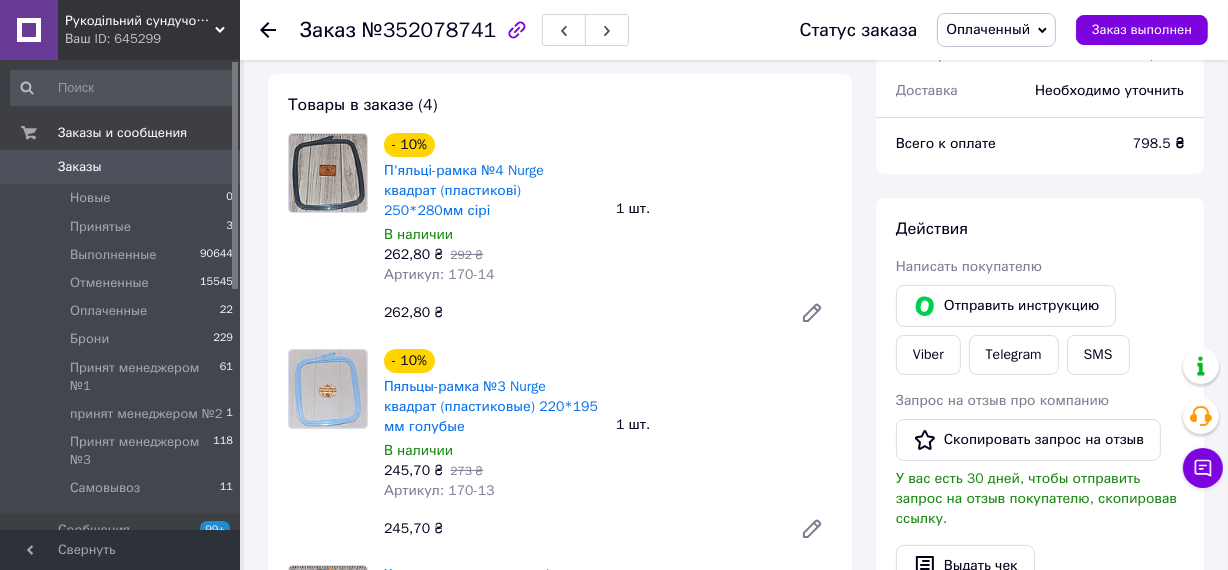 click on "Заказы" at bounding box center (80, 167) 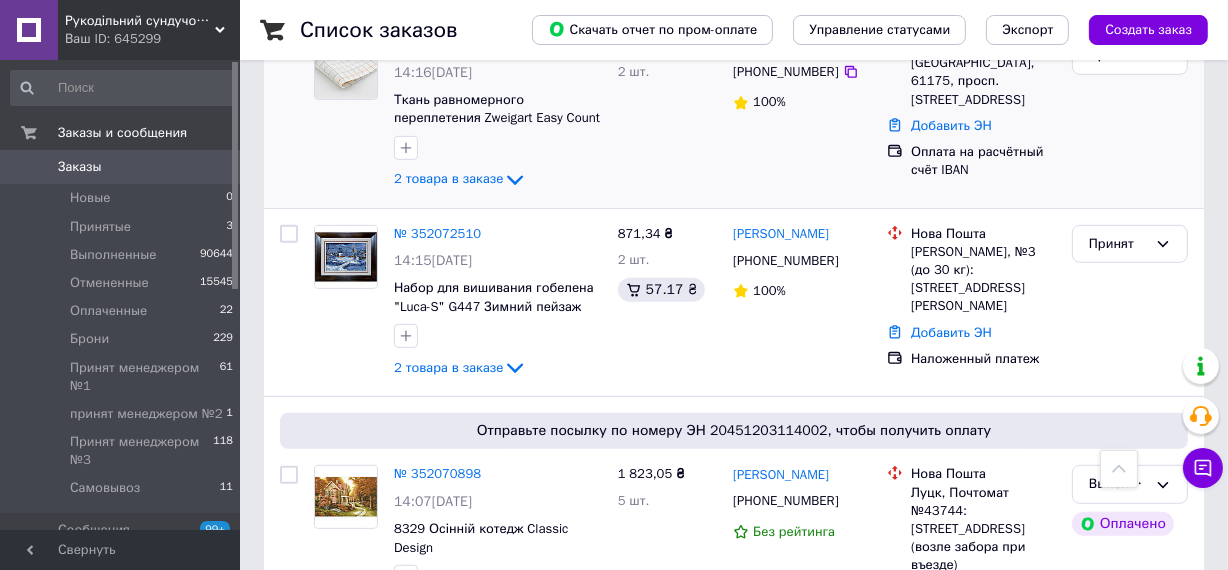 scroll, scrollTop: 1000, scrollLeft: 0, axis: vertical 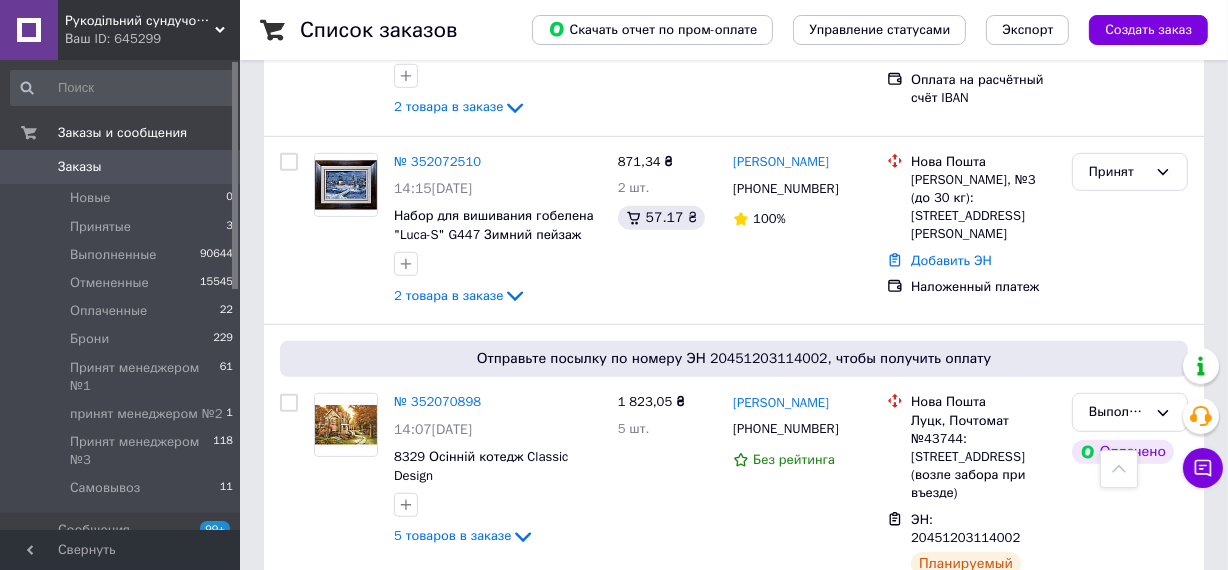 click on "Заказы" at bounding box center (80, 167) 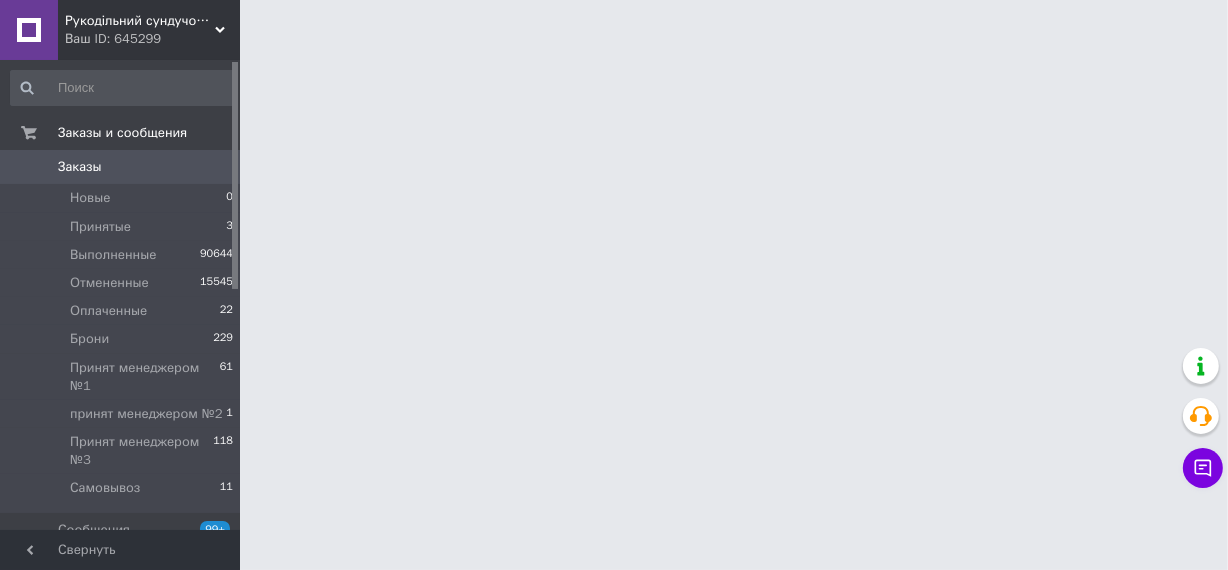 scroll, scrollTop: 0, scrollLeft: 0, axis: both 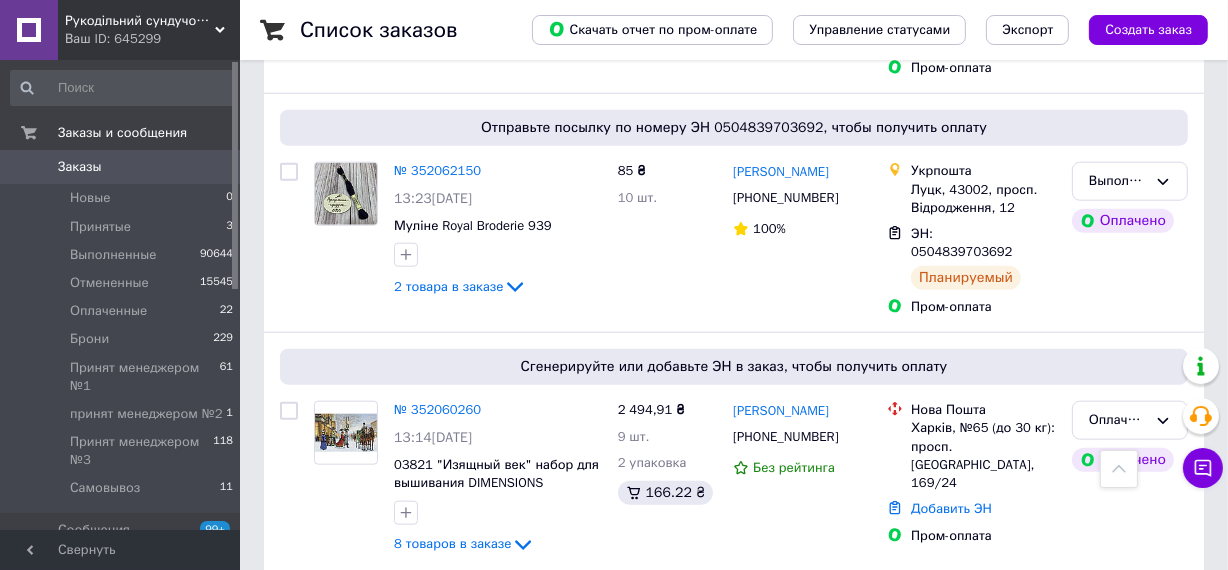 click on "Заказы" at bounding box center [80, 167] 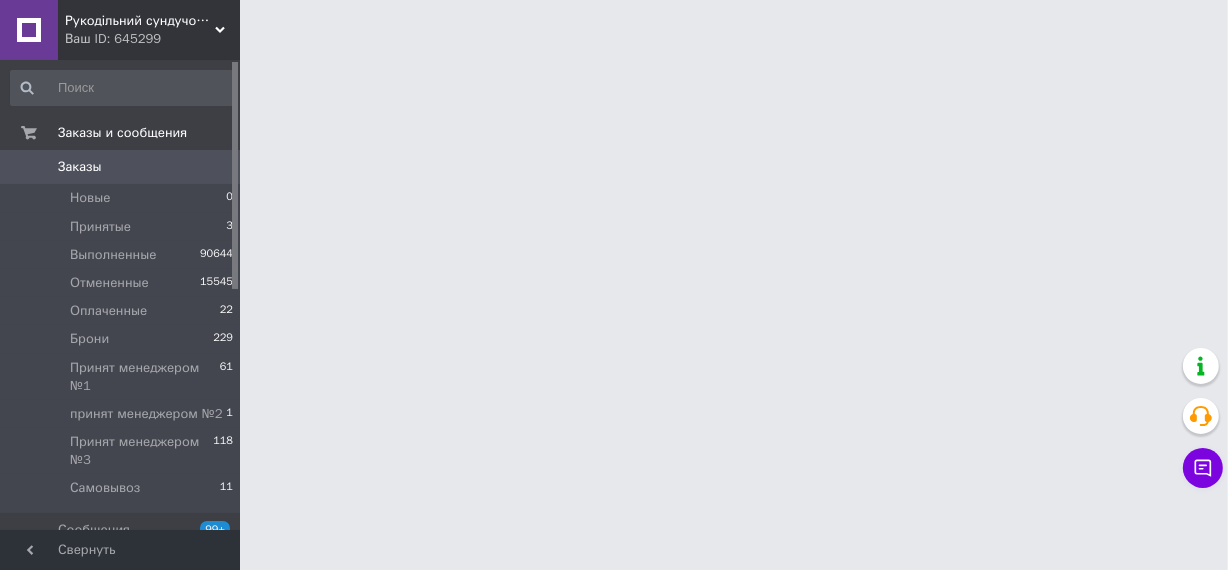 scroll, scrollTop: 0, scrollLeft: 0, axis: both 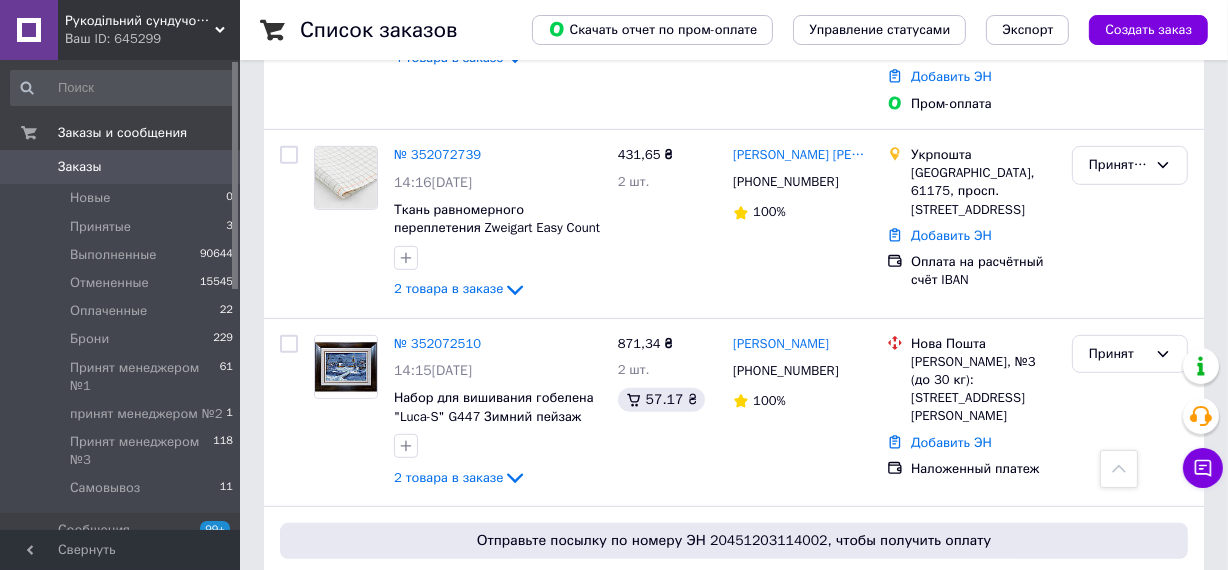 click on "Заказы" at bounding box center (80, 167) 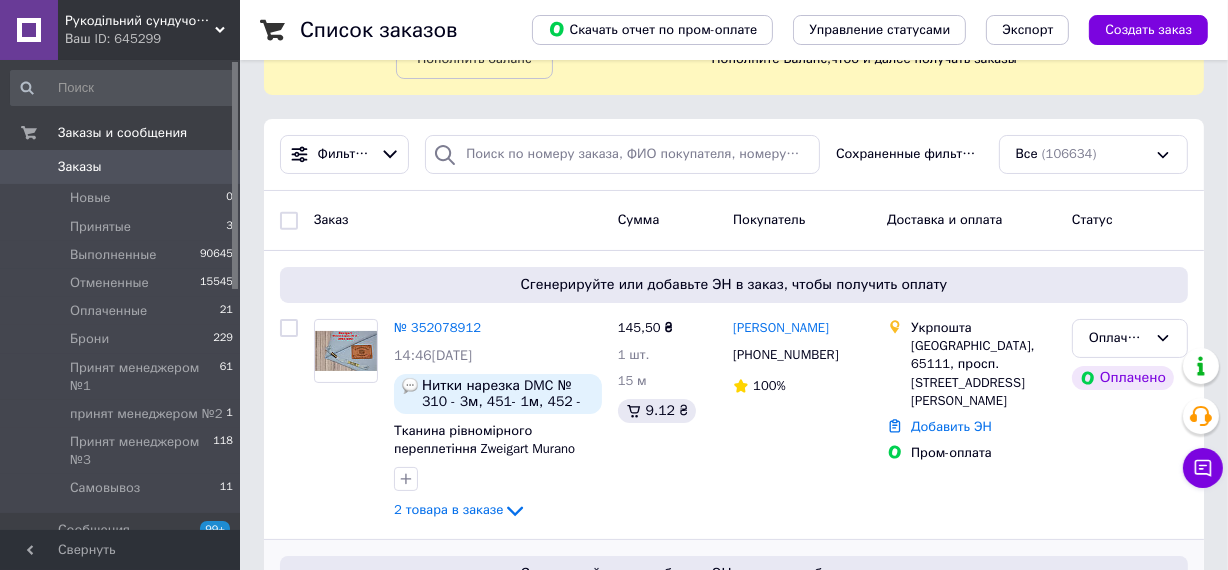 scroll, scrollTop: 181, scrollLeft: 0, axis: vertical 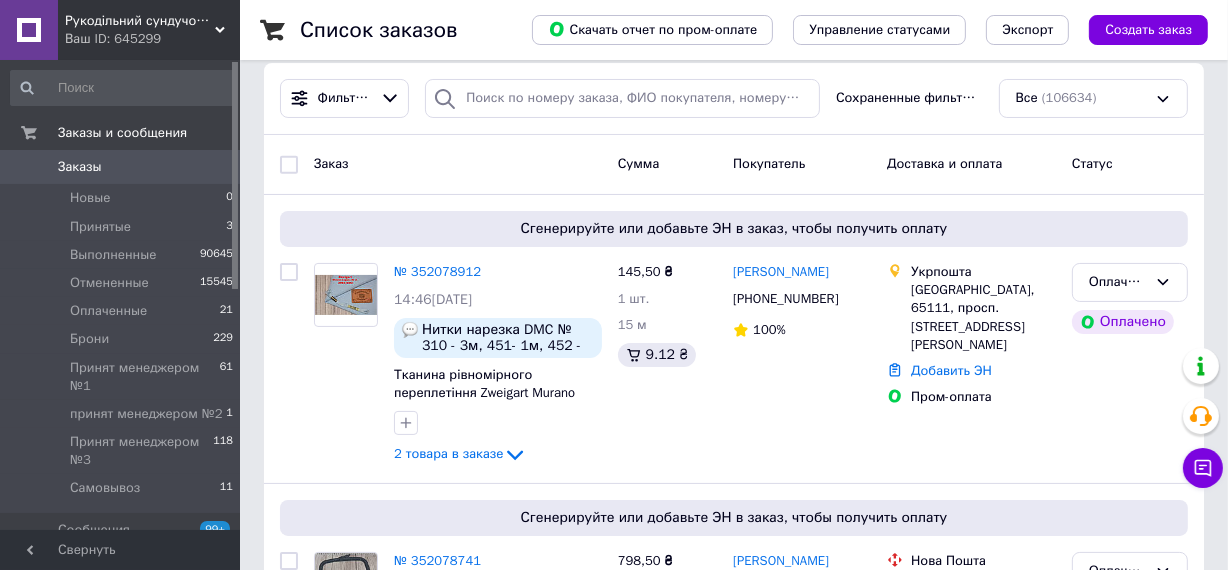 click on "Заказы" at bounding box center [80, 167] 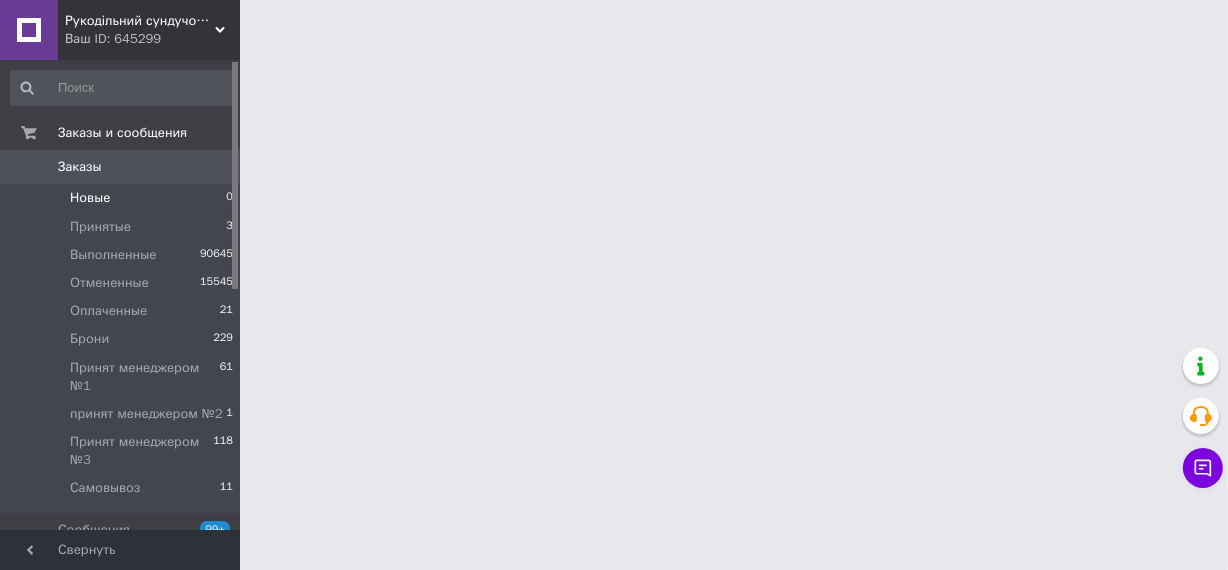 scroll, scrollTop: 0, scrollLeft: 0, axis: both 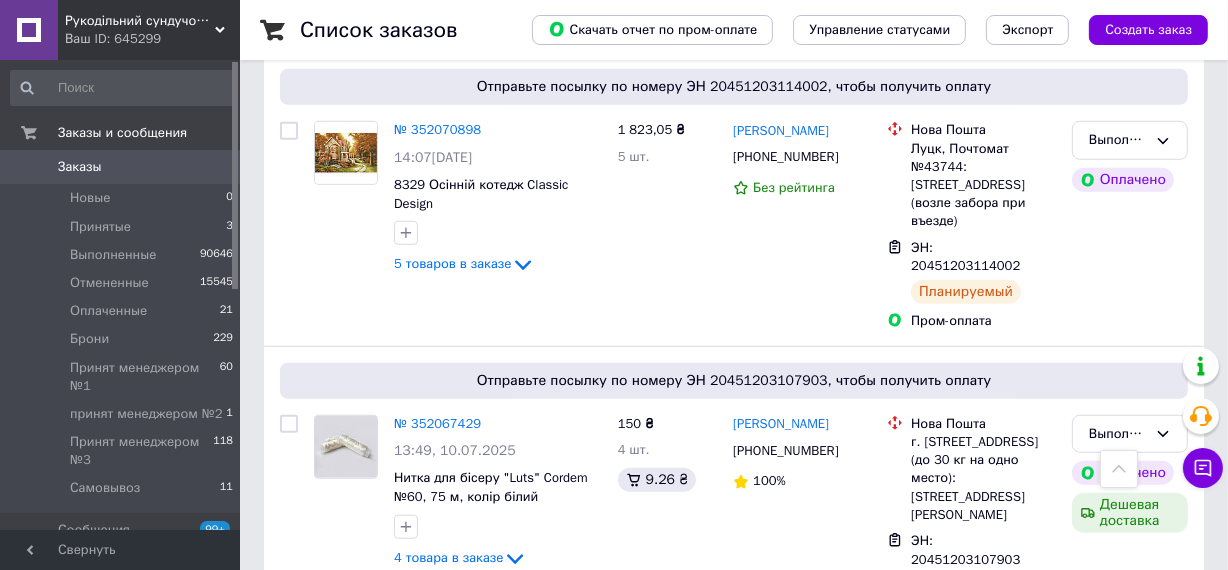click on "Заказы" at bounding box center (80, 167) 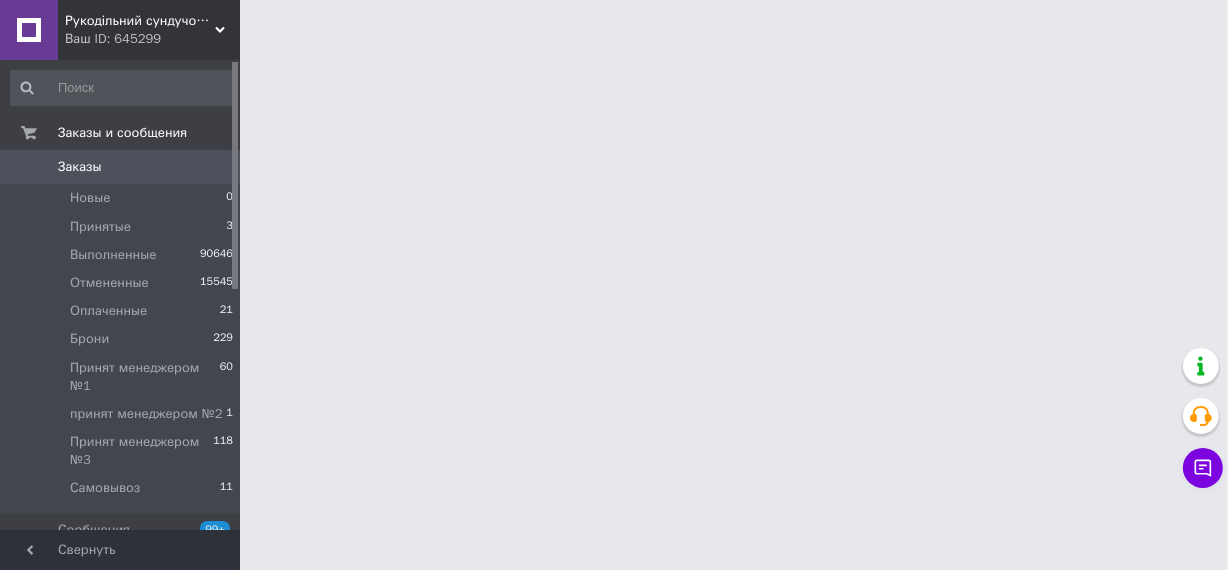scroll, scrollTop: 0, scrollLeft: 0, axis: both 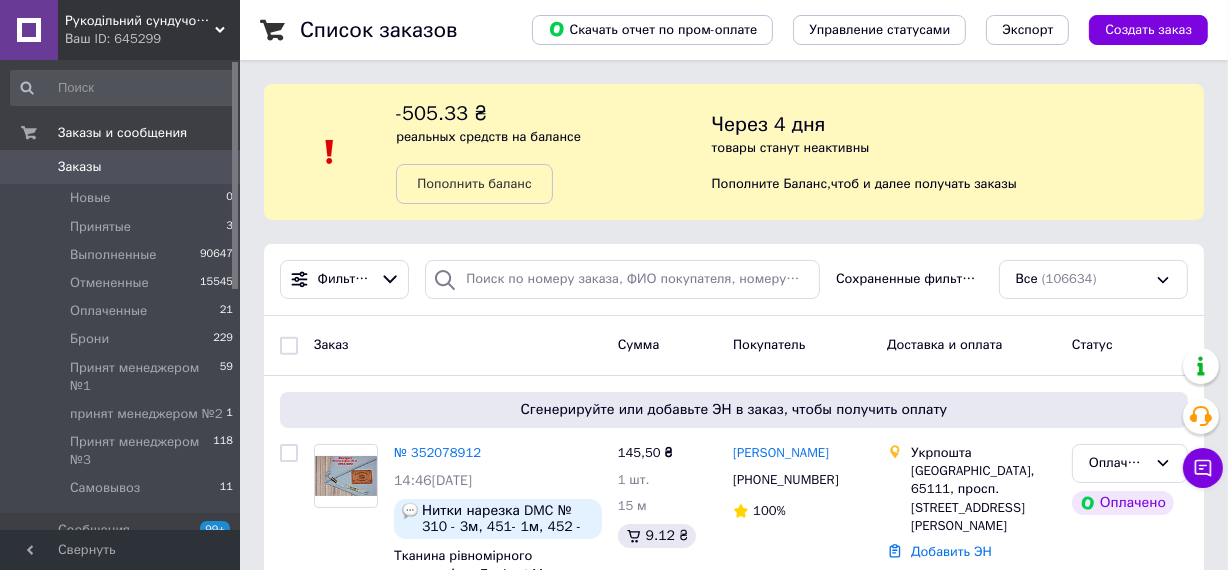 click on "Заказы 0" at bounding box center (122, 167) 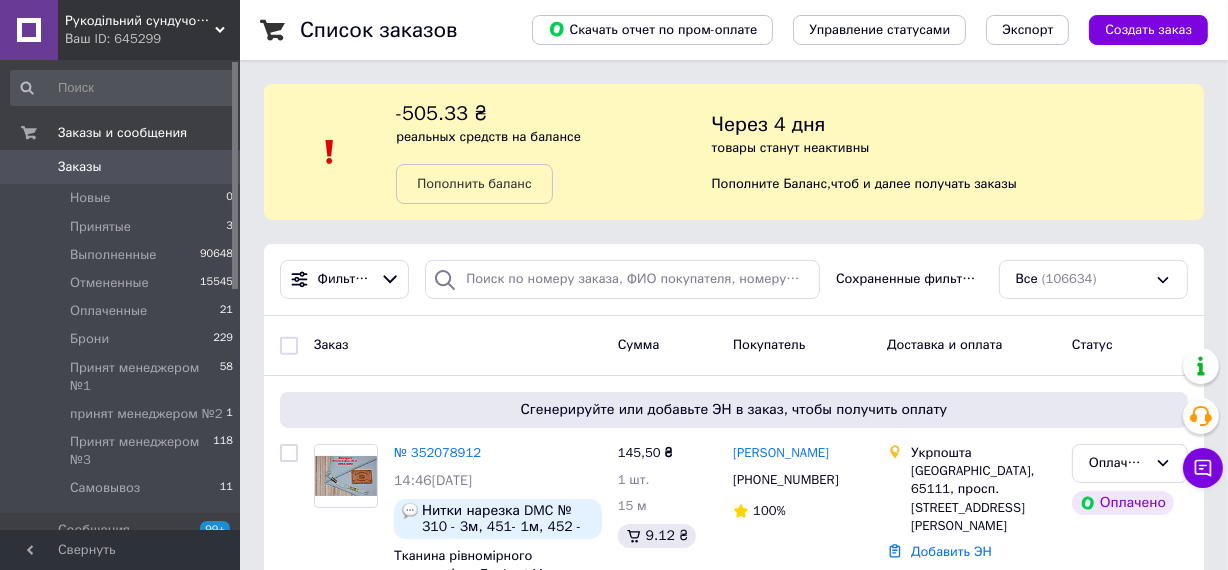 click on "Заказы" at bounding box center [80, 167] 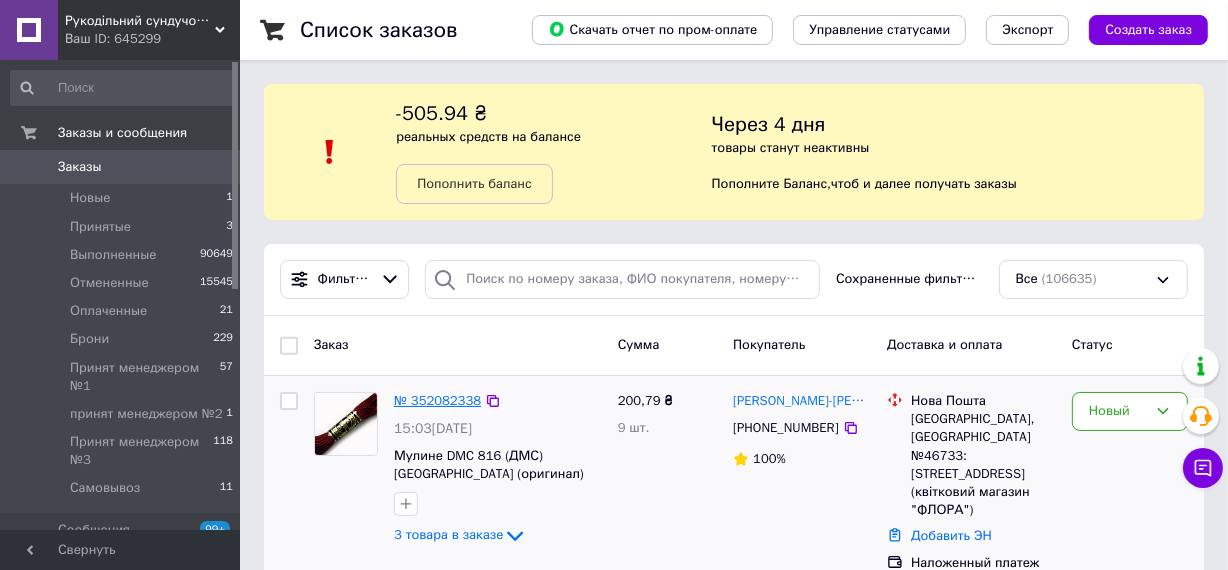 click on "№ 352082338" at bounding box center (437, 400) 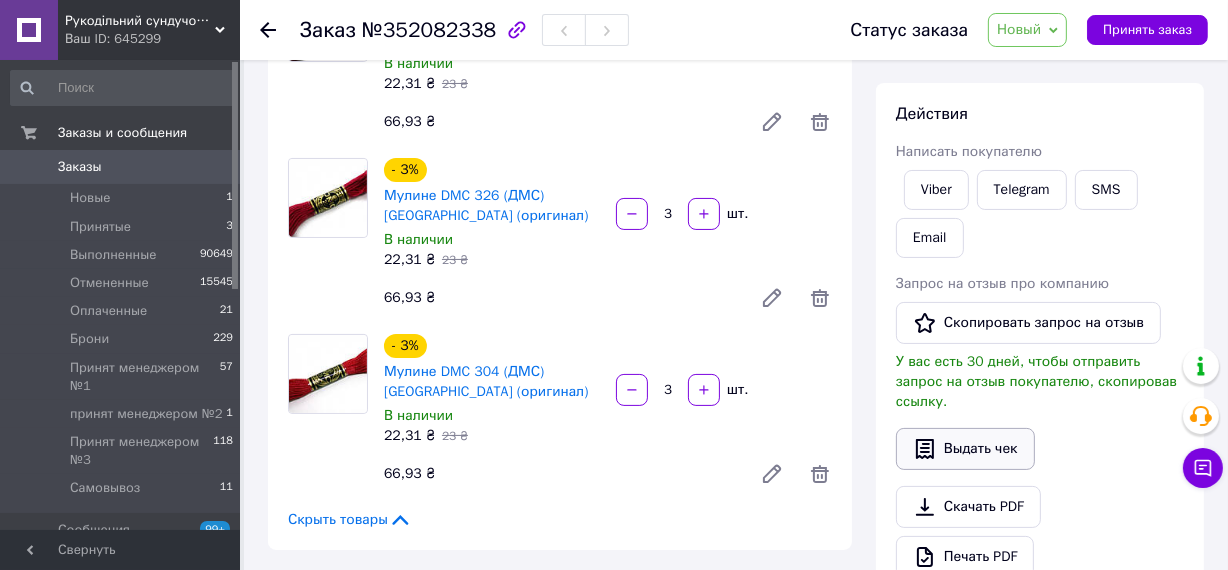 scroll, scrollTop: 363, scrollLeft: 0, axis: vertical 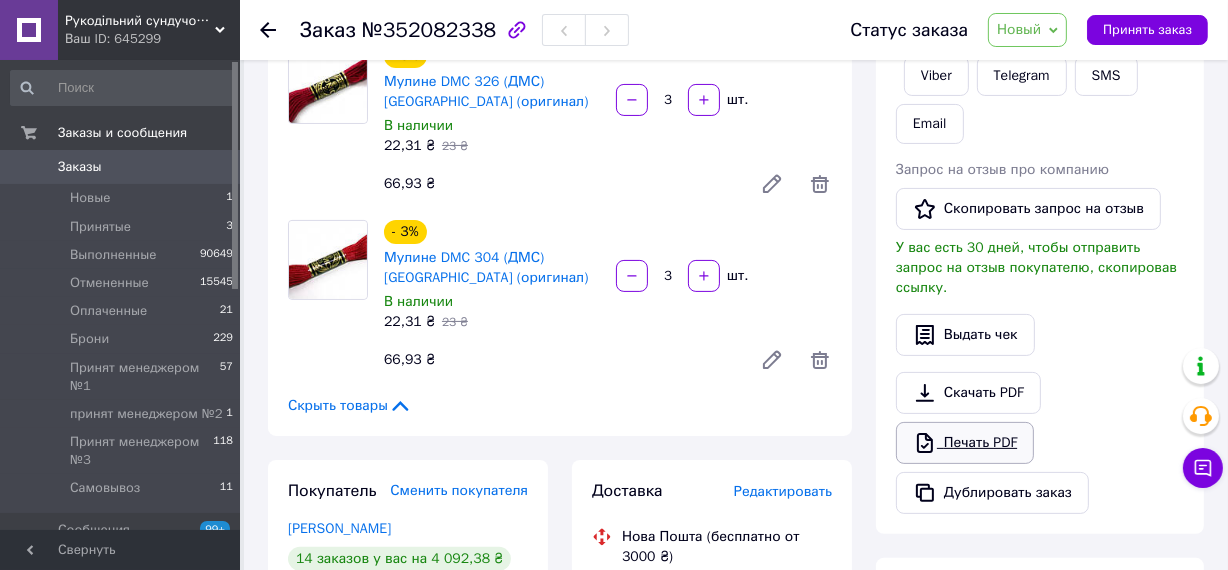 click on "Печать PDF" at bounding box center (965, 443) 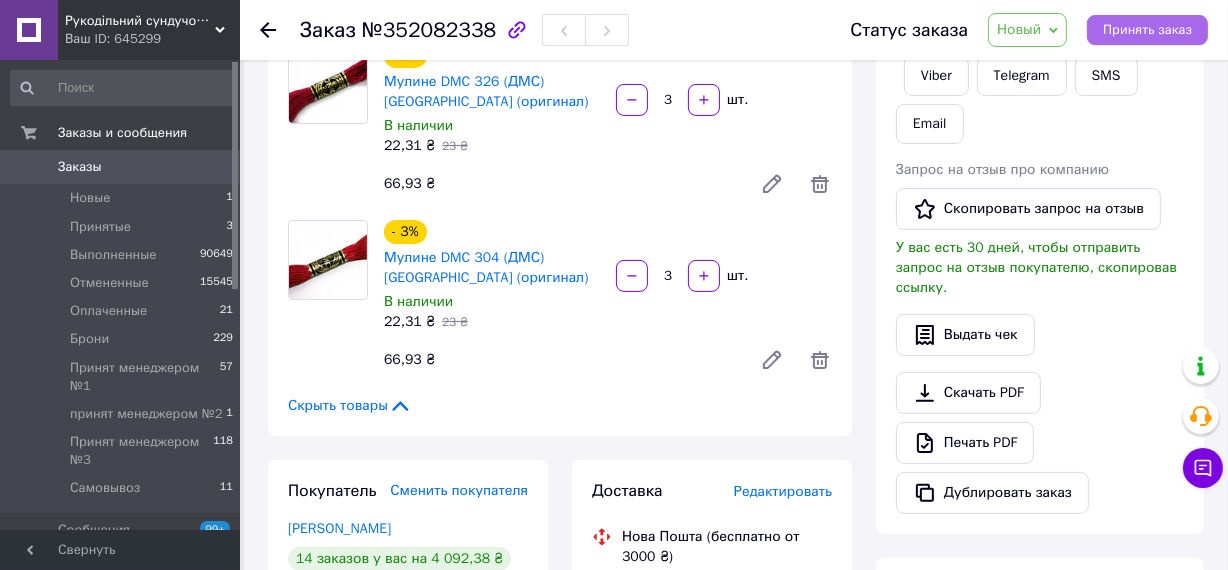 click on "Принять заказ" at bounding box center (1147, 30) 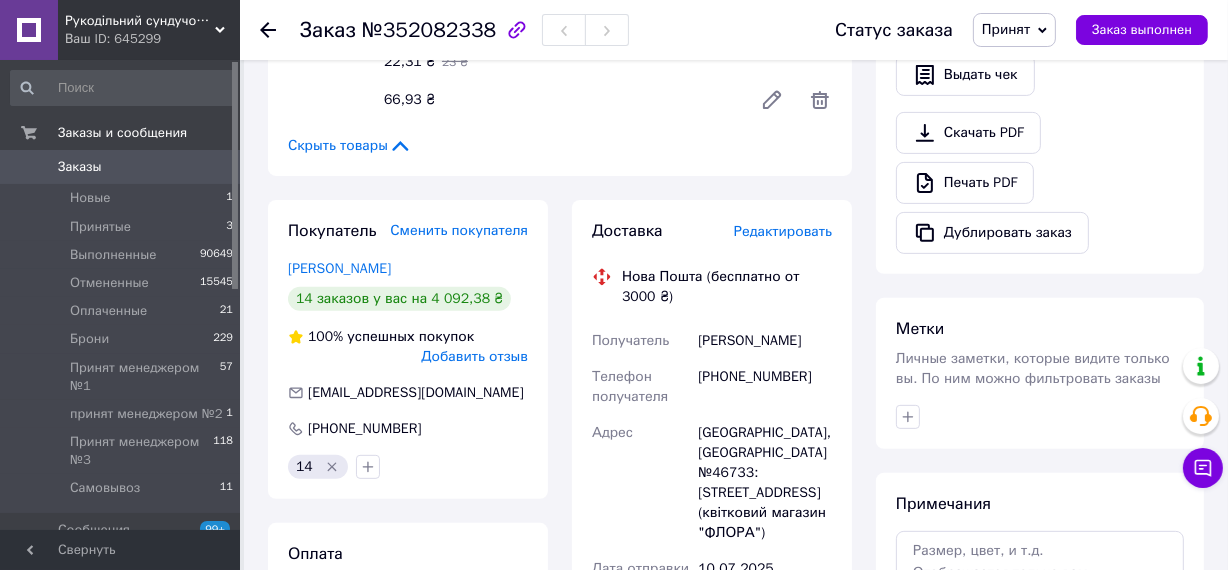 scroll, scrollTop: 636, scrollLeft: 0, axis: vertical 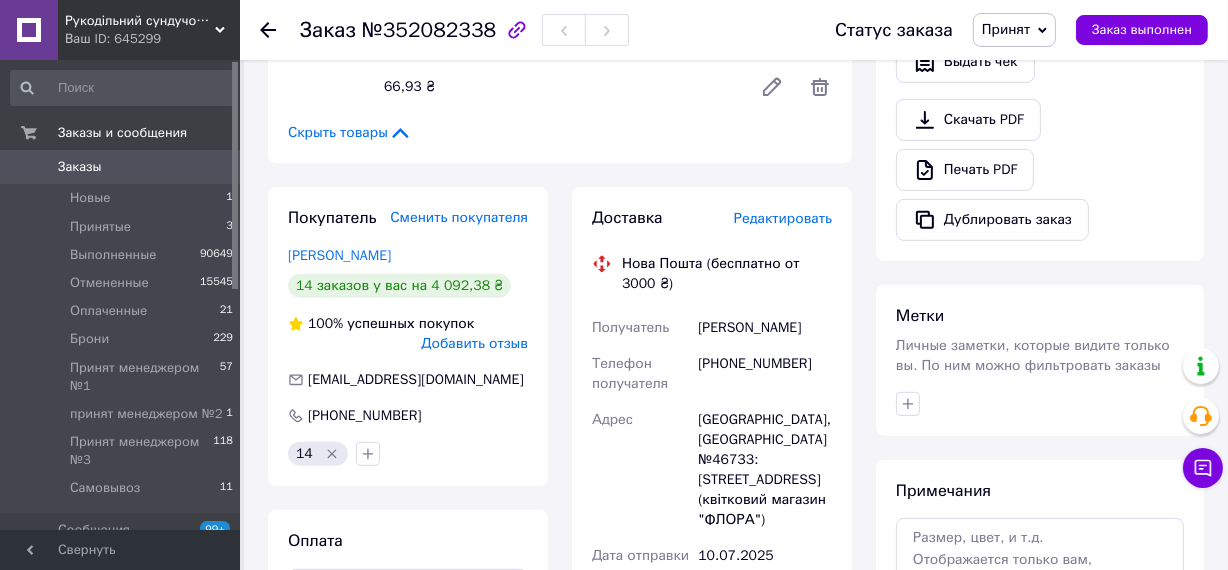 click on "Заказы" at bounding box center [80, 167] 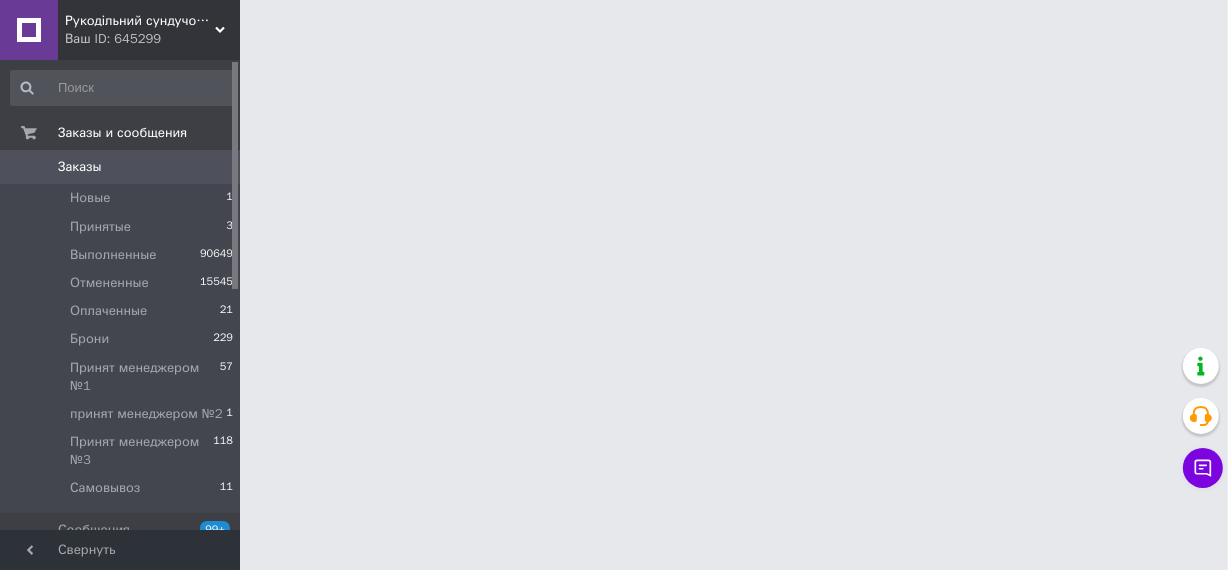 scroll, scrollTop: 0, scrollLeft: 0, axis: both 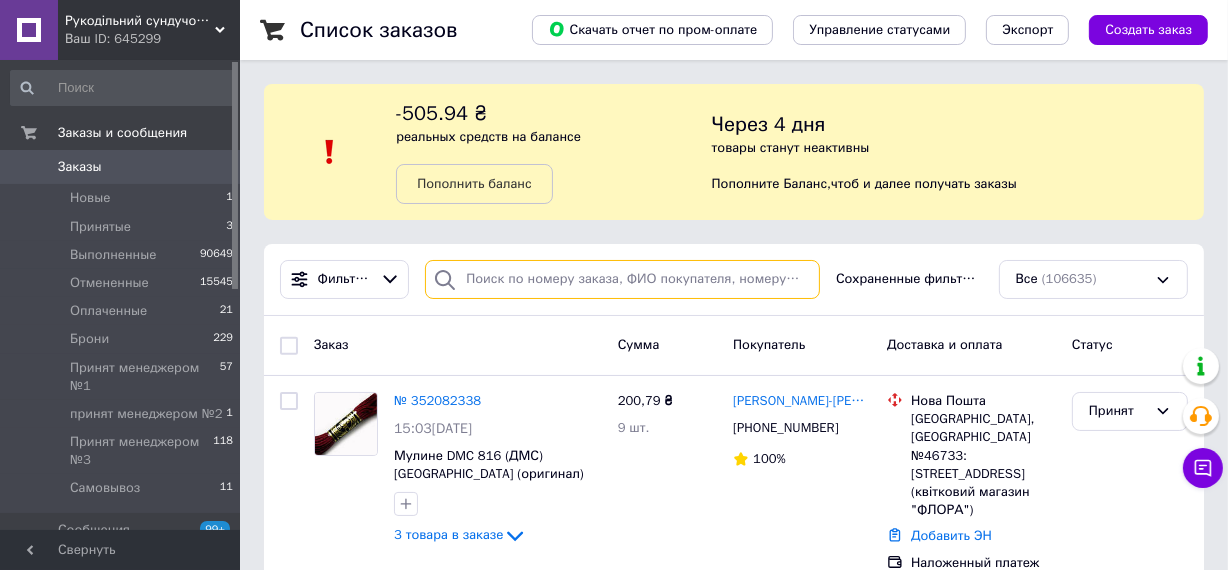 click at bounding box center (622, 279) 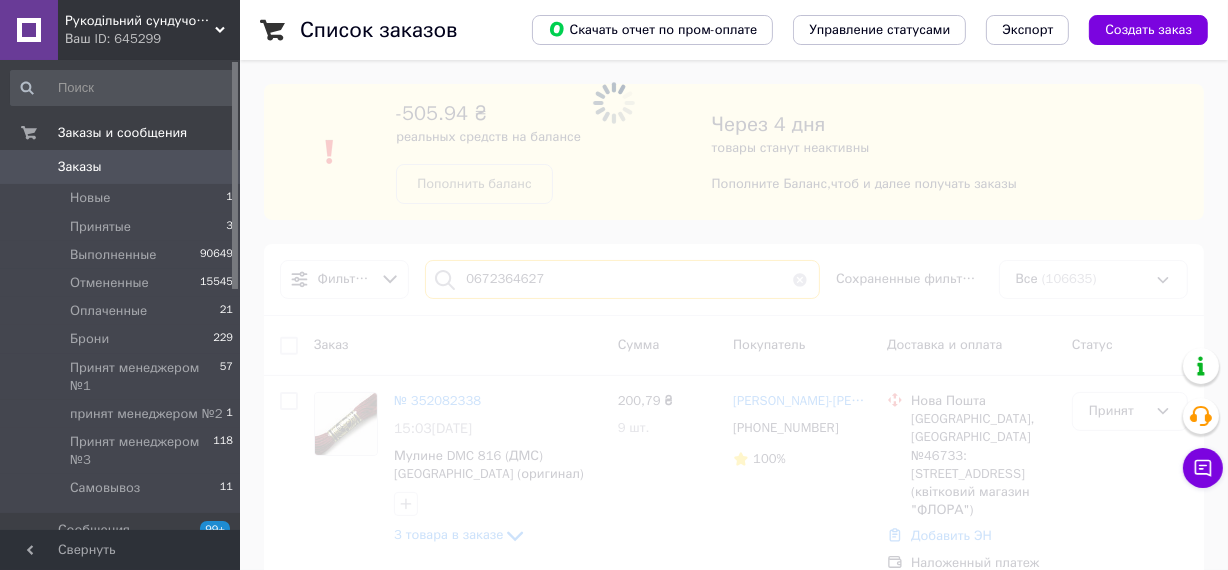 type on "0672364627" 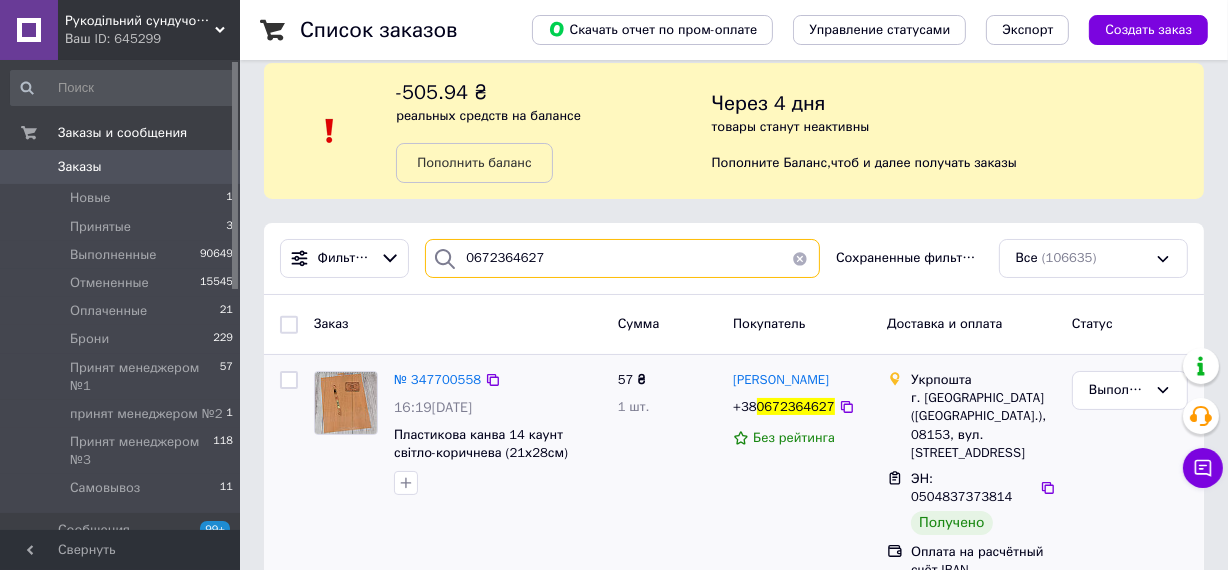 scroll, scrollTop: 33, scrollLeft: 0, axis: vertical 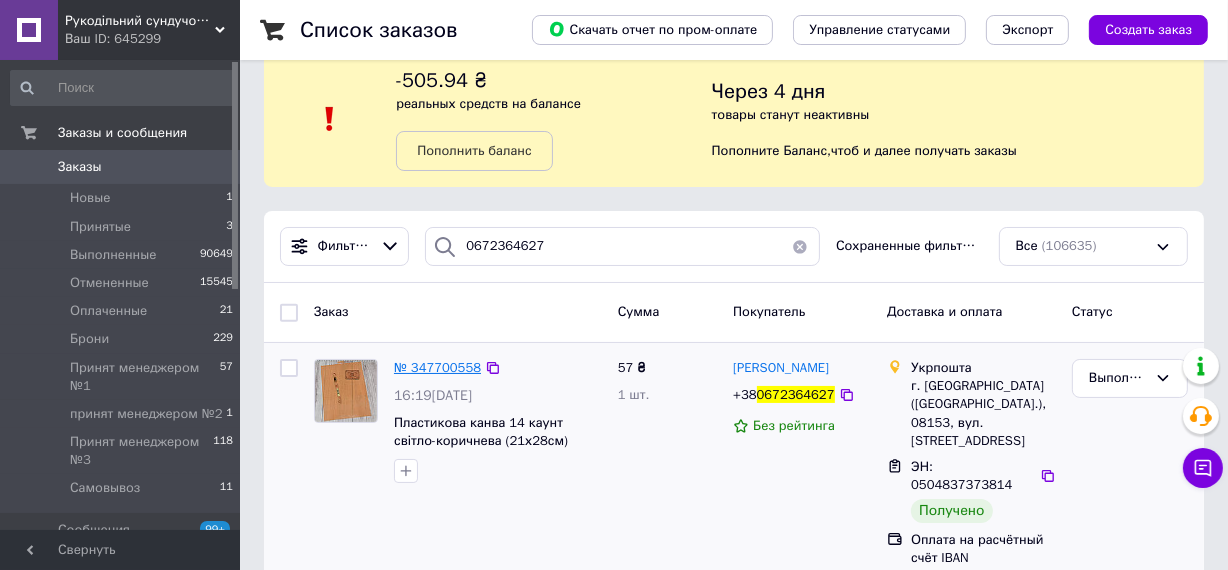 click on "№ 347700558" at bounding box center (437, 367) 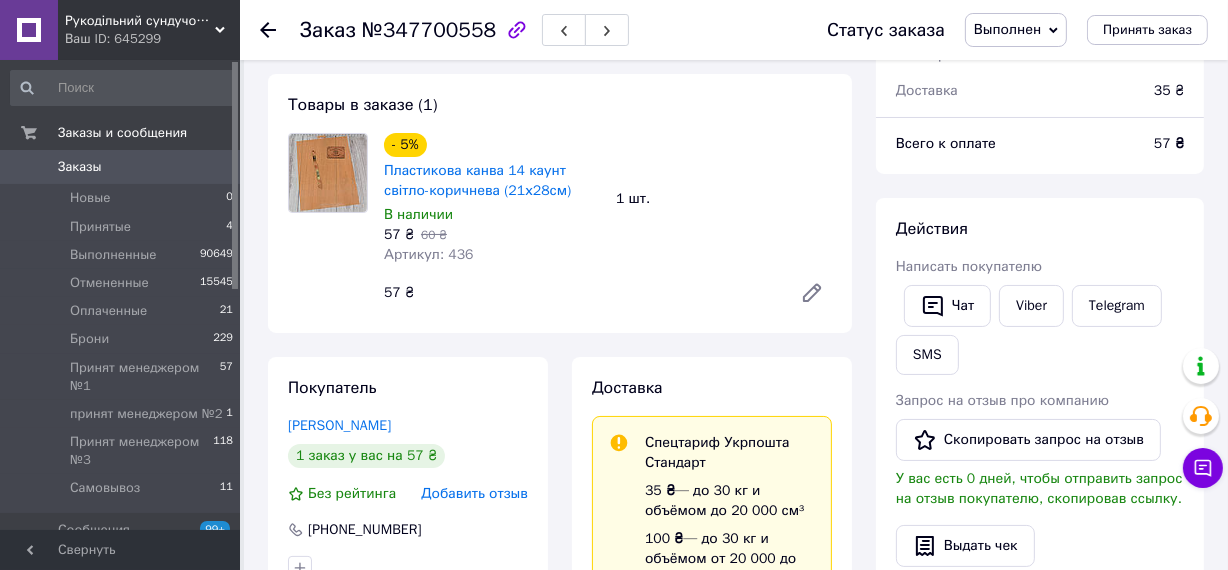 scroll, scrollTop: 397, scrollLeft: 0, axis: vertical 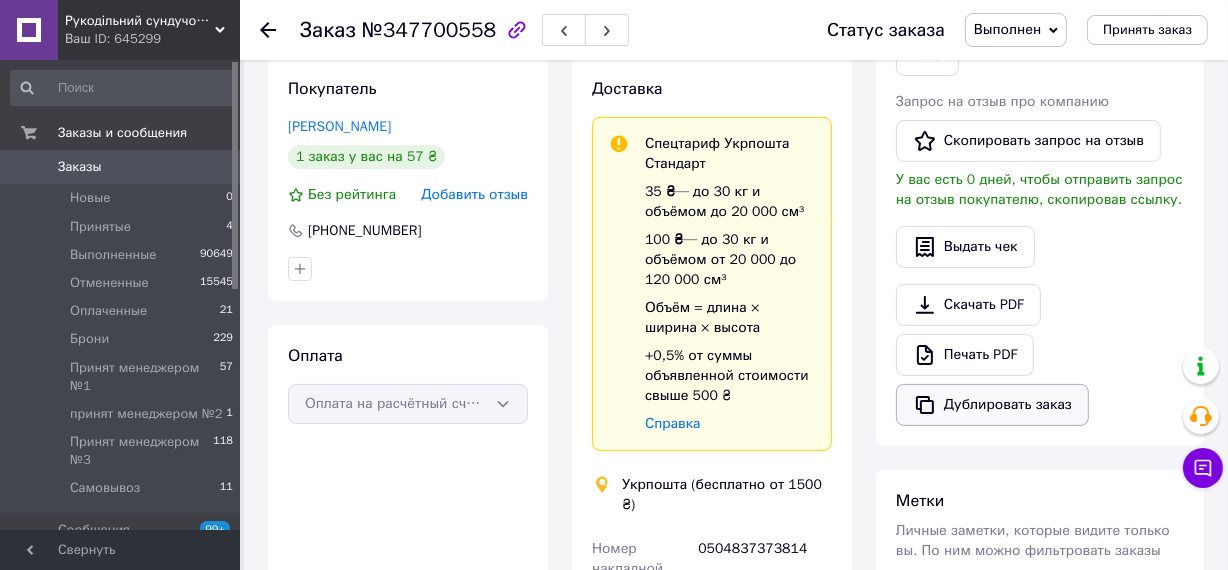 click on "Дублировать заказ" at bounding box center [992, 405] 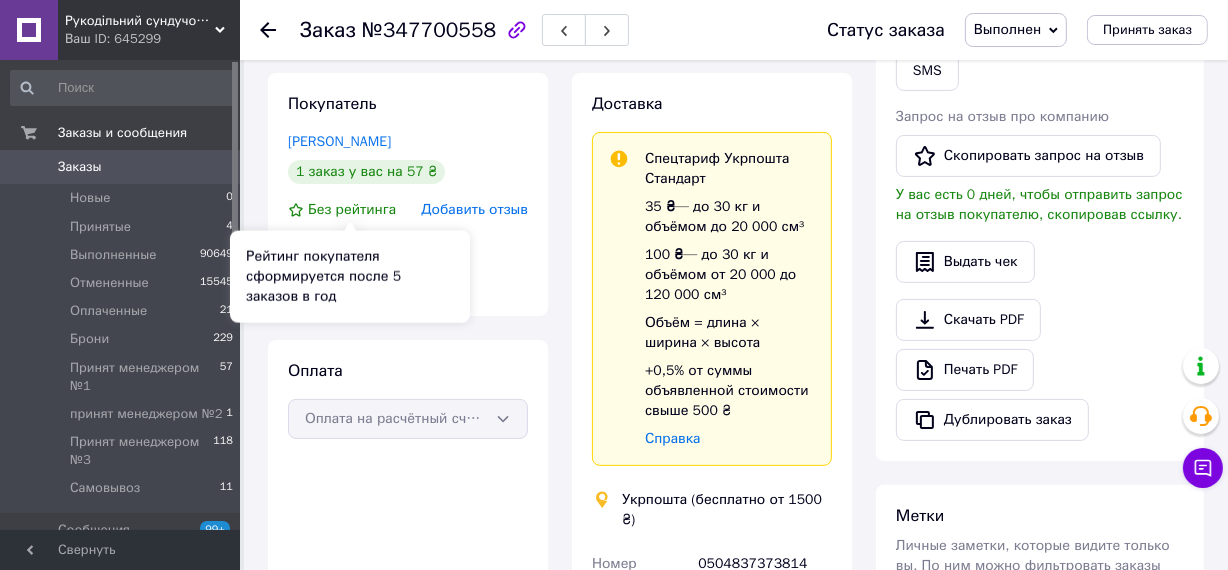 scroll, scrollTop: 0, scrollLeft: 0, axis: both 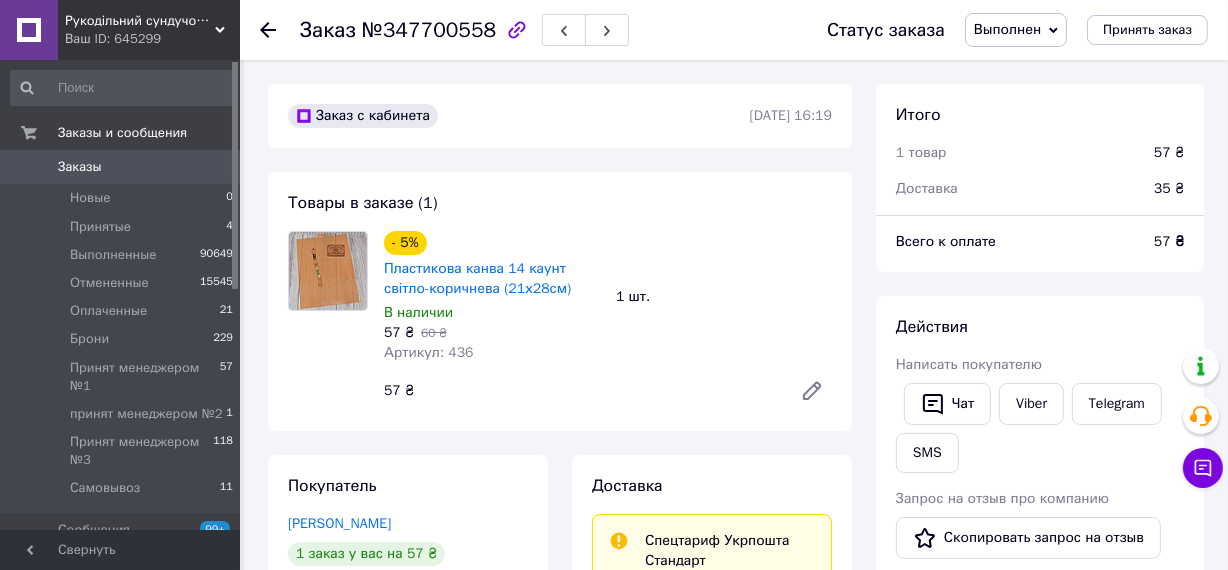 click on "Заказы" at bounding box center [80, 167] 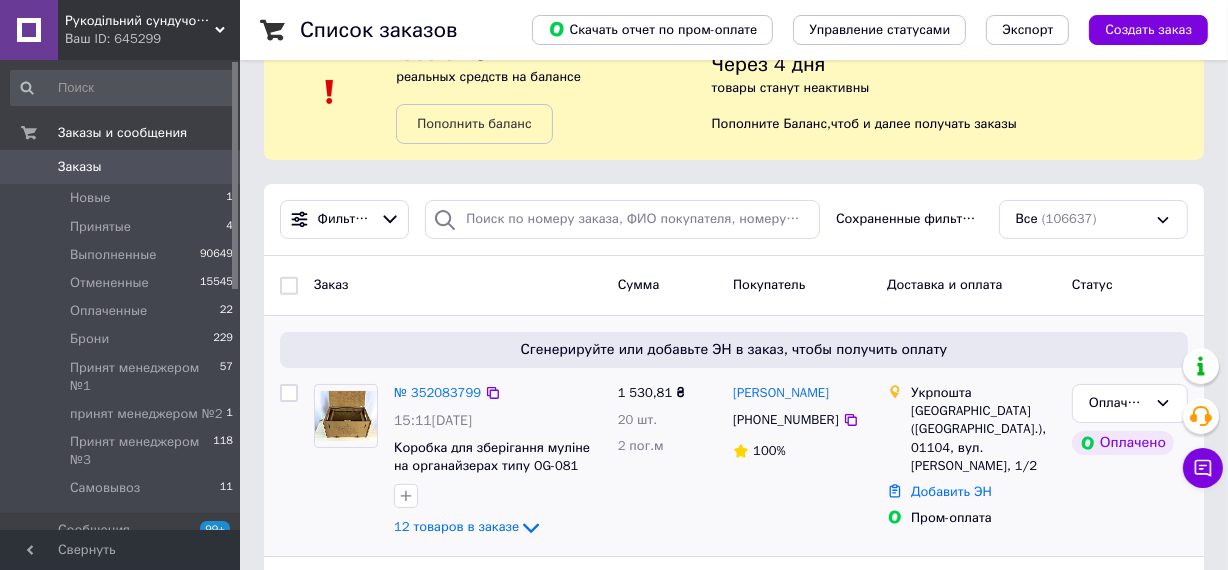 scroll, scrollTop: 181, scrollLeft: 0, axis: vertical 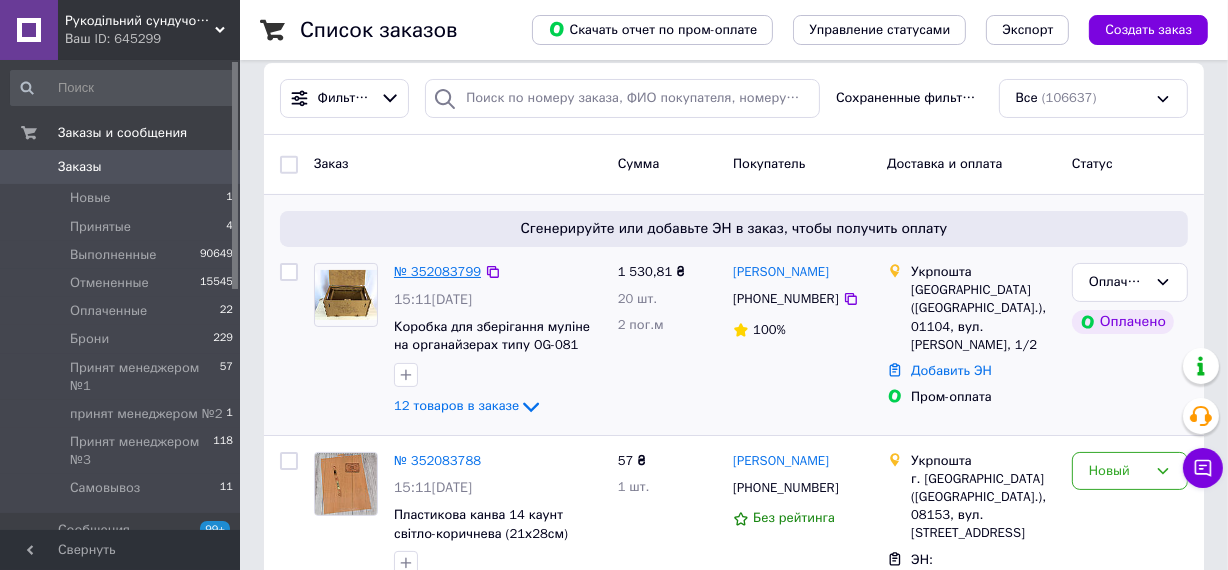 click on "№ 352083799" at bounding box center [437, 271] 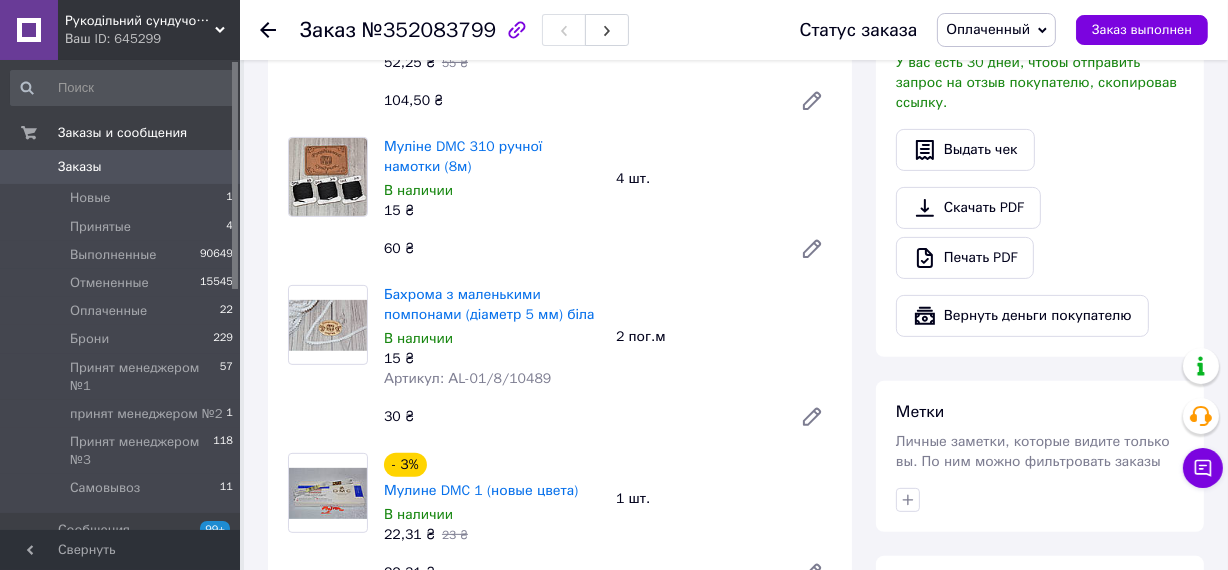 scroll, scrollTop: 363, scrollLeft: 0, axis: vertical 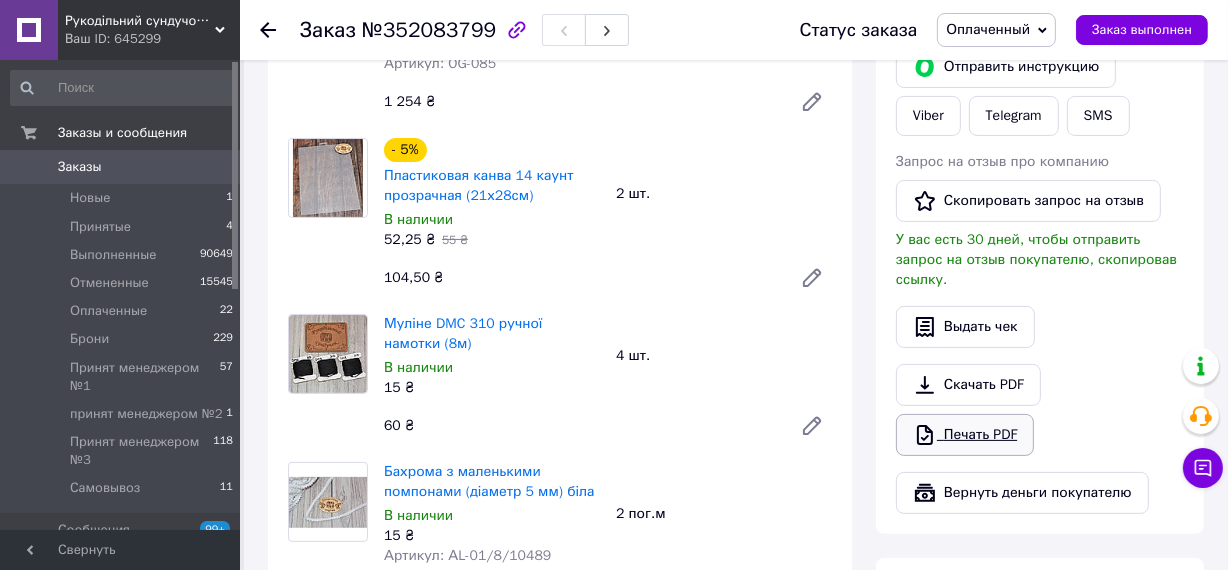 click on "Печать PDF" at bounding box center (965, 435) 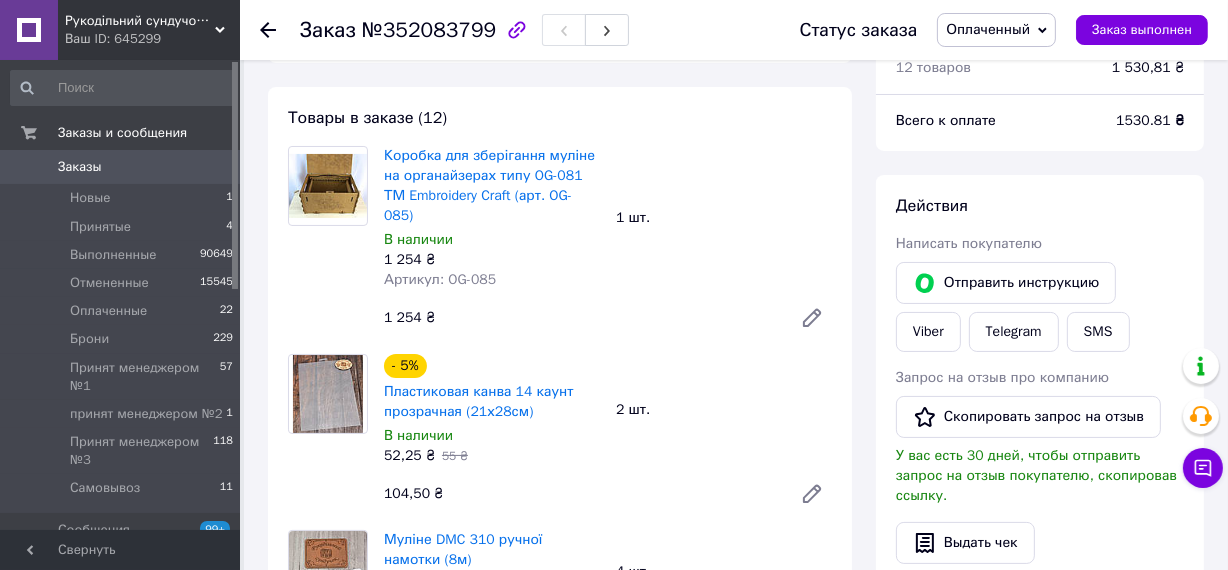 scroll, scrollTop: 90, scrollLeft: 0, axis: vertical 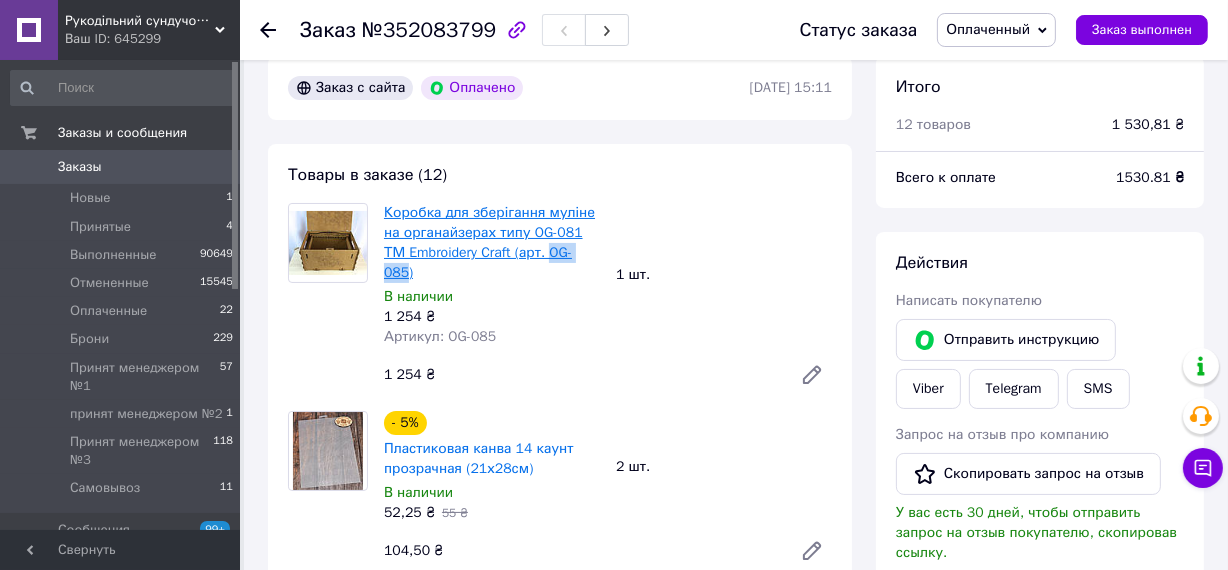 drag, startPoint x: 525, startPoint y: 250, endPoint x: 570, endPoint y: 258, distance: 45.705578 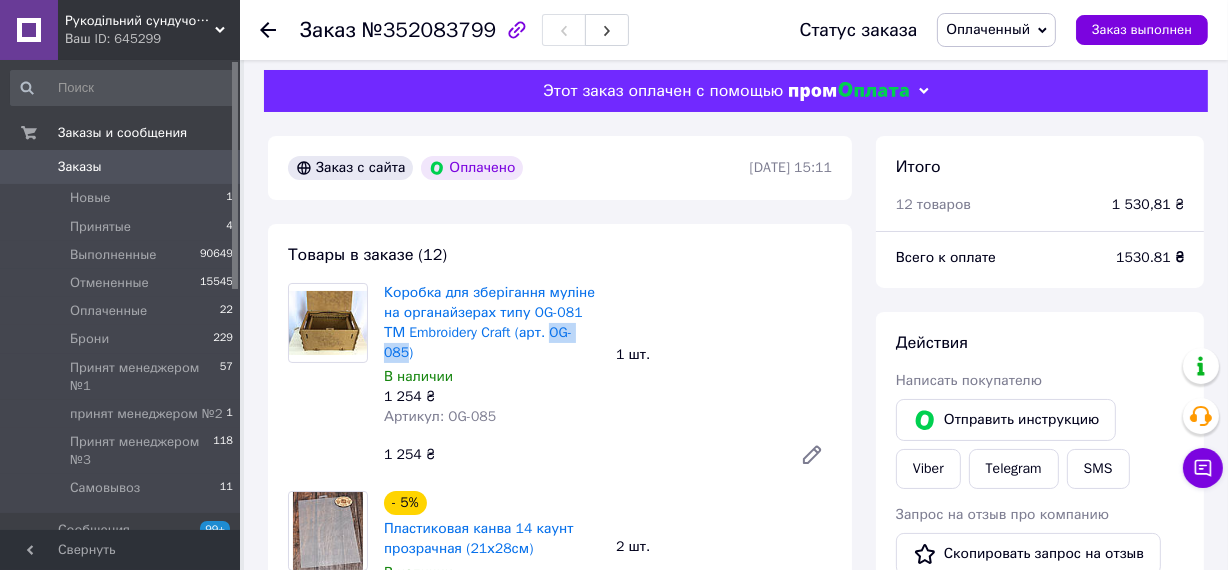 scroll, scrollTop: 0, scrollLeft: 0, axis: both 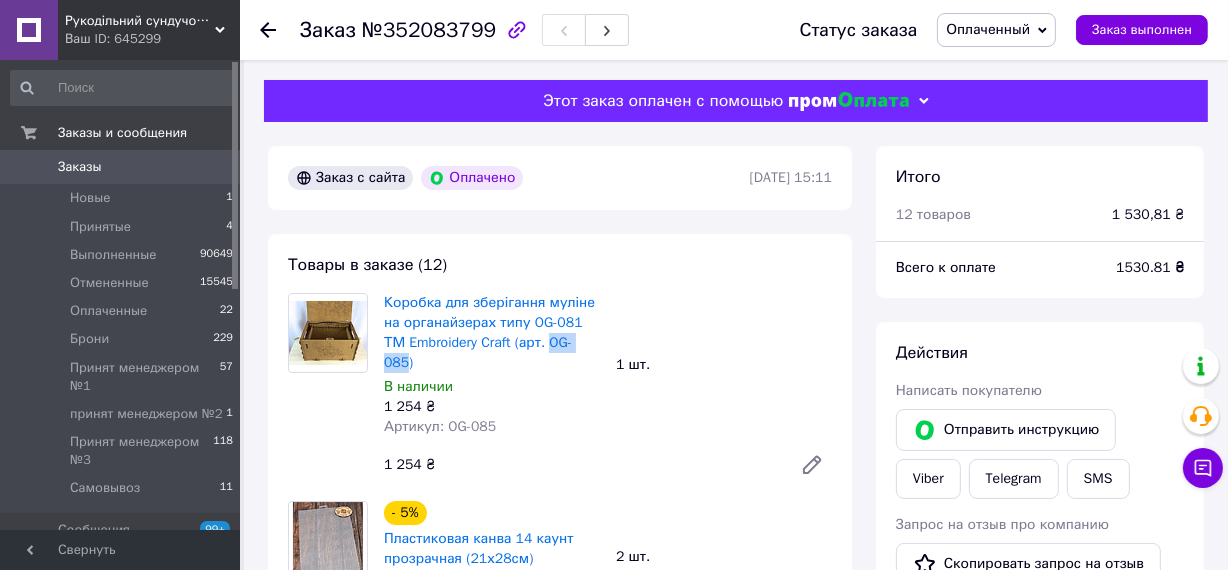 click on "Заказы" at bounding box center [80, 167] 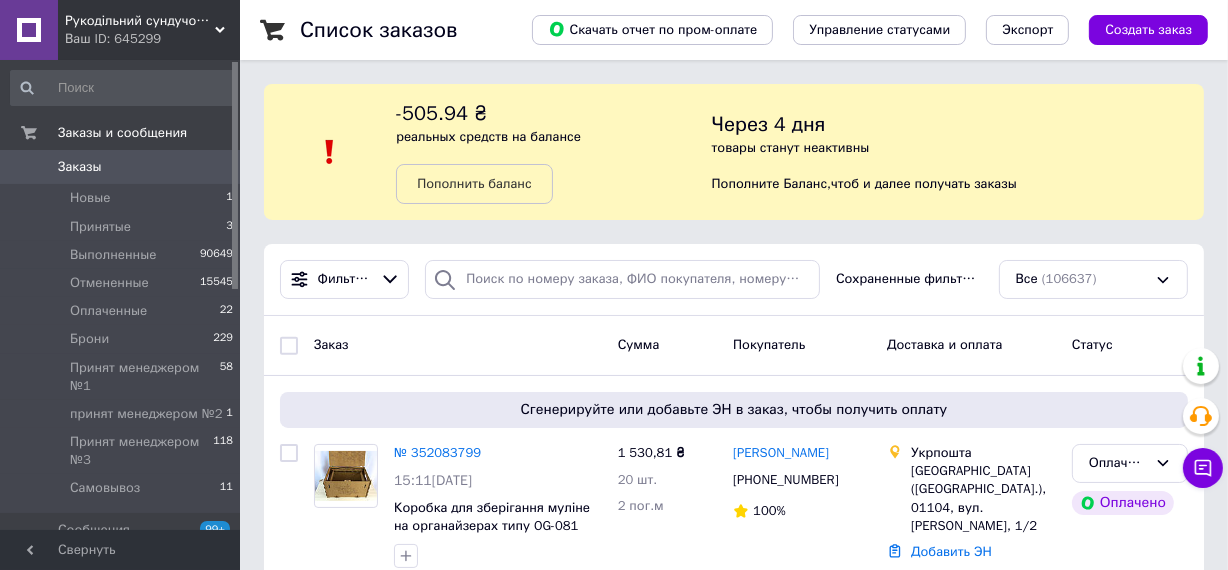 click on "Заказы" at bounding box center [80, 167] 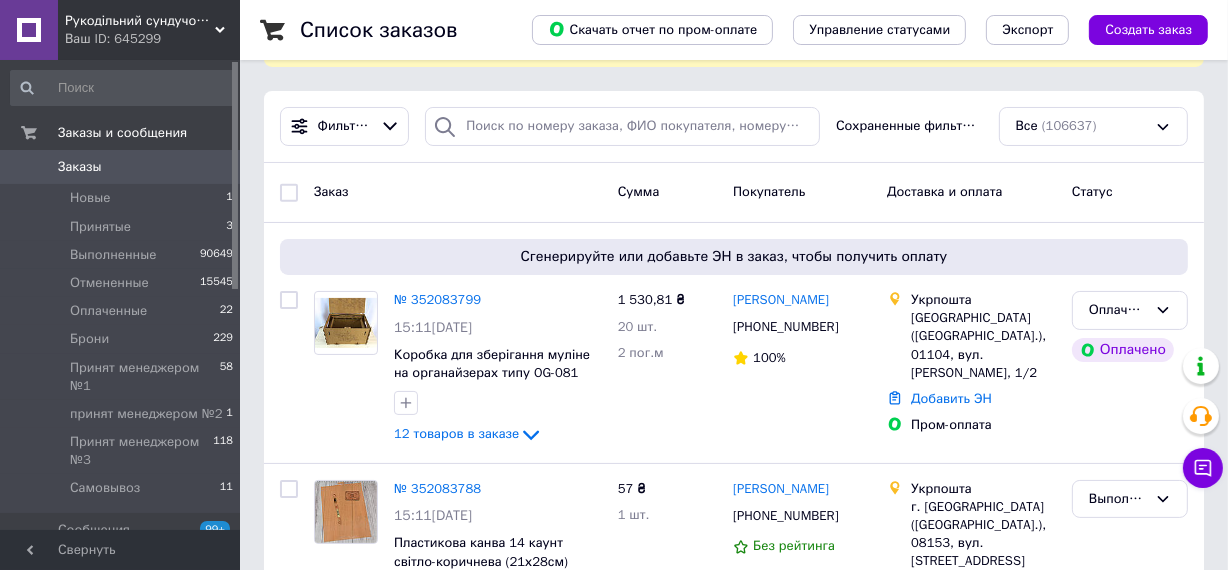 scroll, scrollTop: 181, scrollLeft: 0, axis: vertical 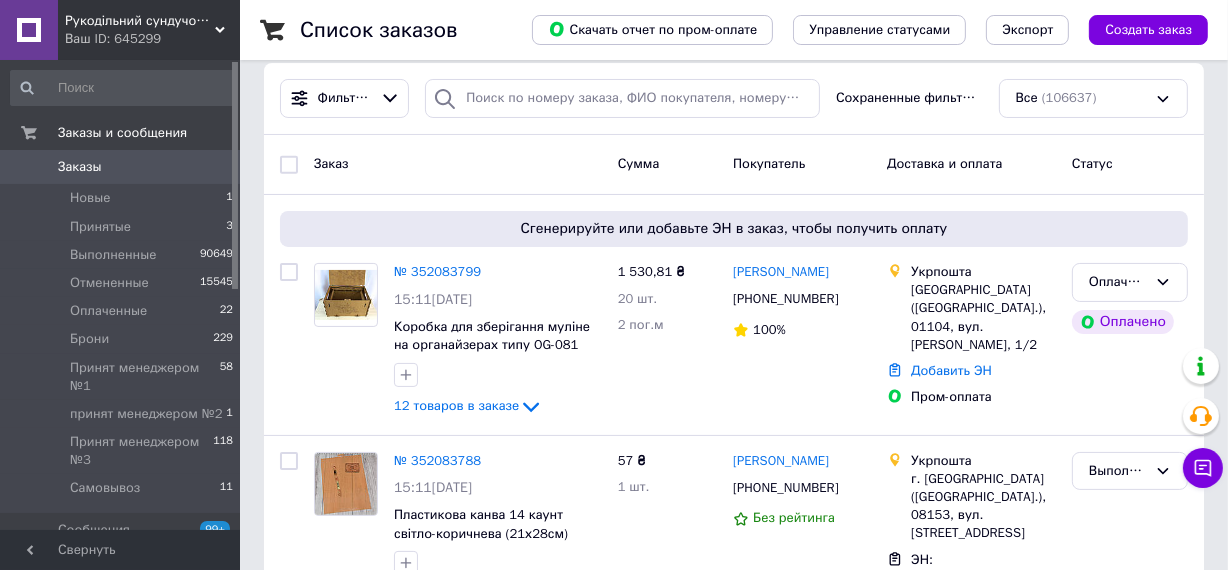 click on "Заказы" at bounding box center (80, 167) 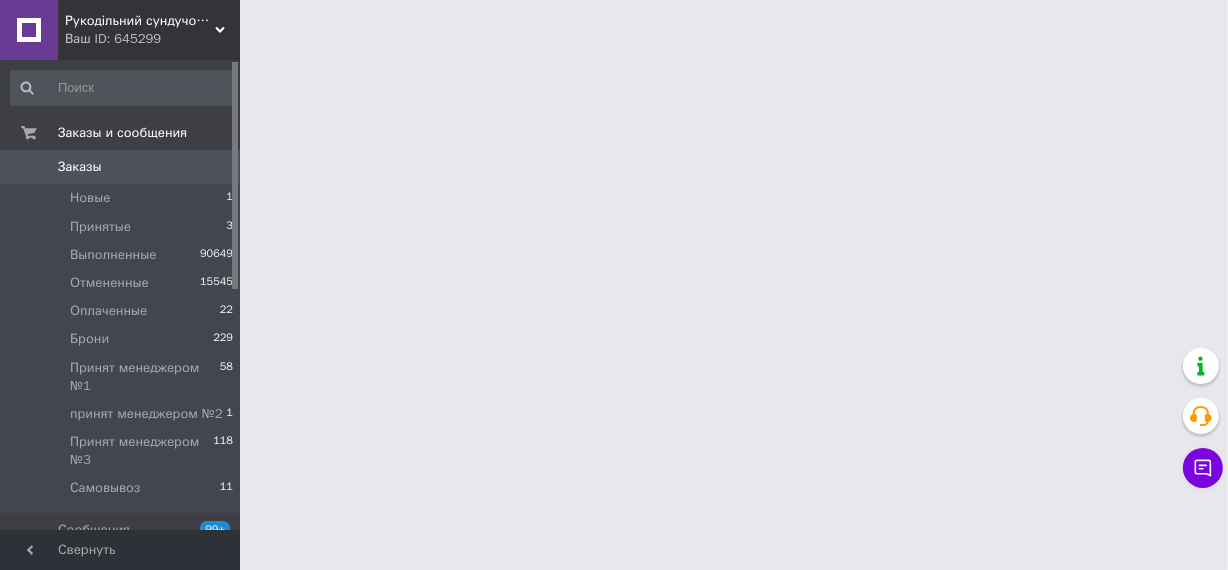 scroll, scrollTop: 0, scrollLeft: 0, axis: both 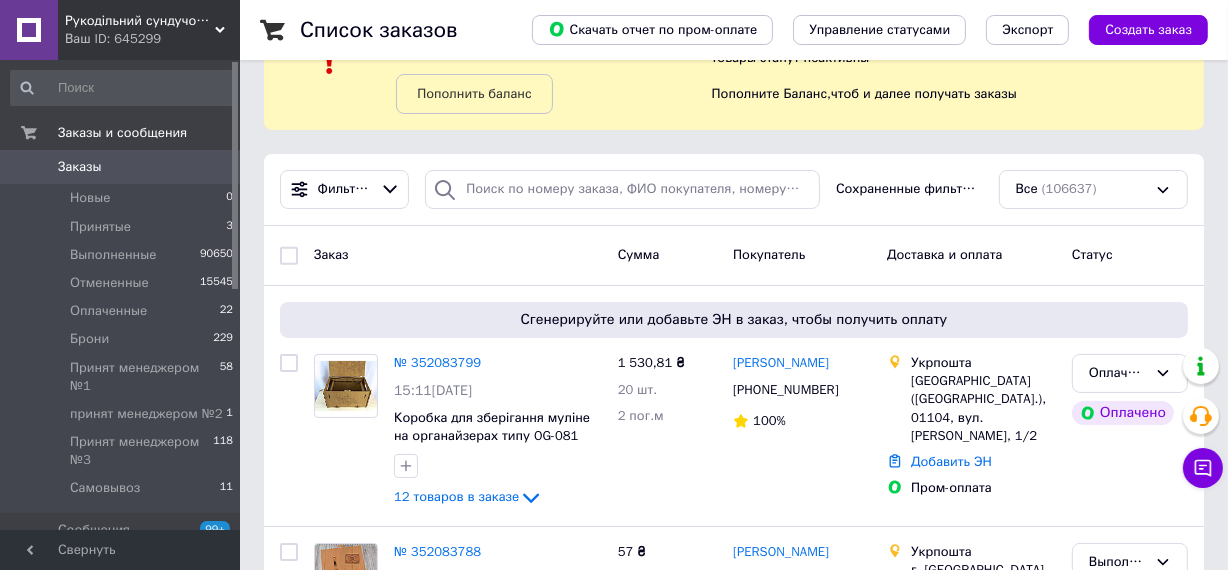 click on "Заказы 0" at bounding box center (122, 167) 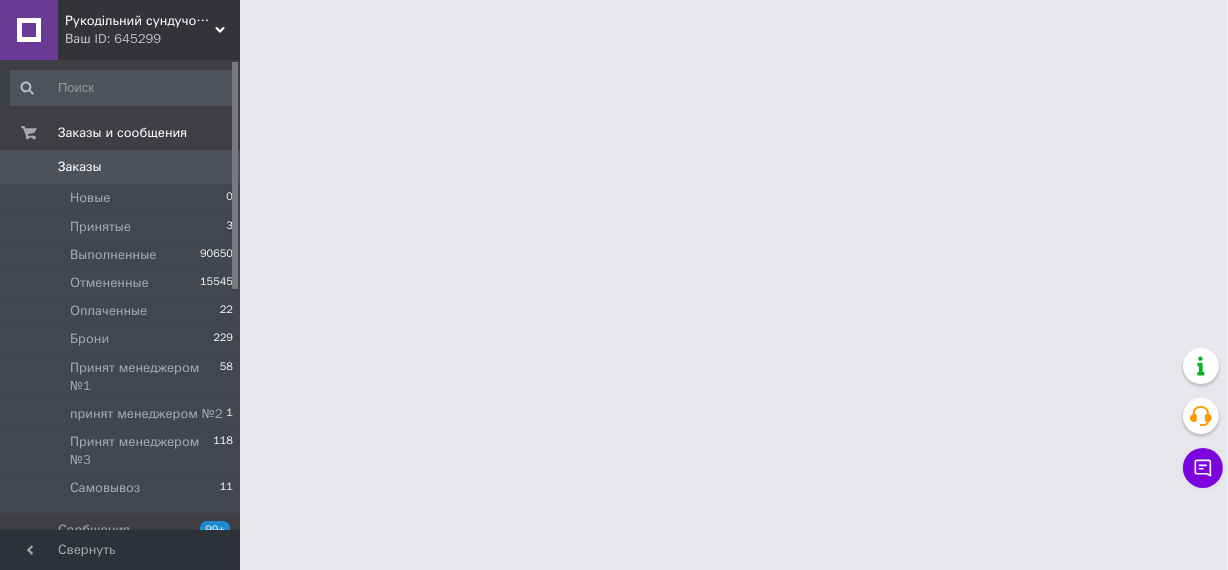 scroll, scrollTop: 0, scrollLeft: 0, axis: both 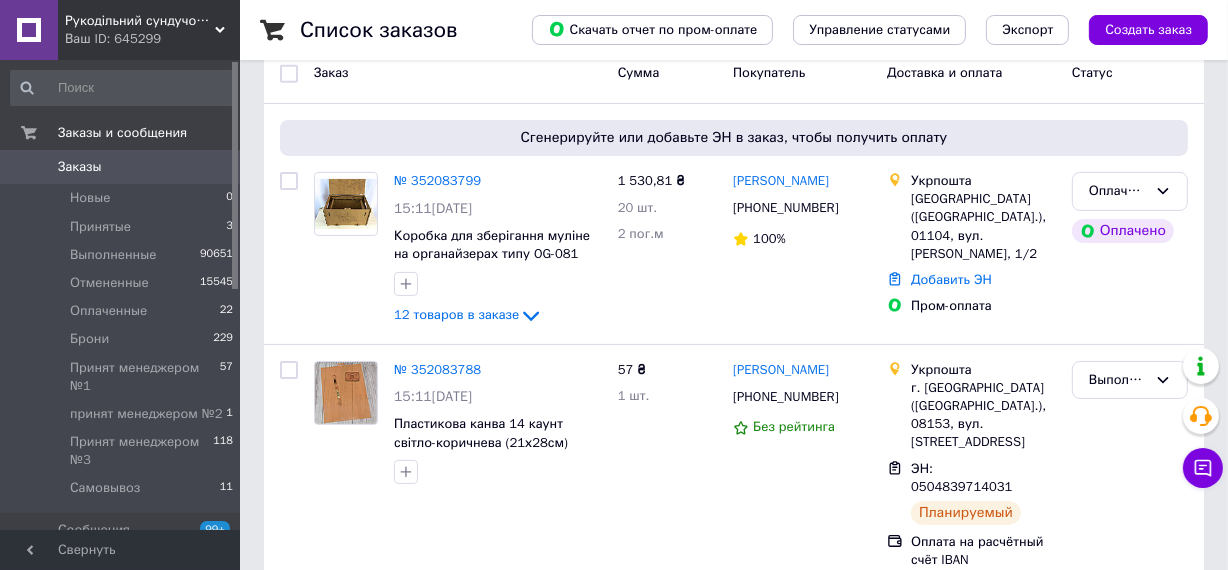click on "Заказы 0" at bounding box center (122, 167) 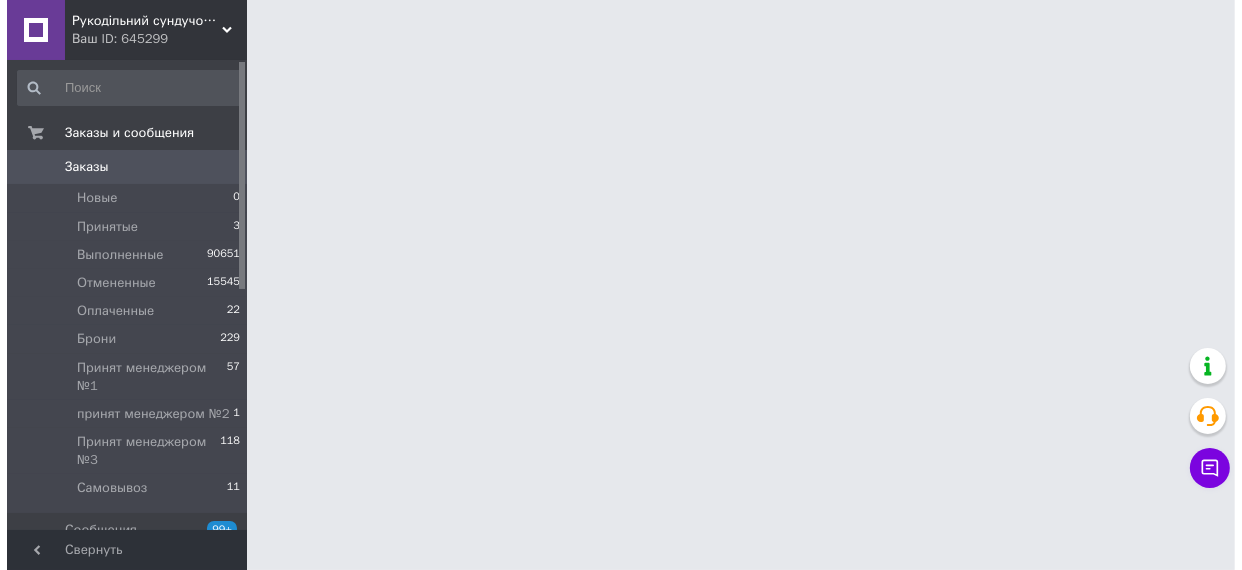 scroll, scrollTop: 0, scrollLeft: 0, axis: both 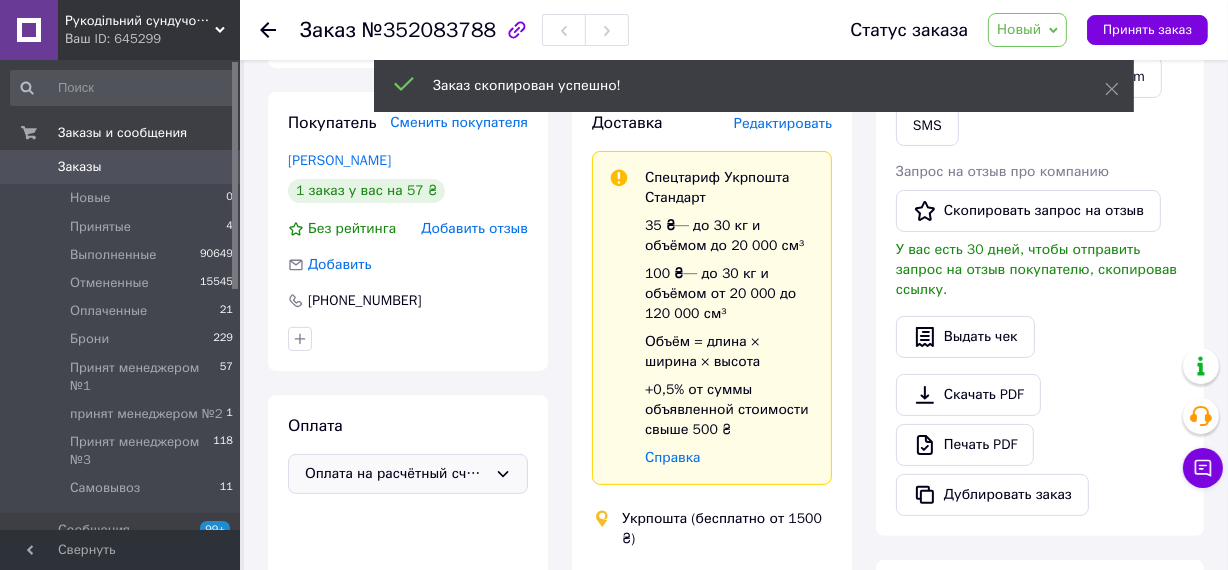 click on "Оплата на расчётный счёт IBAN" at bounding box center (396, 474) 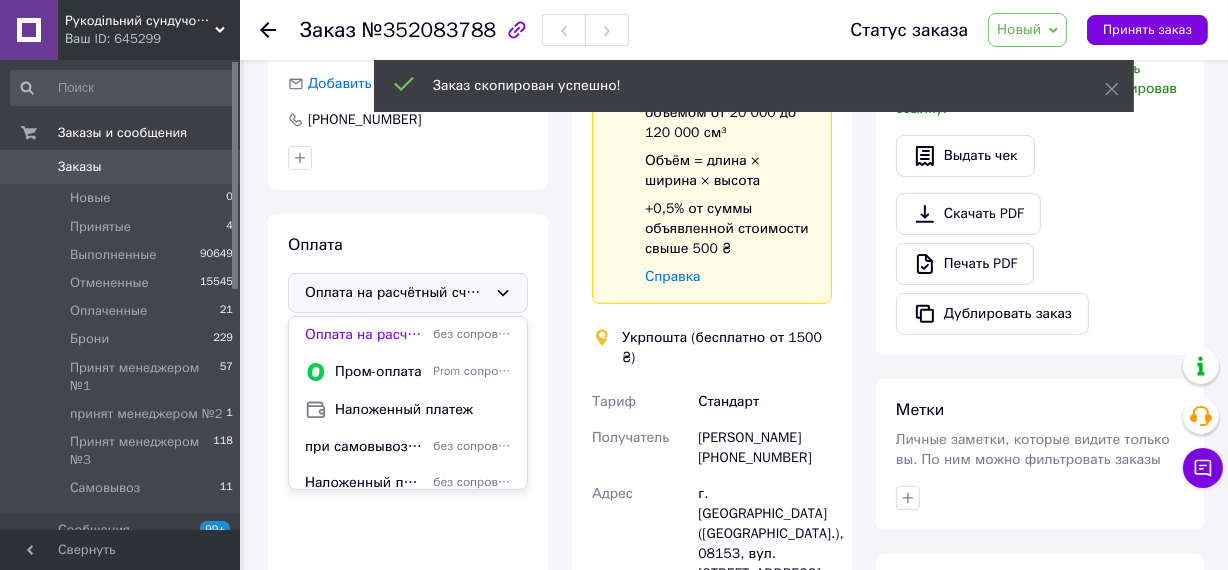 scroll, scrollTop: 545, scrollLeft: 0, axis: vertical 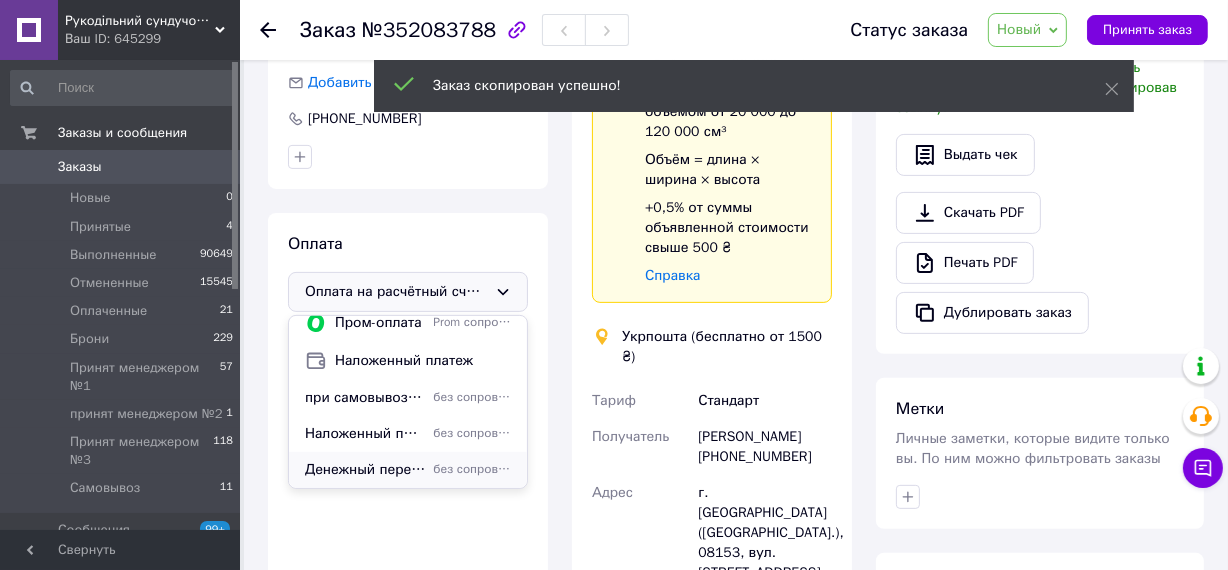 click on "Денежный перевод (для покупателей из других стран)" at bounding box center [365, 470] 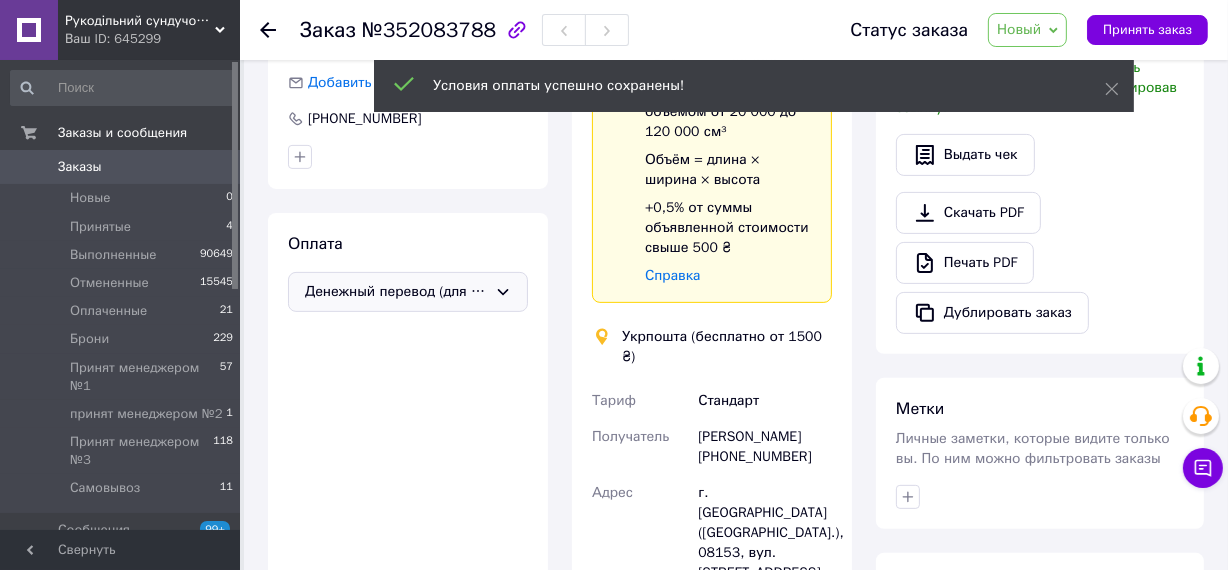 click on "Денежный перевод (для покупателей из других стран)" at bounding box center [396, 292] 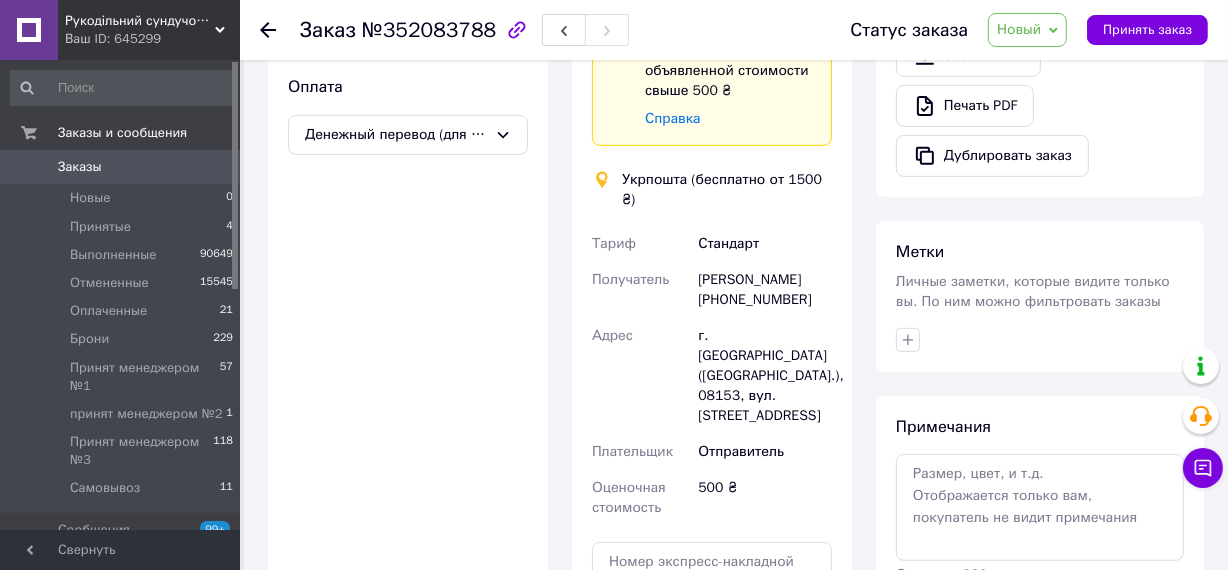 scroll, scrollTop: 707, scrollLeft: 0, axis: vertical 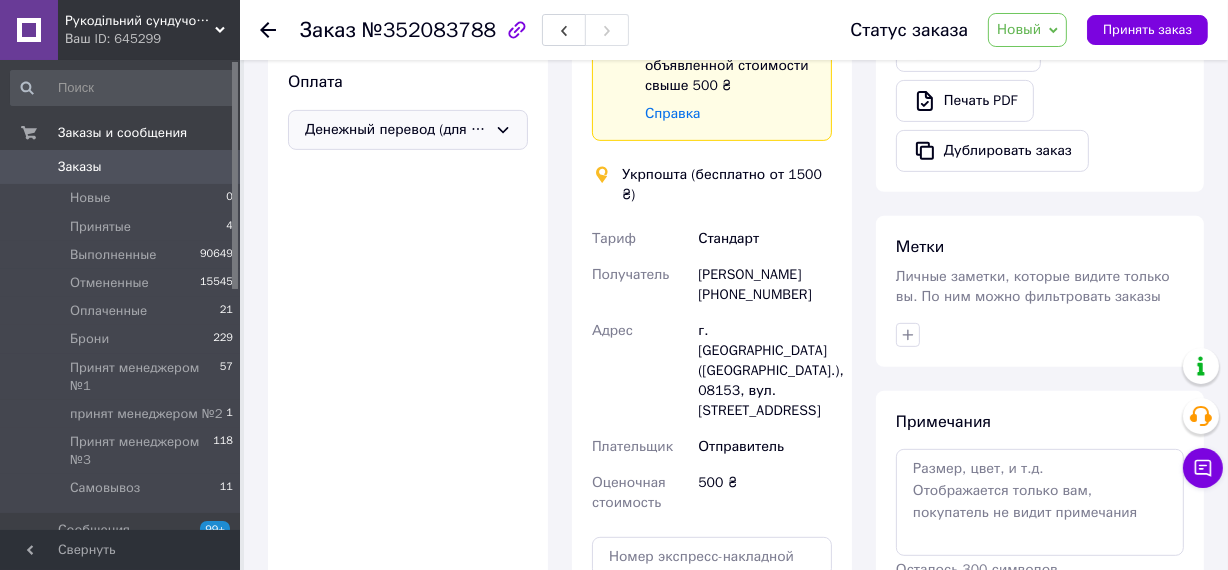 click on "Денежный перевод (для покупателей из других стран)" at bounding box center (396, 130) 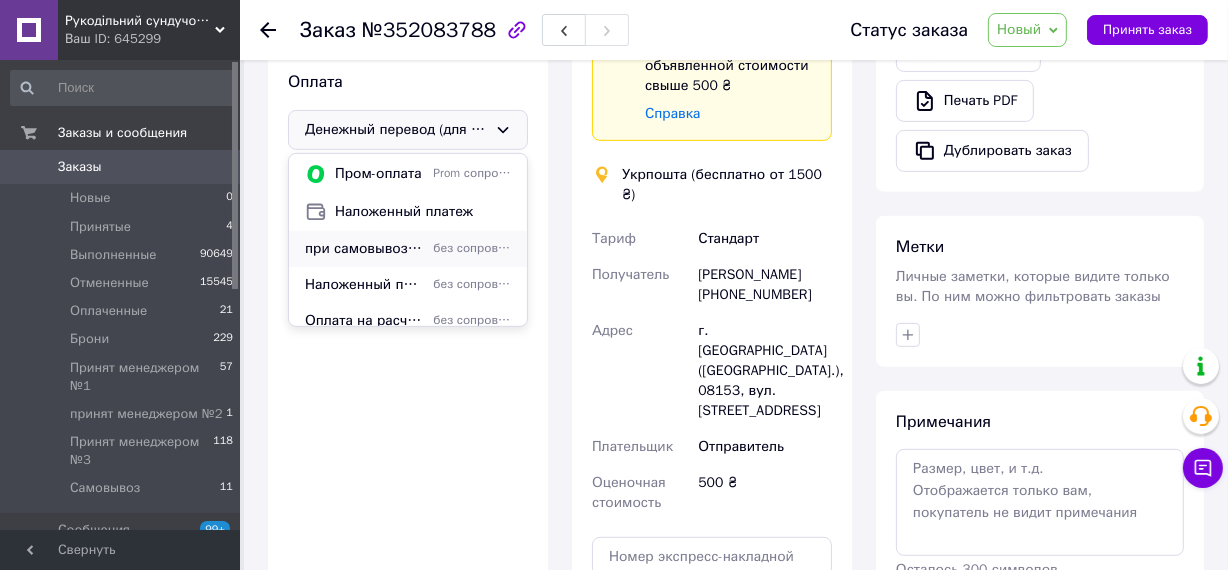 scroll, scrollTop: 48, scrollLeft: 0, axis: vertical 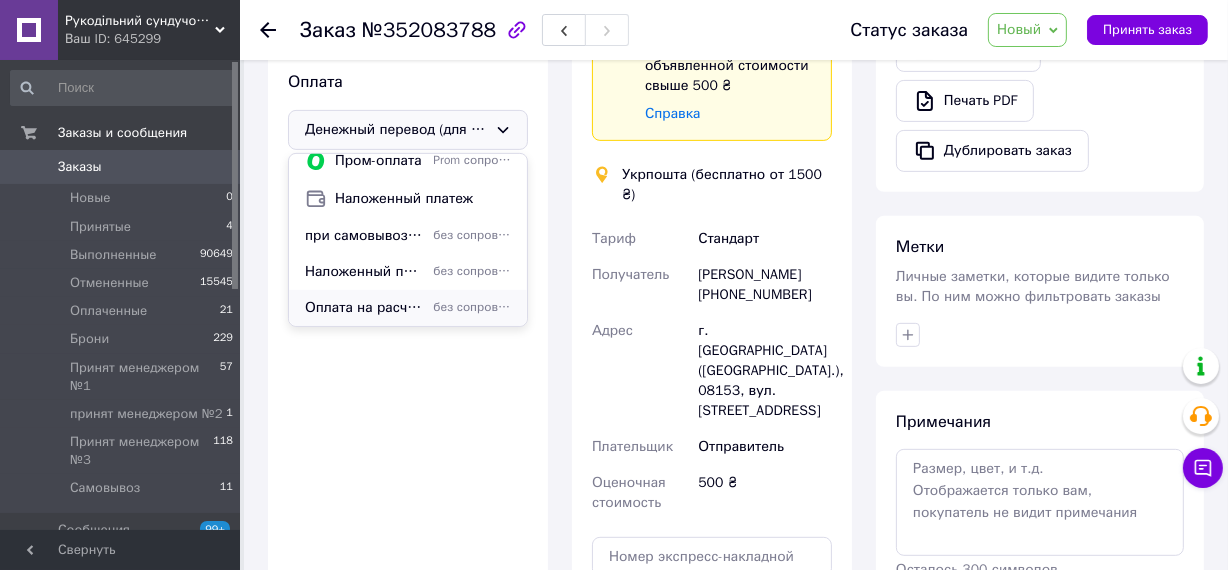 click on "без сопровождения Prom" at bounding box center [472, 307] 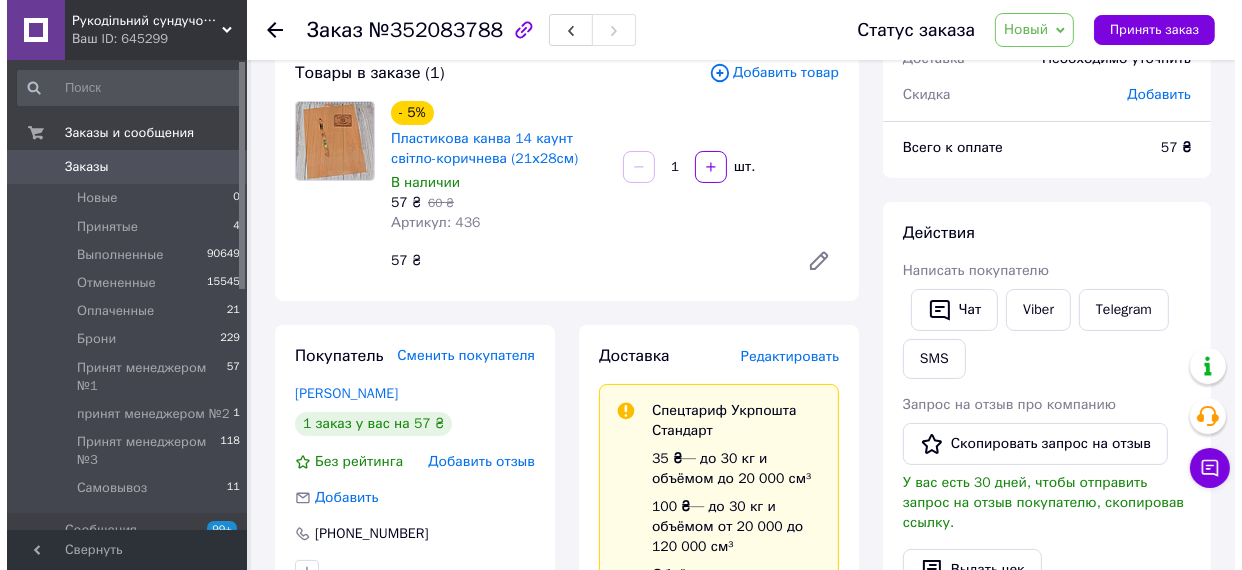 scroll, scrollTop: 70, scrollLeft: 0, axis: vertical 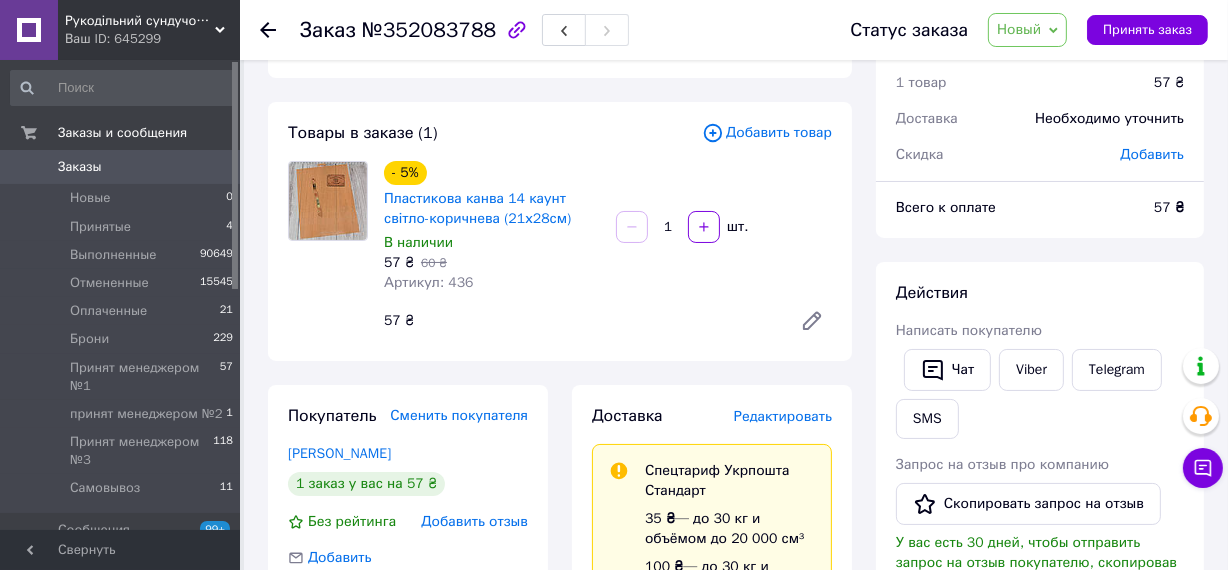 click on "Редактировать" at bounding box center [783, 416] 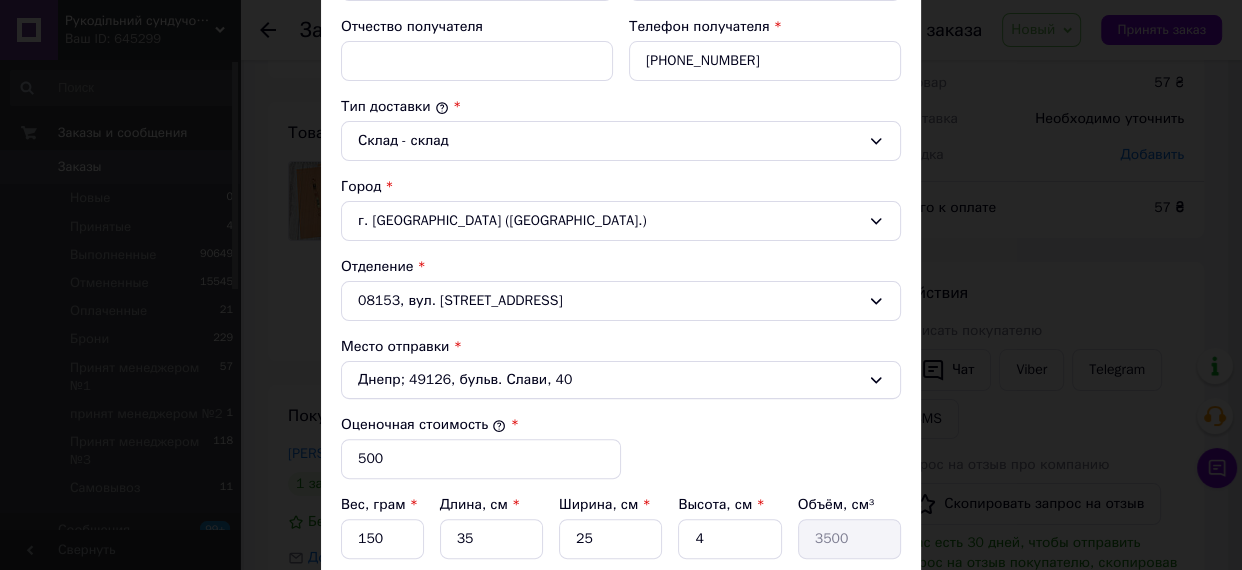 scroll, scrollTop: 545, scrollLeft: 0, axis: vertical 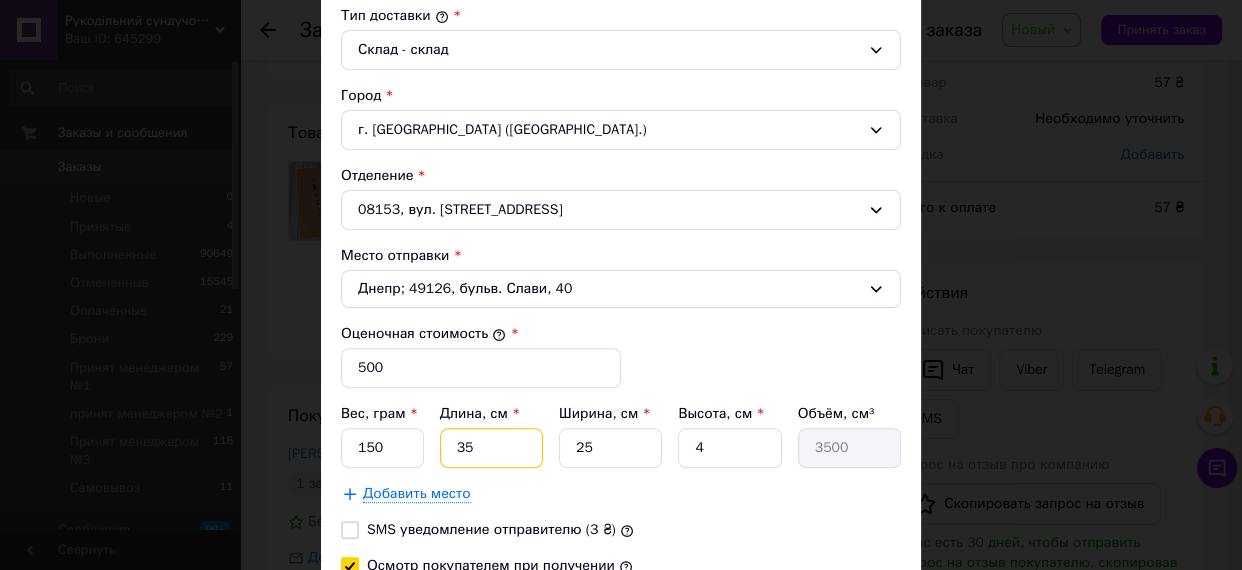click on "35" at bounding box center [491, 448] 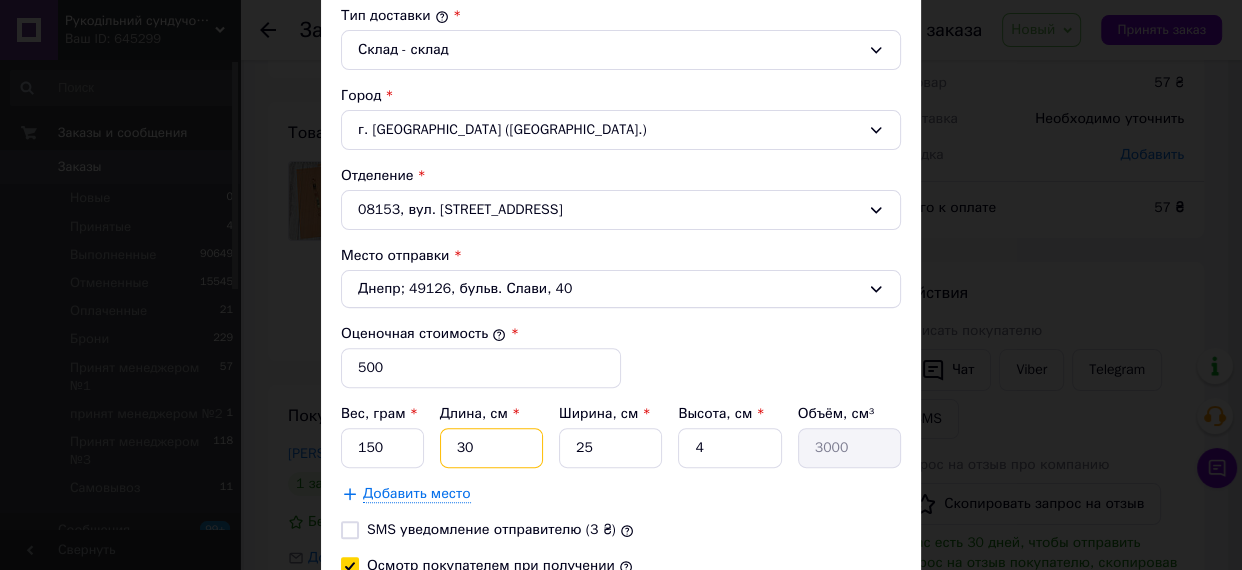 type on "30" 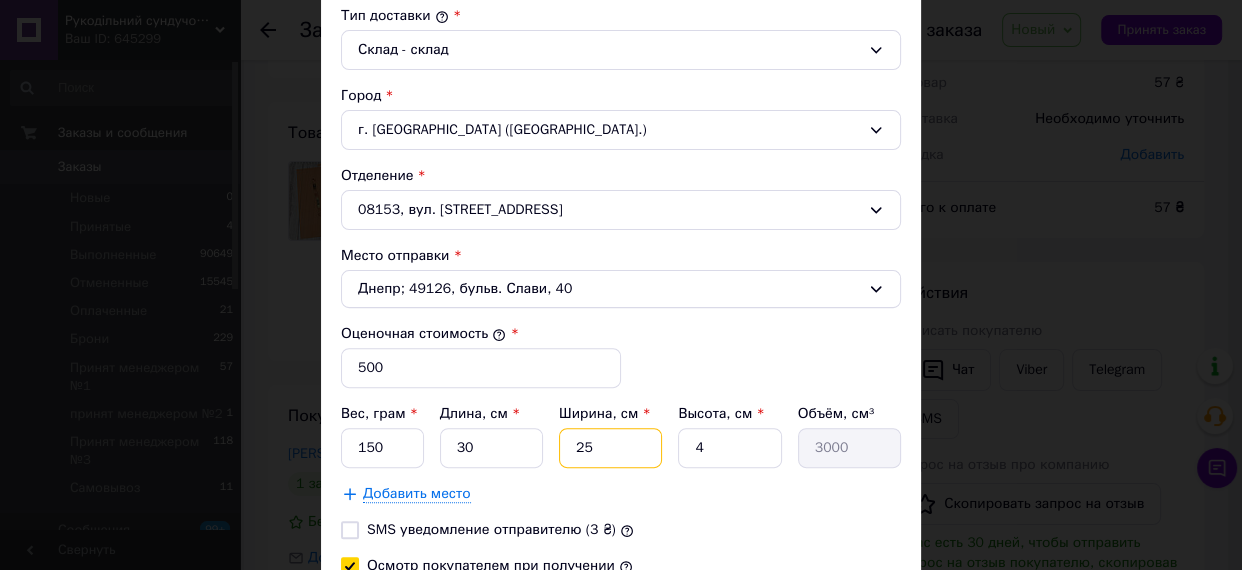 click on "25" at bounding box center (610, 448) 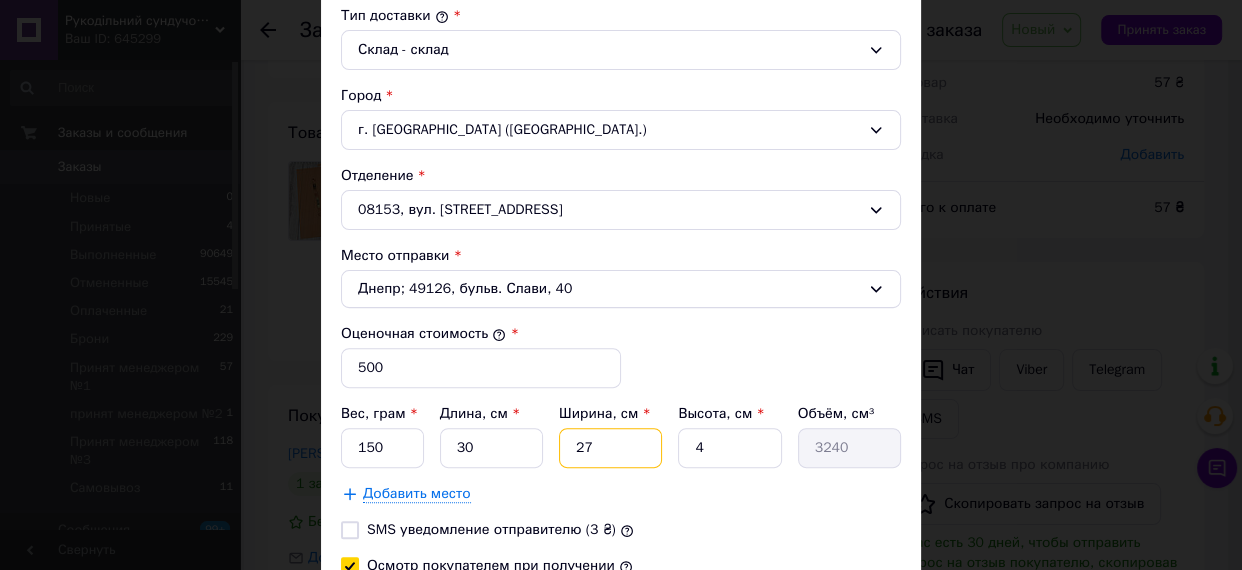 type on "27" 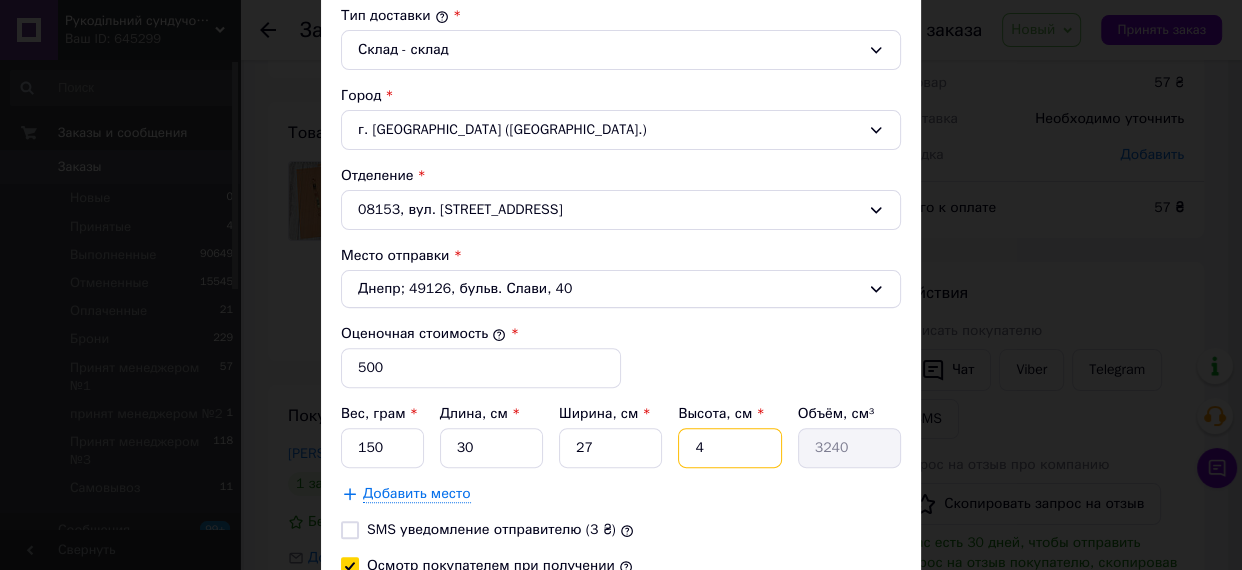drag, startPoint x: 703, startPoint y: 443, endPoint x: 689, endPoint y: 446, distance: 14.3178215 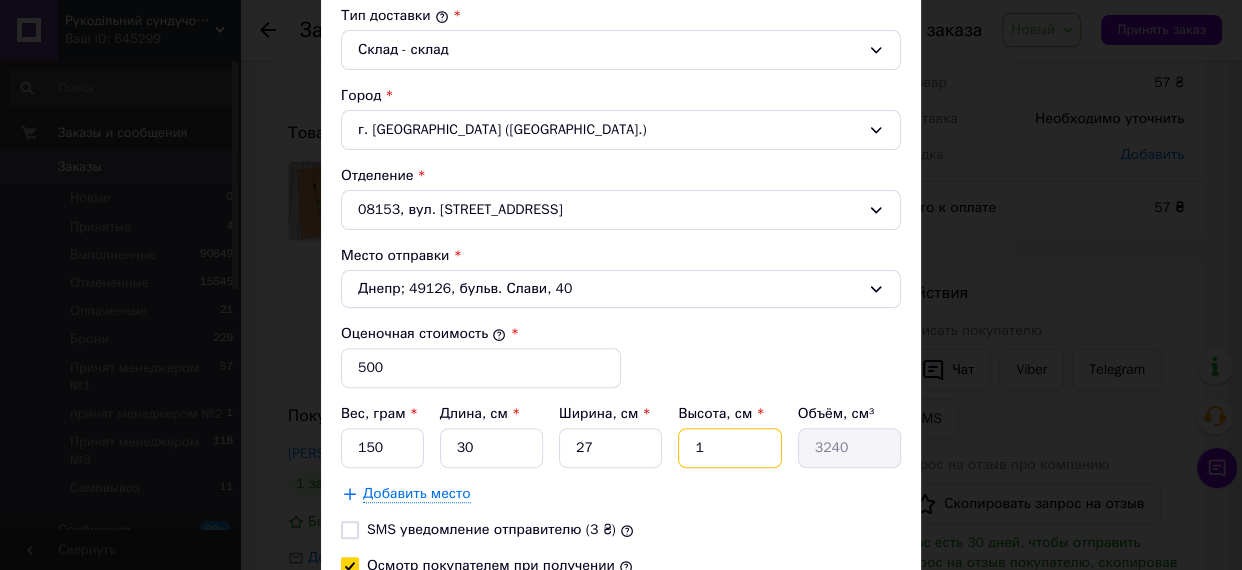 type on "1" 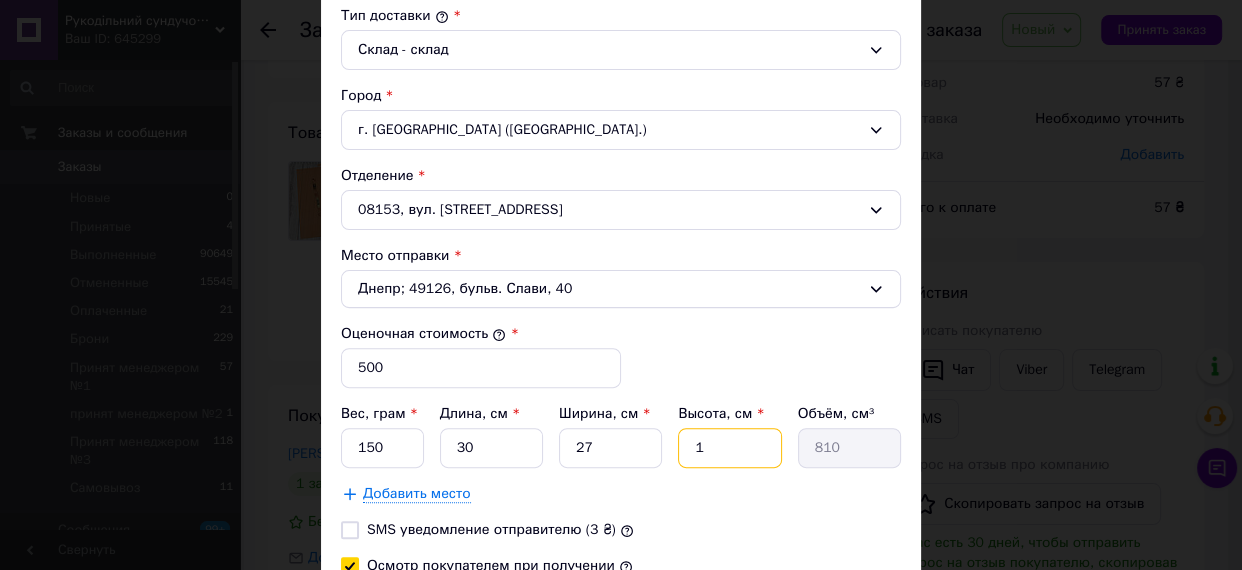 type on "10" 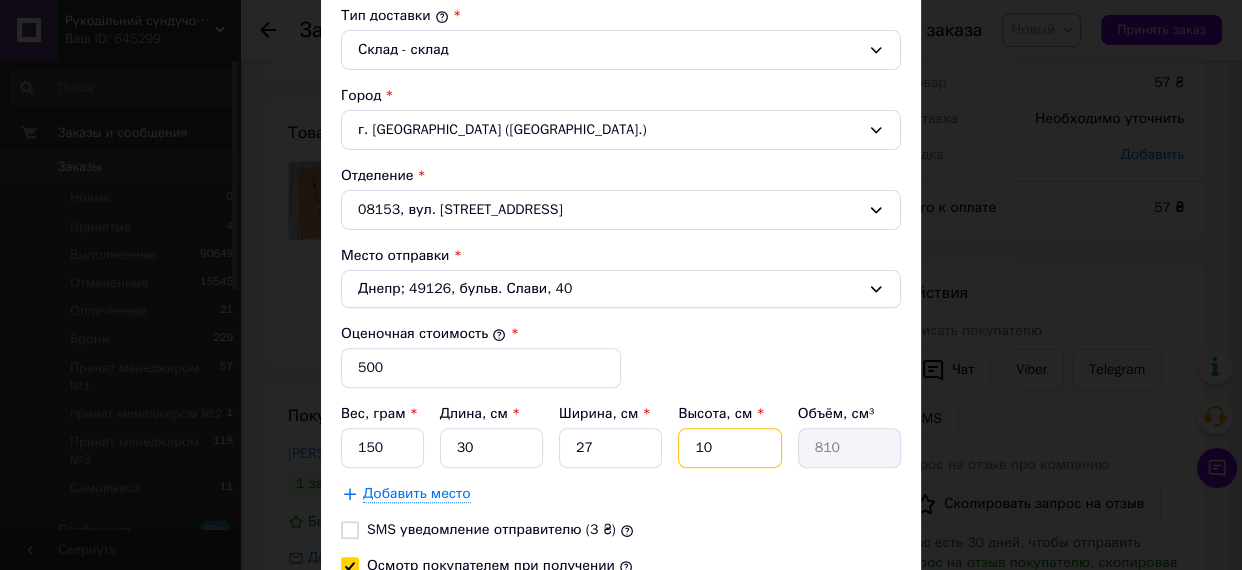type on "8100" 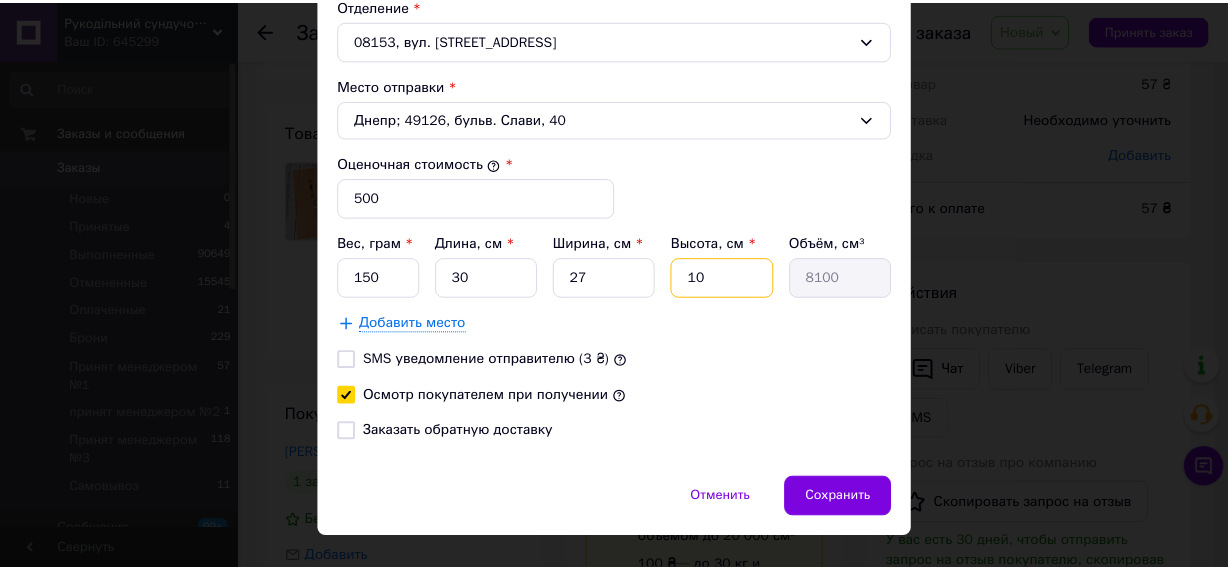 scroll, scrollTop: 727, scrollLeft: 0, axis: vertical 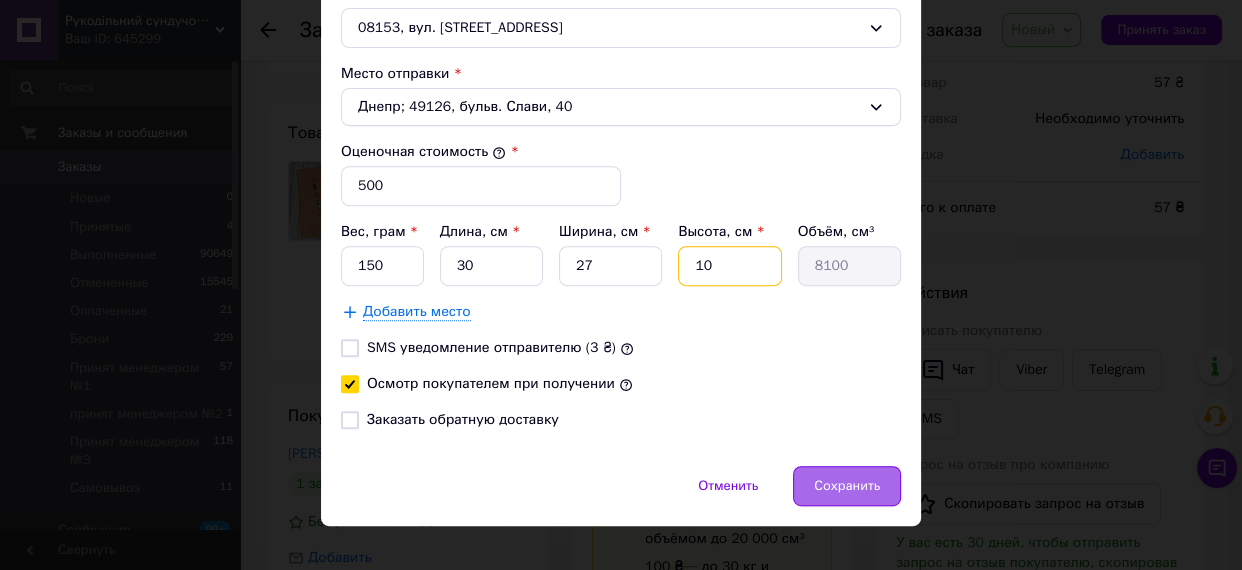 type on "10" 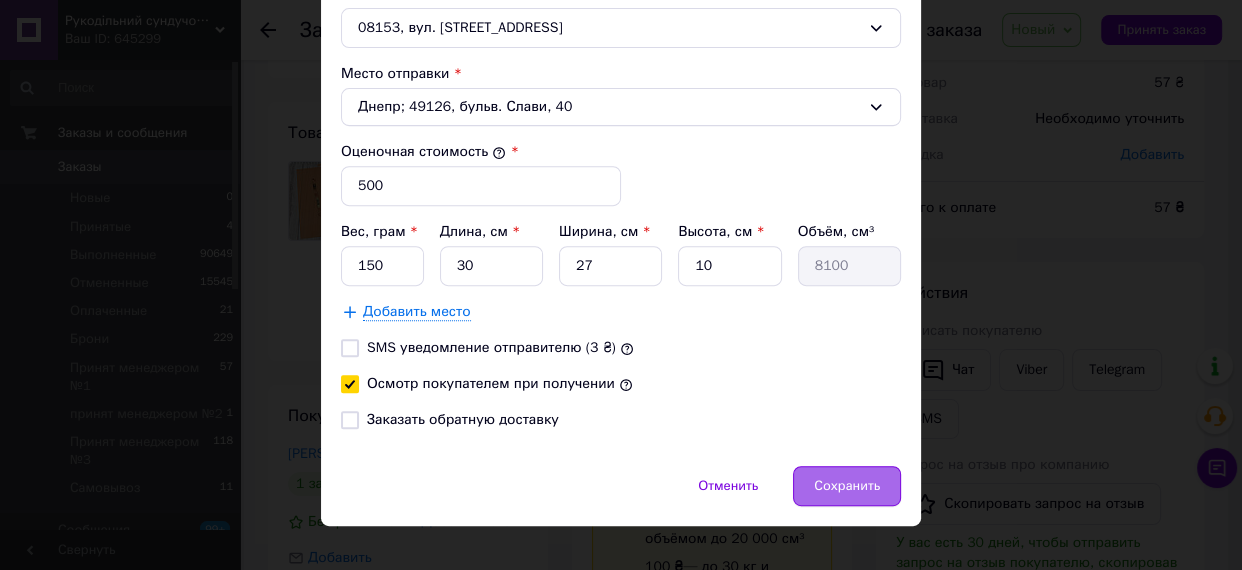 click on "Сохранить" at bounding box center [847, 486] 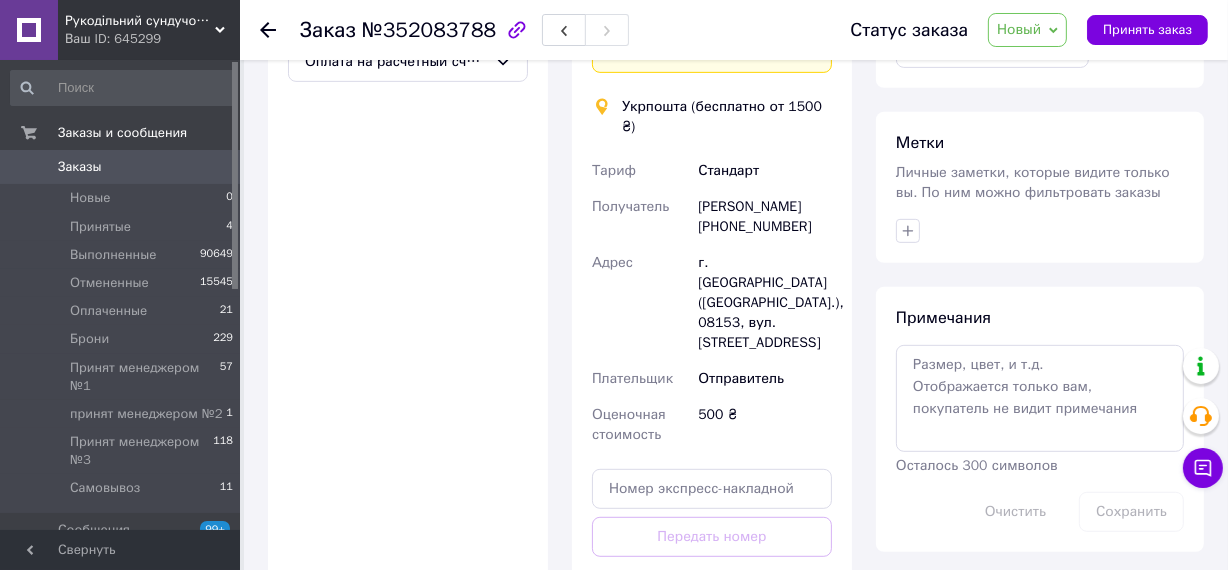 scroll, scrollTop: 798, scrollLeft: 0, axis: vertical 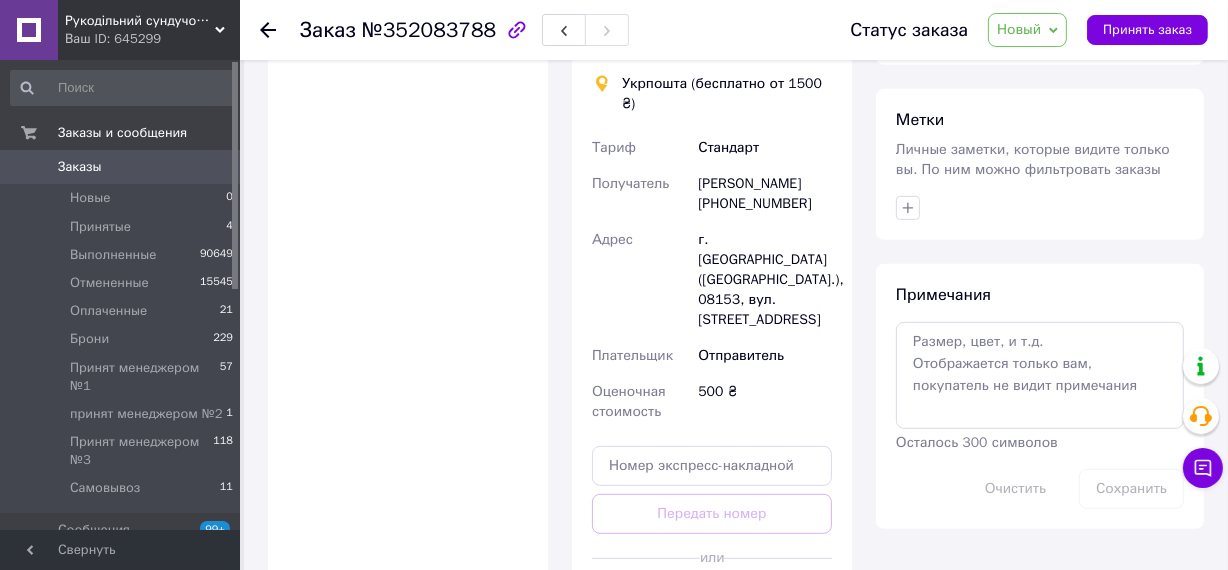 click on "Создать ярлык" at bounding box center [712, 603] 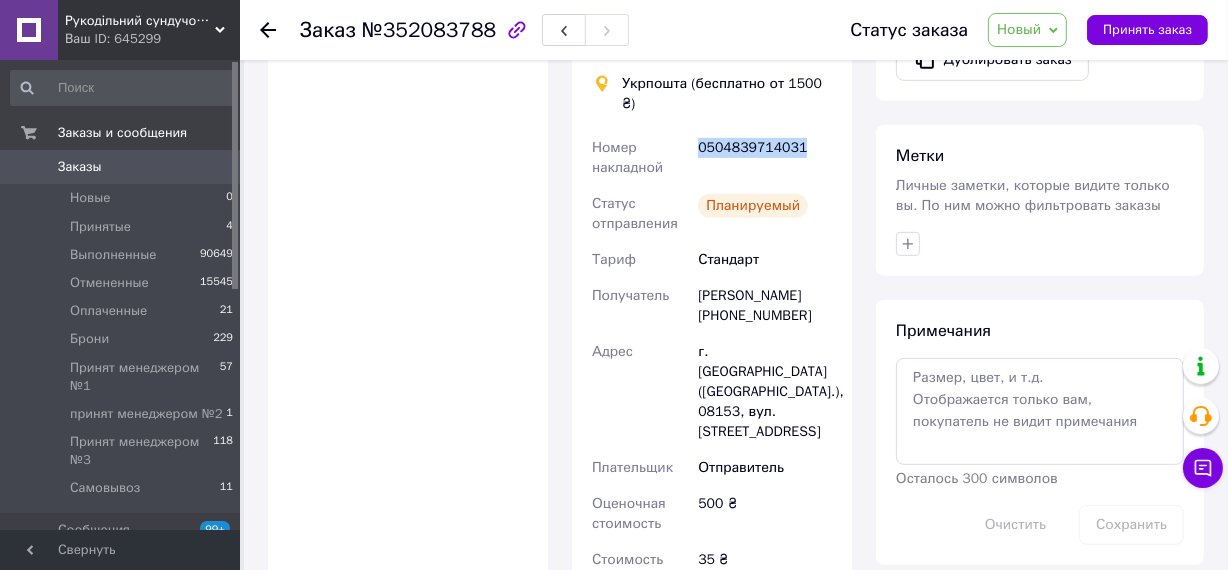 drag, startPoint x: 699, startPoint y: 126, endPoint x: 810, endPoint y: 136, distance: 111.44954 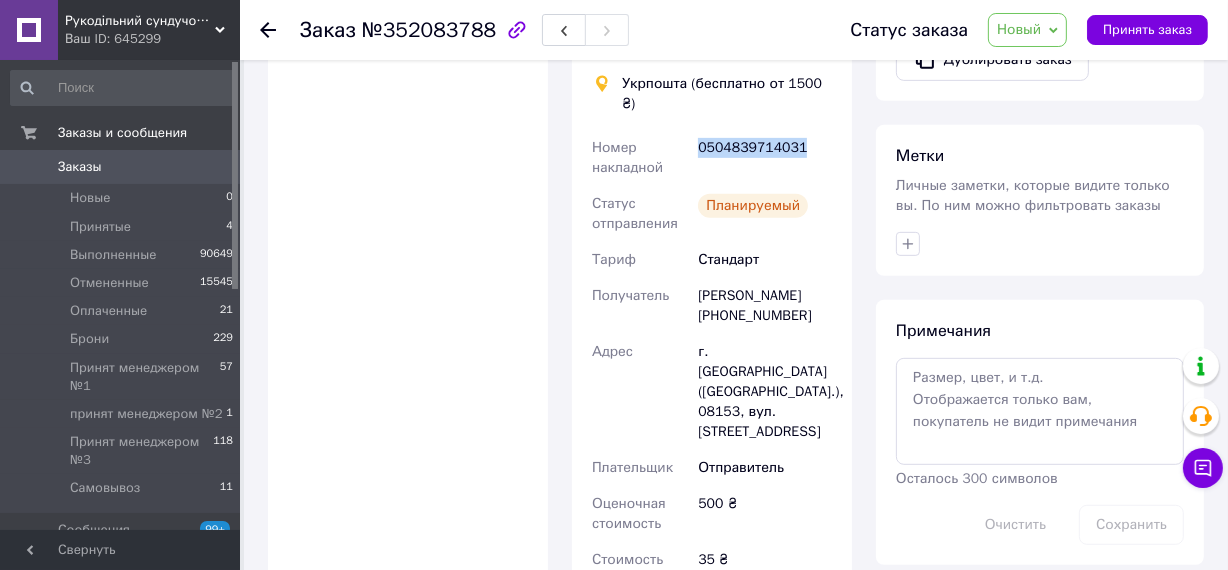 click on "Заказы" at bounding box center (80, 167) 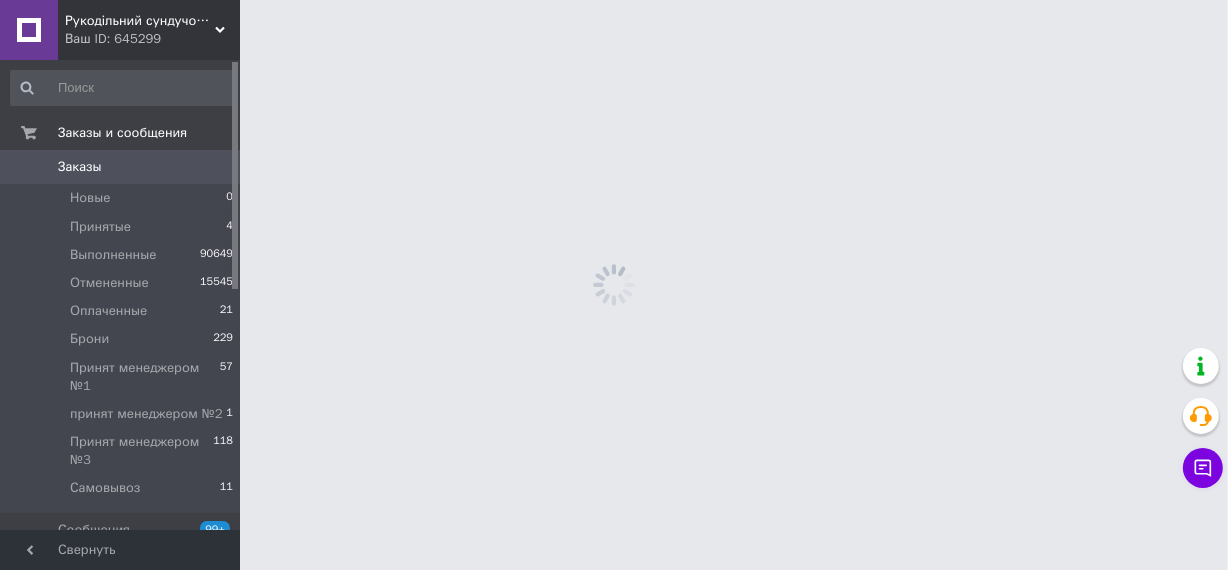 scroll, scrollTop: 0, scrollLeft: 0, axis: both 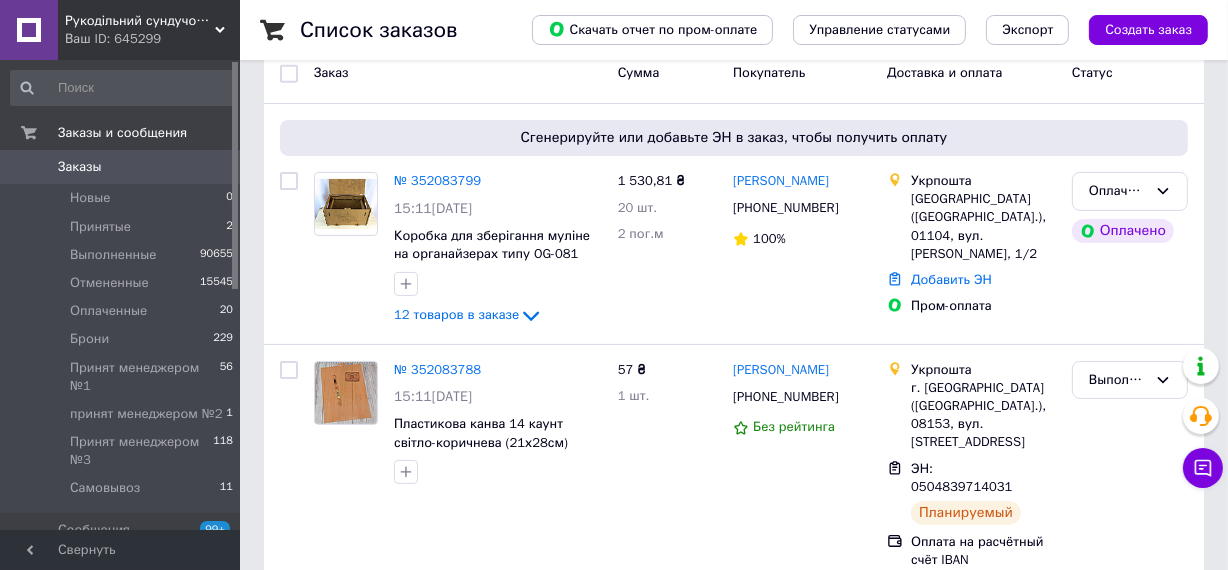 click on "Заказы" at bounding box center (80, 167) 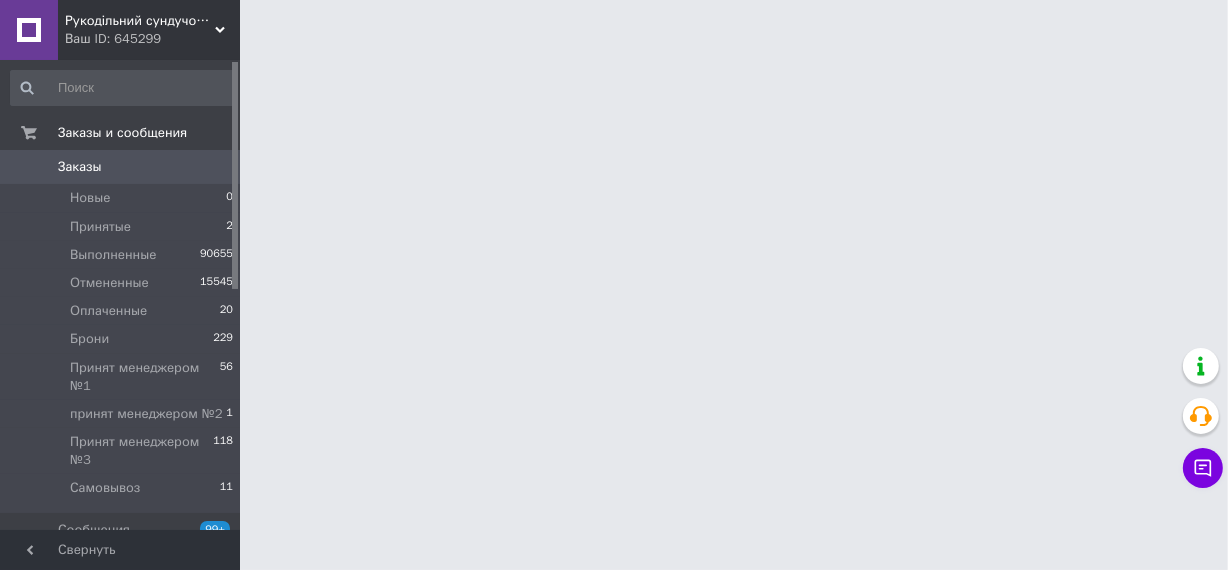 scroll, scrollTop: 0, scrollLeft: 0, axis: both 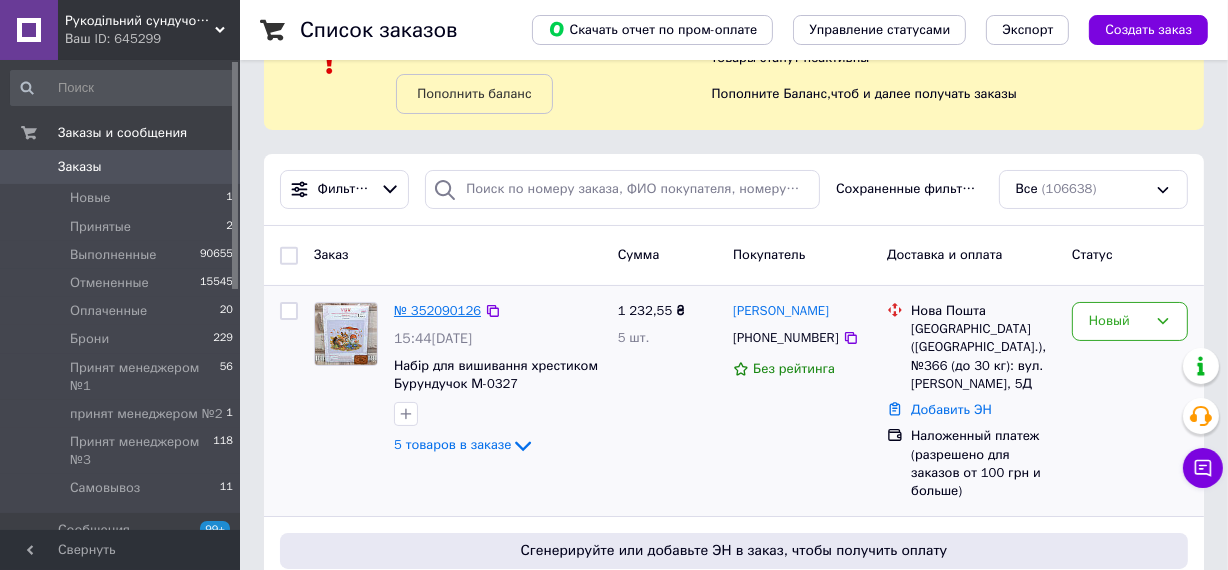 click on "№ 352090126" at bounding box center [437, 310] 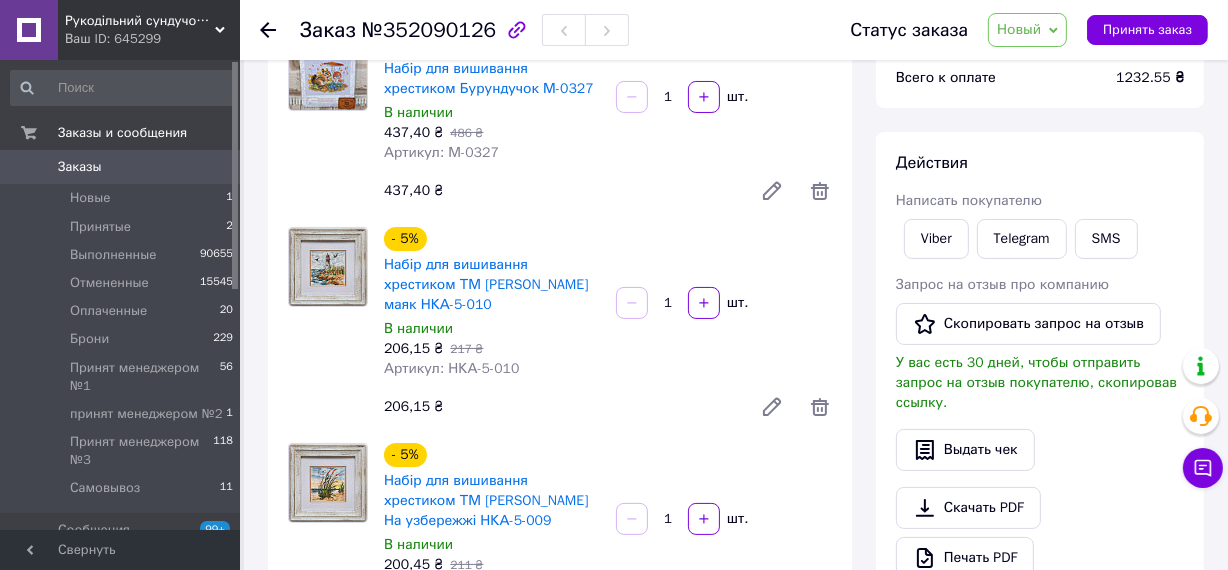 scroll, scrollTop: 90, scrollLeft: 0, axis: vertical 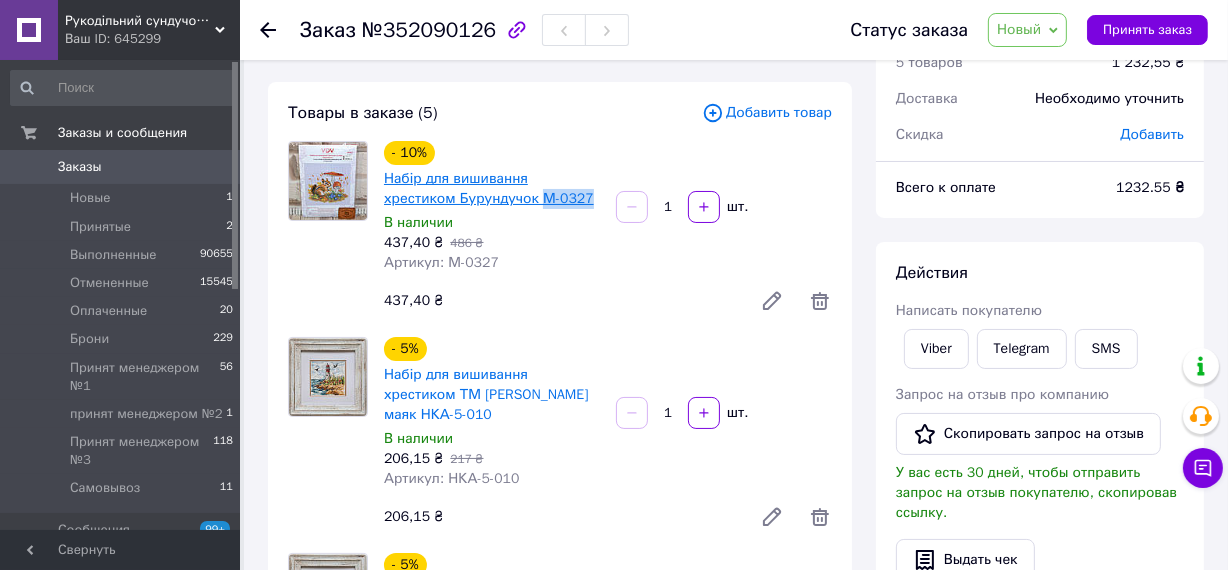 drag, startPoint x: 508, startPoint y: 200, endPoint x: 466, endPoint y: 201, distance: 42.0119 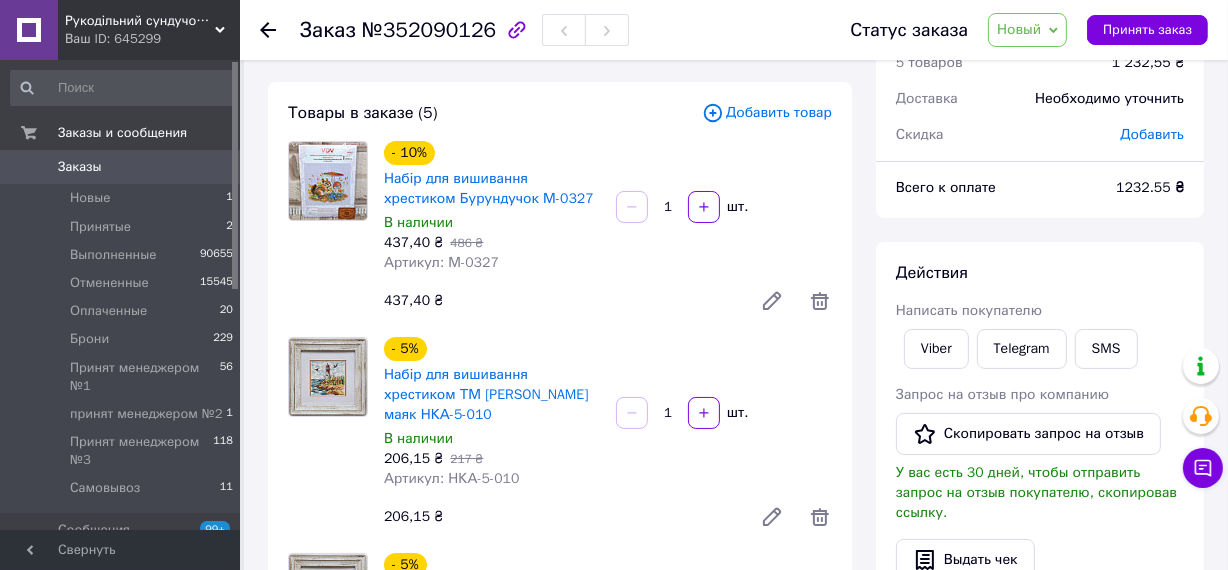 click on "- 10% Набір для вишивання хрестиком Бурундучок М-0327 В наличии 437,40 ₴   486 ₴ Артикул: М-0327 1   шт. 437,40 ₴" at bounding box center [608, 231] 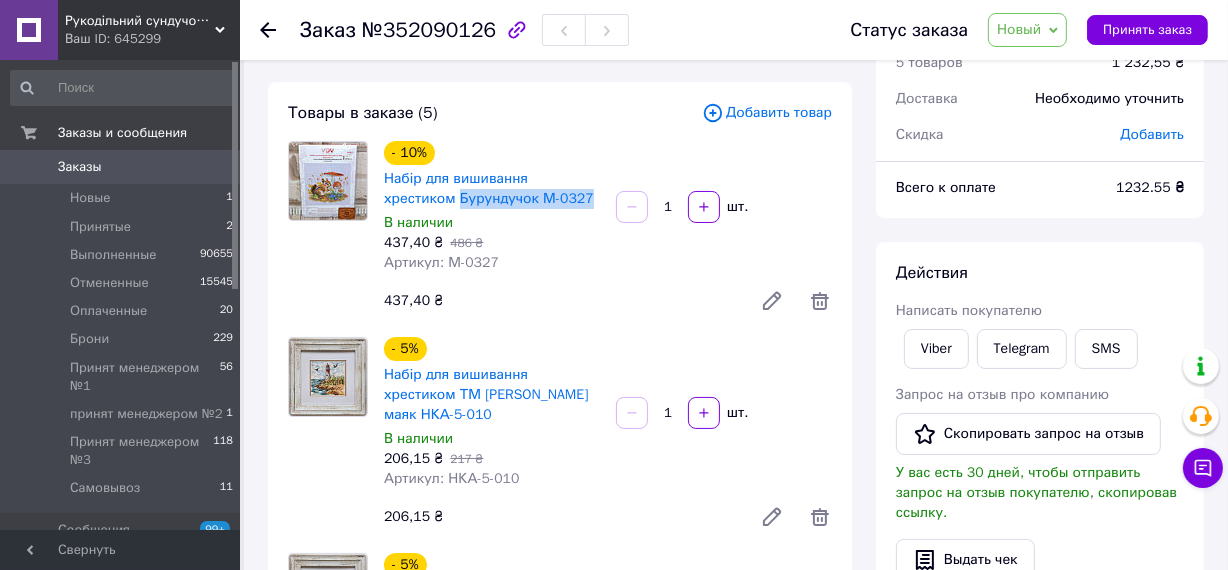 drag, startPoint x: 512, startPoint y: 200, endPoint x: 379, endPoint y: 206, distance: 133.13527 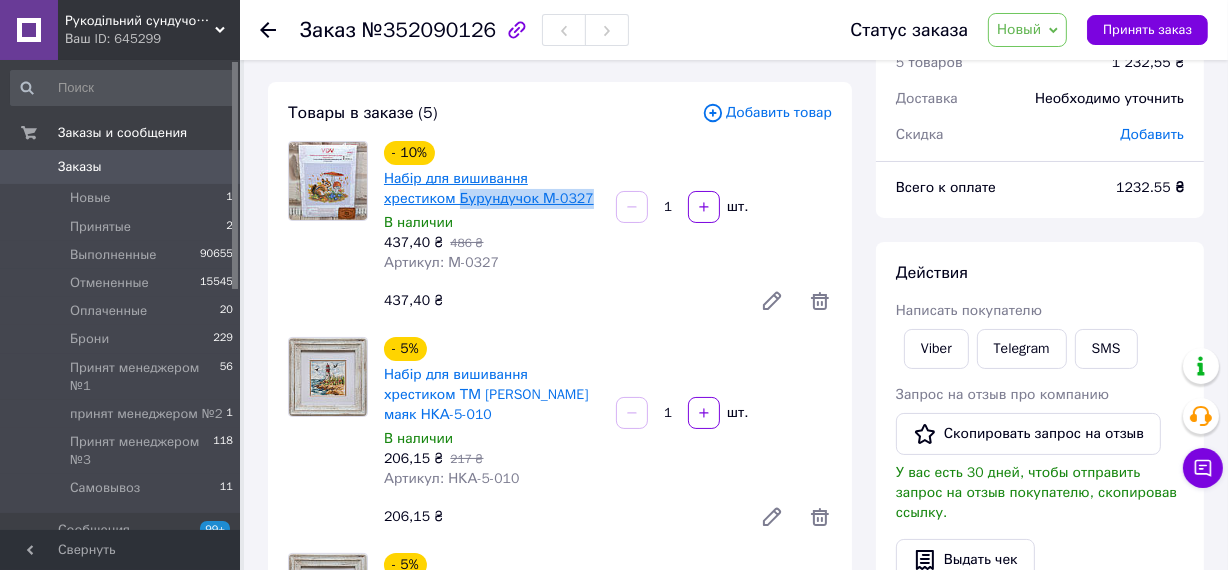 copy on "Бурундучок М-0327" 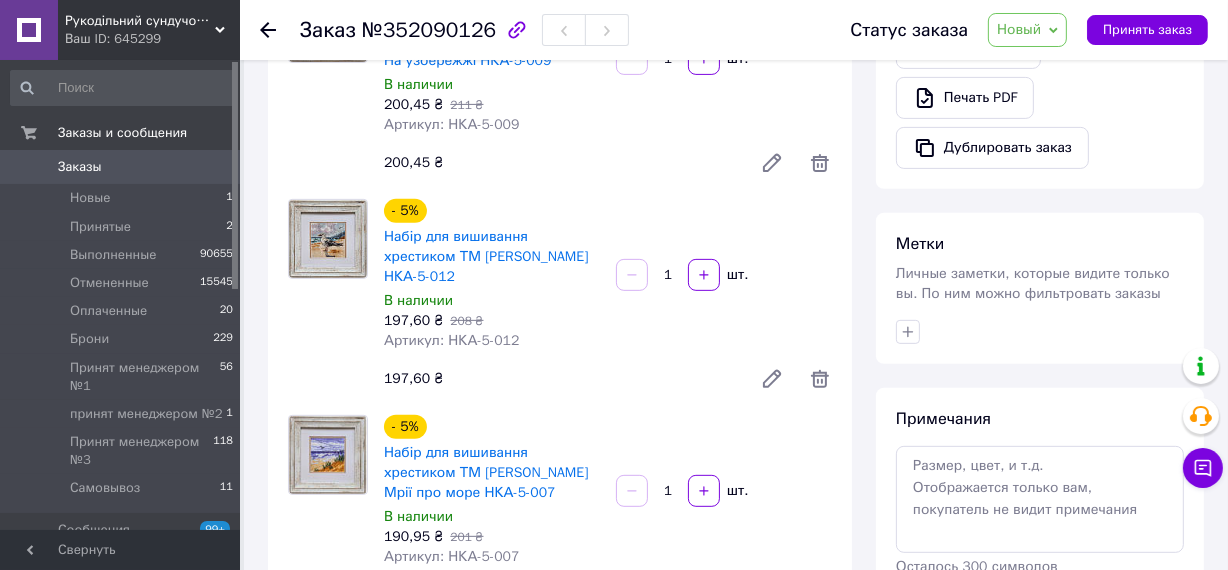 scroll, scrollTop: 909, scrollLeft: 0, axis: vertical 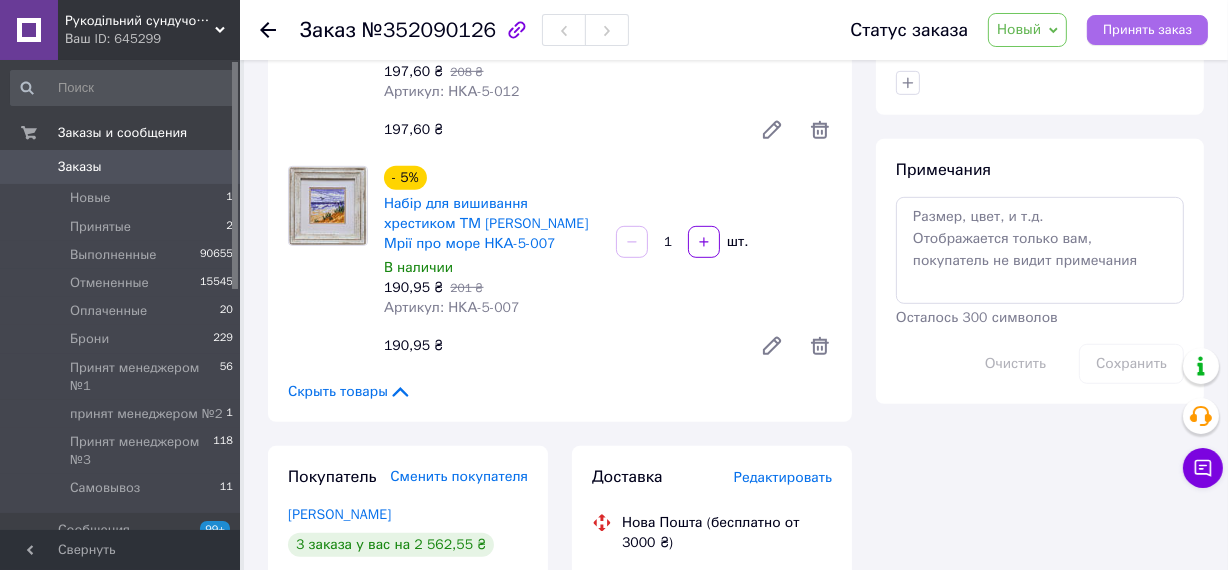 click on "Принять заказ" at bounding box center (1147, 30) 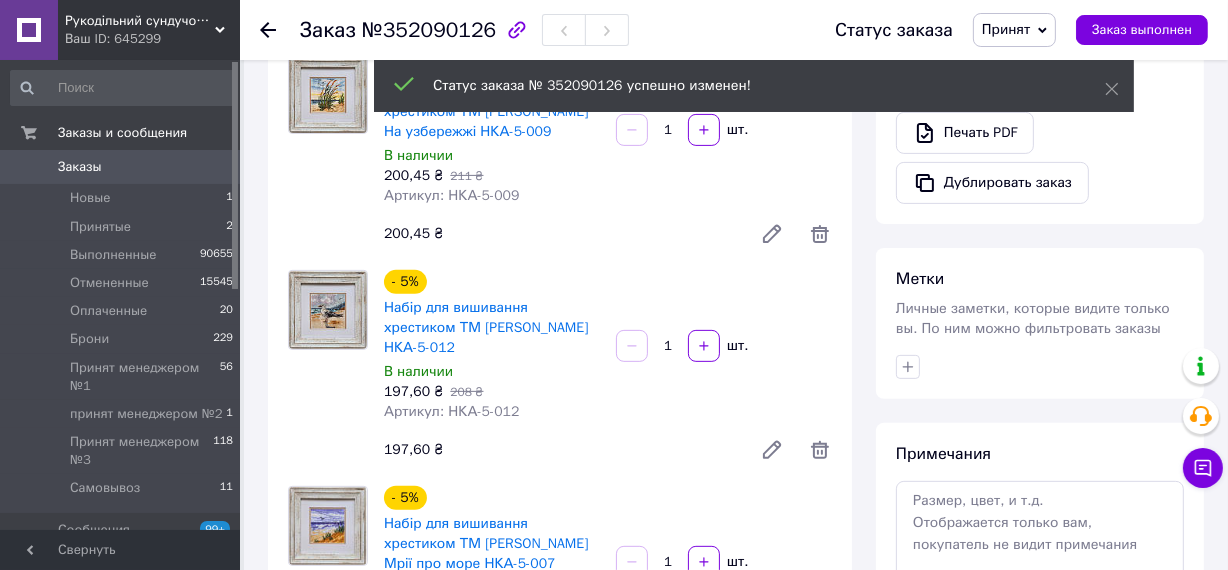 scroll, scrollTop: 545, scrollLeft: 0, axis: vertical 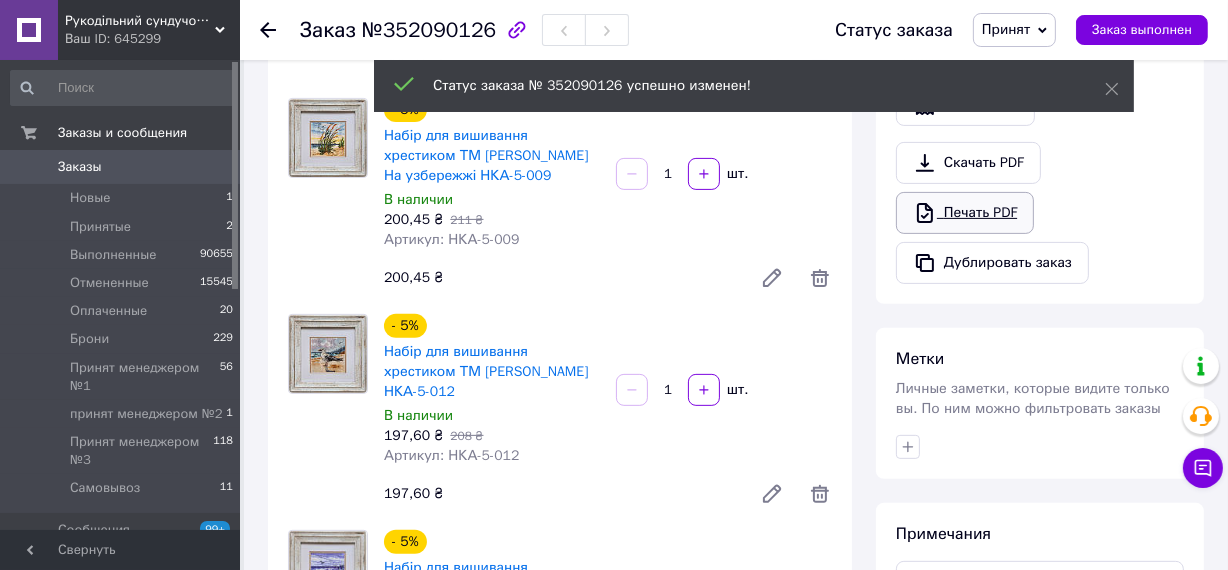 click on "Скачать PDF   Печать PDF   Дублировать заказ" at bounding box center (1040, 213) 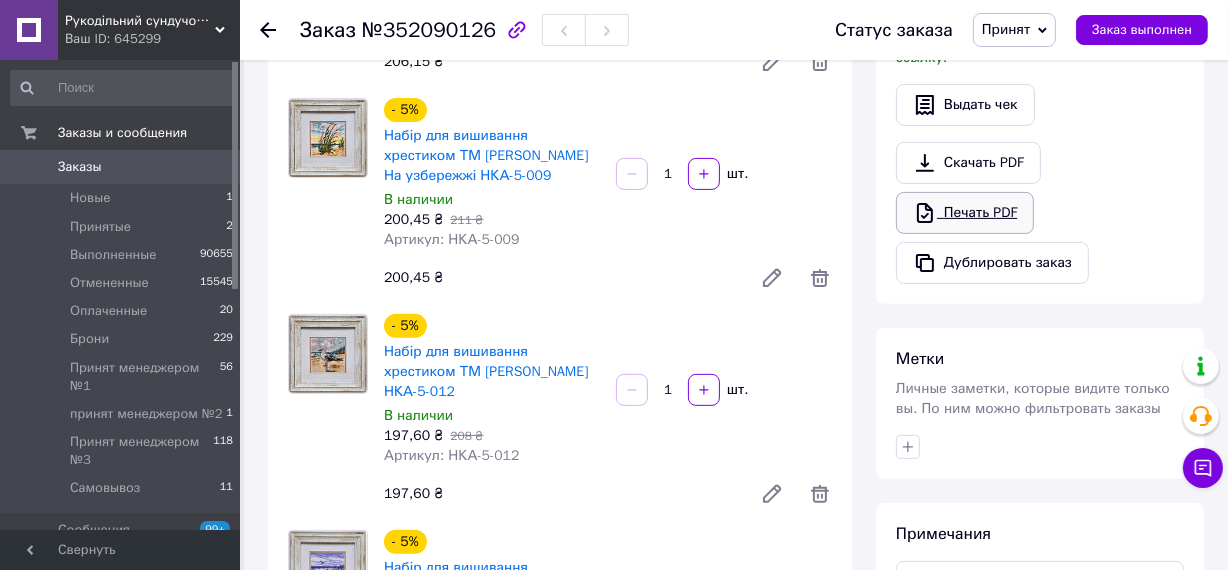 click on "Печать PDF" at bounding box center (965, 213) 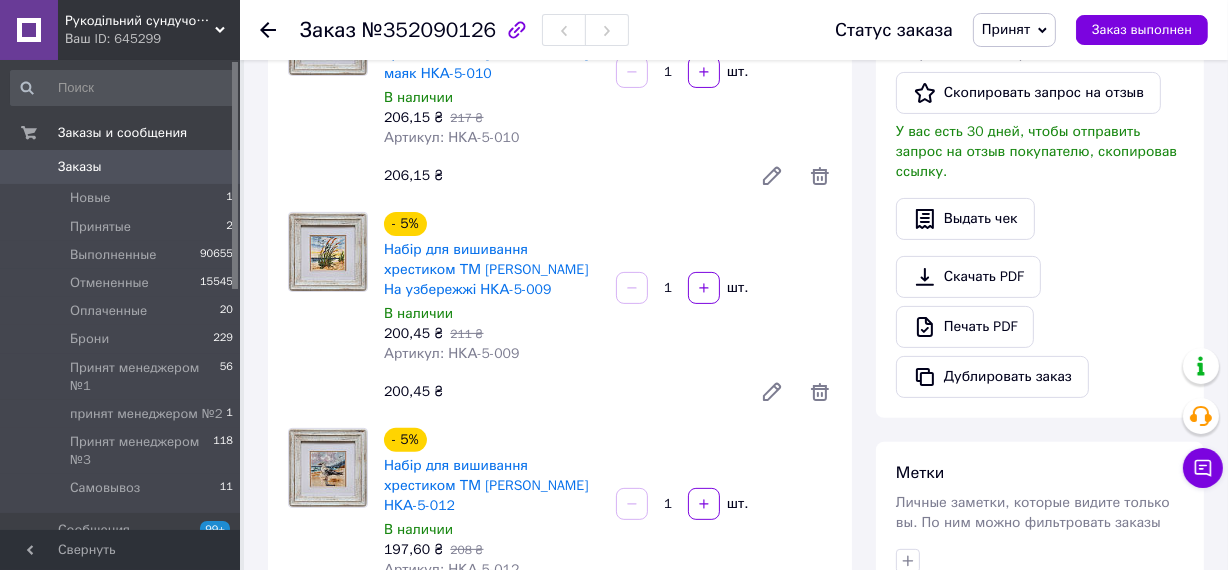 scroll, scrollTop: 181, scrollLeft: 0, axis: vertical 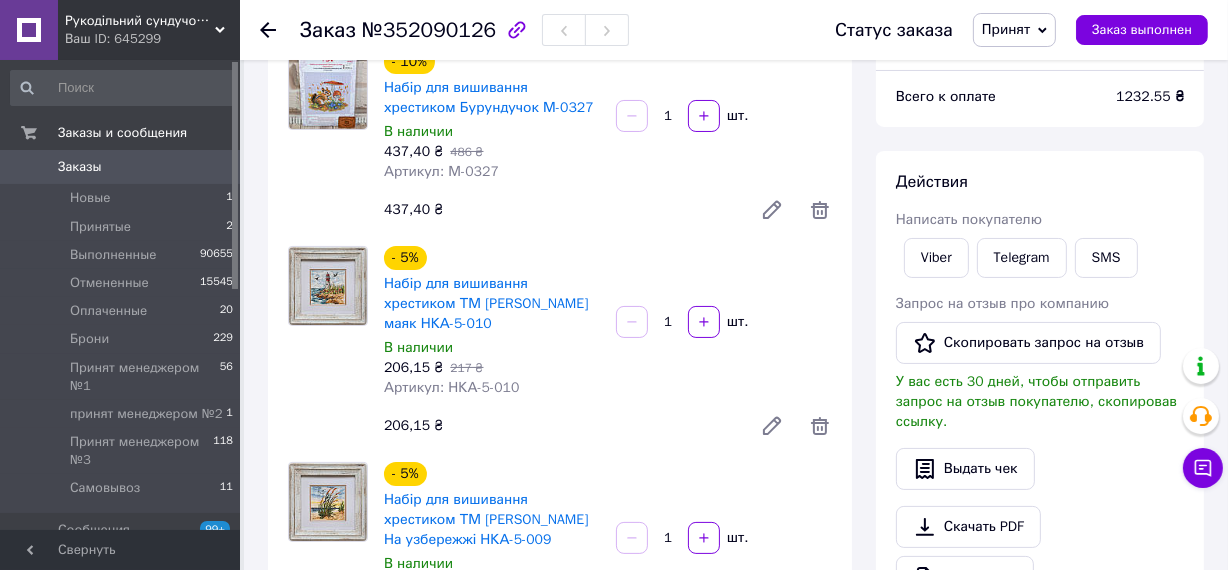 click on "Заказы" at bounding box center (80, 167) 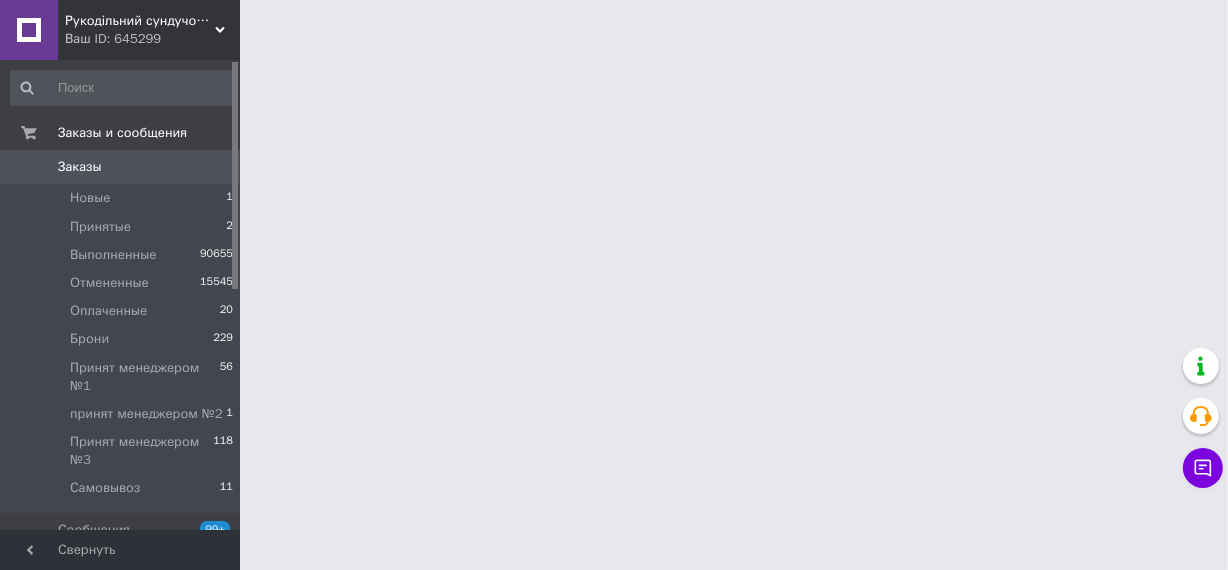scroll, scrollTop: 0, scrollLeft: 0, axis: both 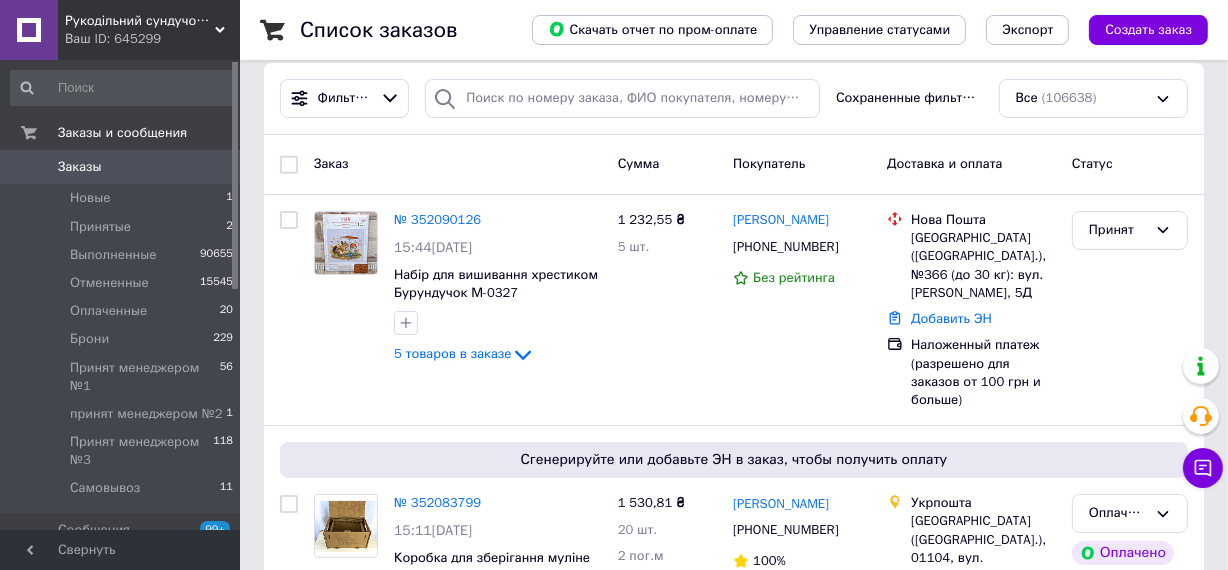 click on "Заказы" at bounding box center (80, 167) 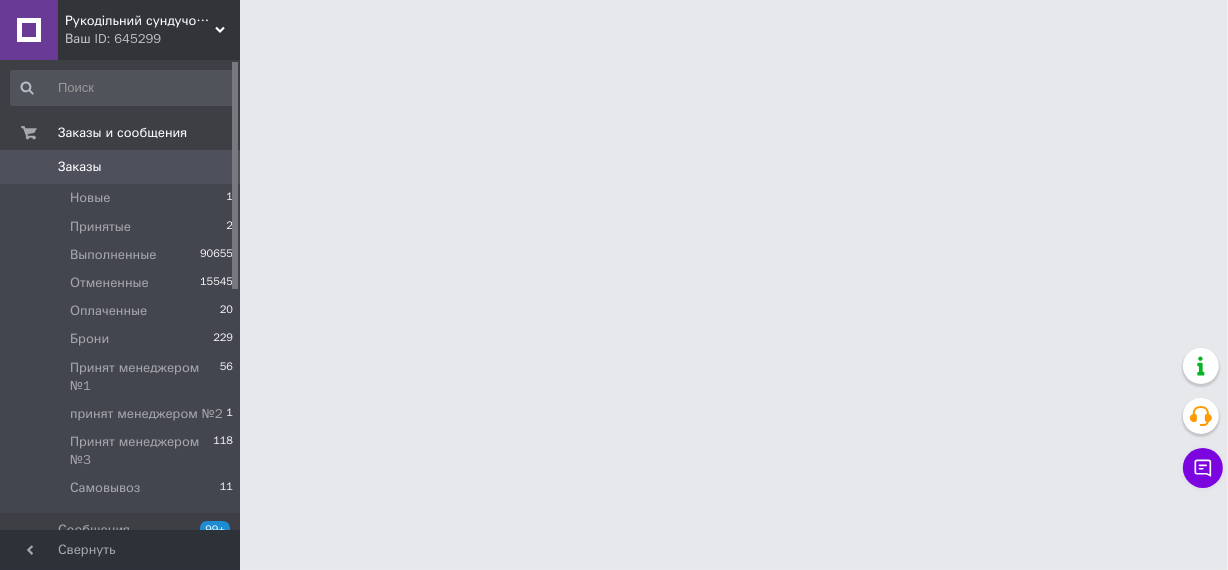 scroll, scrollTop: 0, scrollLeft: 0, axis: both 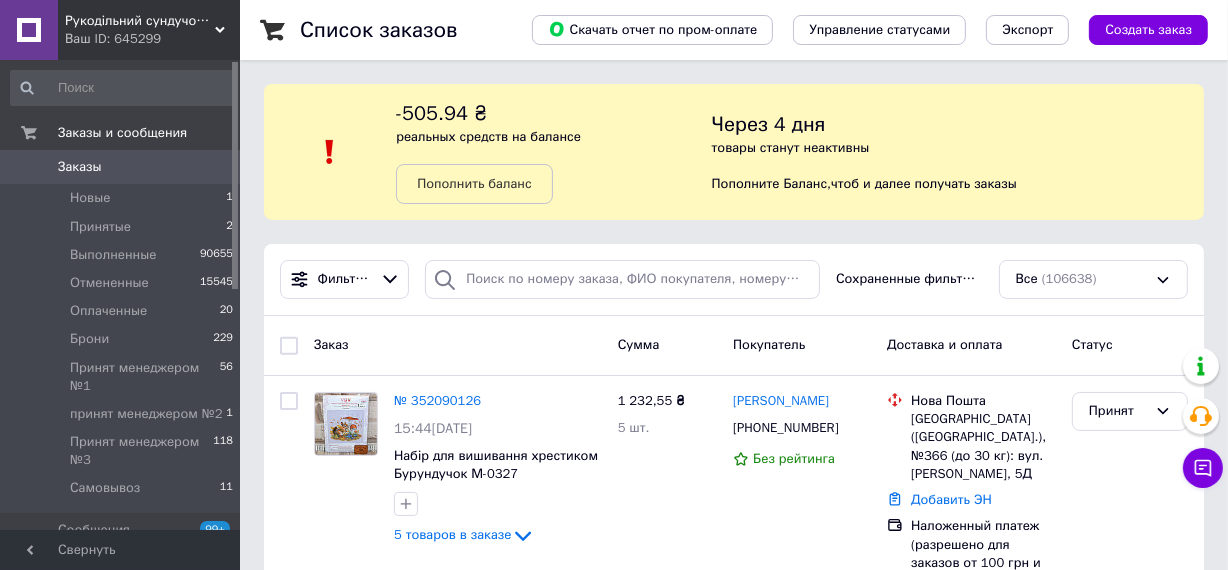 click on "Заказы" at bounding box center [80, 167] 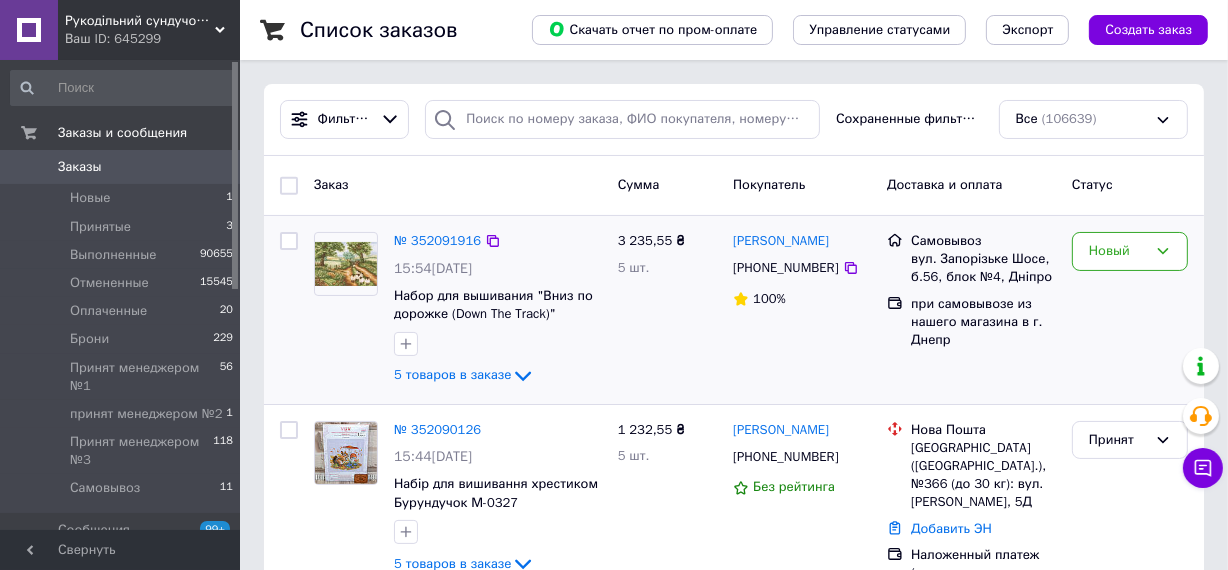 scroll, scrollTop: 181, scrollLeft: 0, axis: vertical 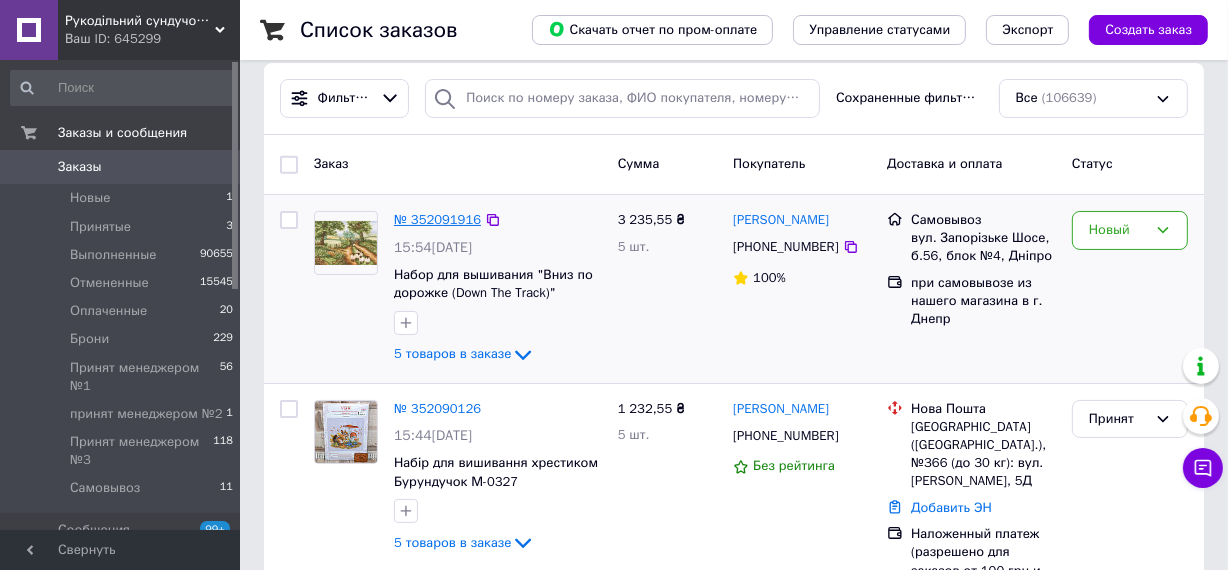 click on "№ 352091916" at bounding box center [437, 219] 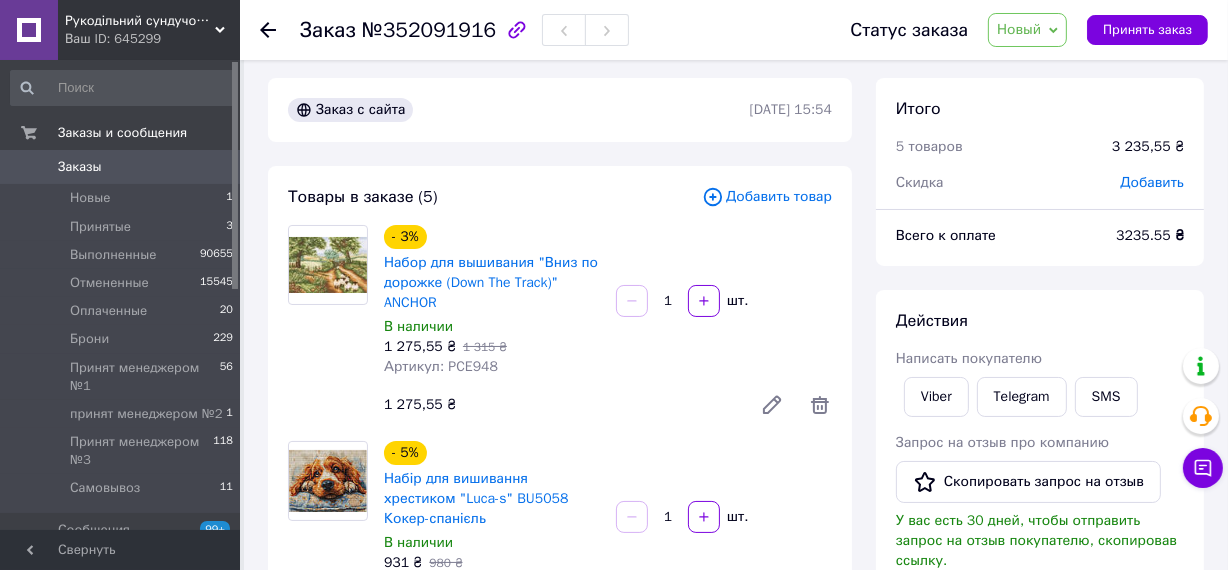 scroll, scrollTop: 0, scrollLeft: 0, axis: both 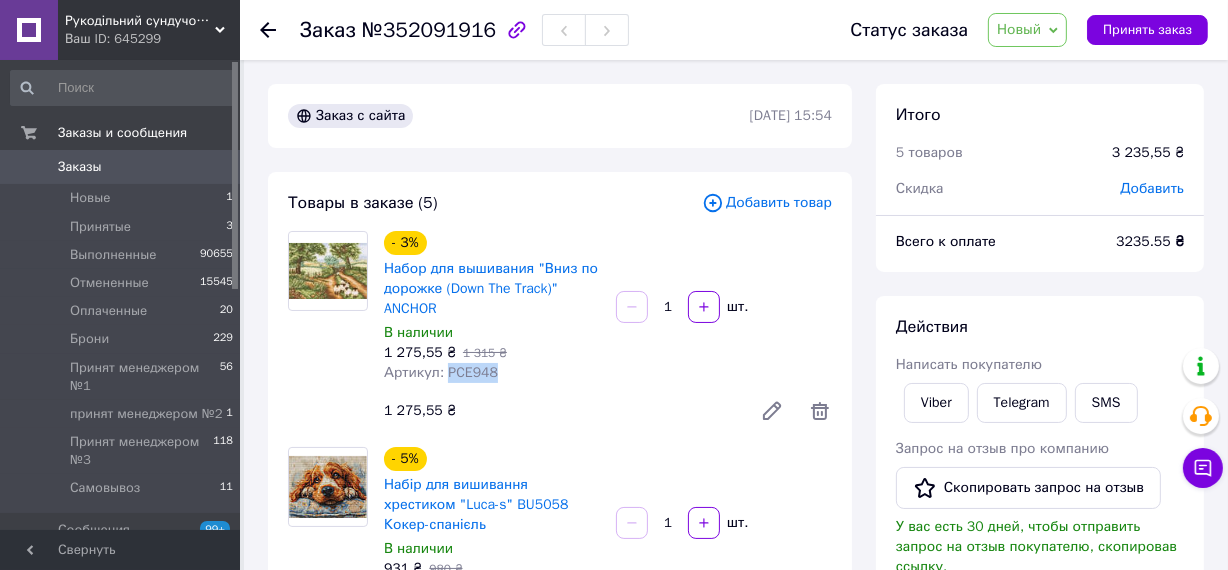 drag, startPoint x: 442, startPoint y: 372, endPoint x: 504, endPoint y: 369, distance: 62.072536 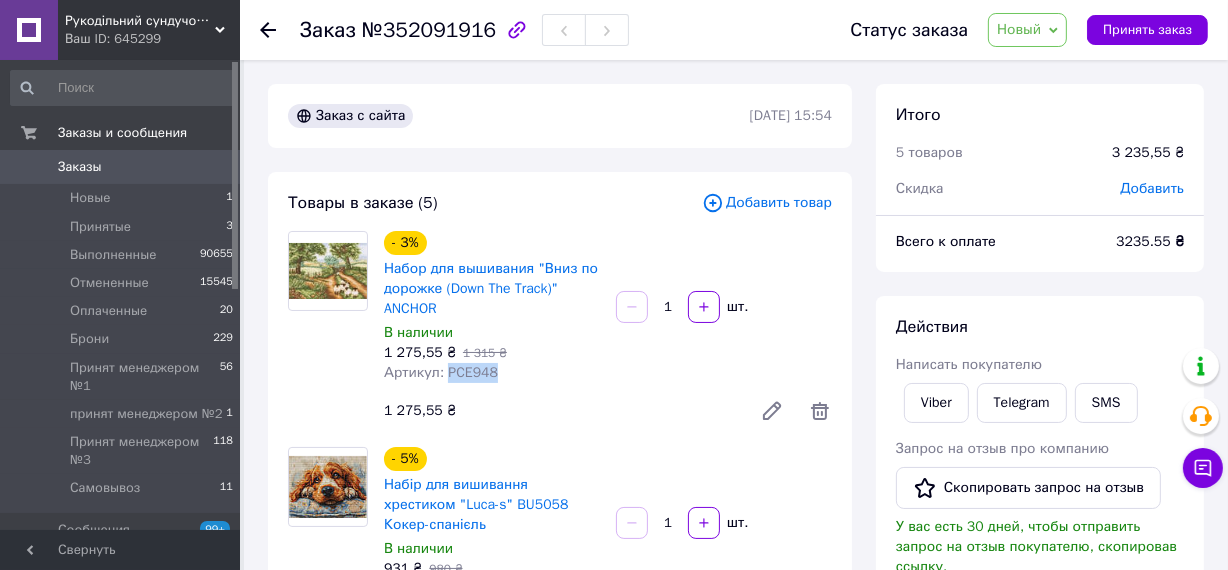 click on "Артикул: PCE948" at bounding box center [492, 373] 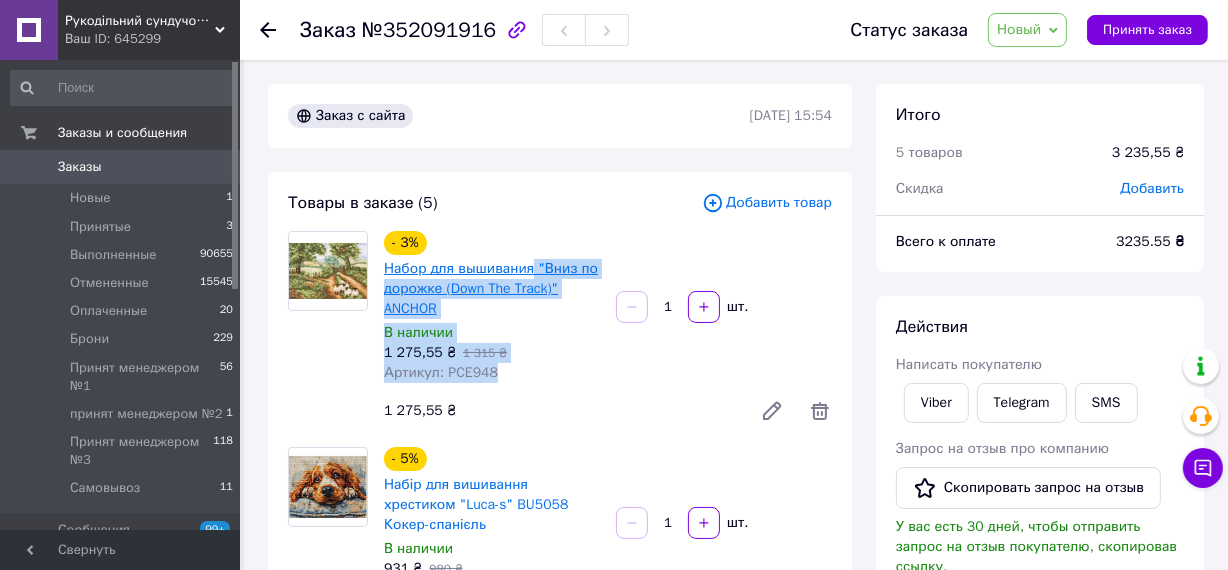 drag, startPoint x: 491, startPoint y: 368, endPoint x: 530, endPoint y: 270, distance: 105.47511 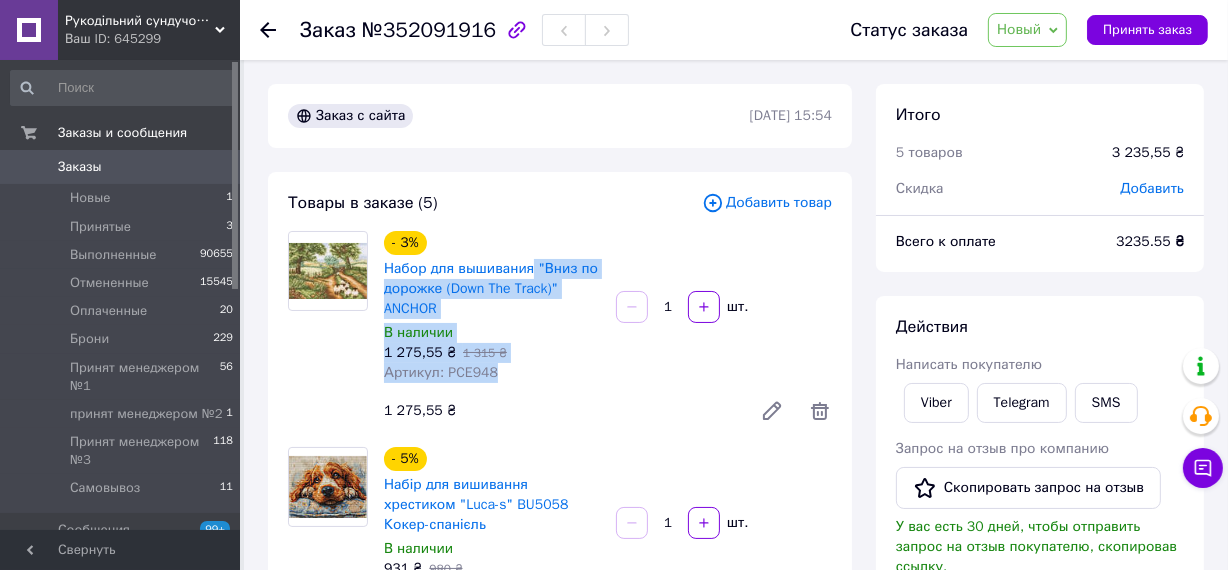 copy on ""Вниз по дорожке (Down The Track)" ANCHOR В наличии 1 275,55 ₴   1 315 ₴ Артикул: PCE948" 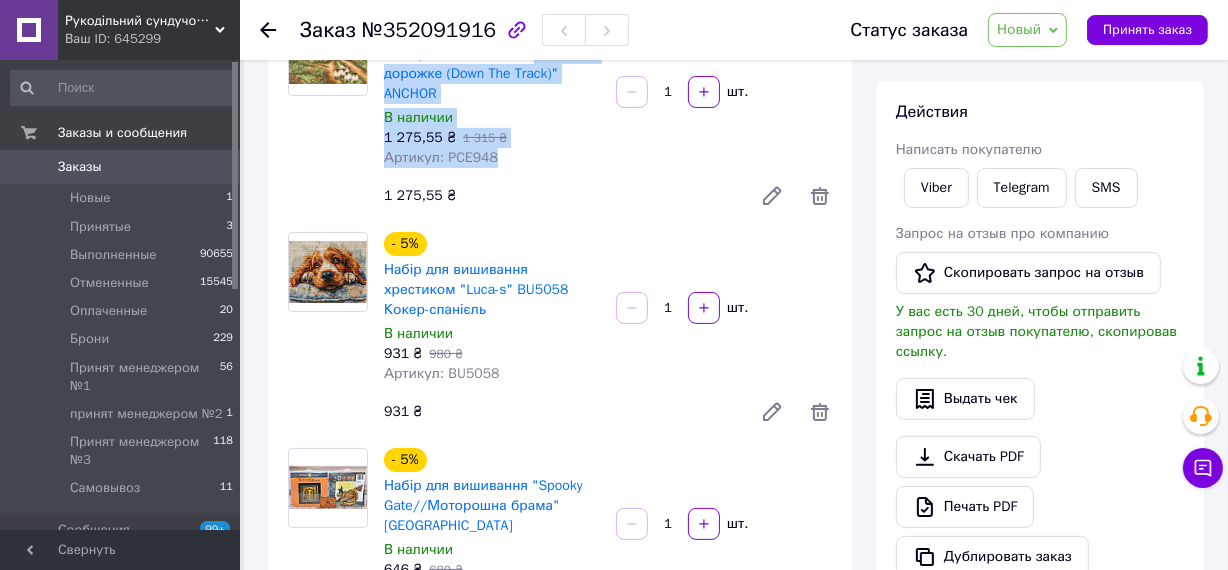 scroll, scrollTop: 272, scrollLeft: 0, axis: vertical 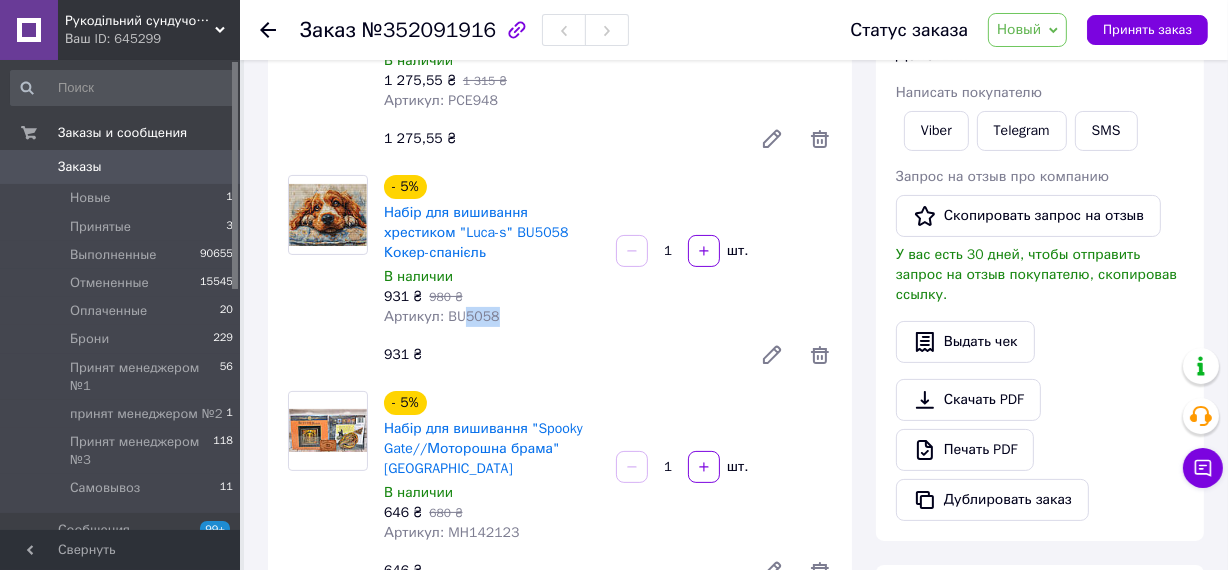 drag, startPoint x: 460, startPoint y: 300, endPoint x: 499, endPoint y: 298, distance: 39.051247 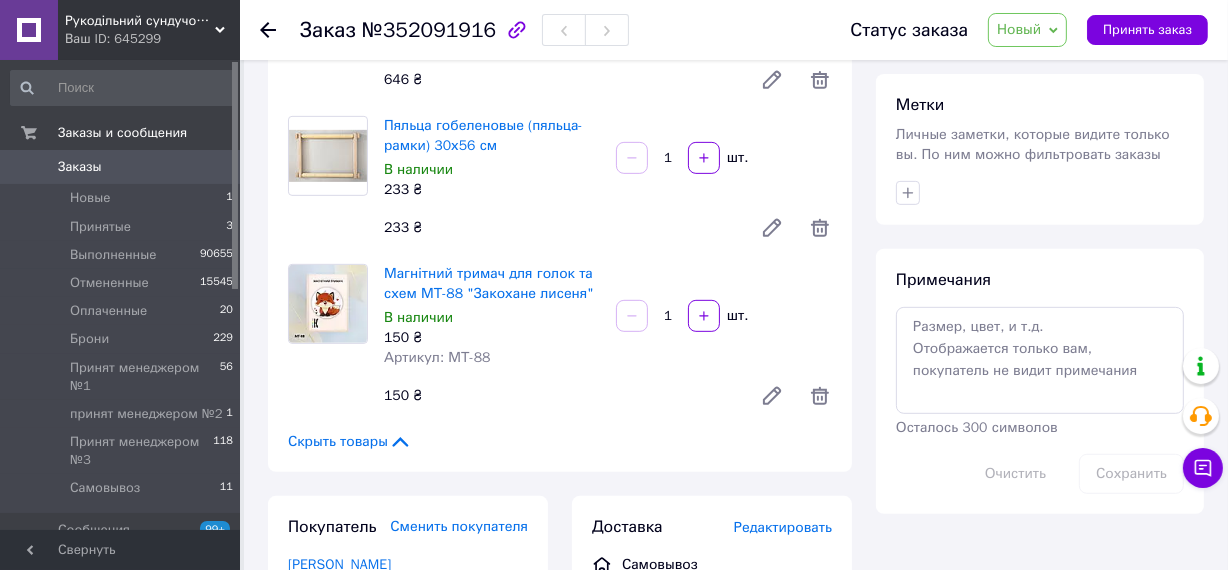 scroll, scrollTop: 818, scrollLeft: 0, axis: vertical 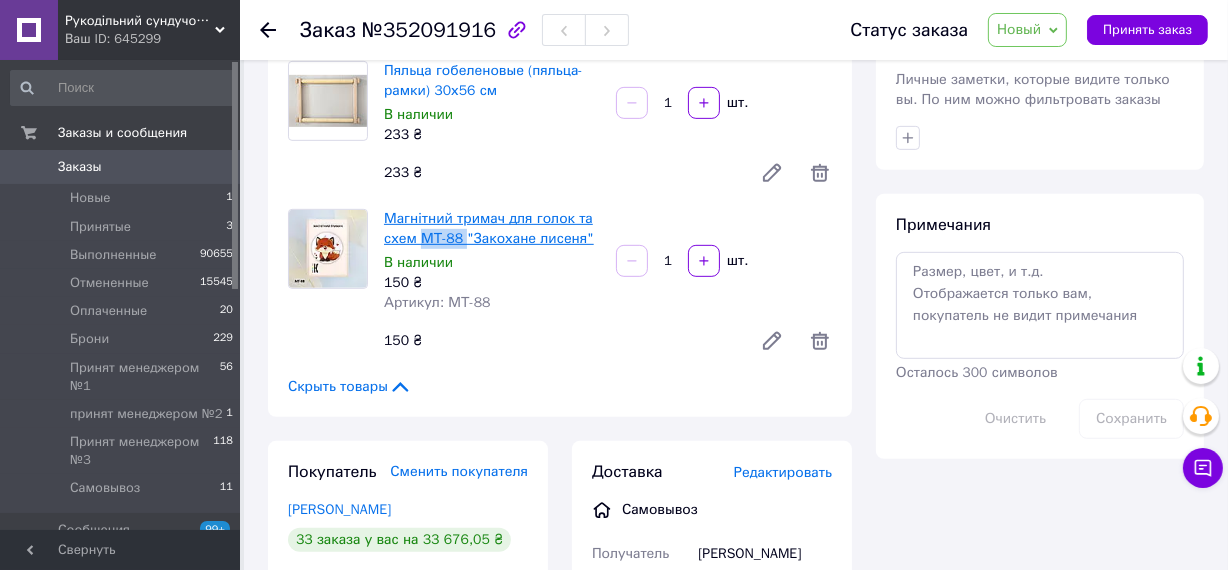 drag, startPoint x: 420, startPoint y: 219, endPoint x: 462, endPoint y: 220, distance: 42.0119 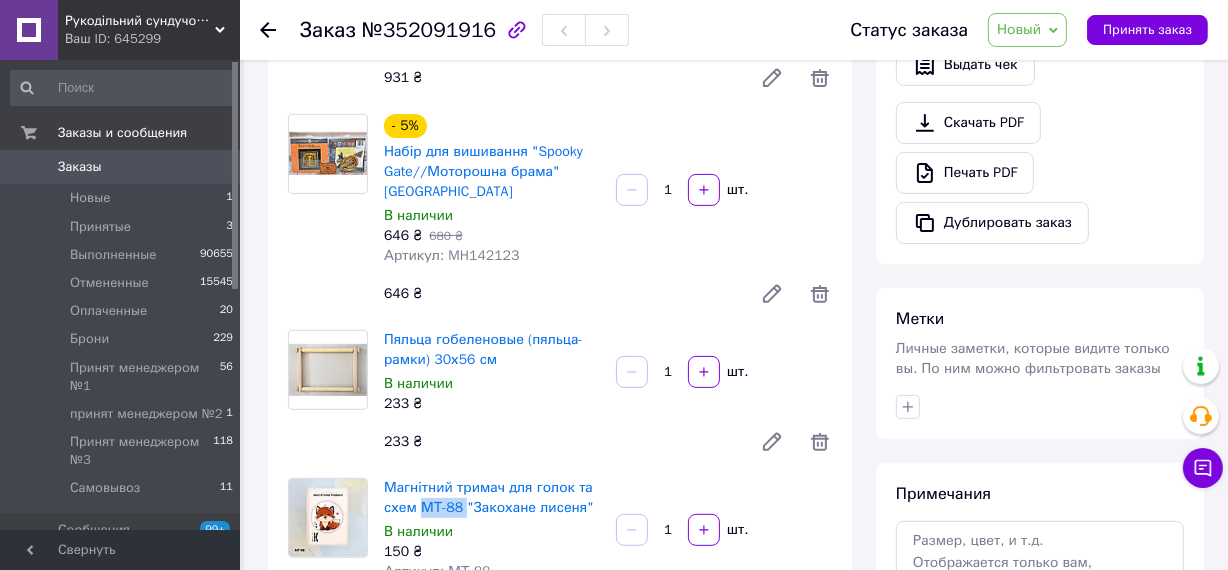 scroll, scrollTop: 545, scrollLeft: 0, axis: vertical 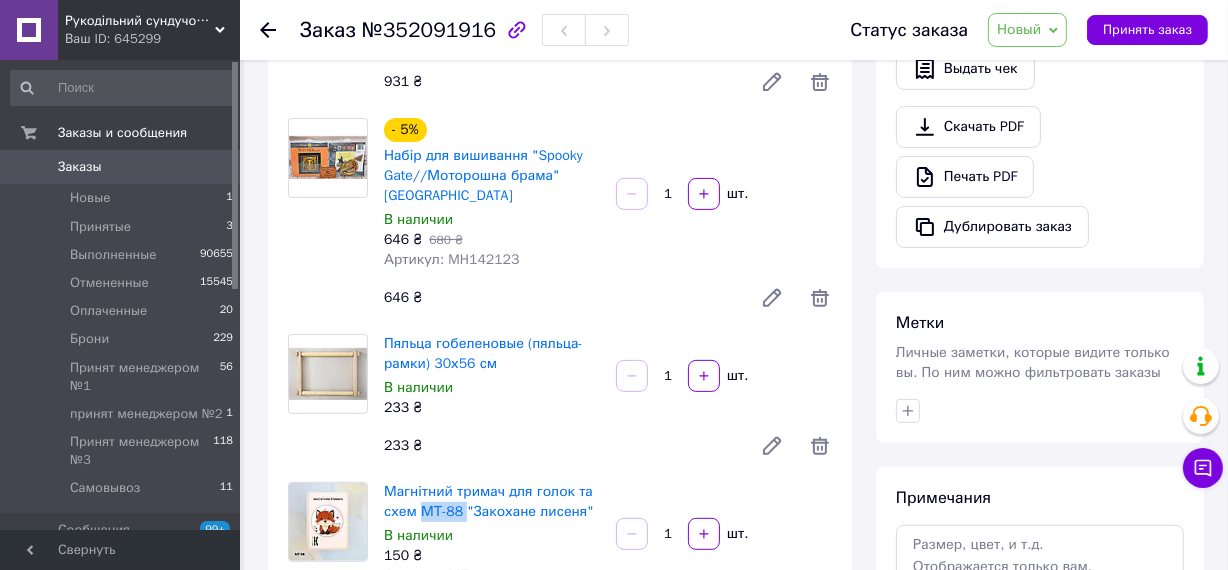 drag, startPoint x: 1167, startPoint y: 30, endPoint x: 1153, endPoint y: 98, distance: 69.426216 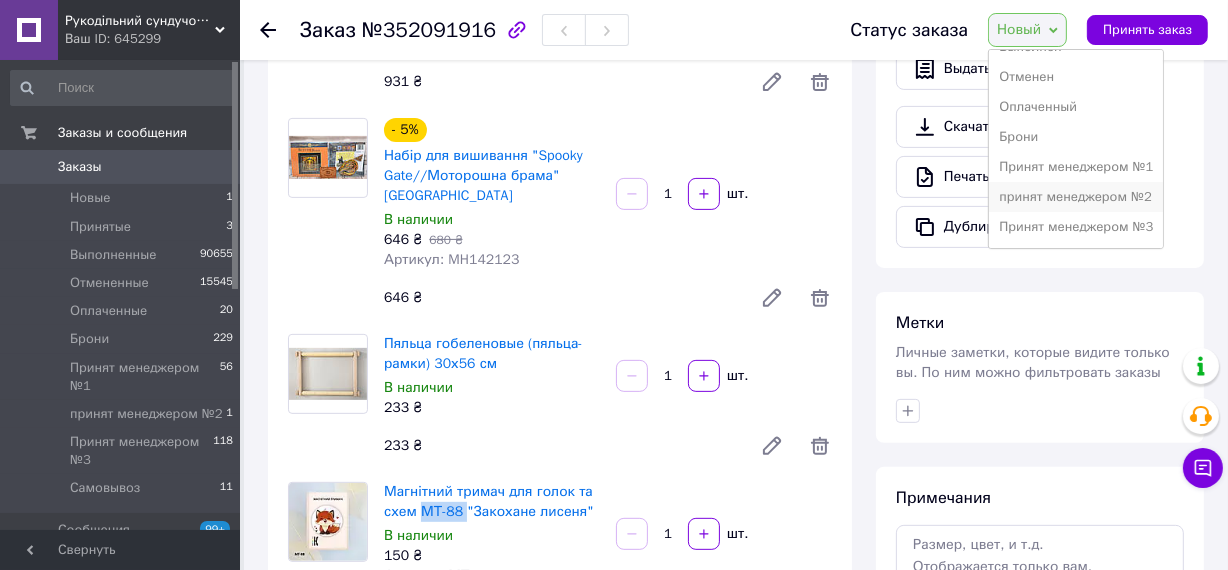 scroll, scrollTop: 81, scrollLeft: 0, axis: vertical 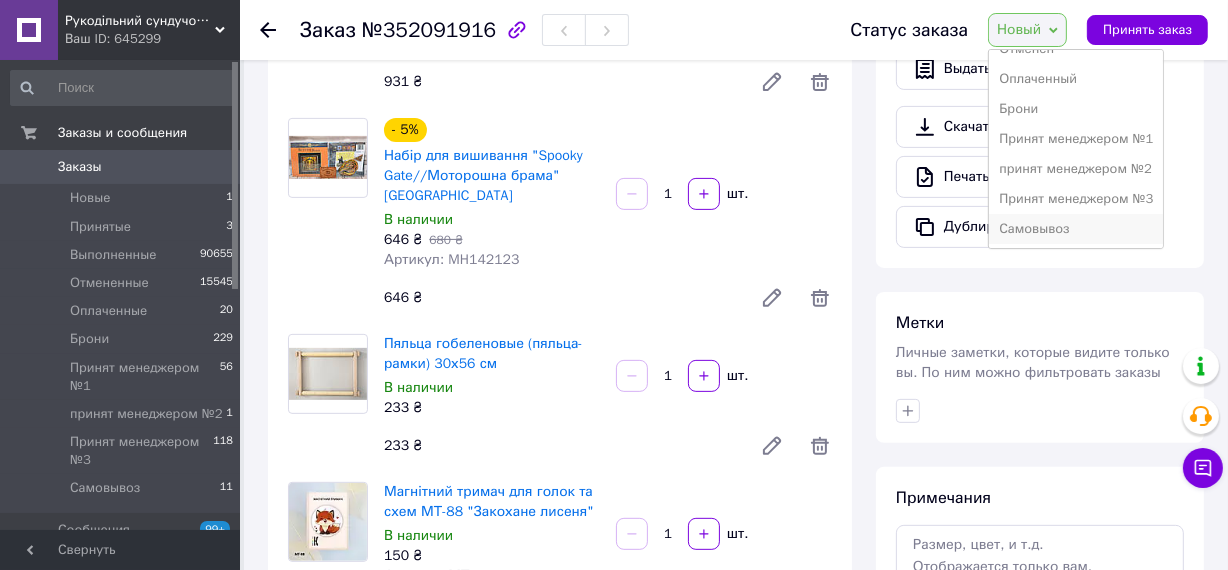 click on "Самовывоз" at bounding box center [1076, 229] 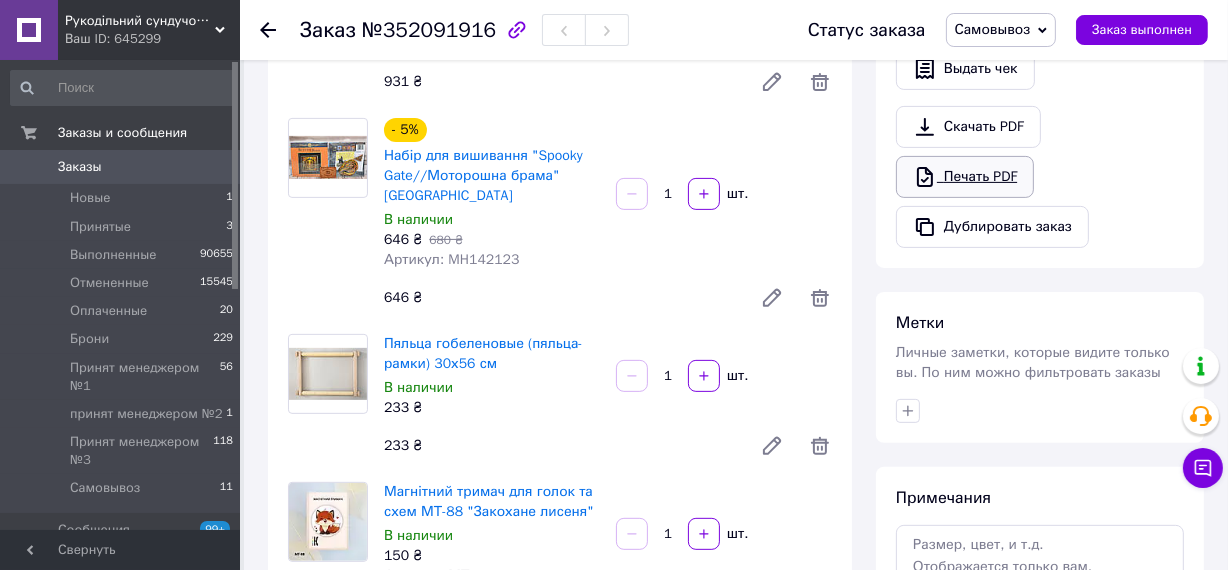 click on "Печать PDF" at bounding box center [965, 177] 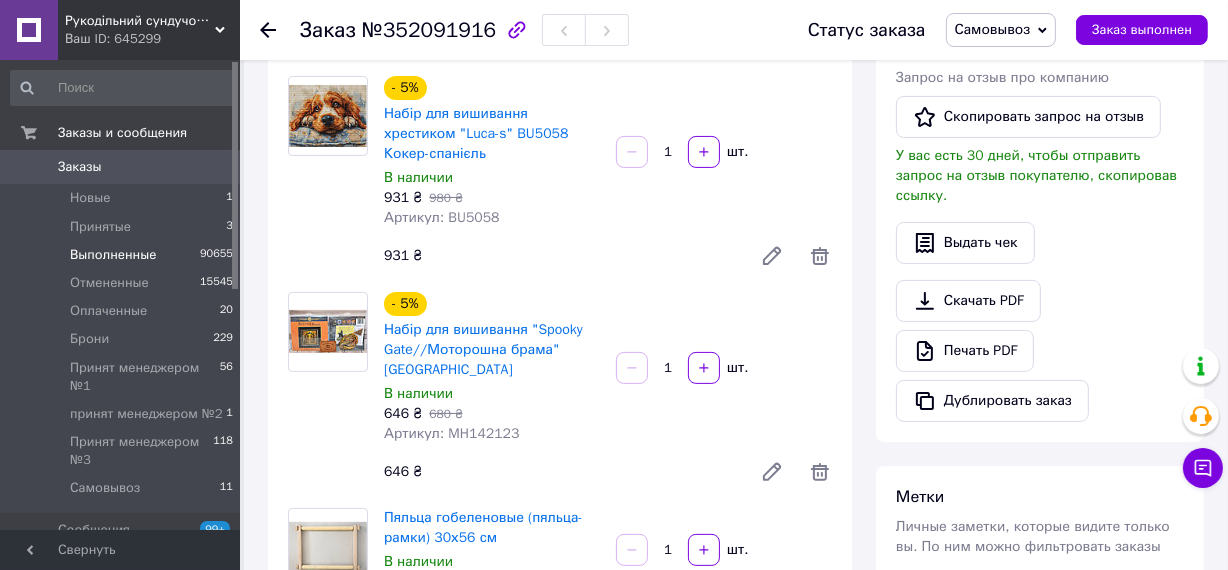 scroll, scrollTop: 363, scrollLeft: 0, axis: vertical 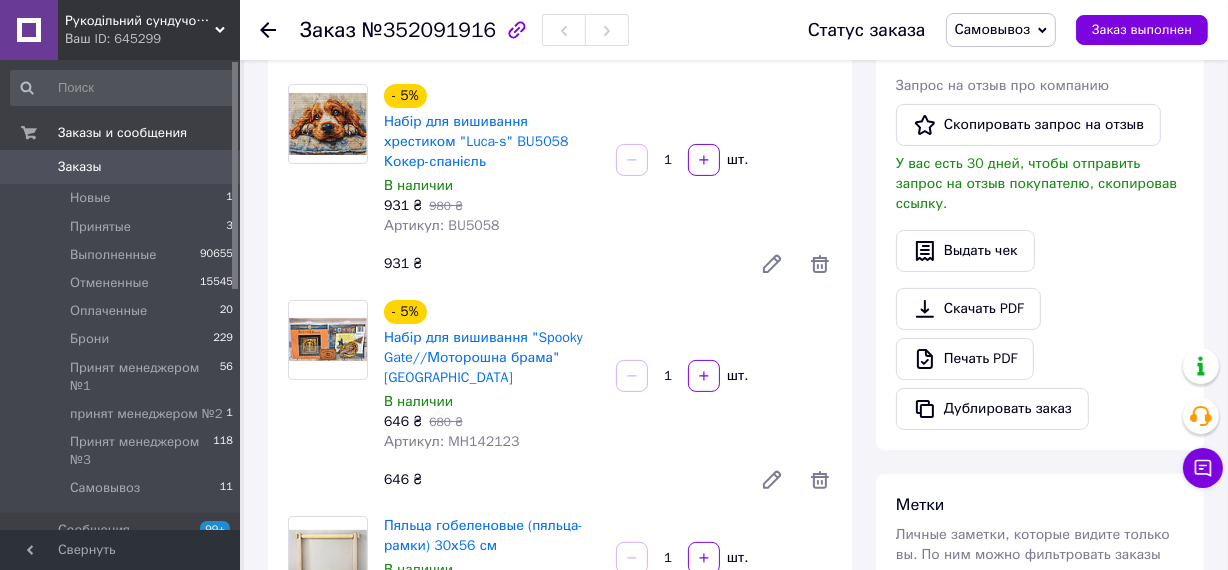 click on "Заказы 0" at bounding box center [122, 167] 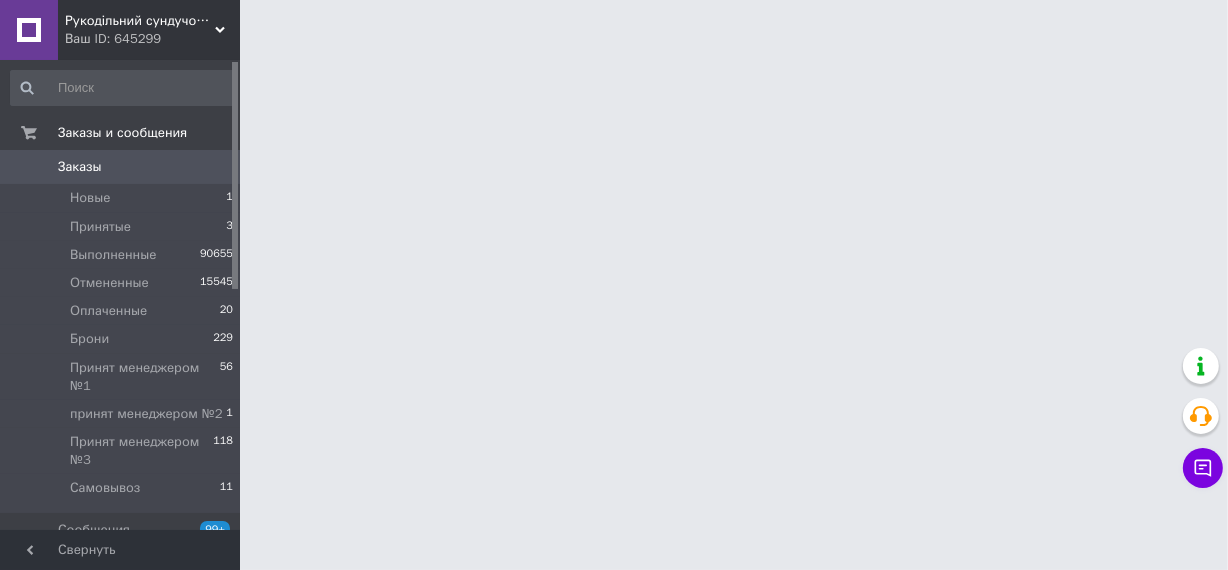 scroll, scrollTop: 0, scrollLeft: 0, axis: both 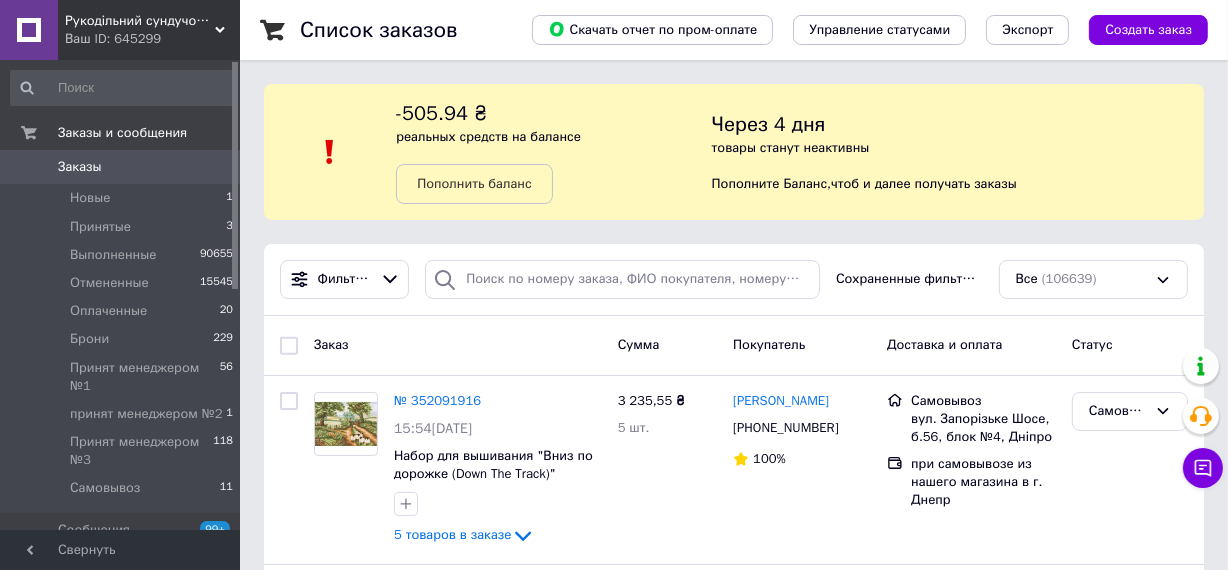 click on "Заказы" at bounding box center [80, 167] 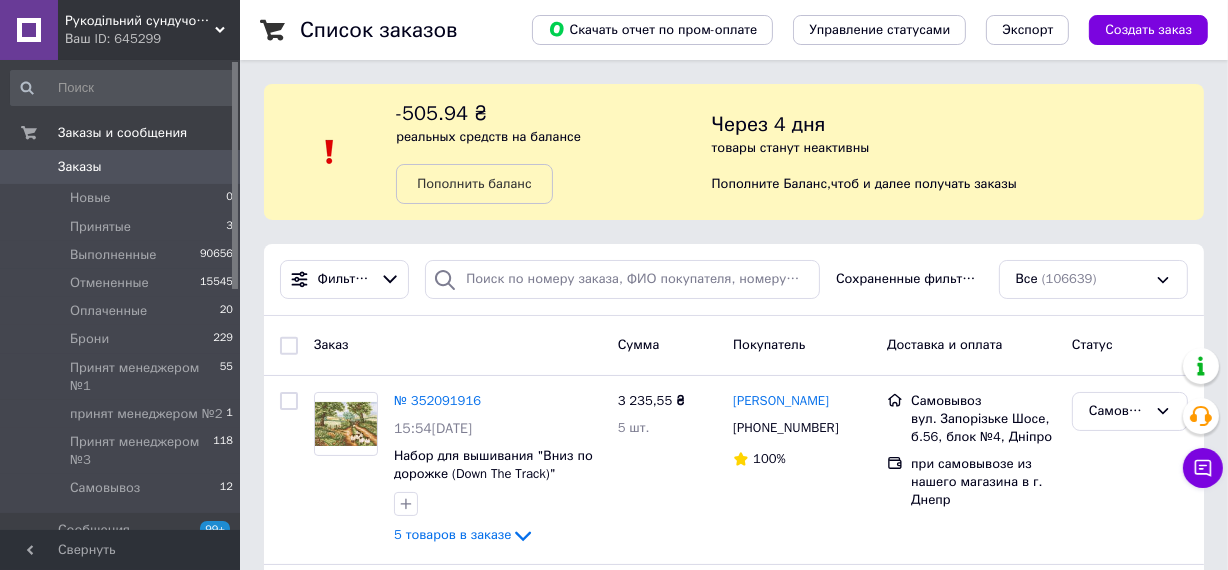click on "Заказы" at bounding box center [80, 167] 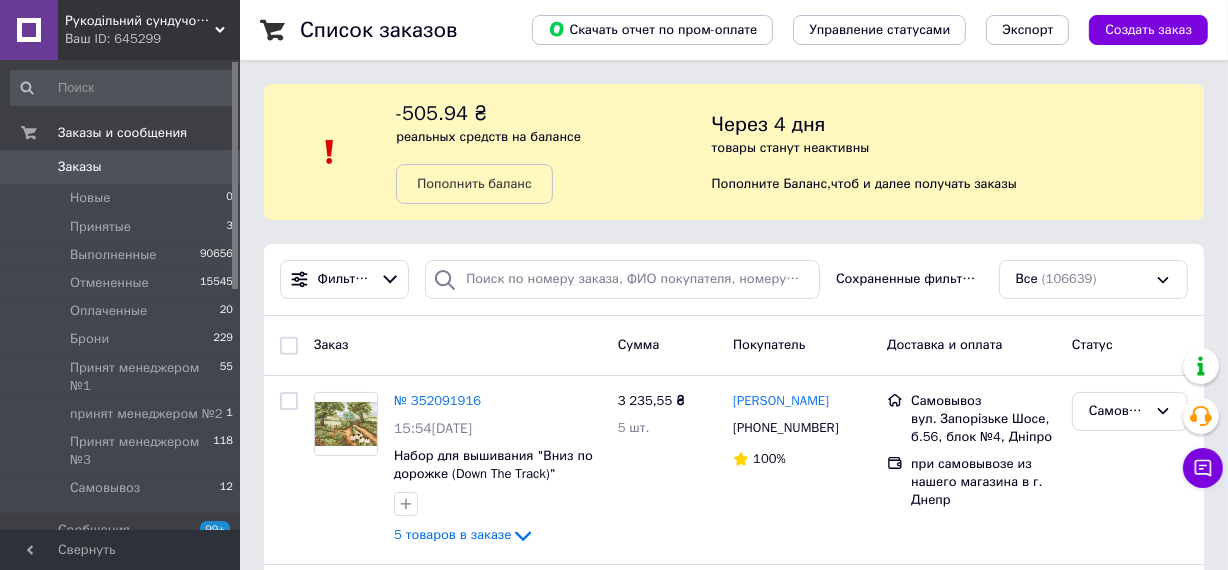 click on "Заказы" at bounding box center (80, 167) 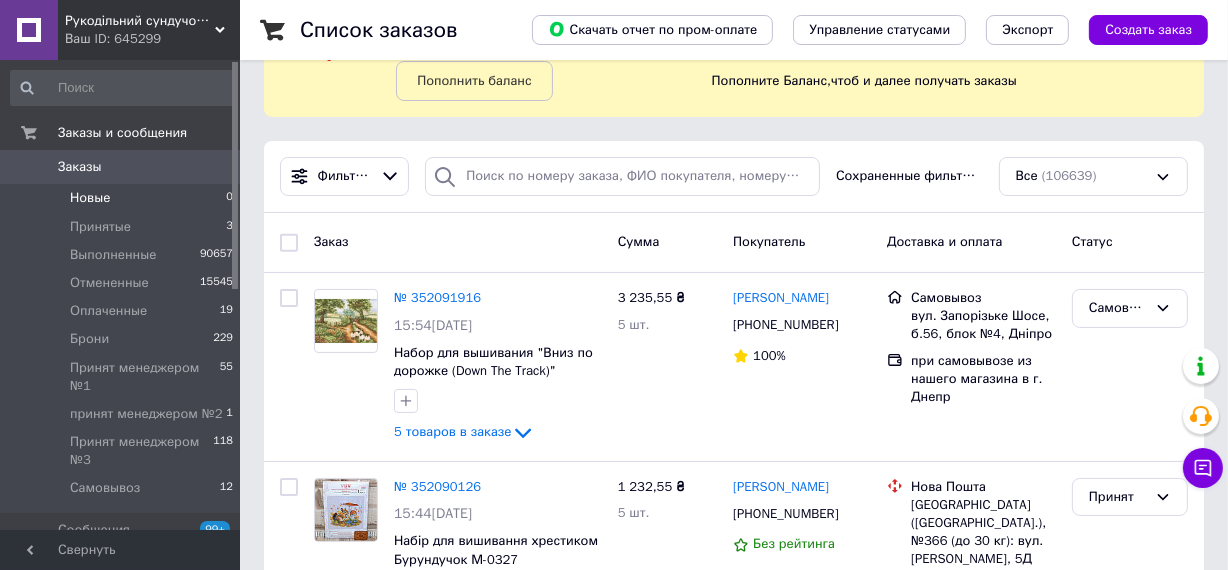 scroll, scrollTop: 181, scrollLeft: 0, axis: vertical 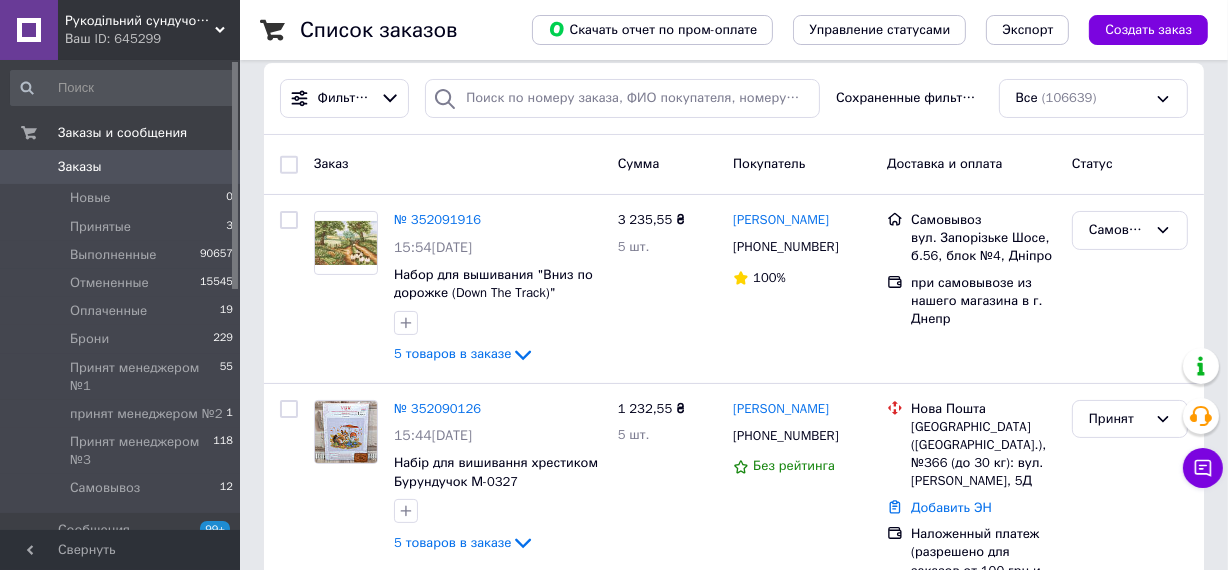 click on "Заказы" at bounding box center (80, 167) 